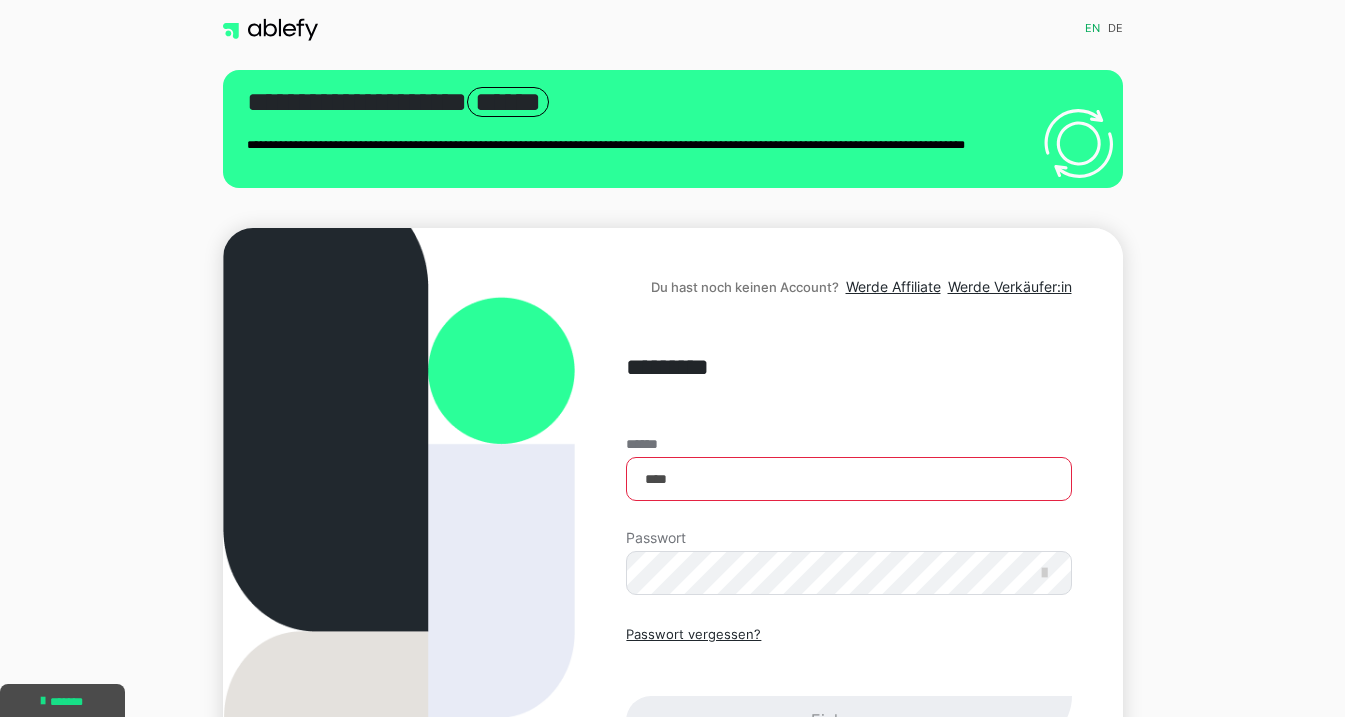 scroll, scrollTop: 0, scrollLeft: 0, axis: both 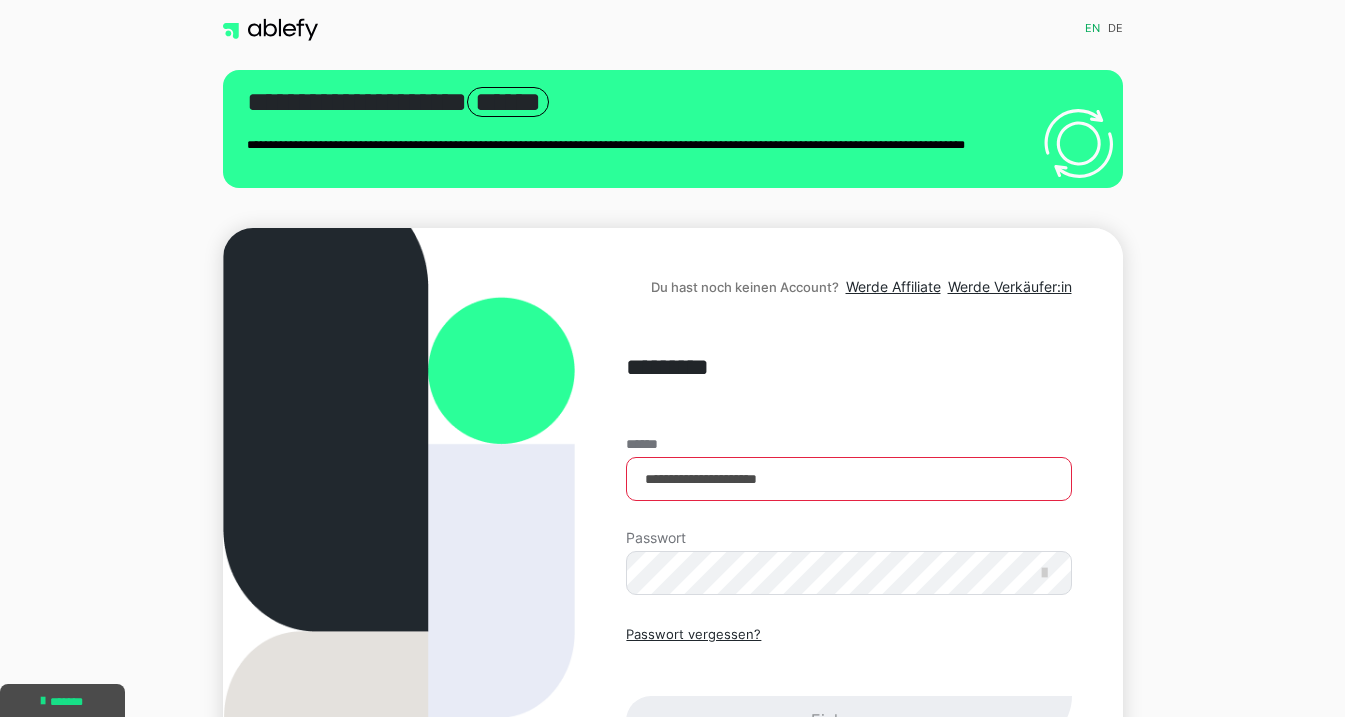 type on "**********" 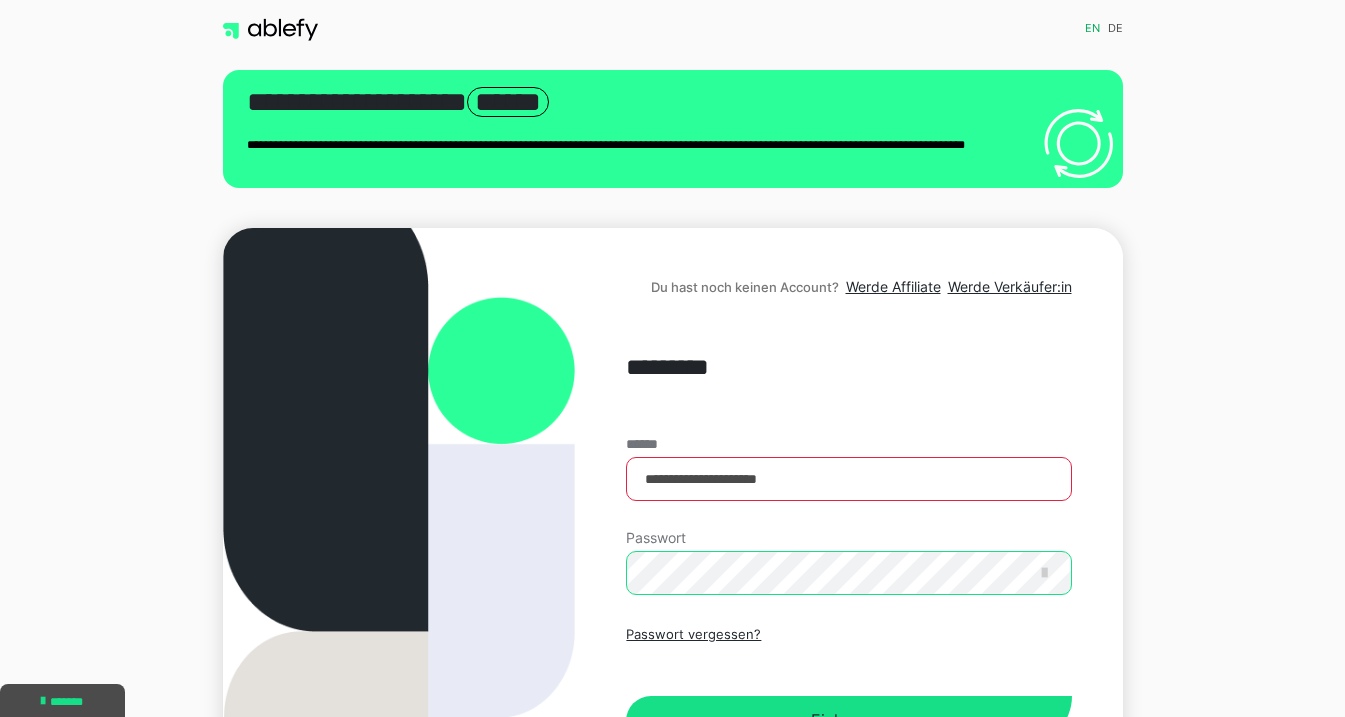 click on "Einloggen" at bounding box center (848, 721) 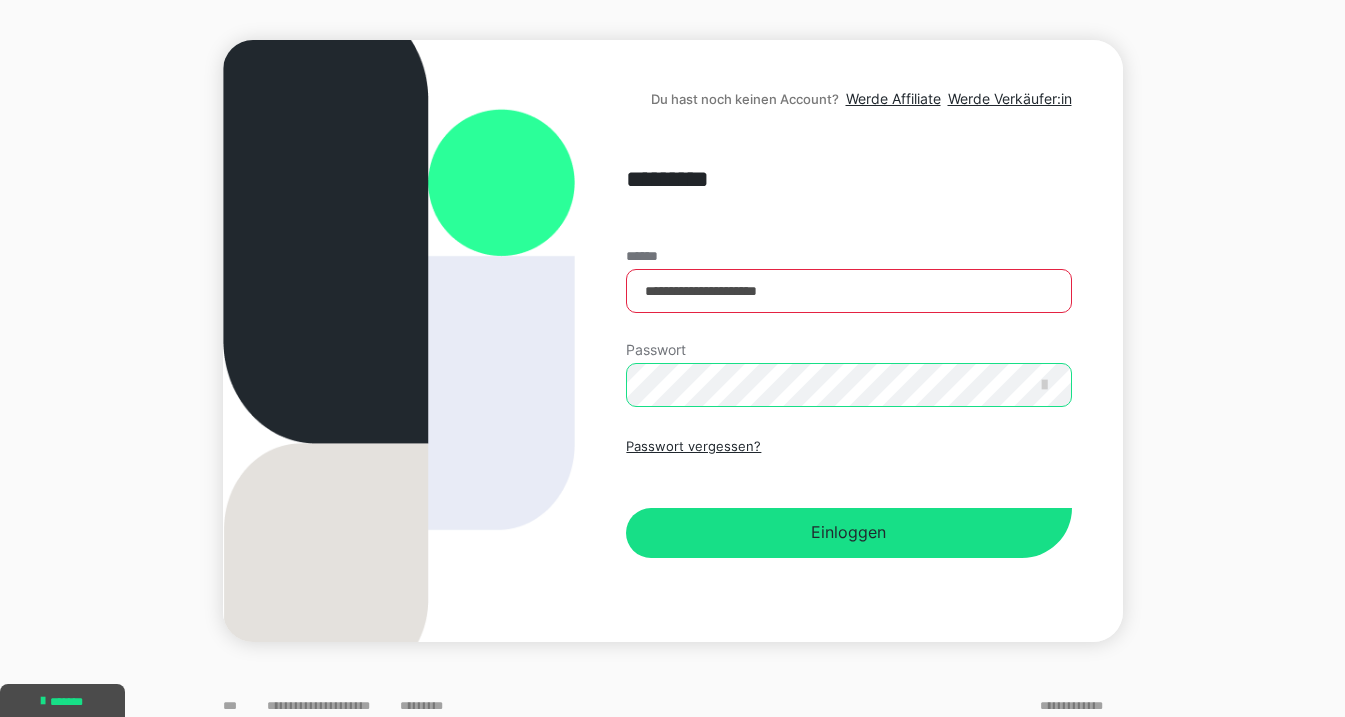 scroll, scrollTop: 191, scrollLeft: 0, axis: vertical 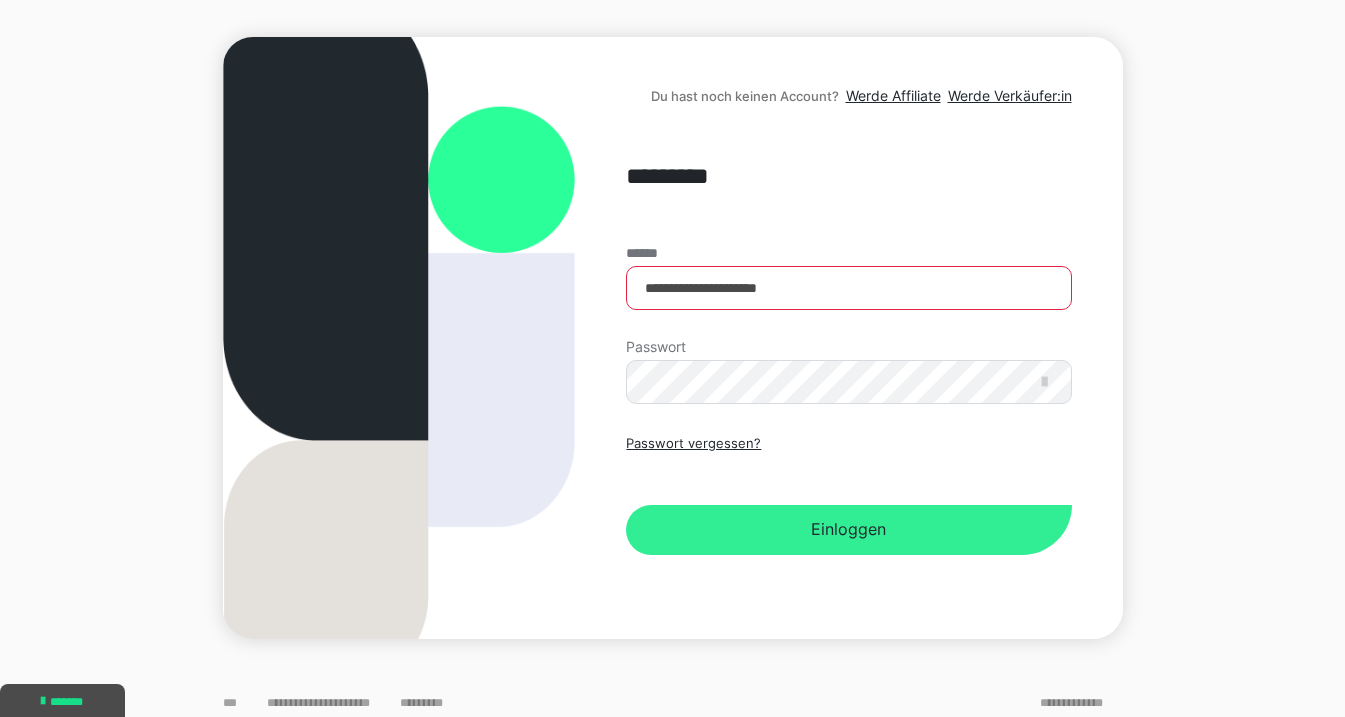 click on "Einloggen" at bounding box center (848, 530) 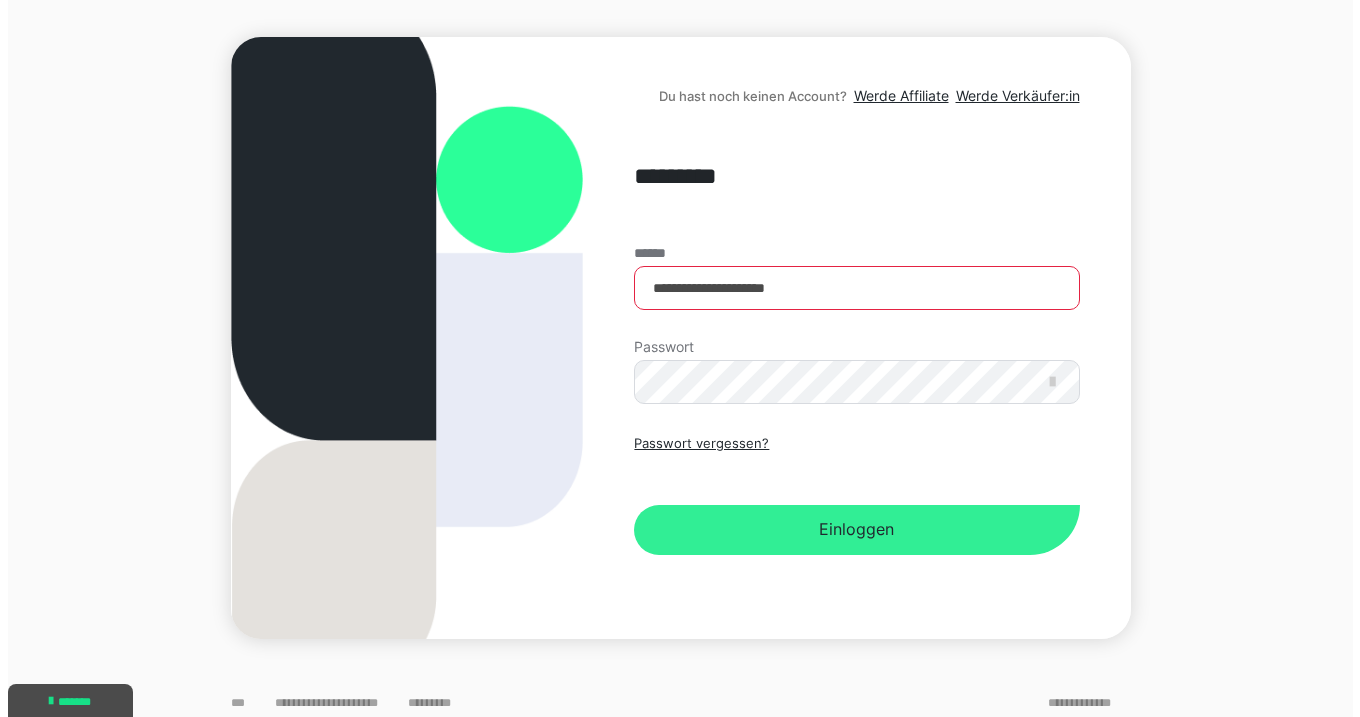 scroll, scrollTop: 0, scrollLeft: 0, axis: both 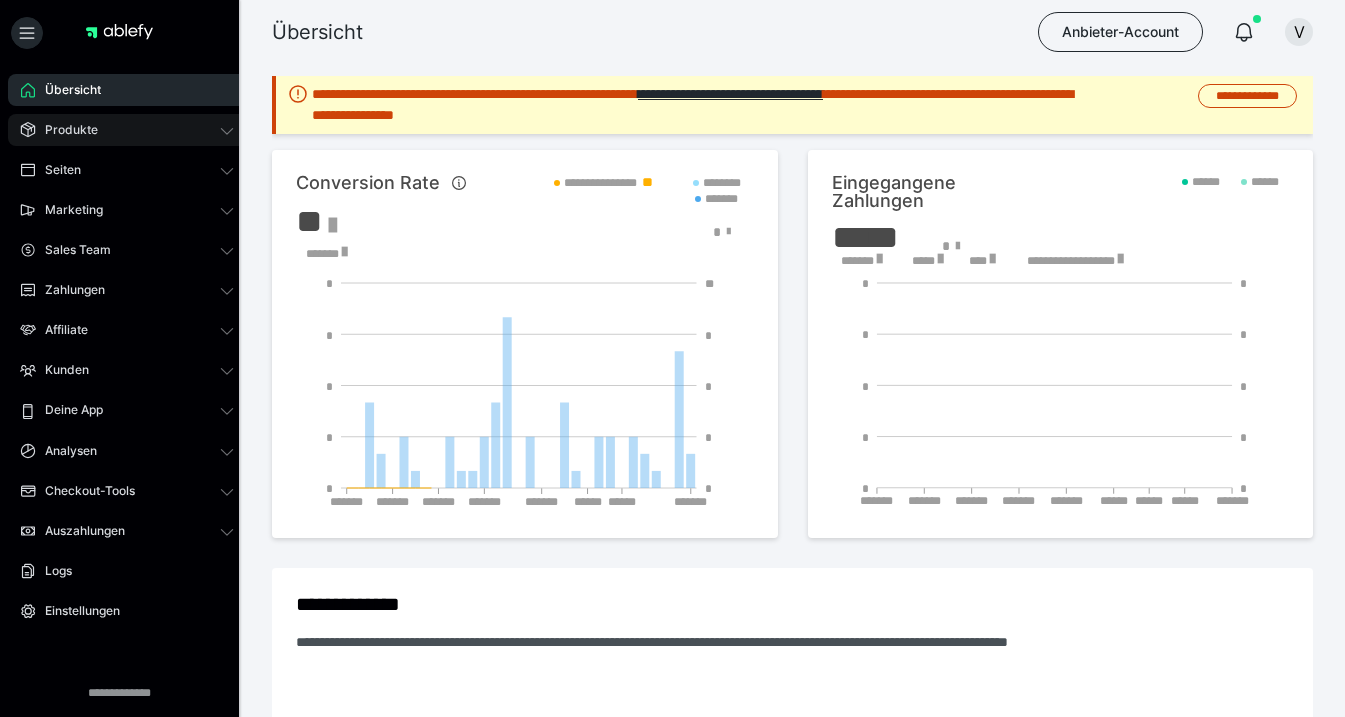 click on "Produkte" at bounding box center [64, 130] 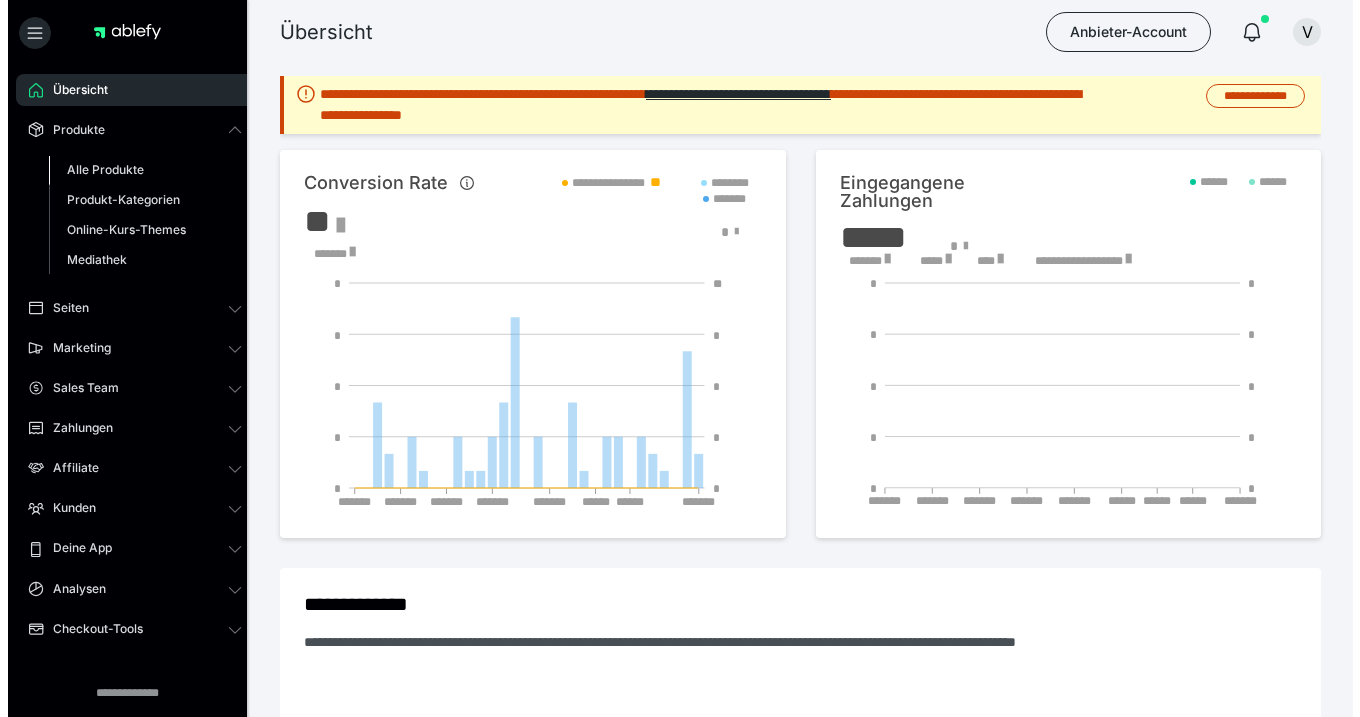 scroll, scrollTop: 0, scrollLeft: 0, axis: both 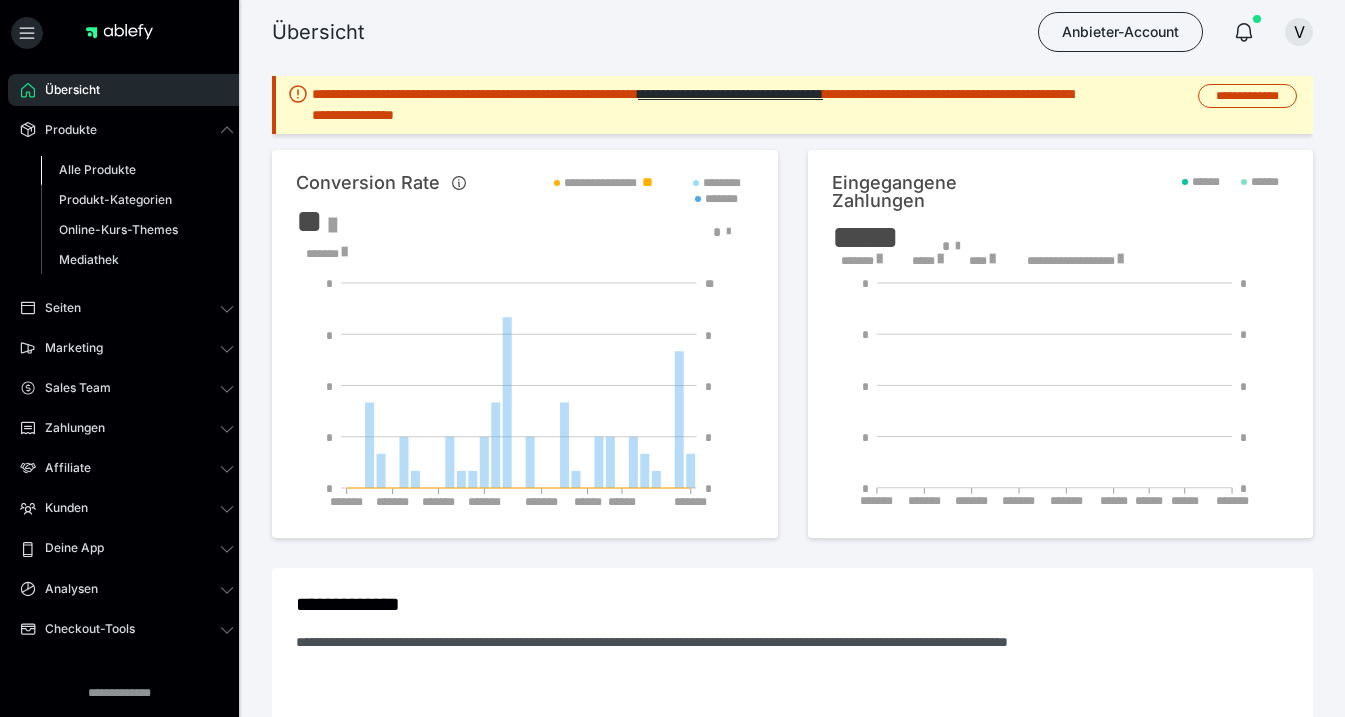click on "Alle Produkte" at bounding box center [97, 169] 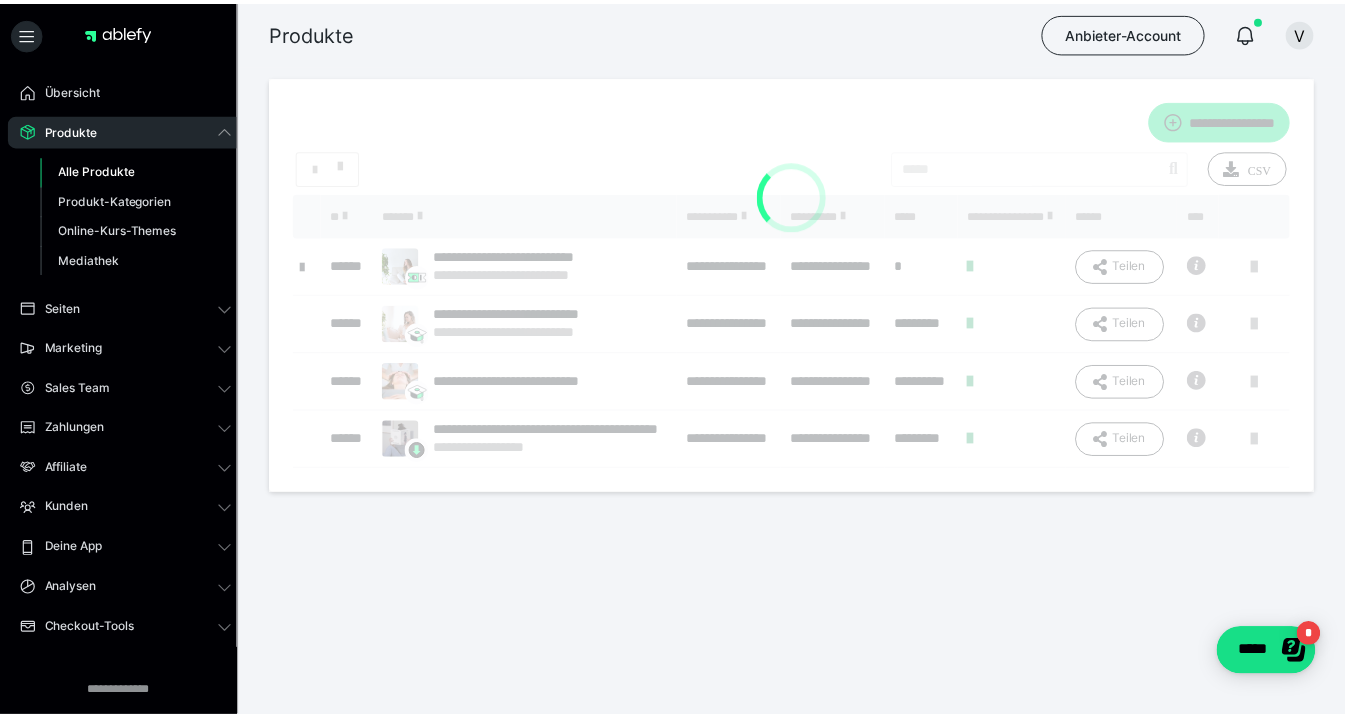 scroll, scrollTop: 0, scrollLeft: 0, axis: both 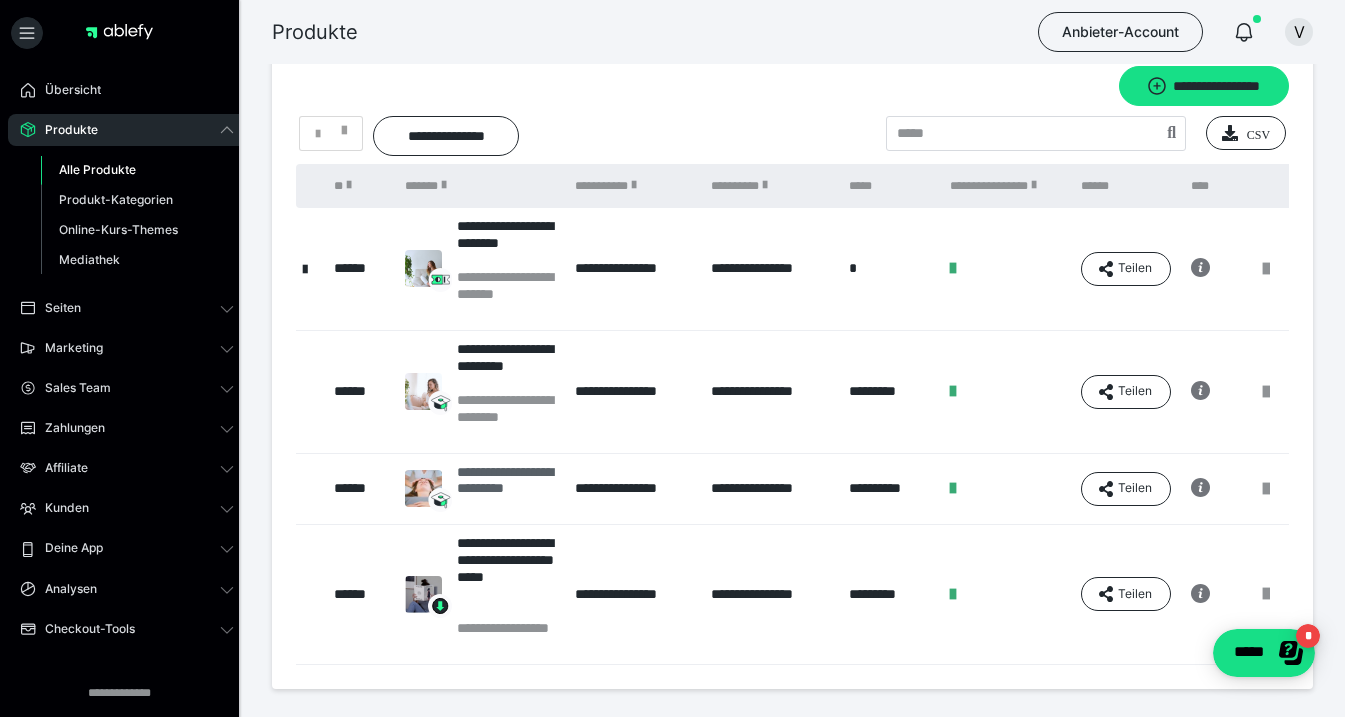 click on "**********" at bounding box center [506, 489] 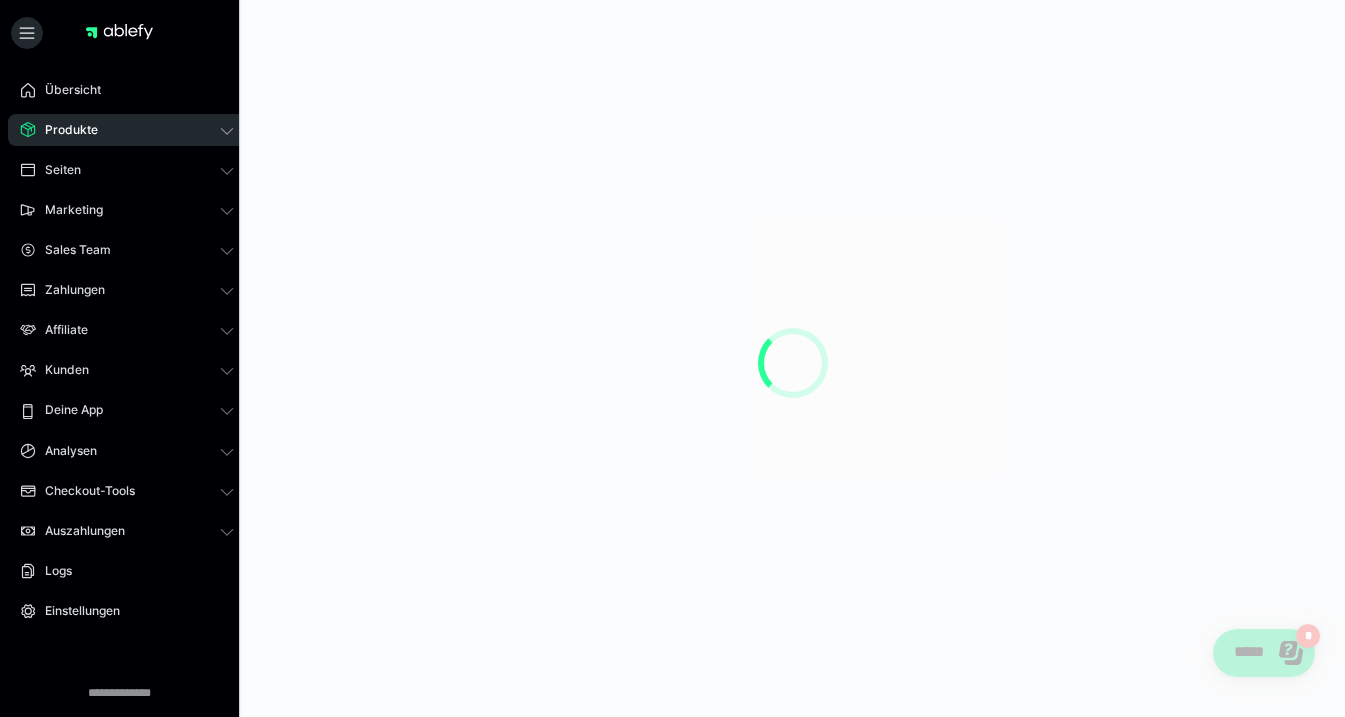 scroll, scrollTop: 0, scrollLeft: 0, axis: both 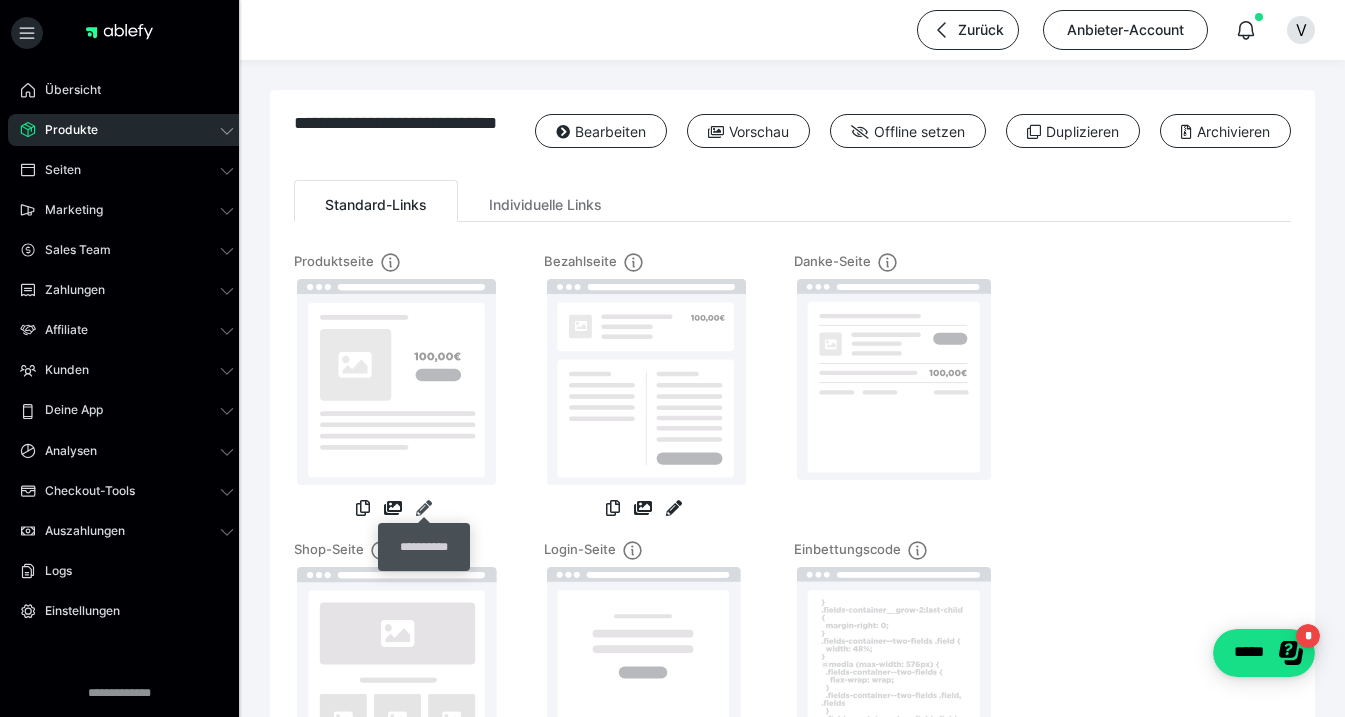 click at bounding box center (424, 508) 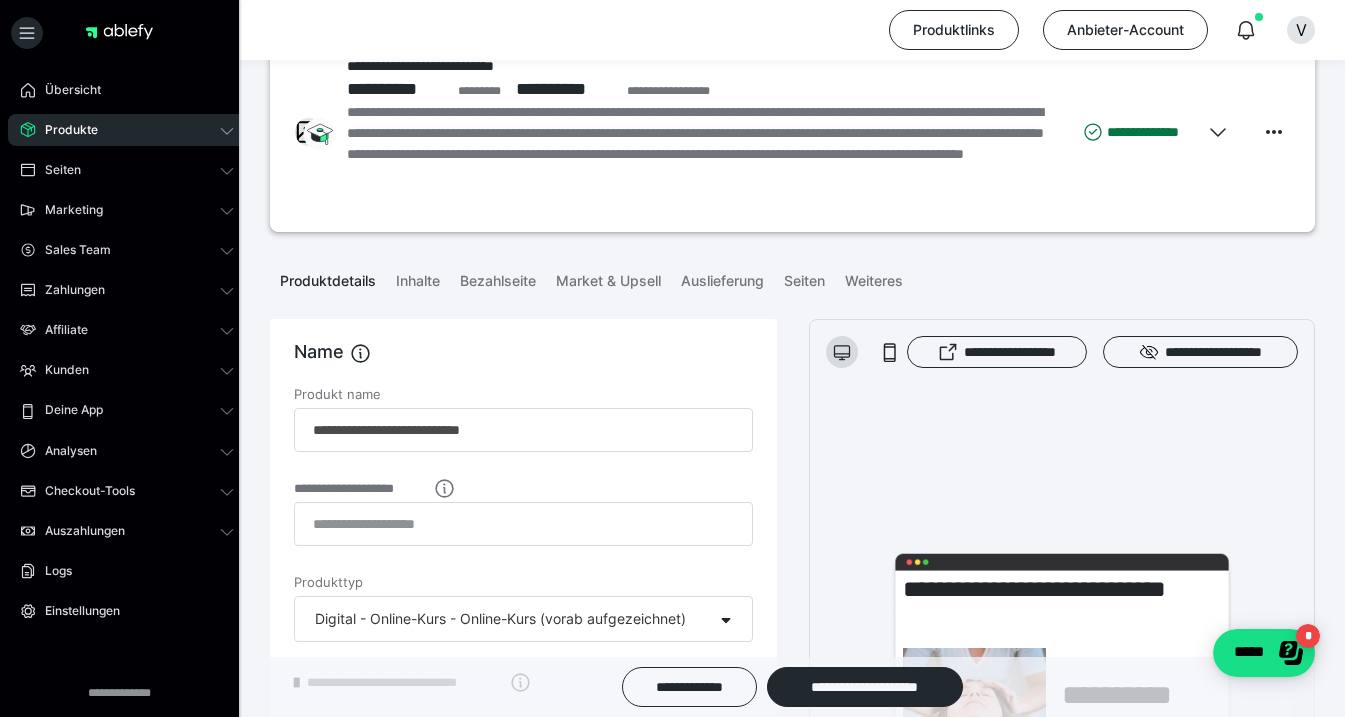 scroll, scrollTop: 91, scrollLeft: 0, axis: vertical 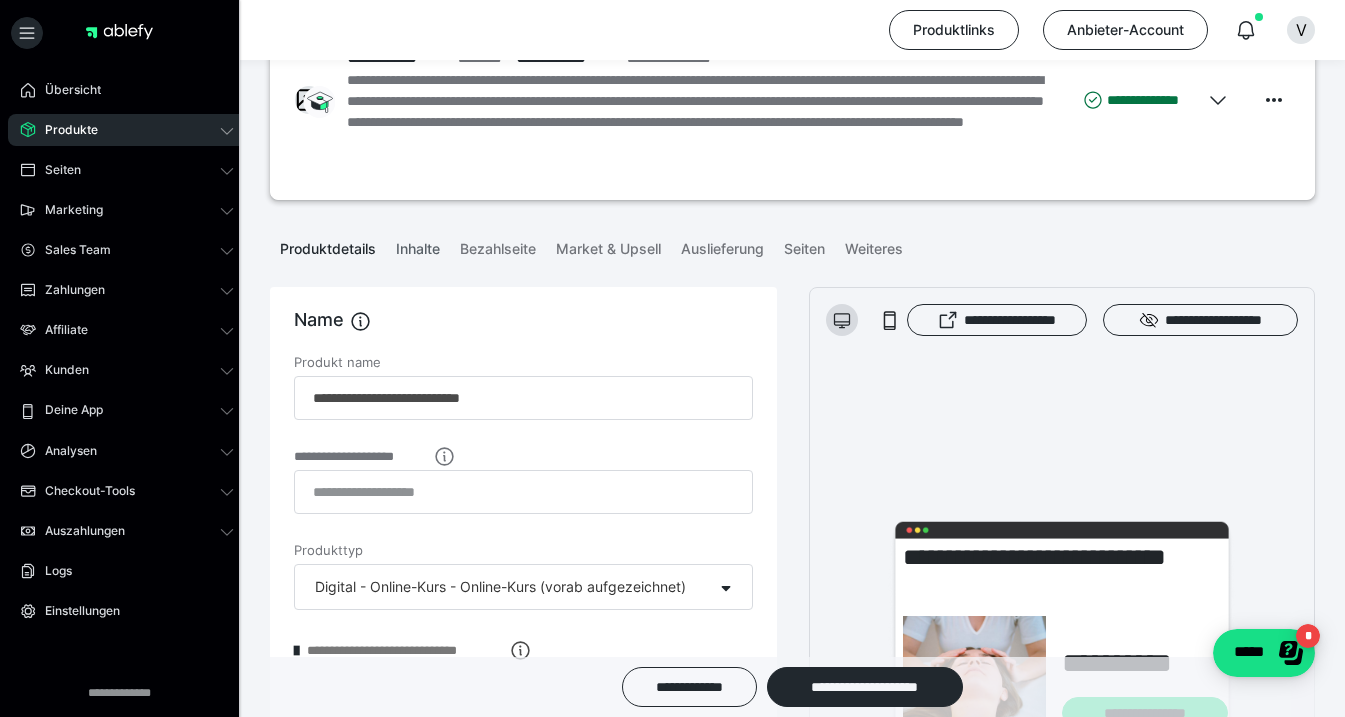 click on "Inhalte" at bounding box center (418, 245) 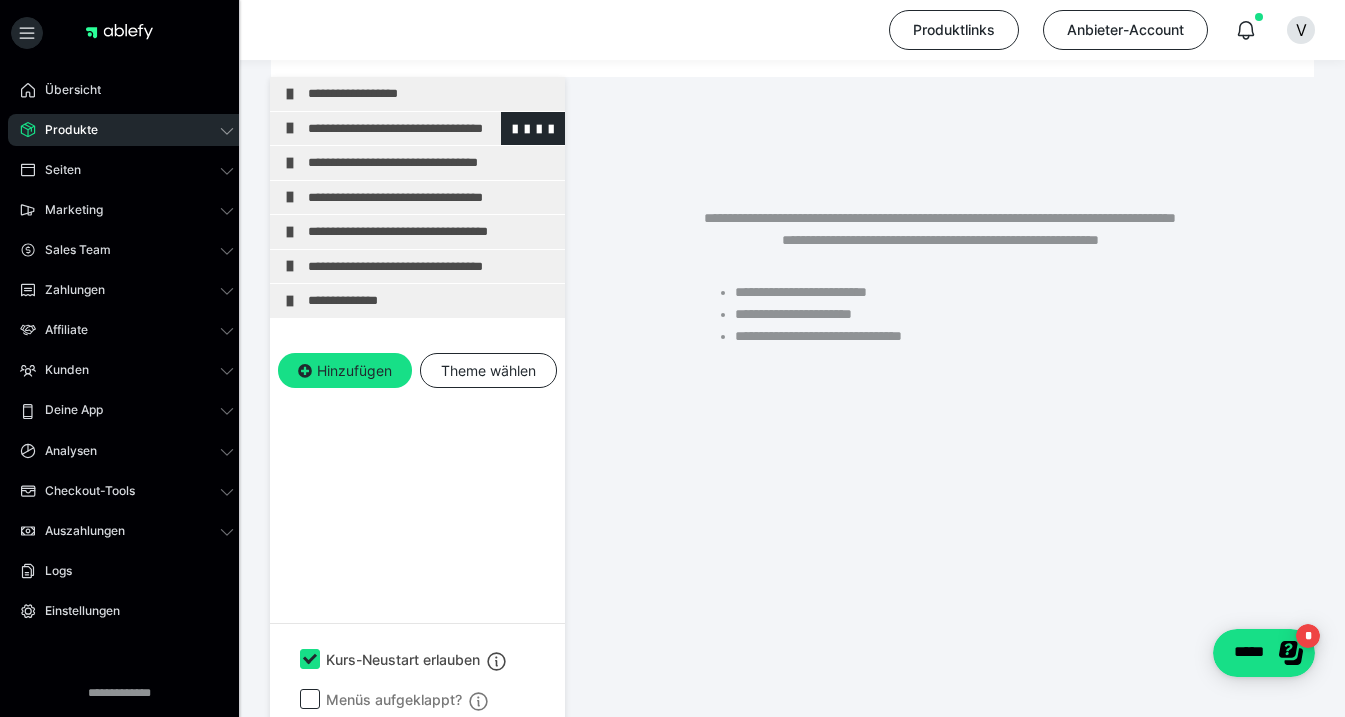 scroll, scrollTop: 381, scrollLeft: 0, axis: vertical 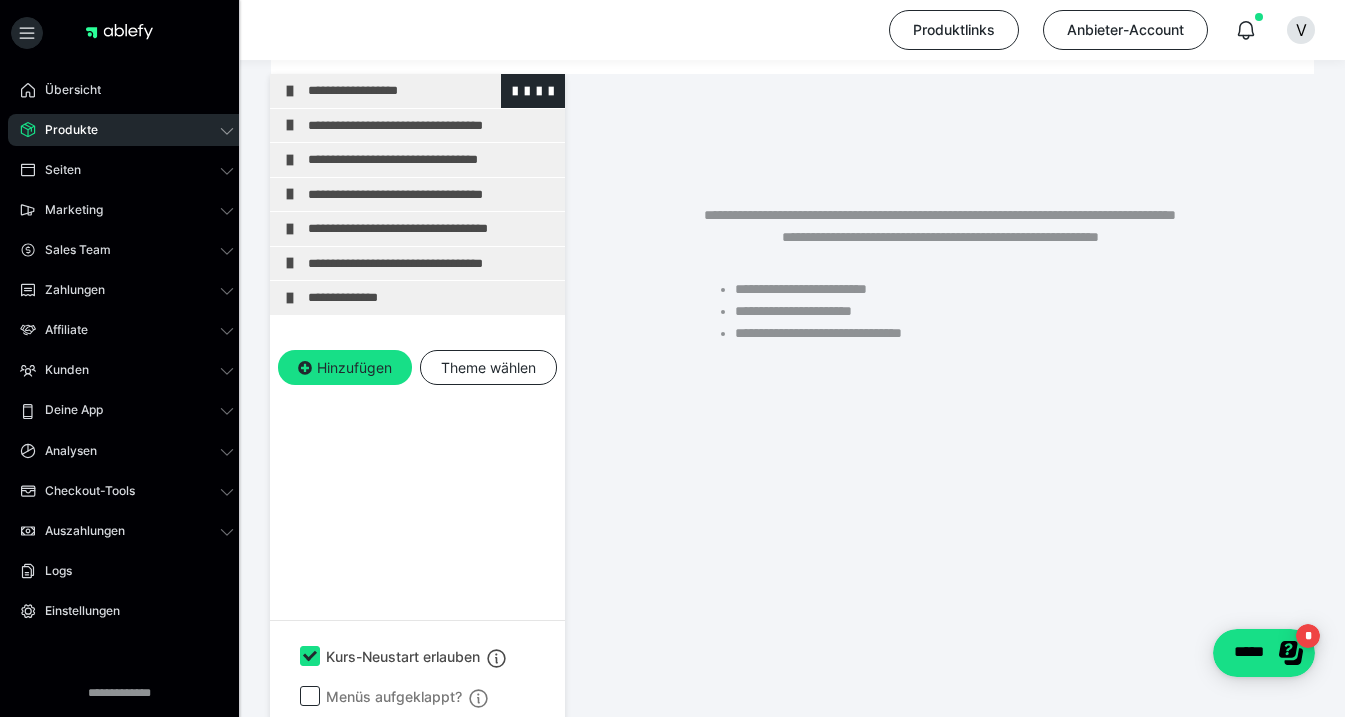 click on "**********" at bounding box center (431, 91) 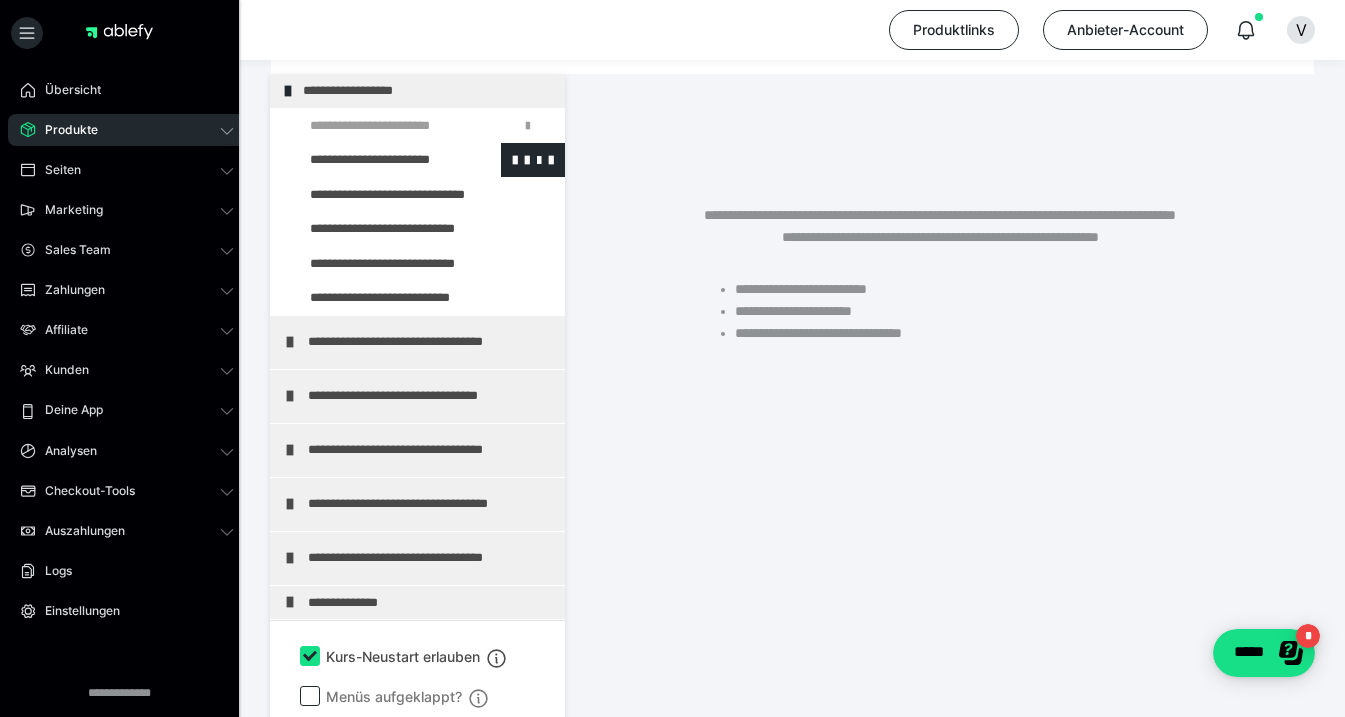 click at bounding box center [375, 160] 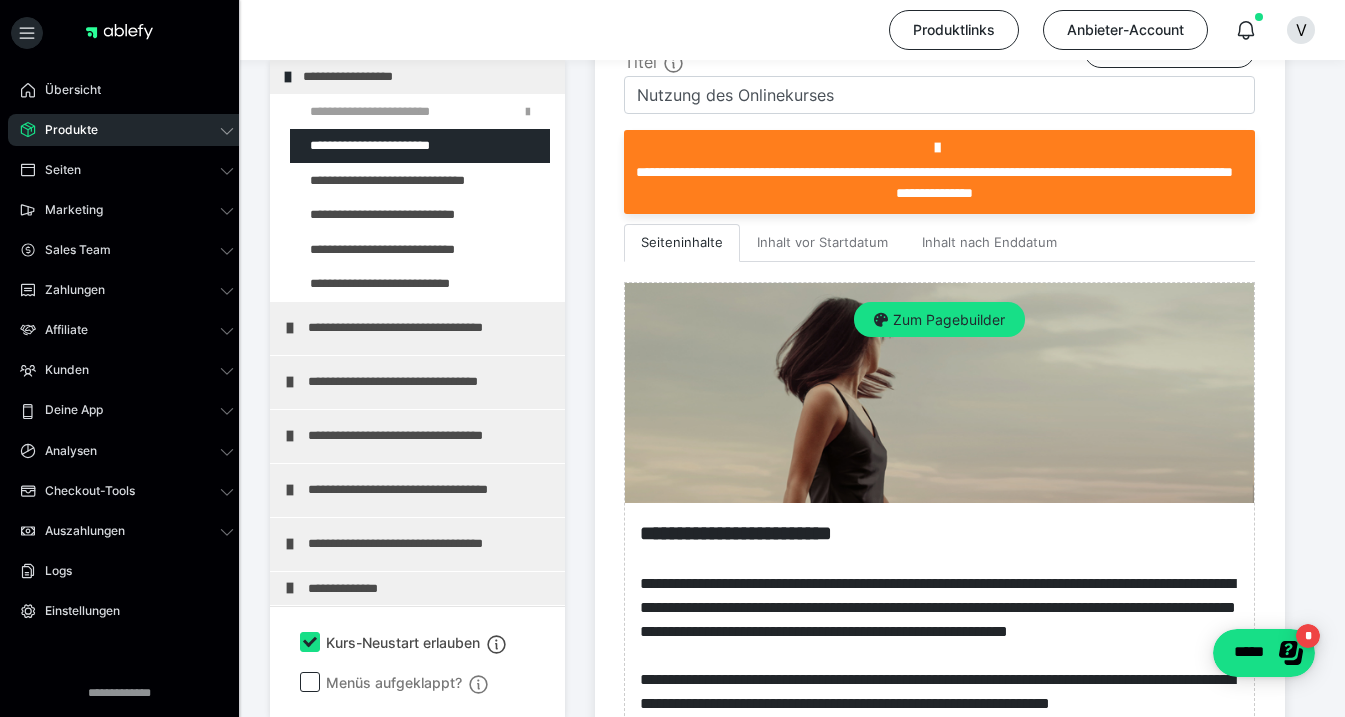 scroll, scrollTop: 540, scrollLeft: 0, axis: vertical 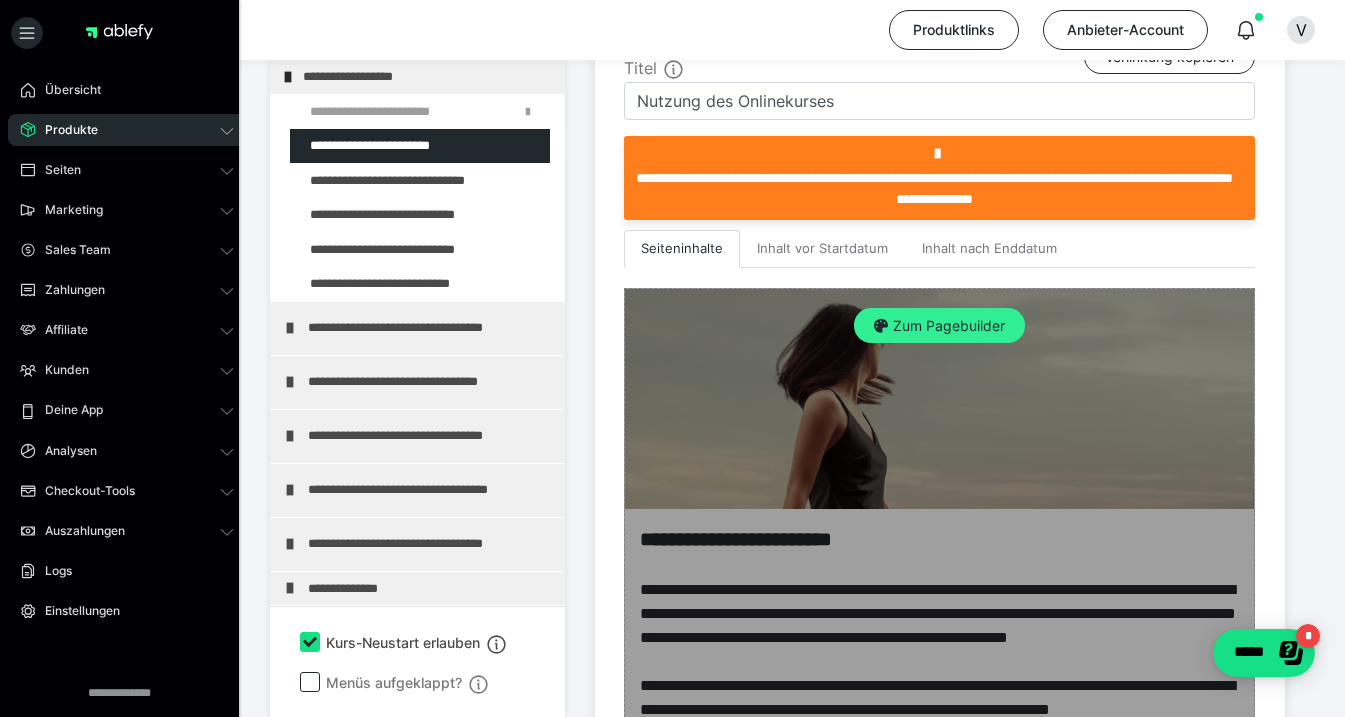 click on "Zum Pagebuilder" at bounding box center (939, 326) 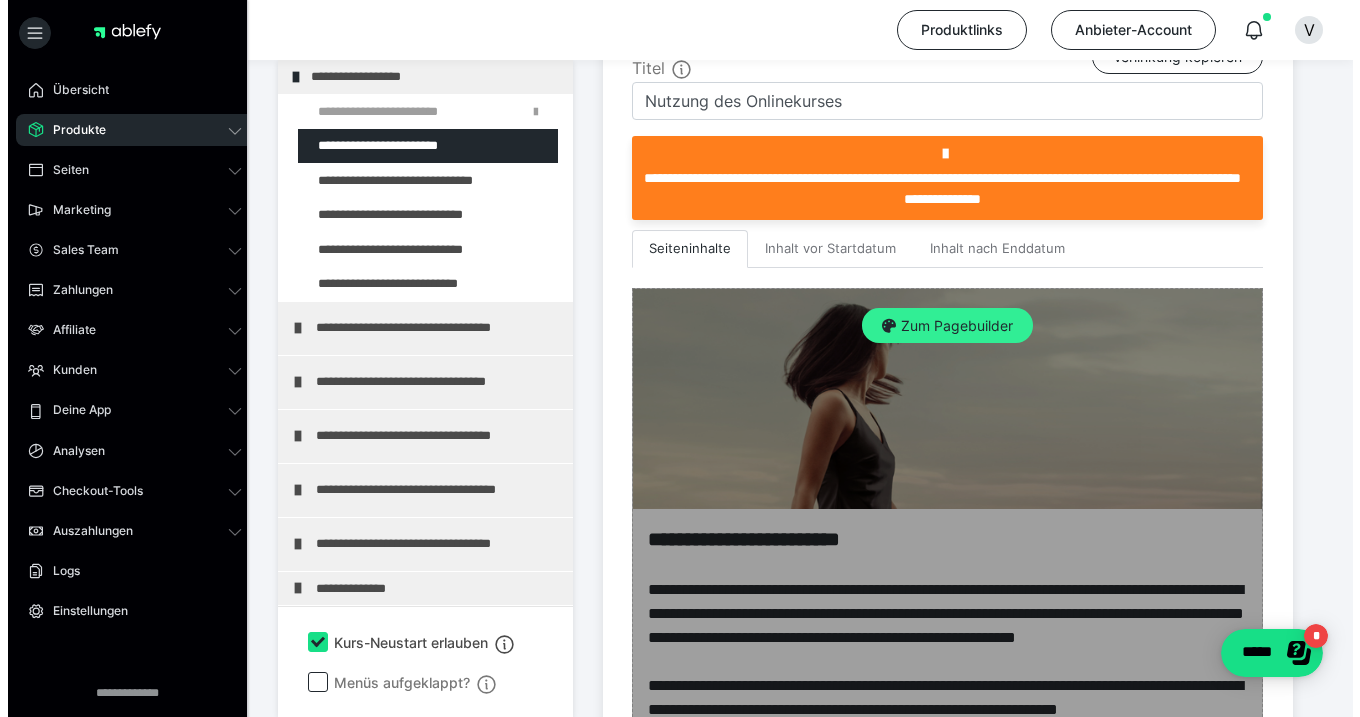 scroll, scrollTop: 395, scrollLeft: 0, axis: vertical 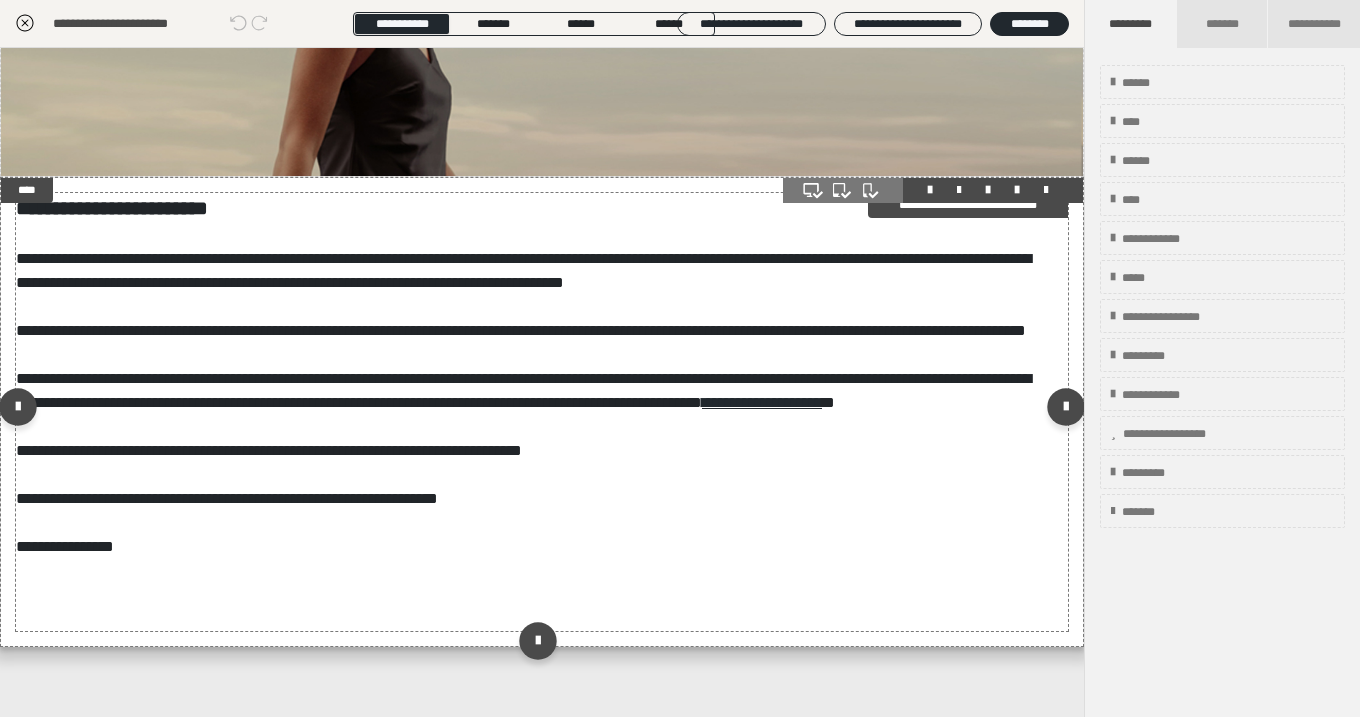 click on "**********" at bounding box center [534, 412] 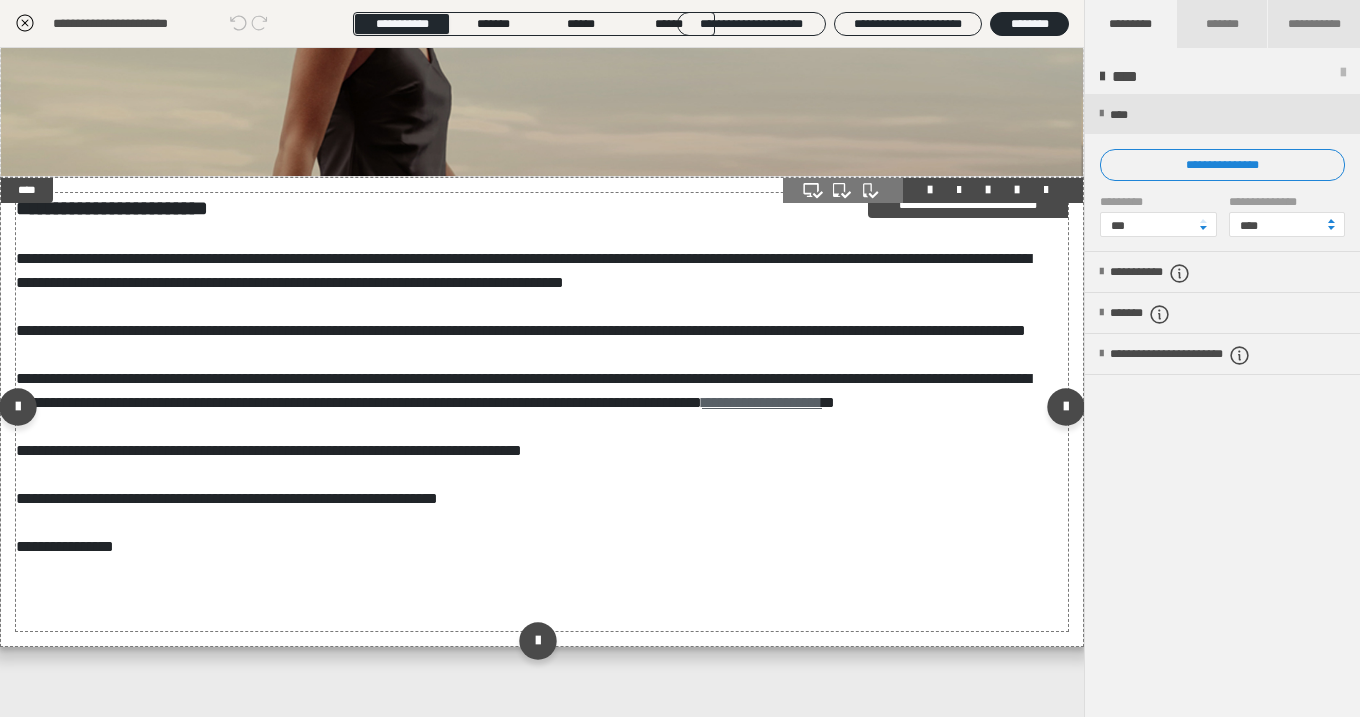 click on "**********" at bounding box center (762, 402) 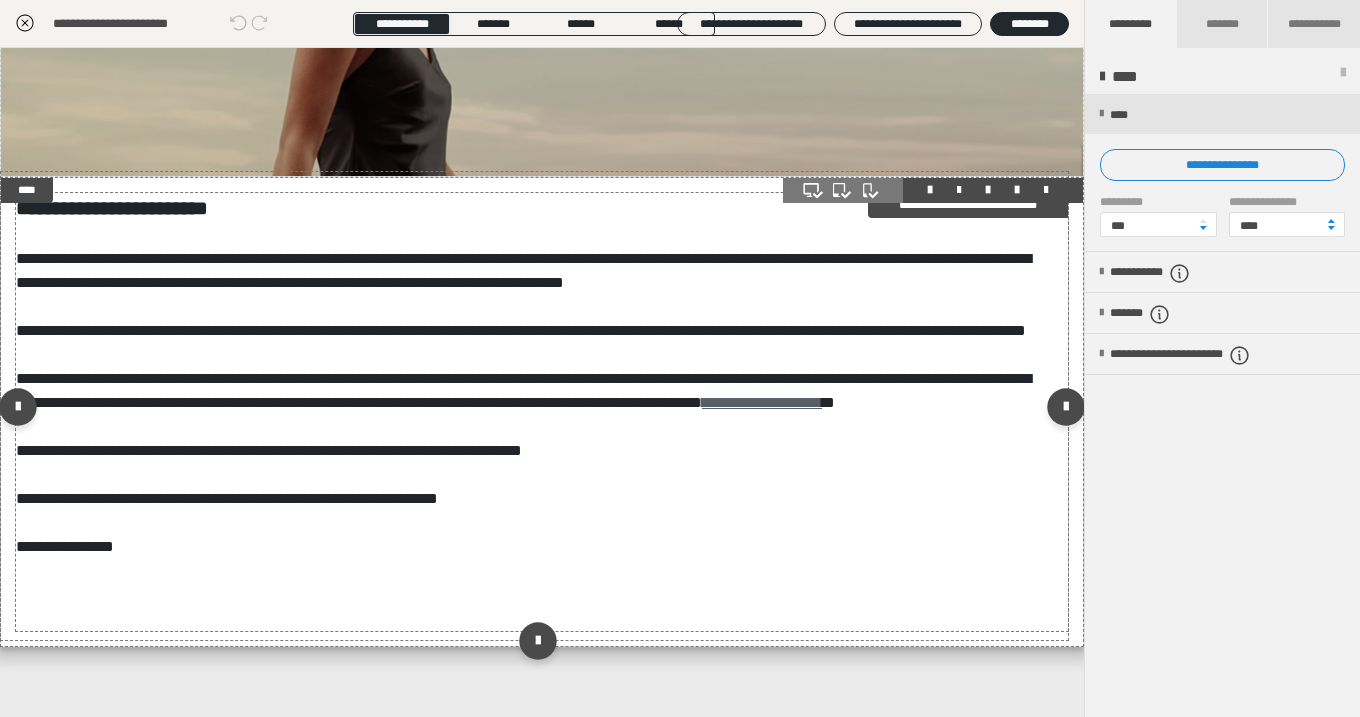click on "**********" at bounding box center [762, 402] 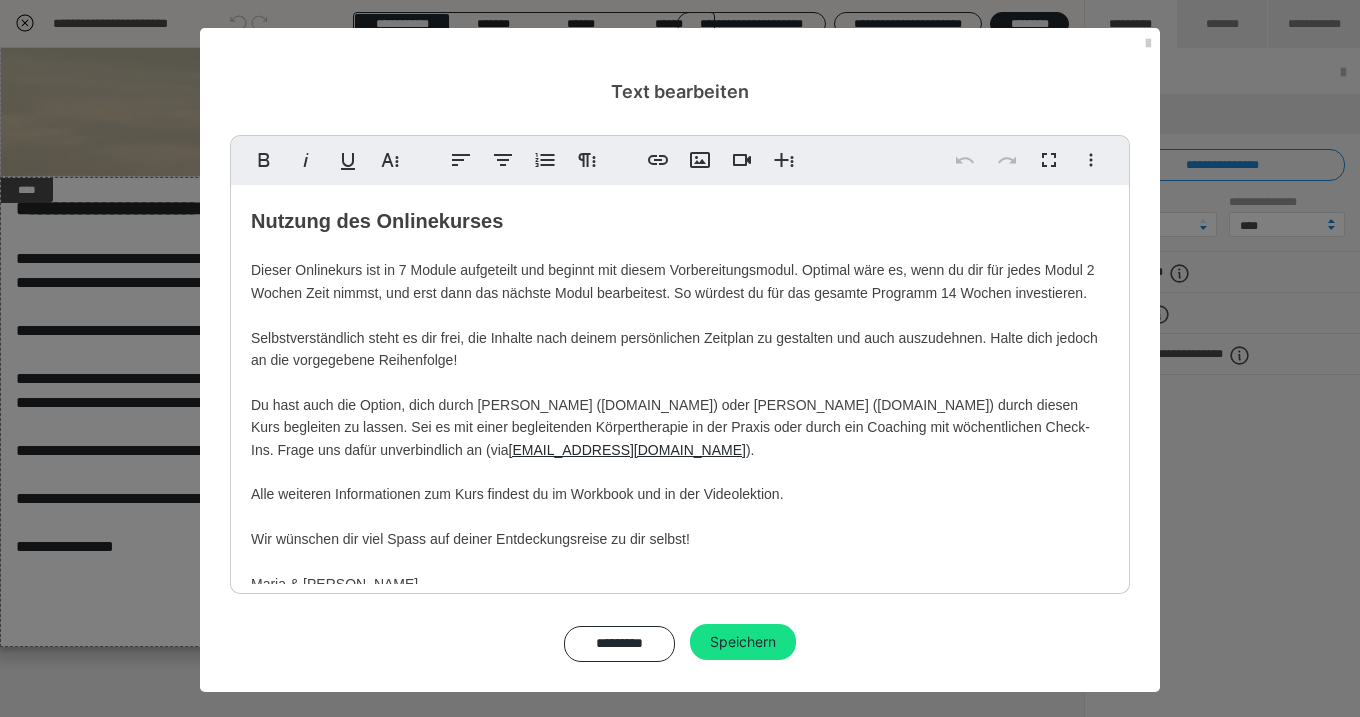 click on "[EMAIL_ADDRESS][DOMAIN_NAME]" at bounding box center (627, 450) 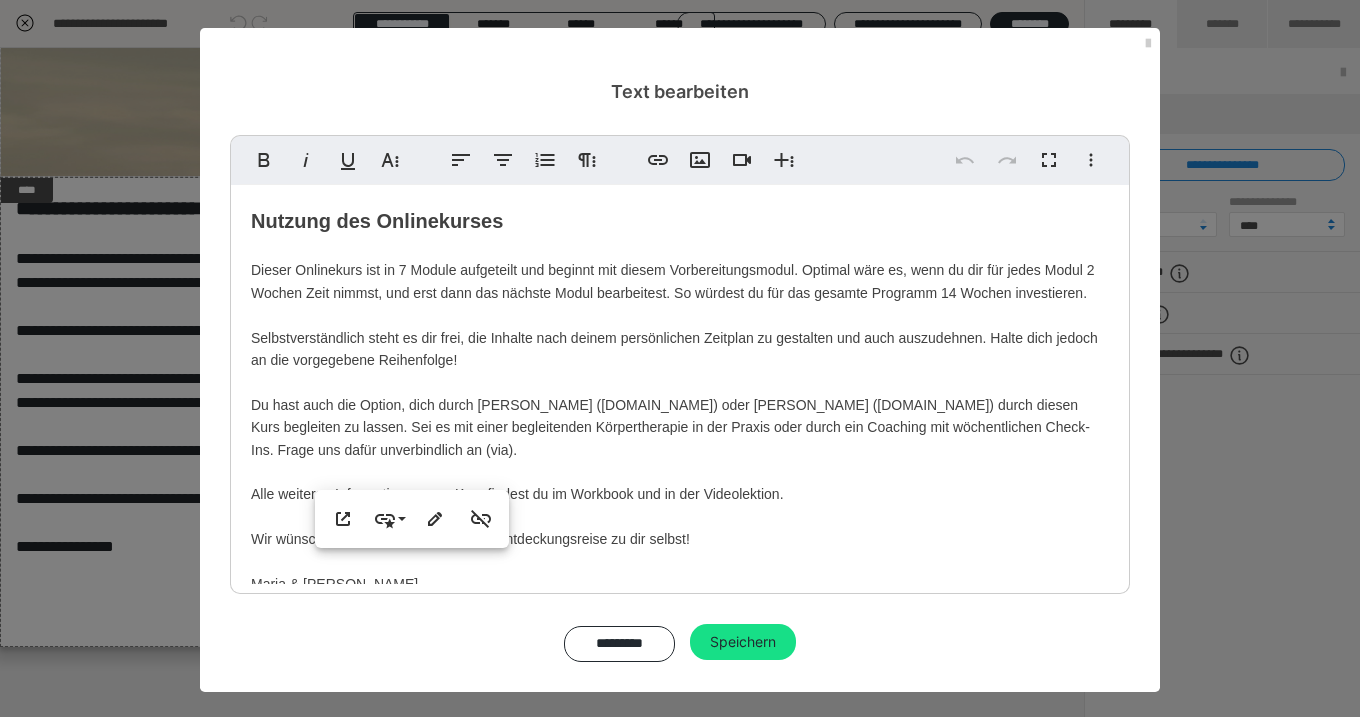 type 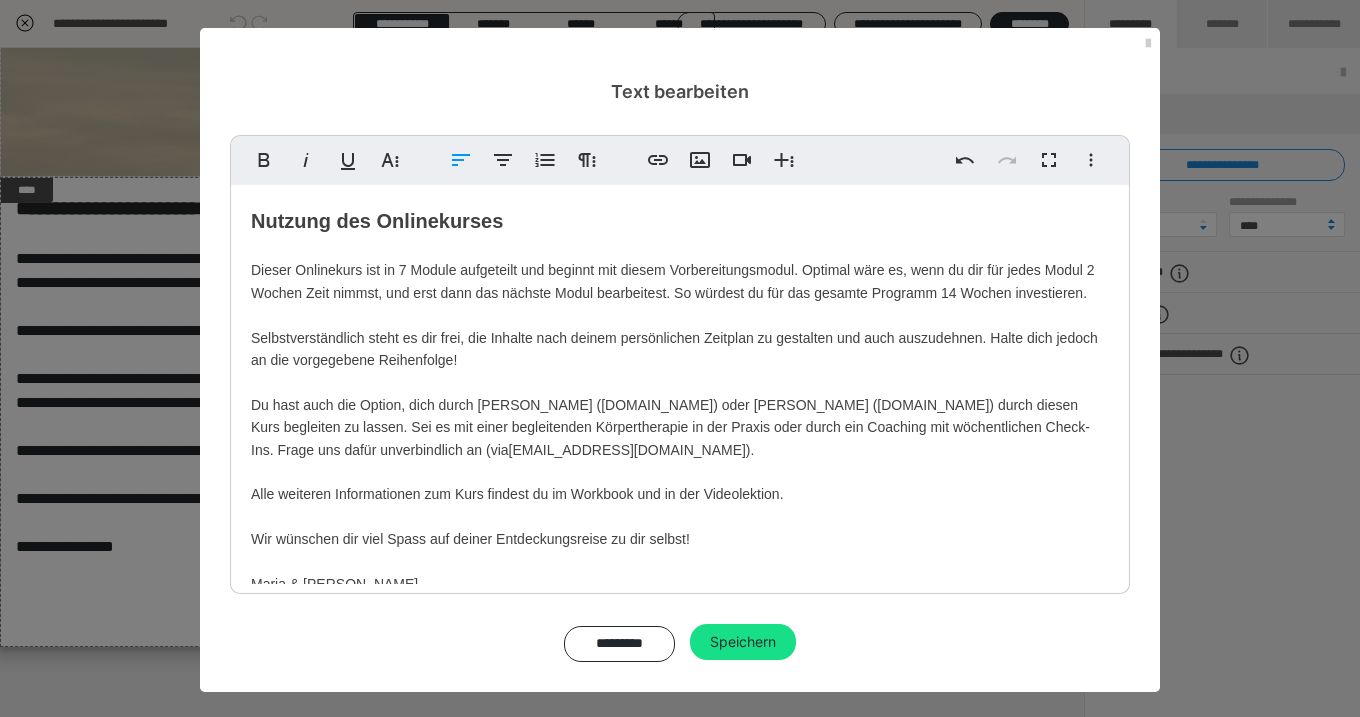 click on "Nutzung des Onlinekurses Dieser Onlinekurs ist in 7 Module aufgeteilt und beginnt mit diesem Vorbereitungsmodul. Optimal wäre es, wenn du dir für jedes Modul 2 Wochen Zeit nimmst, und erst dann das nächste Modul bearbeitest. So würdest du für das gesamte Programm 14 Wochen investieren.  Selbstverständlich steht es dir frei, die Inhalte nach deinem persönlichen Zeitplan zu gestalten und auch auszudehnen. Halte dich jedoch an die vorgegebene Reihenfolge!  Du hast auch die Option, dich durch [PERSON_NAME] ([DOMAIN_NAME]) oder [PERSON_NAME] ([DOMAIN_NAME]) durch diesen Kurs begleiten zu lassen. Sei es mit einer begleitenden Körpertherapie in der Praxis oder durch ein Coaching mit wöchentlichen Check-Ins. Frage uns dafür unverbindlich an (via  [EMAIL_ADDRESS][DOMAIN_NAME]).  Alle weiteren Informationen zum Kurs findest du im Workbook und in der Videolektion.  Wir wünschen dir viel Spass auf deiner Entdeckungsreise zu dir selbst!  Maria & [PERSON_NAME]" at bounding box center [680, 400] 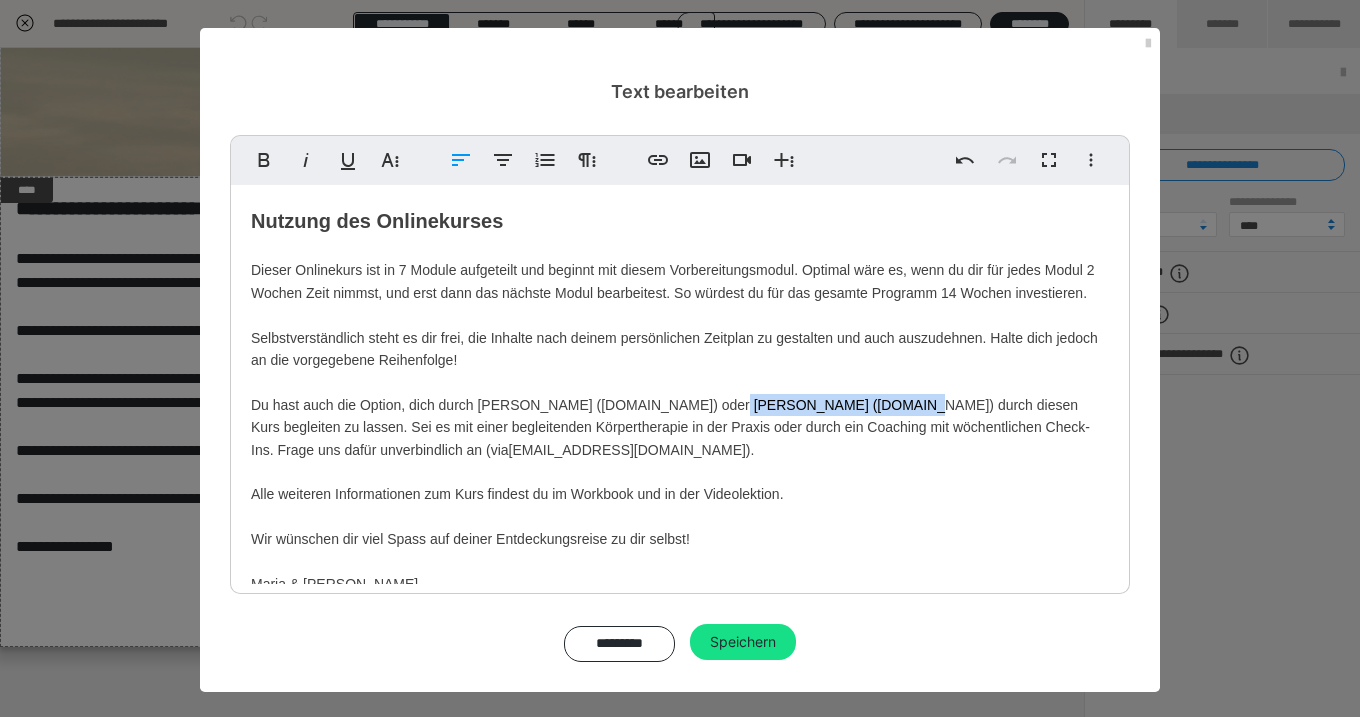 drag, startPoint x: 863, startPoint y: 422, endPoint x: 699, endPoint y: 424, distance: 164.01219 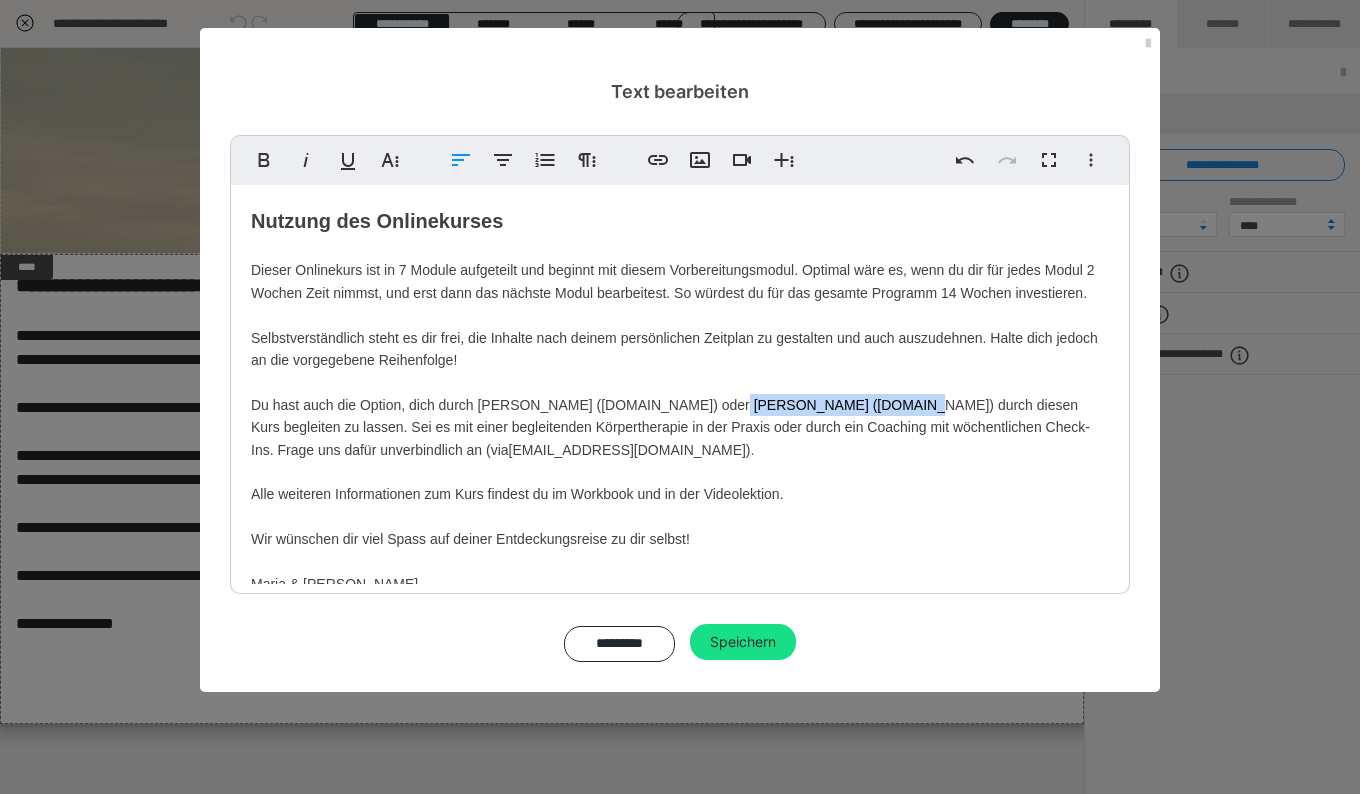 scroll, scrollTop: 185, scrollLeft: 0, axis: vertical 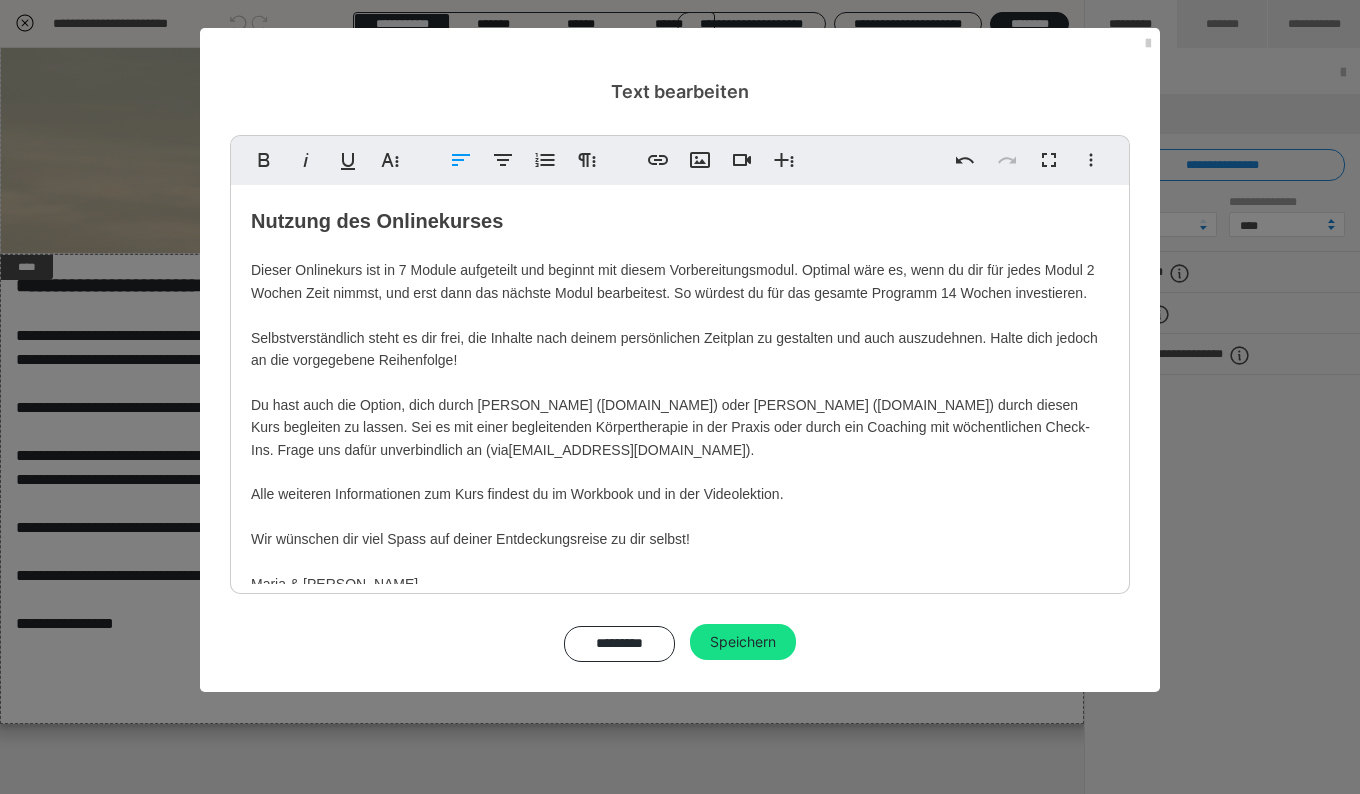 click on "Nutzung des Onlinekurses Dieser Onlinekurs ist in 7 Module aufgeteilt und beginnt mit diesem Vorbereitungsmodul. Optimal wäre es, wenn du dir für jedes Modul 2 Wochen Zeit nimmst, und erst dann das nächste Modul bearbeitest. So würdest du für das gesamte Programm 14 Wochen investieren.  Selbstverständlich steht es dir frei, die Inhalte nach deinem persönlichen Zeitplan zu gestalten und auch auszudehnen. Halte dich jedoch an die vorgegebene Reihenfolge!  Du hast auch die Option, dich durch [PERSON_NAME] ([DOMAIN_NAME]) oder [PERSON_NAME] ([DOMAIN_NAME]) durch diesen Kurs begleiten zu lassen. Sei es mit einer begleitenden Körpertherapie in der Praxis oder durch ein Coaching mit wöchentlichen Check-Ins. Frage uns dafür unverbindlich an (via  [EMAIL_ADDRESS][DOMAIN_NAME]).  Alle weiteren Informationen zum Kurs findest du im Workbook und in der Videolektion.  Wir wünschen dir viel Spass auf deiner Entdeckungsreise zu dir selbst!  Maria & [PERSON_NAME]" at bounding box center (680, 400) 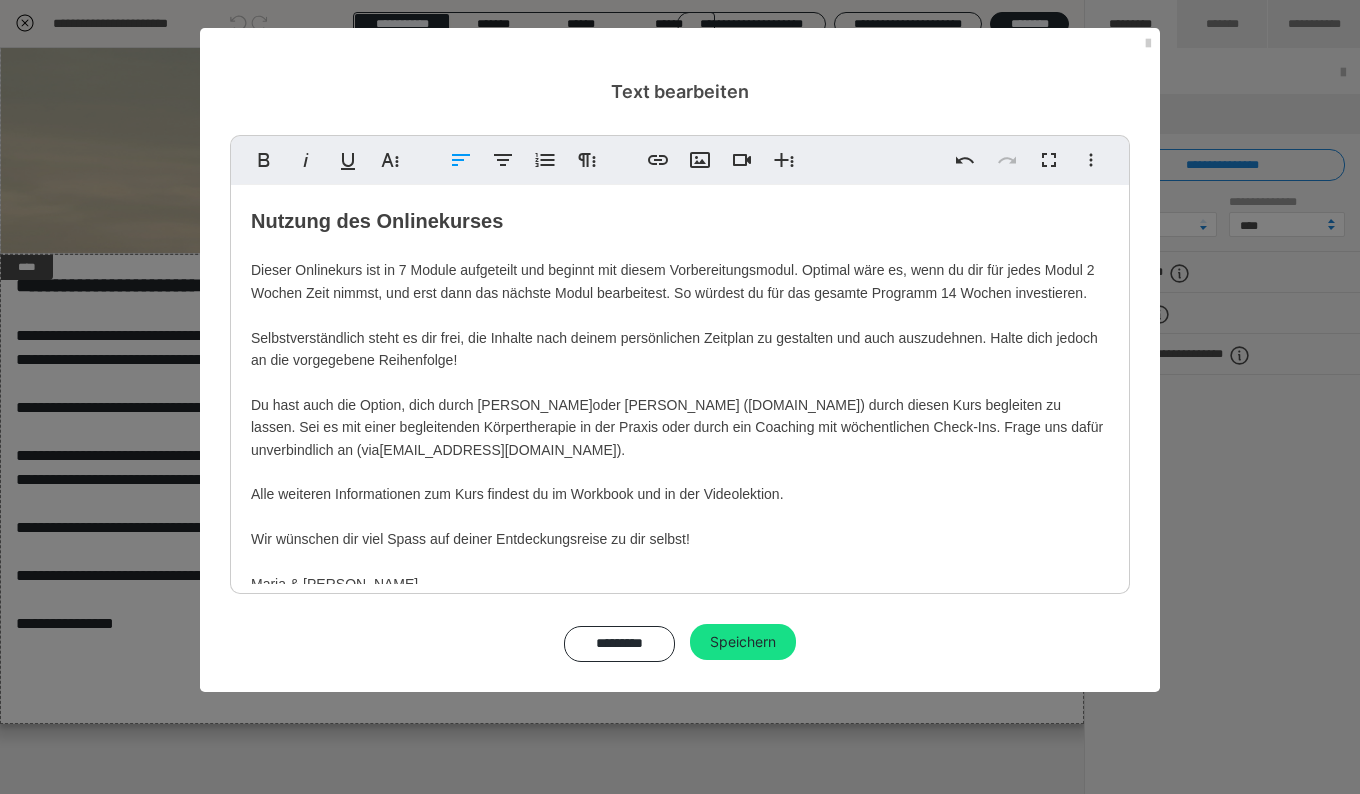click on "Nutzung des Onlinekurses Dieser Onlinekurs ist in 7 Module aufgeteilt und beginnt mit diesem Vorbereitungsmodul. Optimal wäre es, wenn du dir für jedes Modul 2 Wochen Zeit nimmst, und erst dann das nächste Modul bearbeitest. So würdest du für das gesamte Programm 14 Wochen investieren.  Selbstverständlich steht es dir frei, die Inhalte nach deinem persönlichen Zeitplan zu gestalten und auch auszudehnen. Halte dich jedoch an die vorgegebene Reihenfolge!  Du hast auch die Option, dich durch [PERSON_NAME]  oder [PERSON_NAME] ([DOMAIN_NAME]) durch diesen Kurs begleiten zu lassen. Sei es mit einer begleitenden Körpertherapie in der Praxis oder durch ein Coaching mit wöchentlichen Check-Ins. Frage uns dafür unverbindlich an (via  [EMAIL_ADDRESS][DOMAIN_NAME]).  Alle weiteren Informationen zum Kurs findest du im Workbook und in der Videolektion.  Wir wünschen dir viel Spass auf deiner Entdeckungsreise zu dir selbst!  Maria & [PERSON_NAME]" at bounding box center (680, 400) 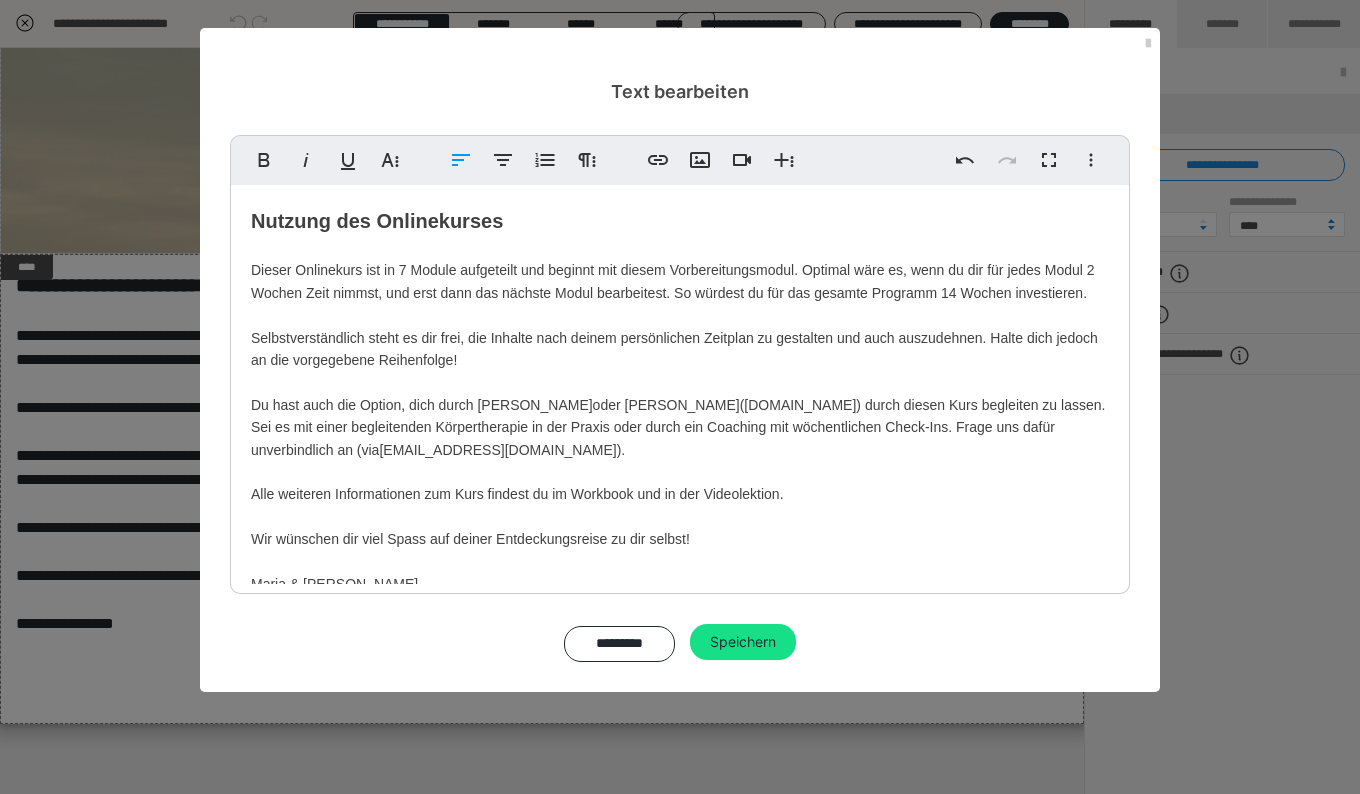 scroll, scrollTop: 54, scrollLeft: 0, axis: vertical 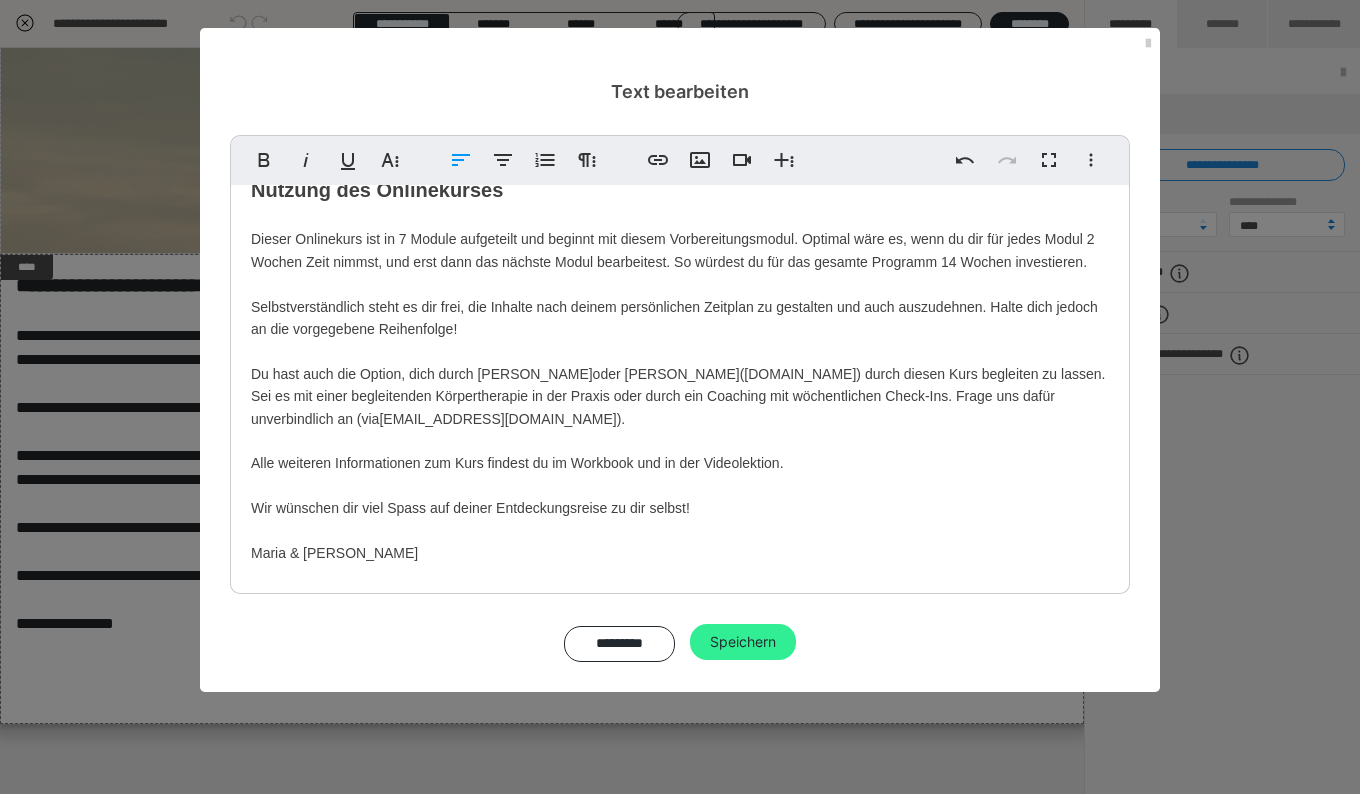 click on "Speichern" at bounding box center [743, 642] 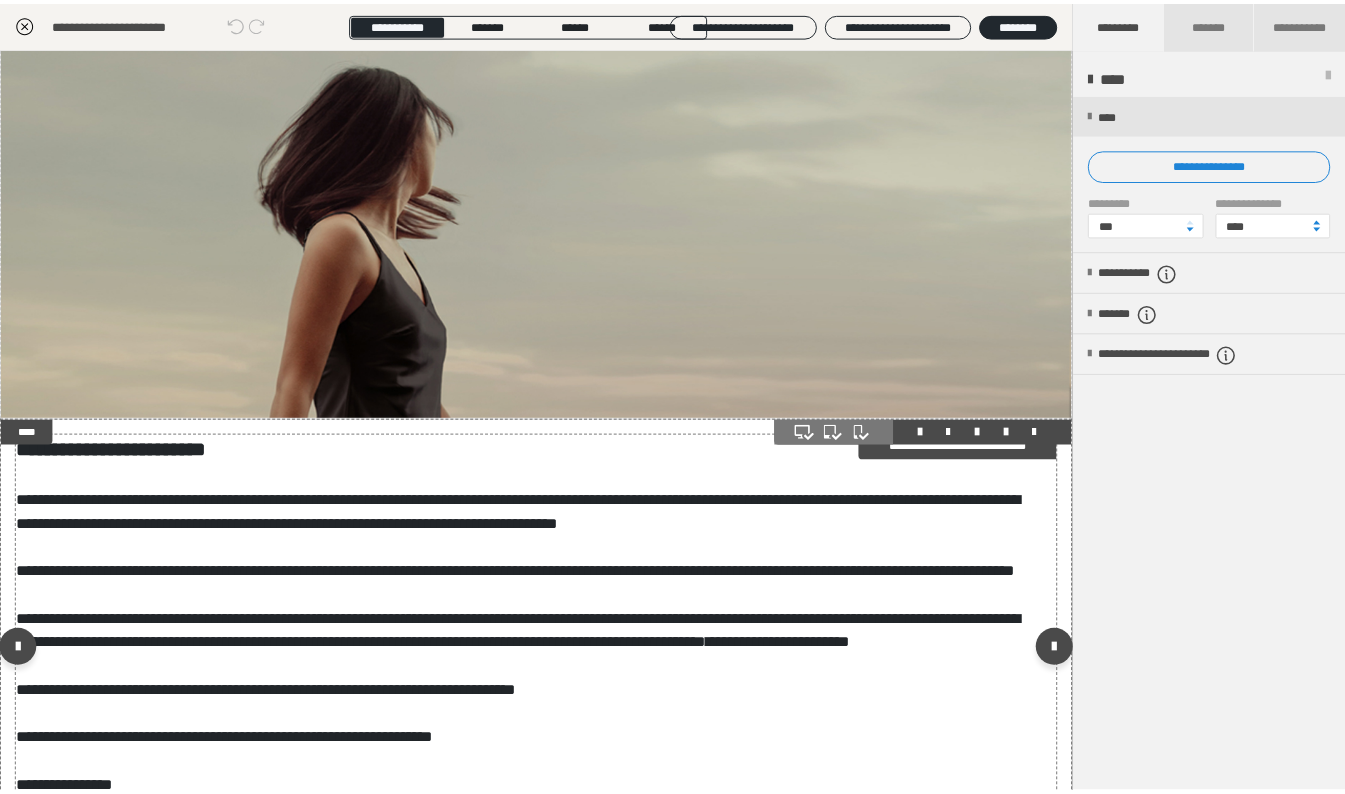 scroll, scrollTop: 0, scrollLeft: 0, axis: both 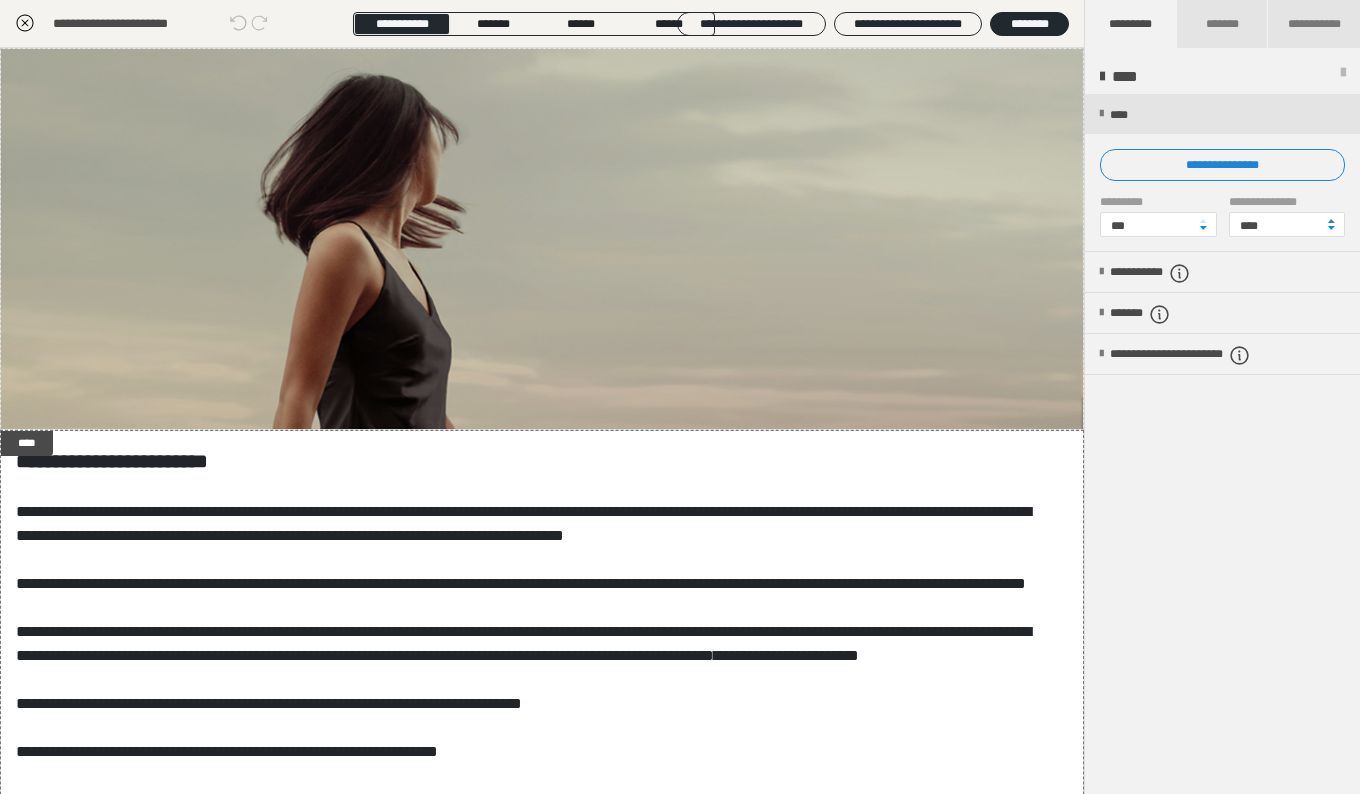 click 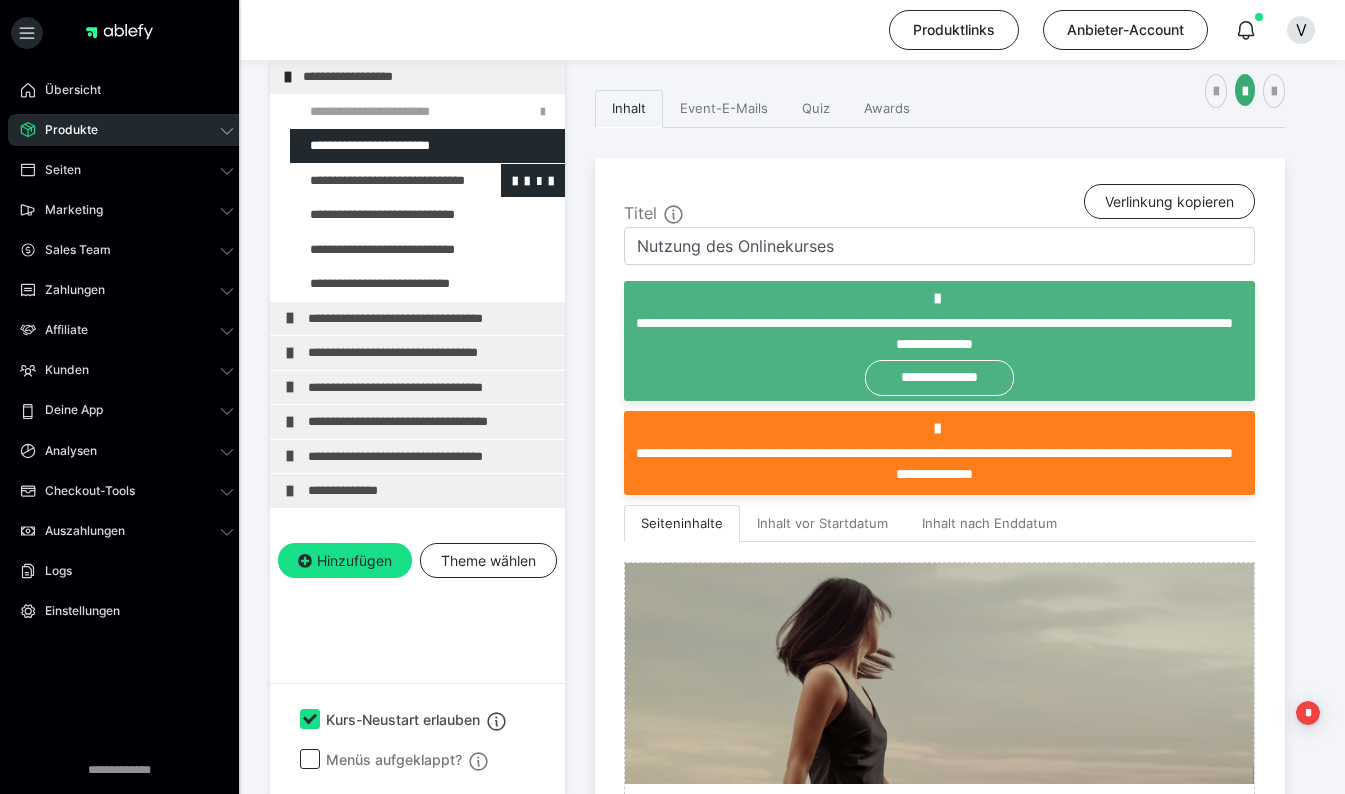 click at bounding box center (375, 181) 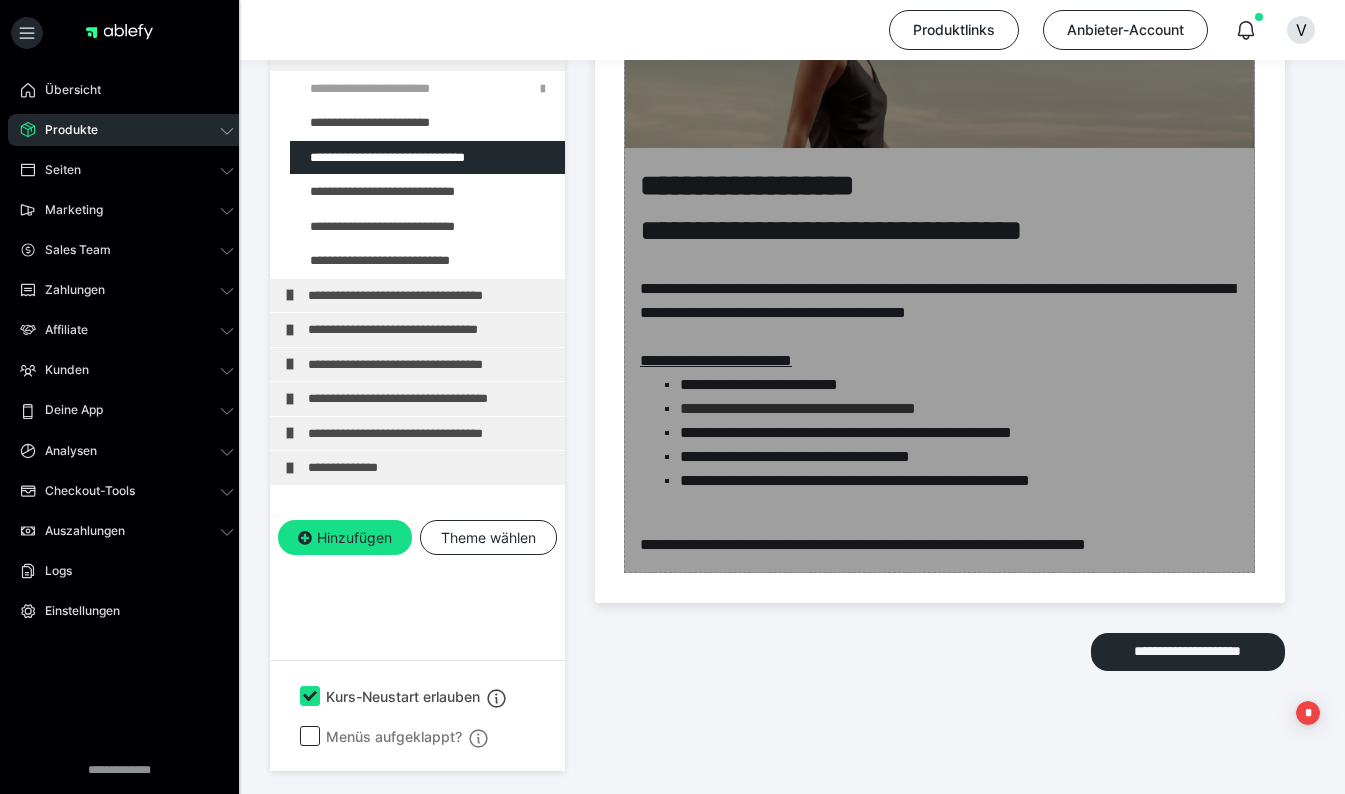 scroll, scrollTop: 902, scrollLeft: 0, axis: vertical 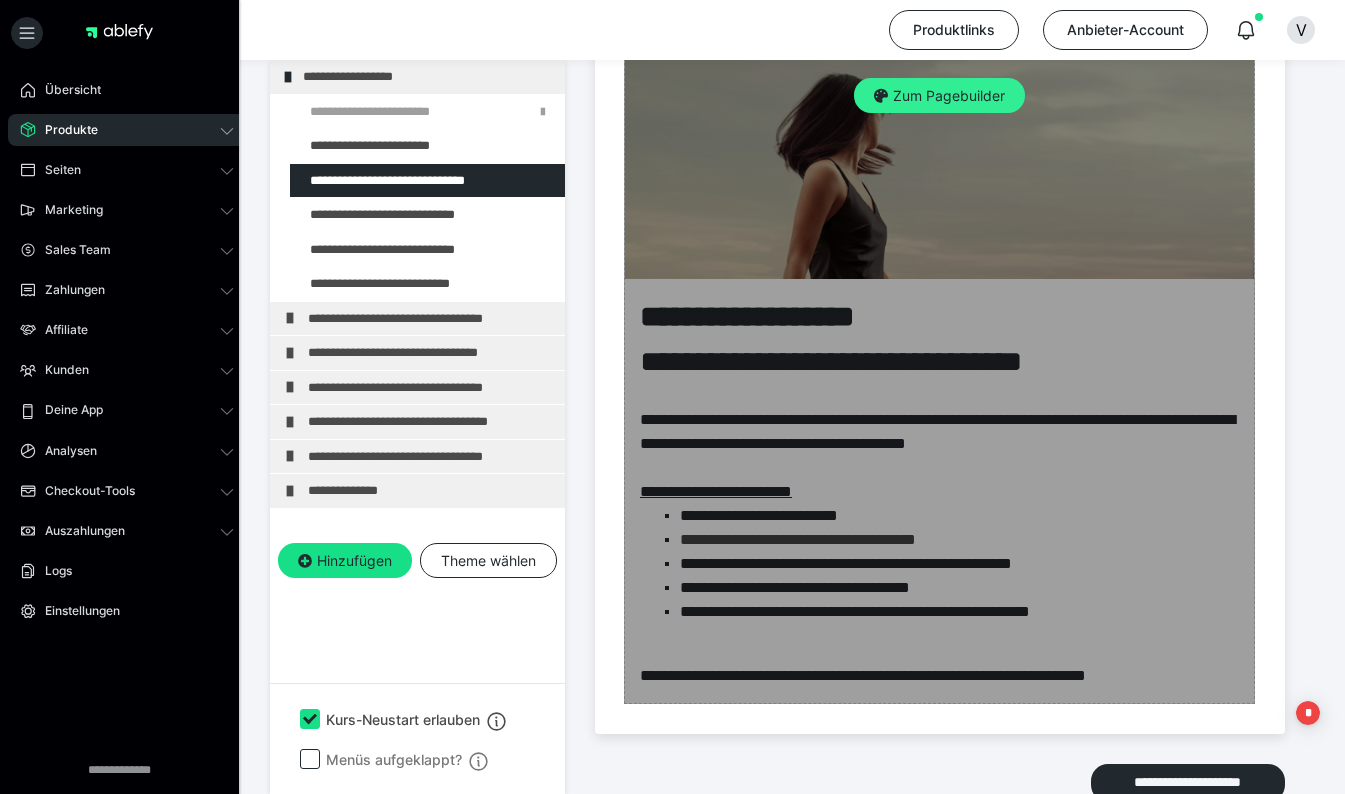 click on "Zum Pagebuilder" at bounding box center (939, 96) 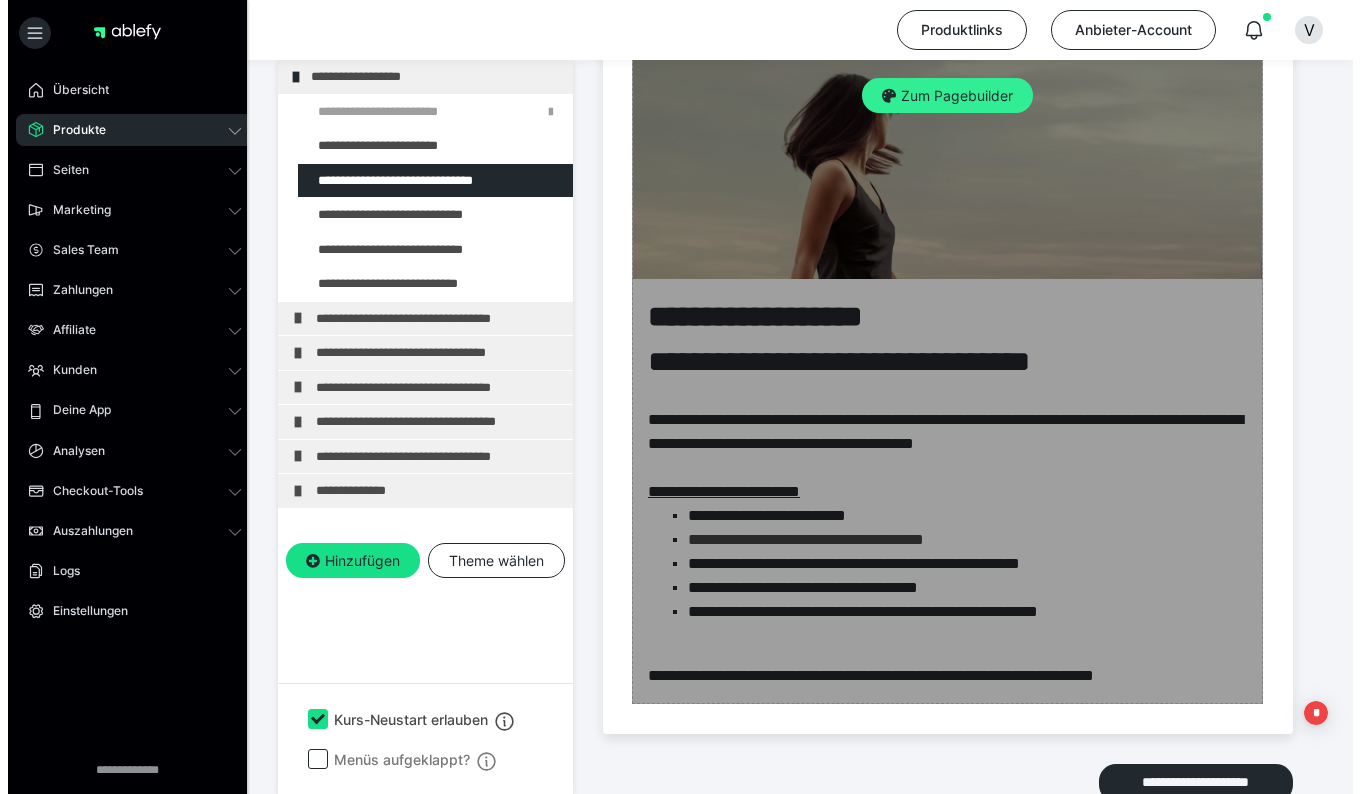 scroll, scrollTop: 395, scrollLeft: 0, axis: vertical 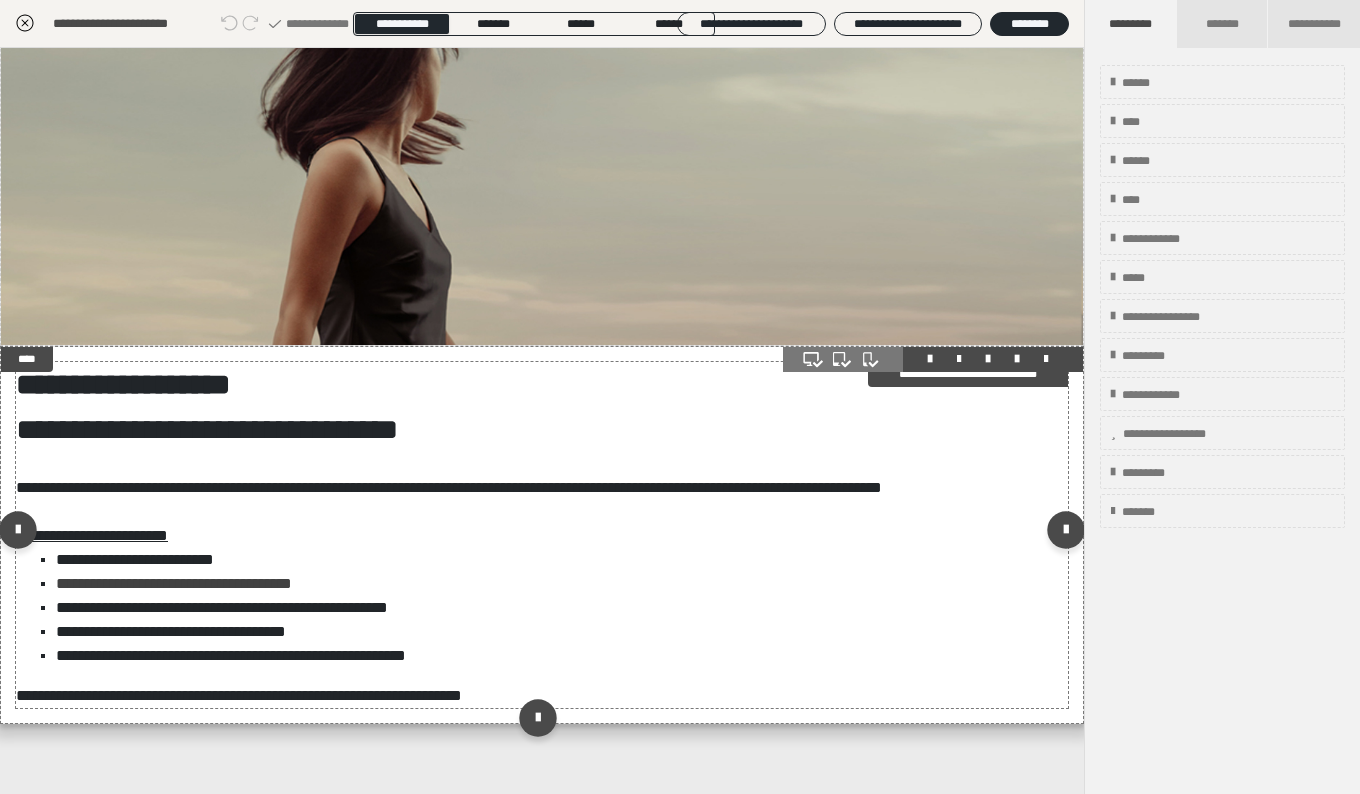 click on "**********" at bounding box center [521, 560] 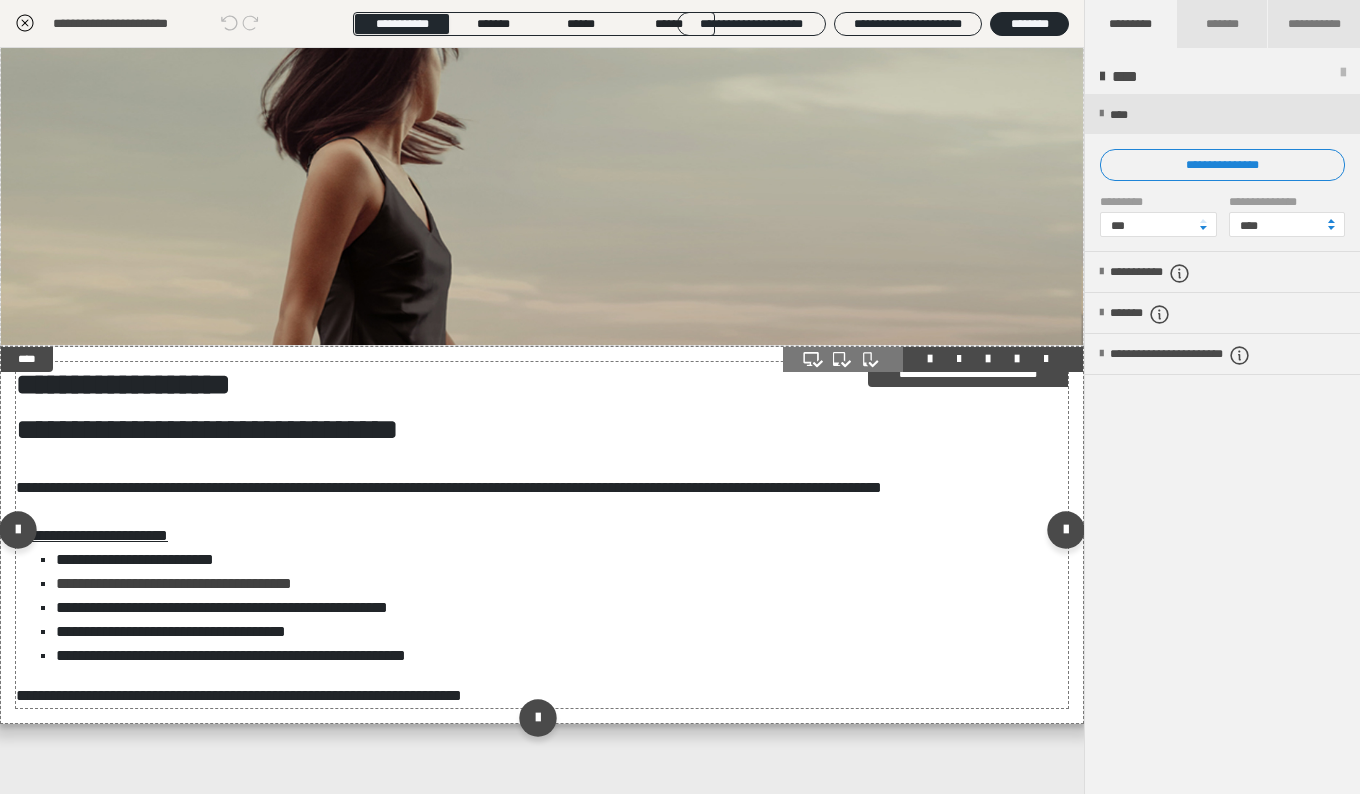 click on "**********" at bounding box center (542, 535) 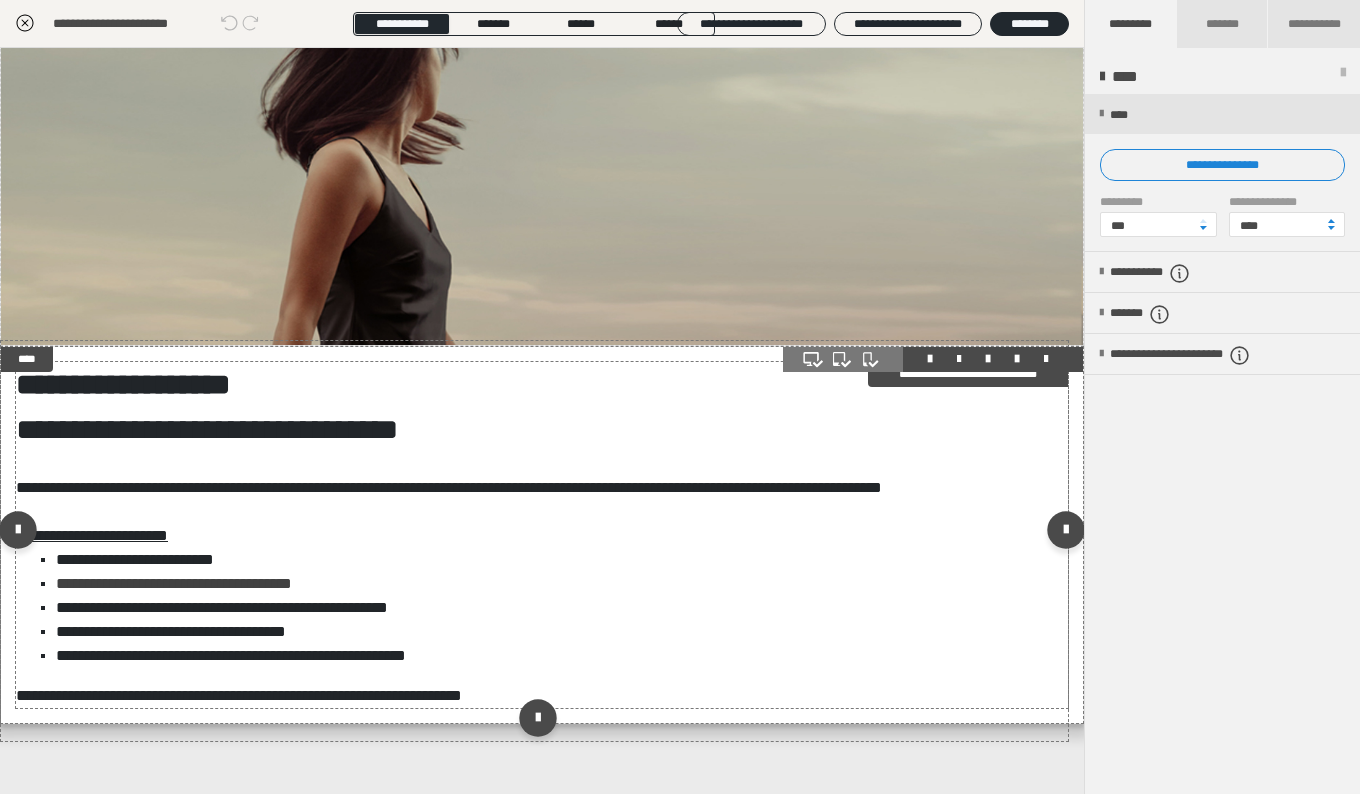 click on "**********" at bounding box center (521, 560) 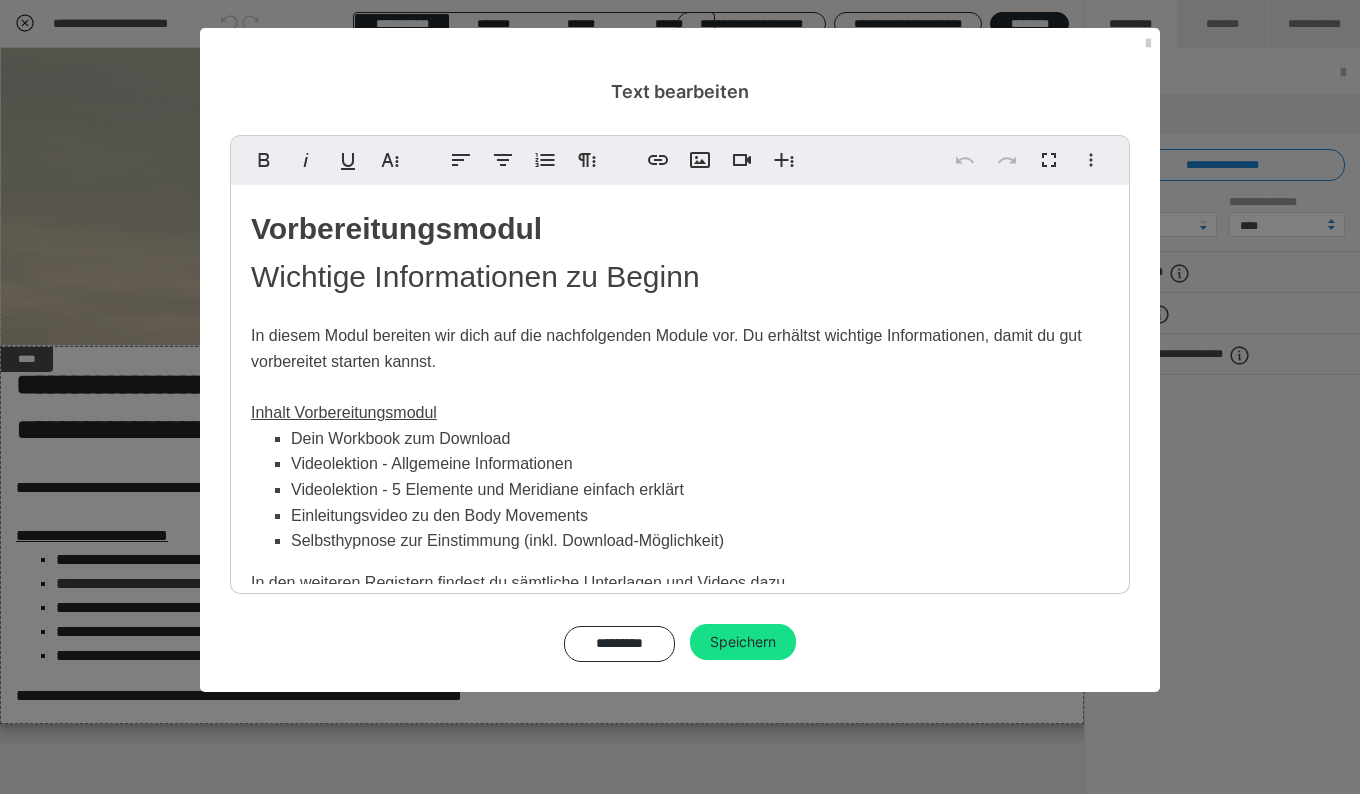 click on "Dein Workbook zum Download" at bounding box center (667, 439) 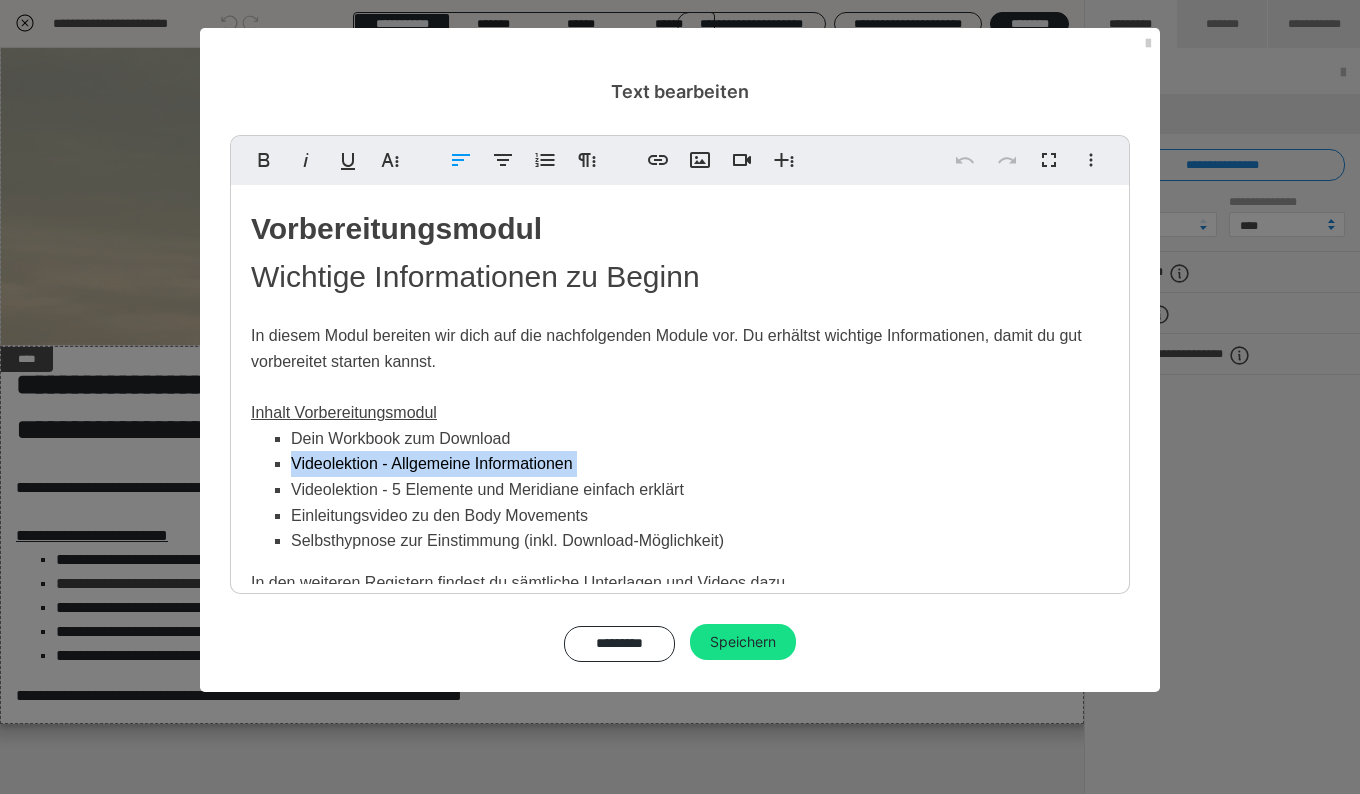 drag, startPoint x: 581, startPoint y: 466, endPoint x: 274, endPoint y: 459, distance: 307.0798 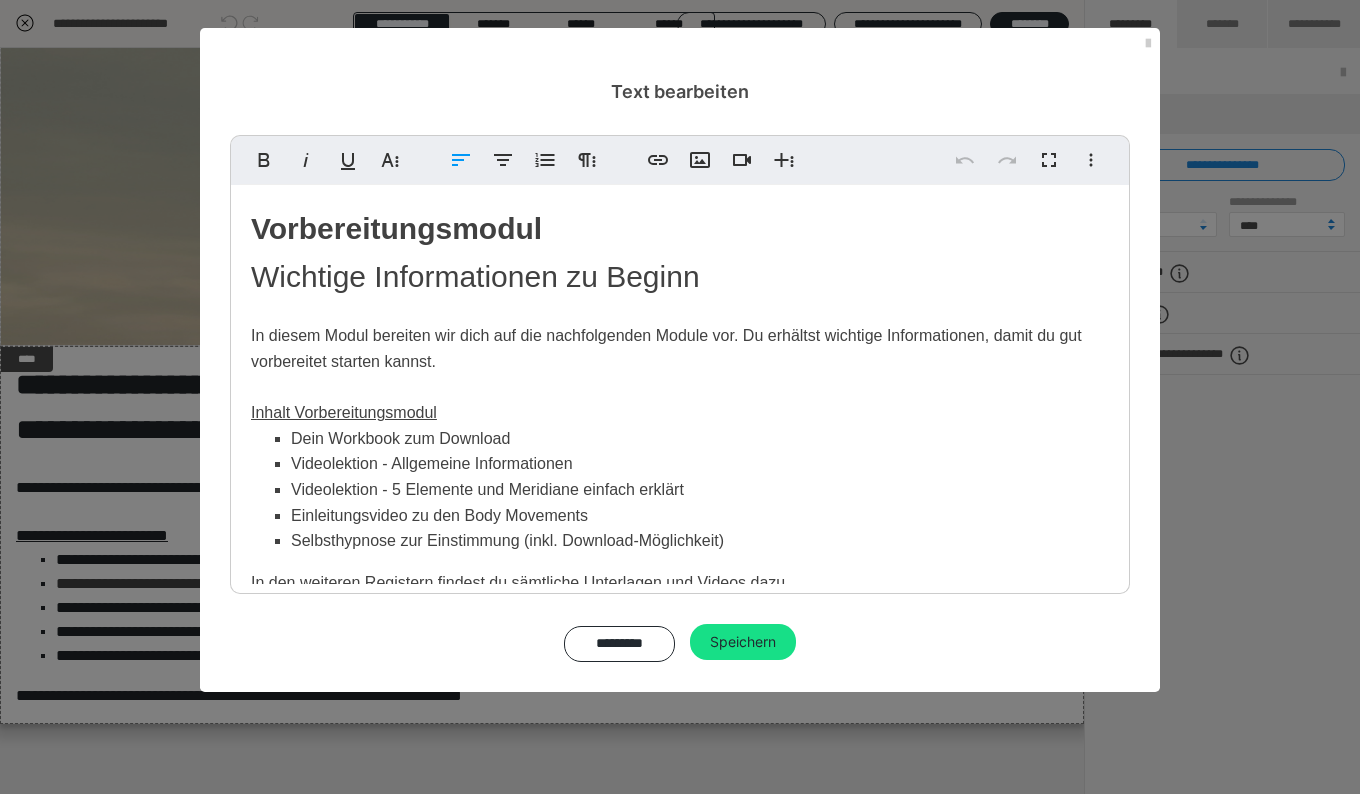 click on "Dein Workbook zum Download" at bounding box center (667, 439) 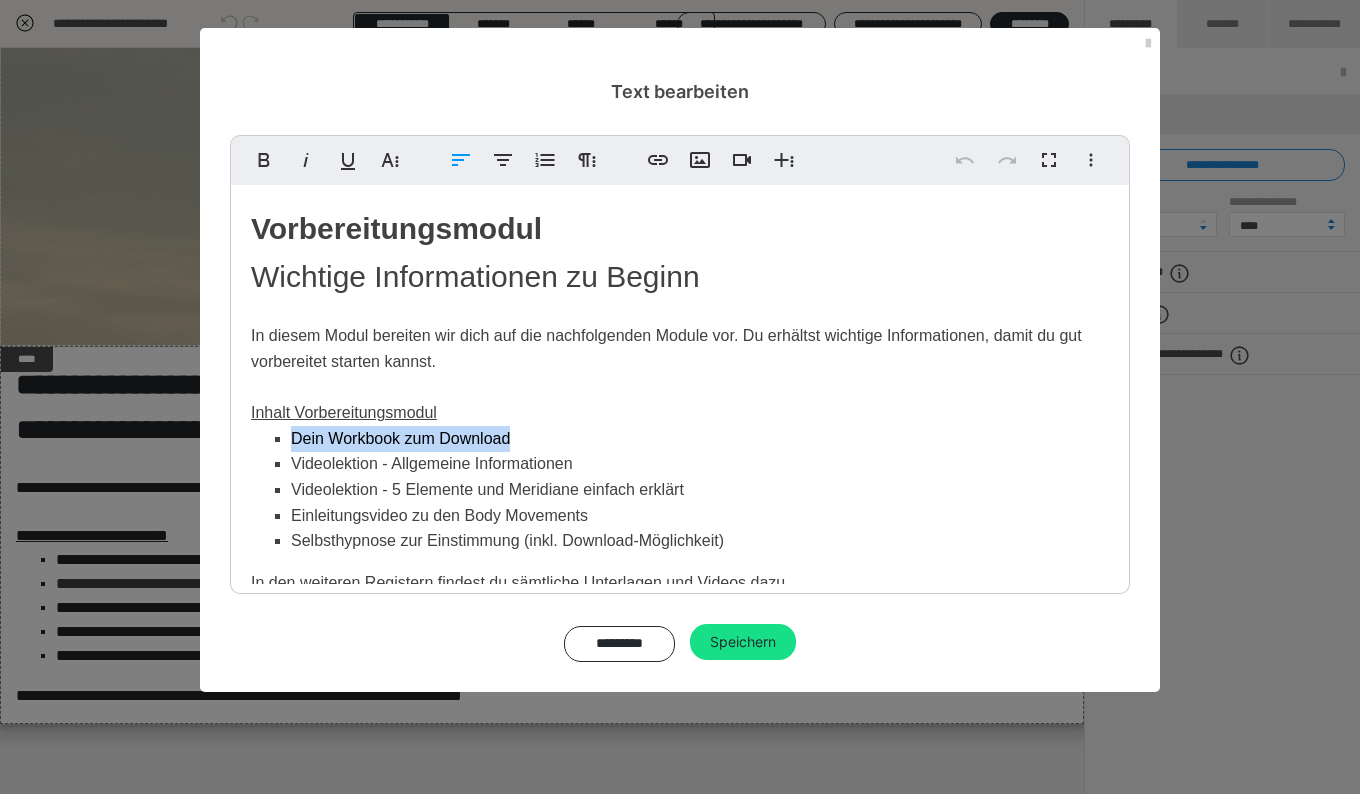 drag, startPoint x: 283, startPoint y: 437, endPoint x: 564, endPoint y: 446, distance: 281.1441 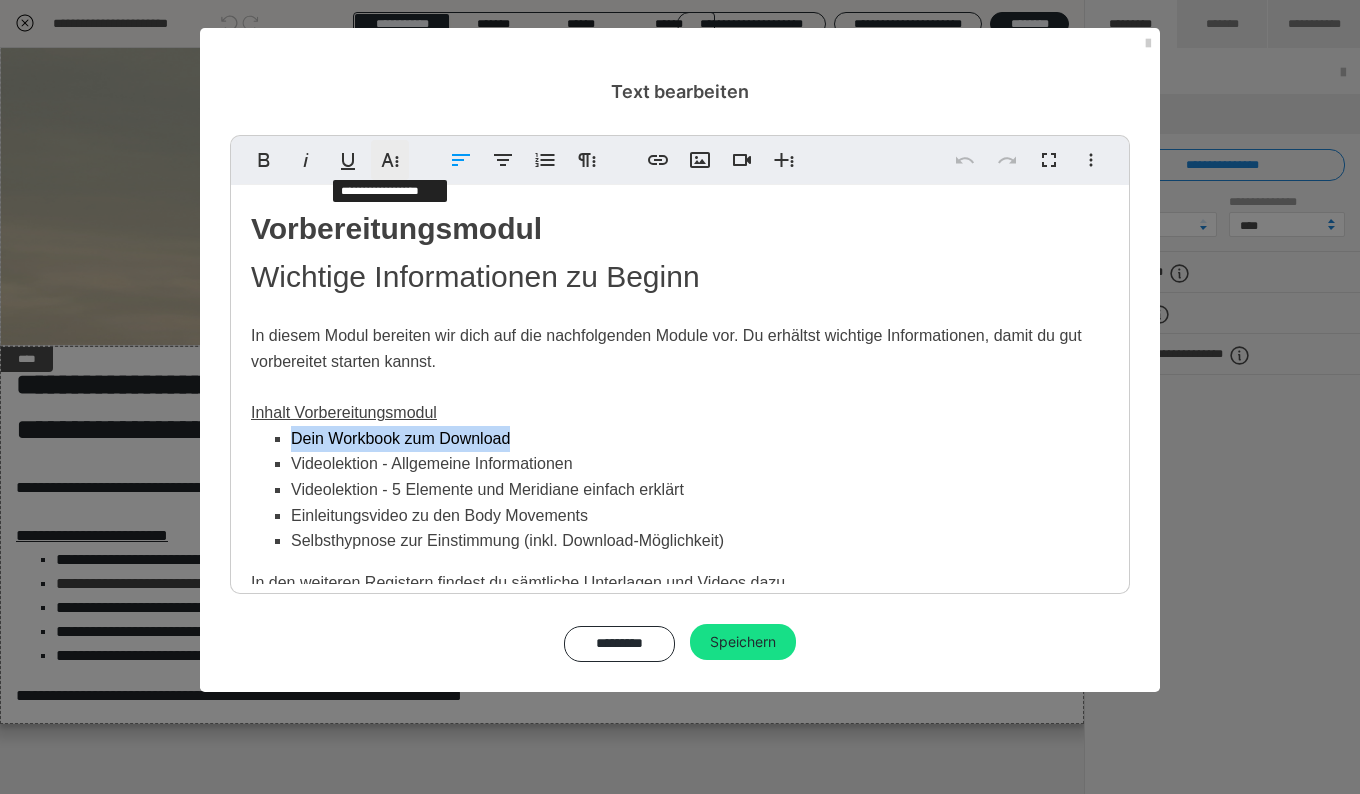 click 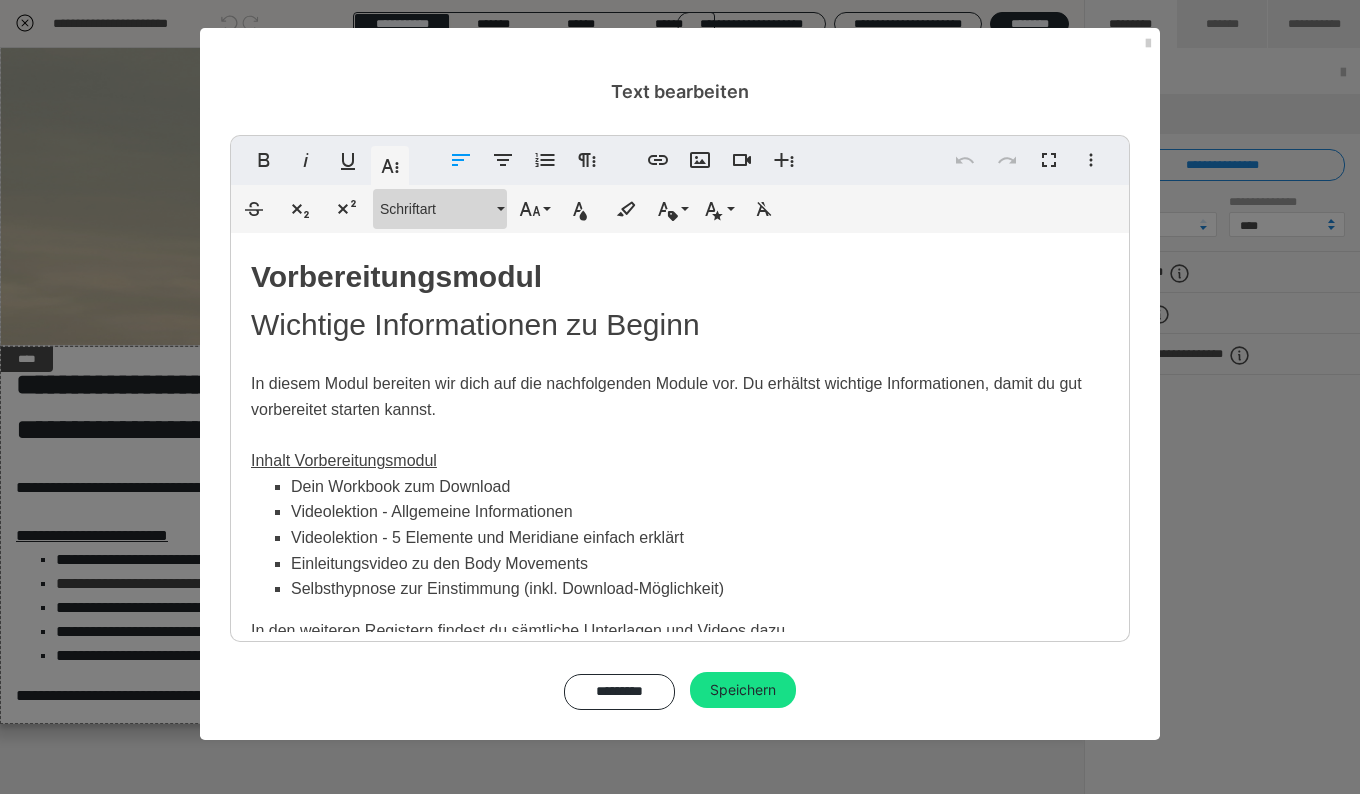 click on "Schriftart" at bounding box center (436, 209) 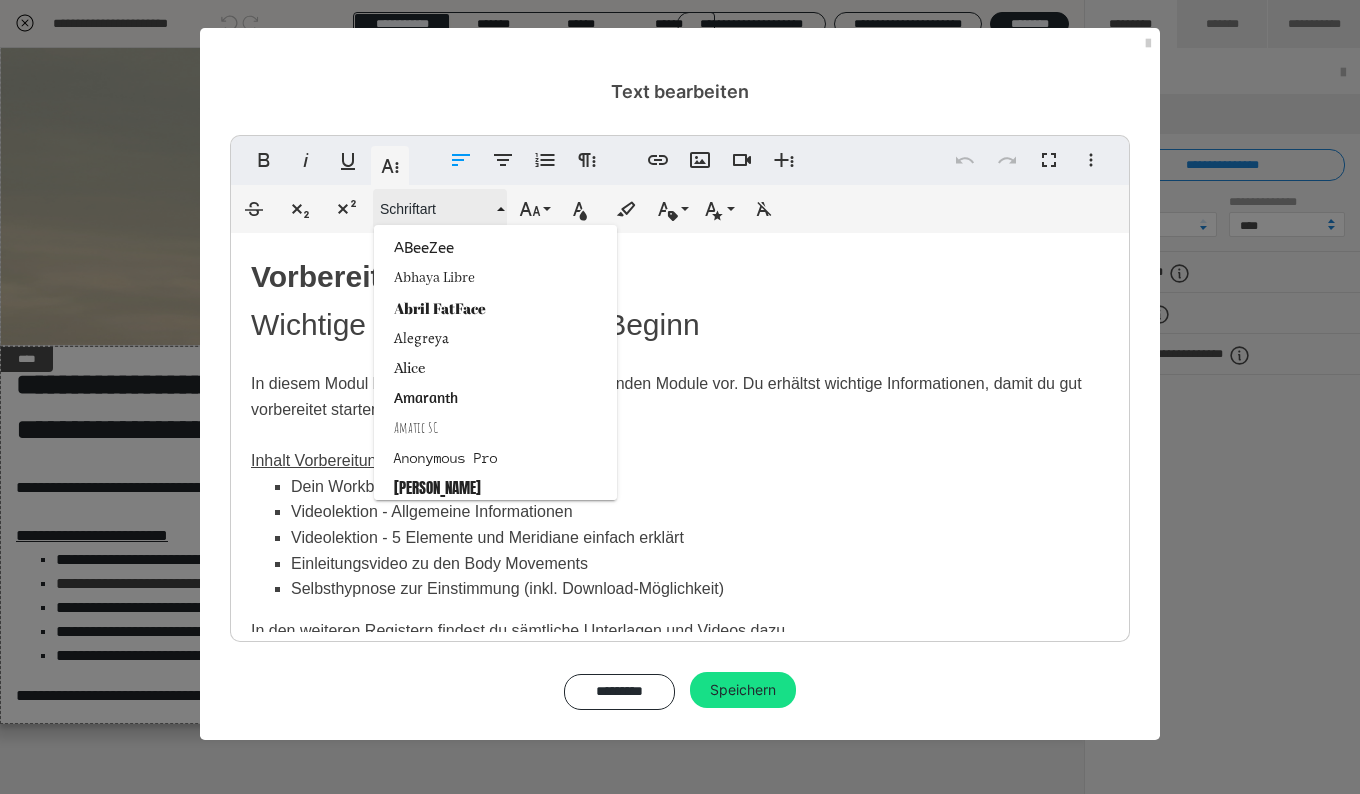 click on "Schriftart" at bounding box center [436, 209] 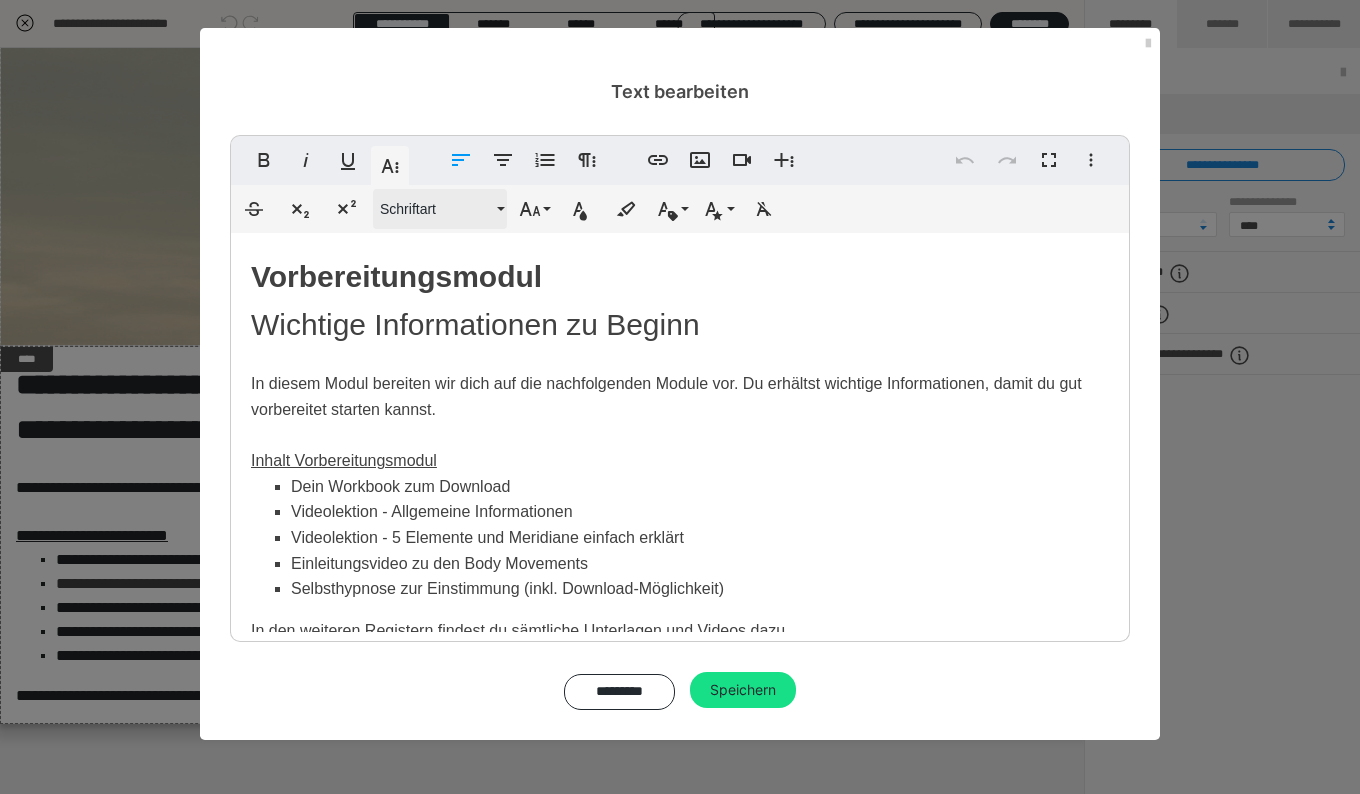 click on "Schriftart" at bounding box center [436, 209] 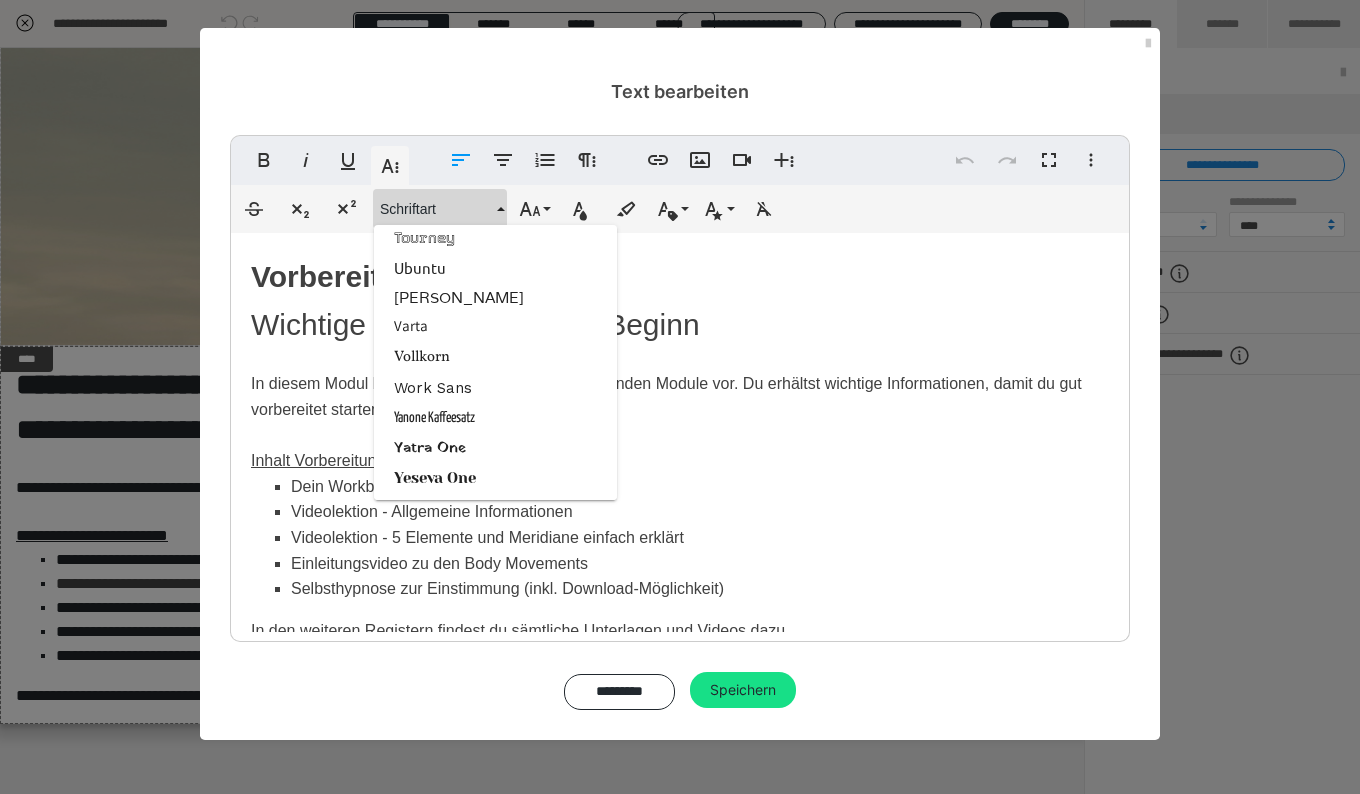 scroll, scrollTop: 3341, scrollLeft: 0, axis: vertical 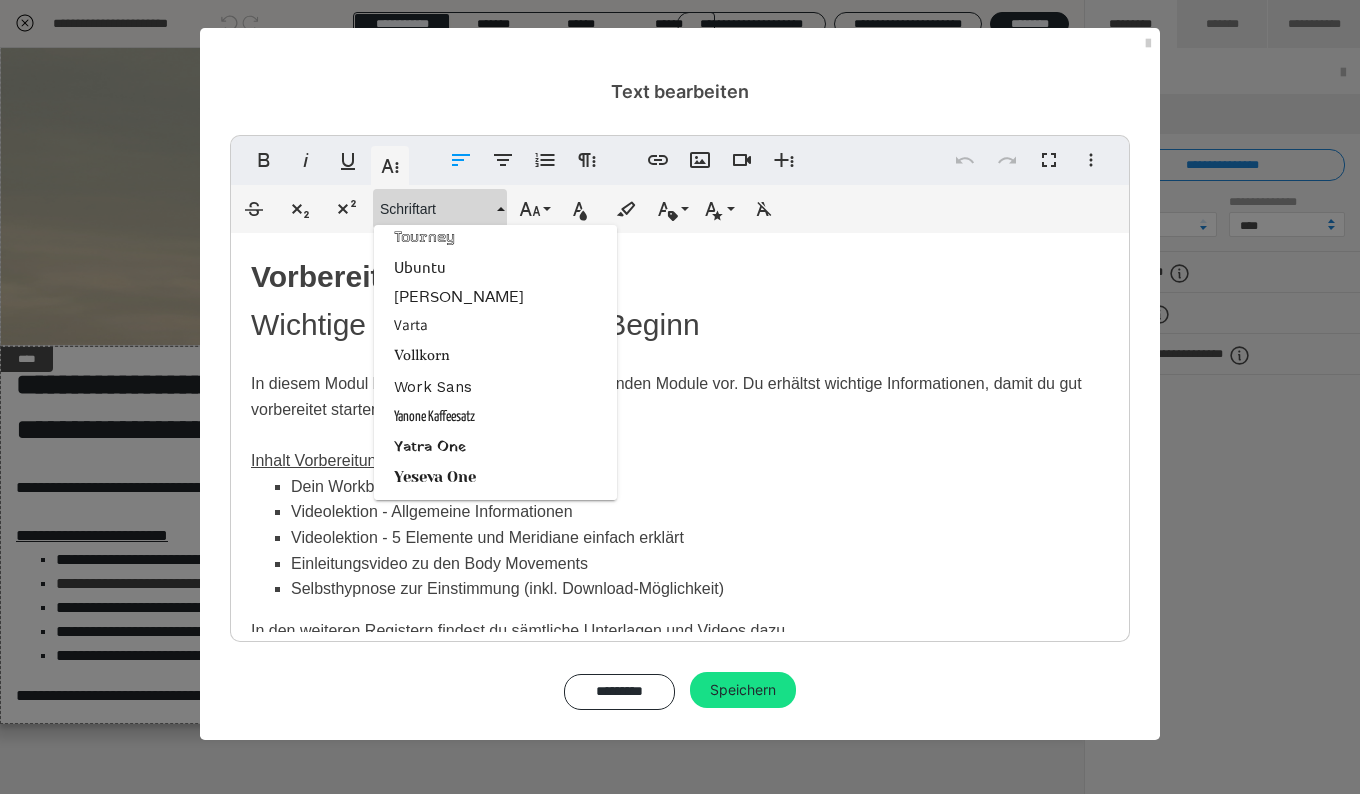 click on "Vorbereitungsmodul Wichtige Informationen zu Beginn In diesem Modul bereiten wir dich auf die nachfolgenden Module vor. Du erhältst wichtige Informationen, damit du gut vorbereitet starten kannst. Inhalt Vorbereitungsmodul Dein Workbook zum Download Videolektion - Allgemeine Informationen   Videolektion - 5 Elemente und Meridiane einfach erklärt Einleitungsvideo zu den Body Movements Selbsthypnose zur Einstimmung (inkl. Download-Möglichkeit) In den weiteren Registern findest du sämtliche Unterlagen und Videos dazu." at bounding box center (680, 448) 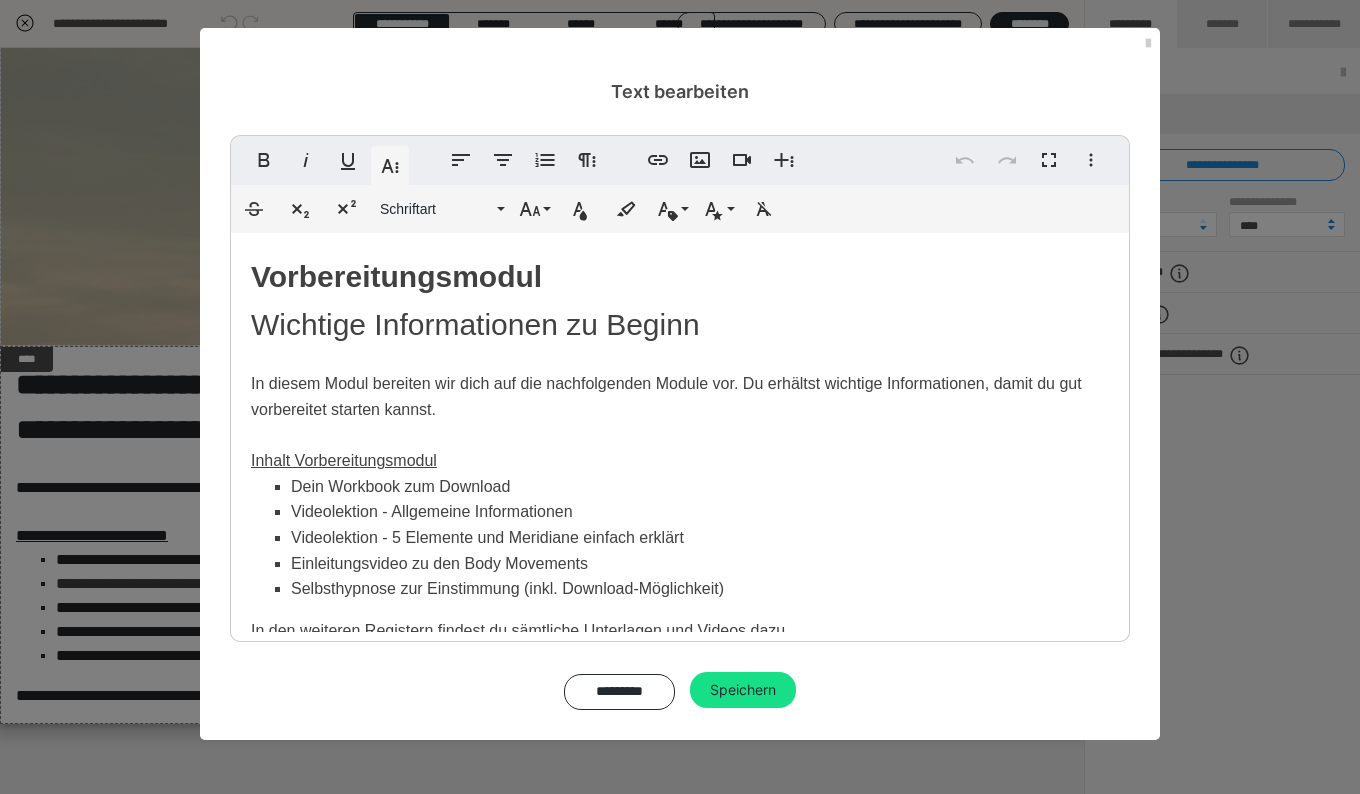 click on "Dein Workbook zum Download" at bounding box center (667, 487) 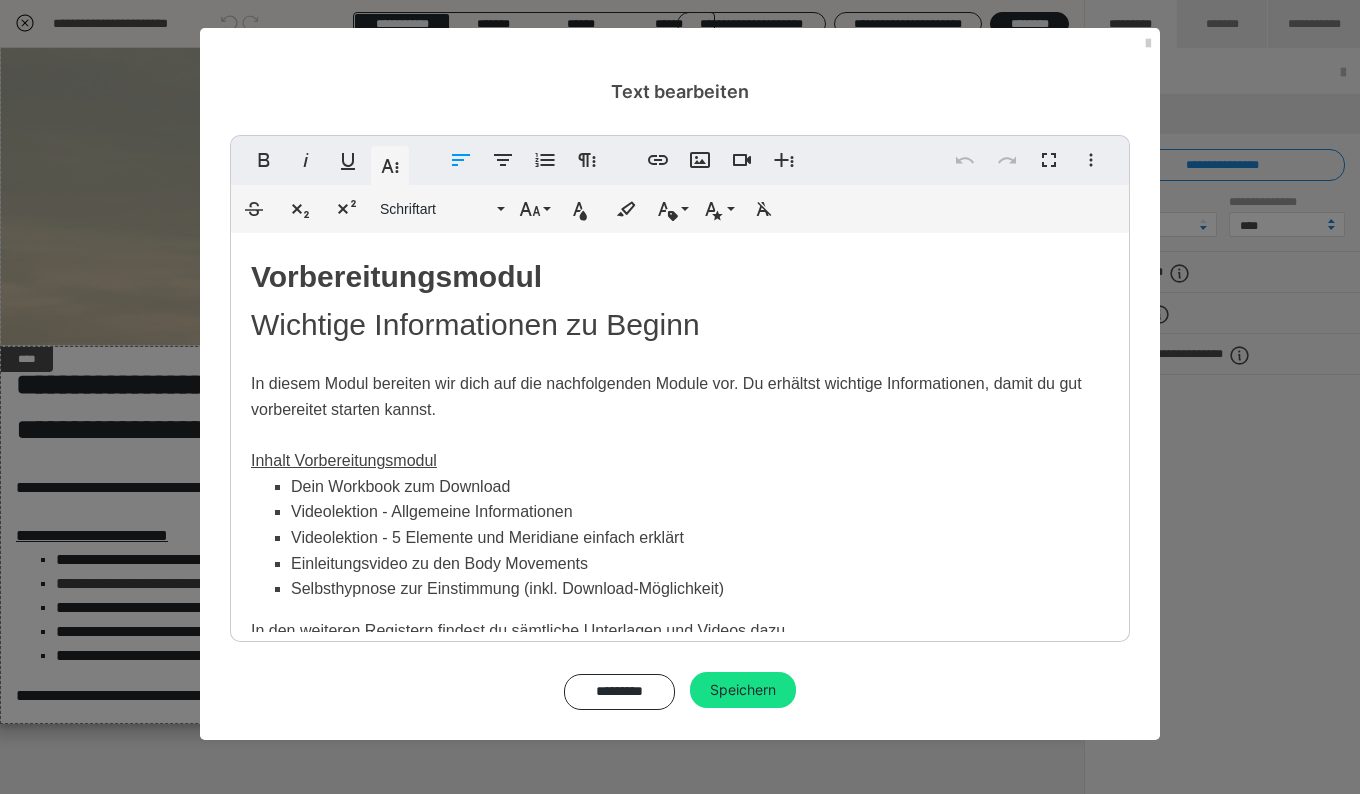 click on "Dein Workbook zum Download" at bounding box center (667, 487) 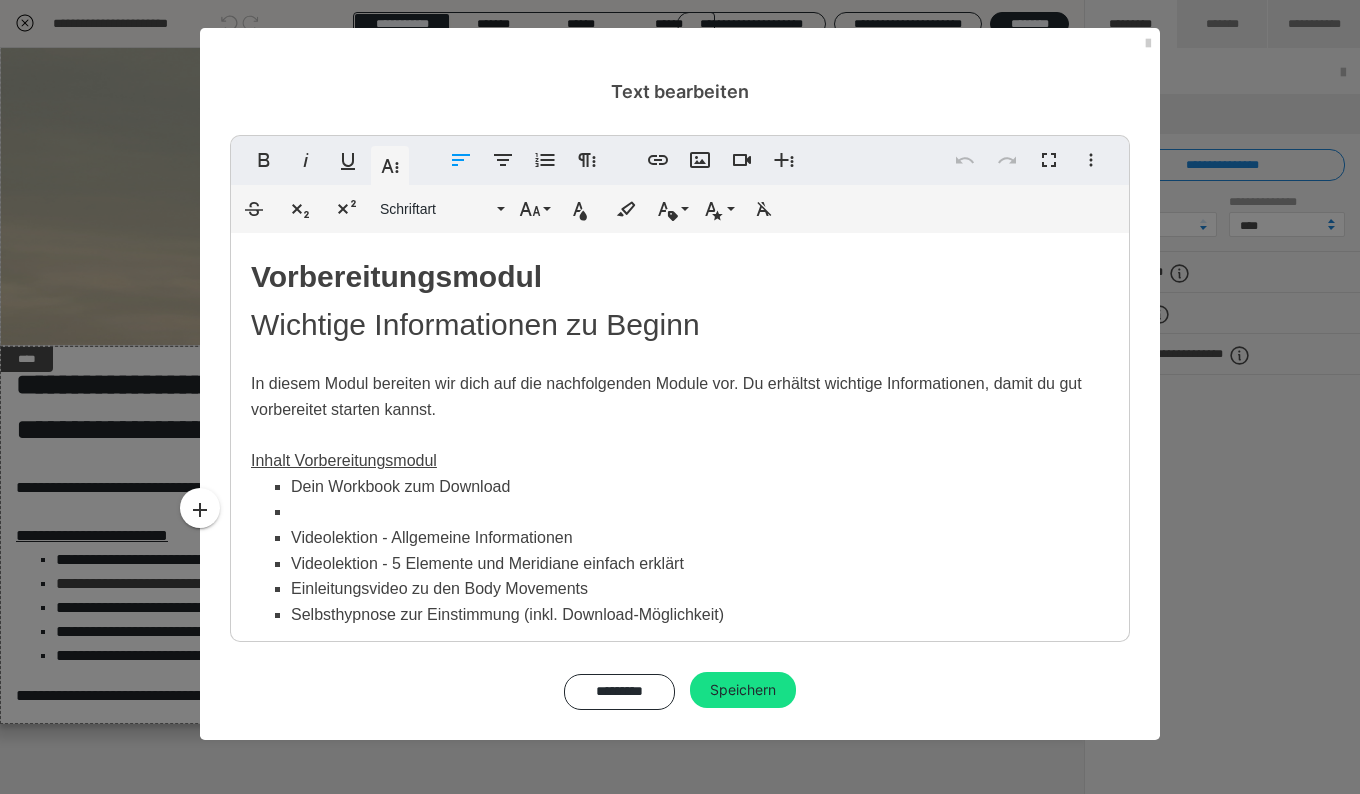 type 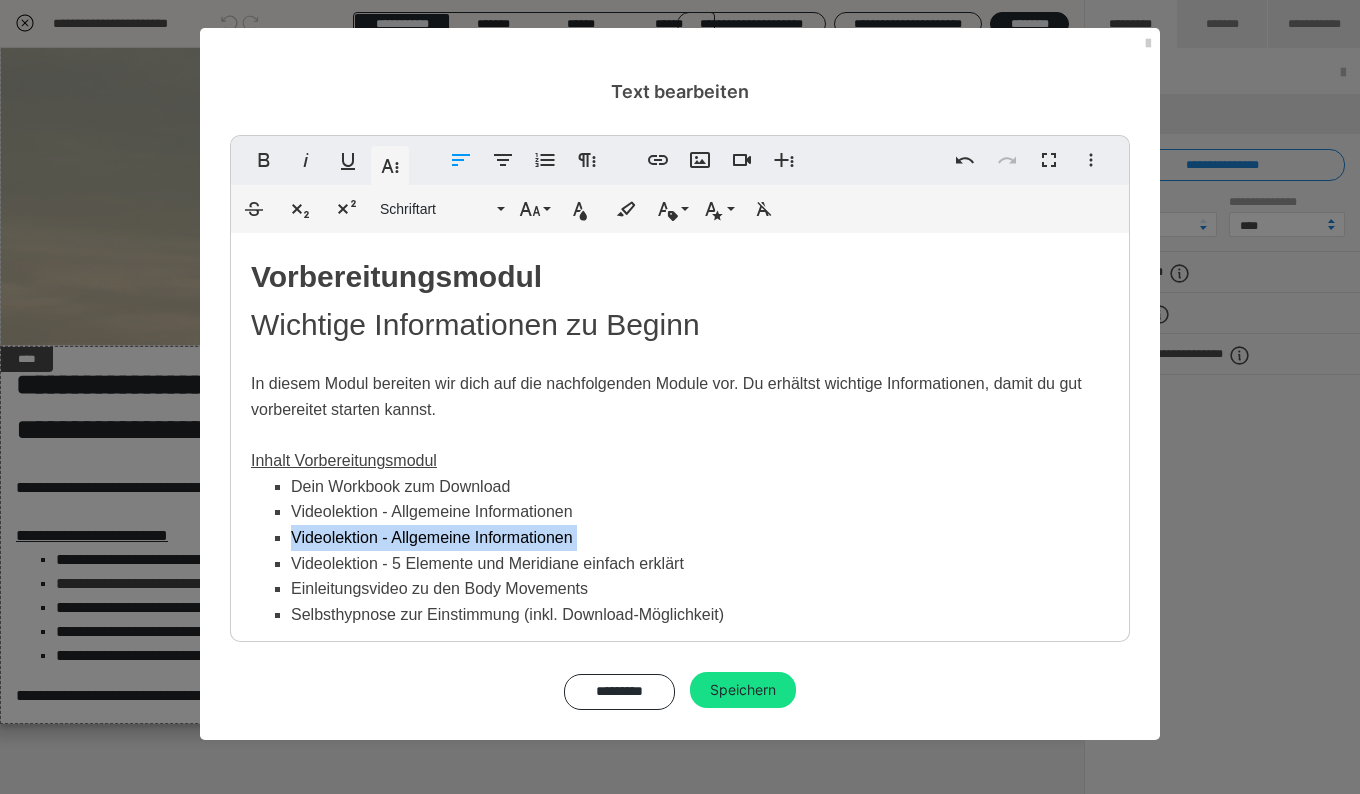 drag, startPoint x: 581, startPoint y: 540, endPoint x: 275, endPoint y: 527, distance: 306.27603 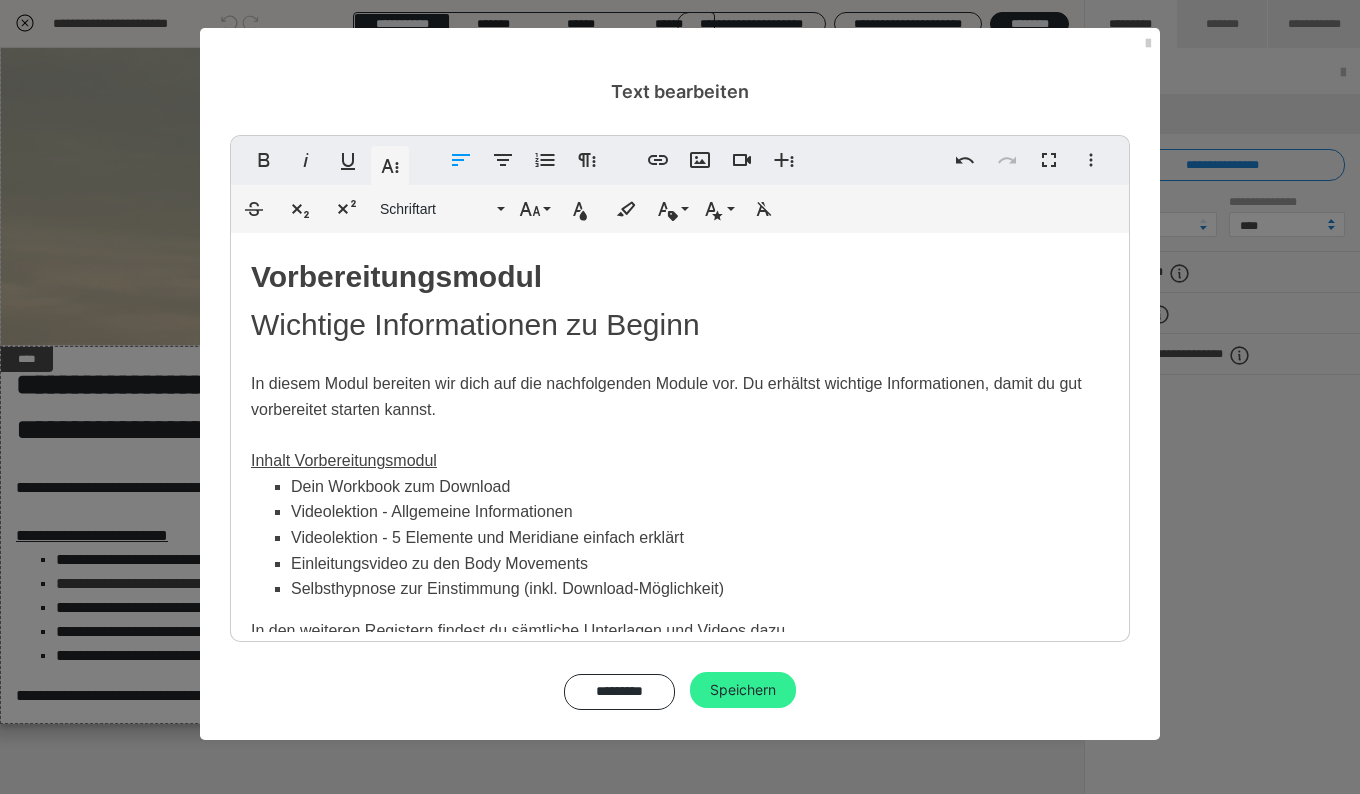click on "Speichern" at bounding box center (743, 690) 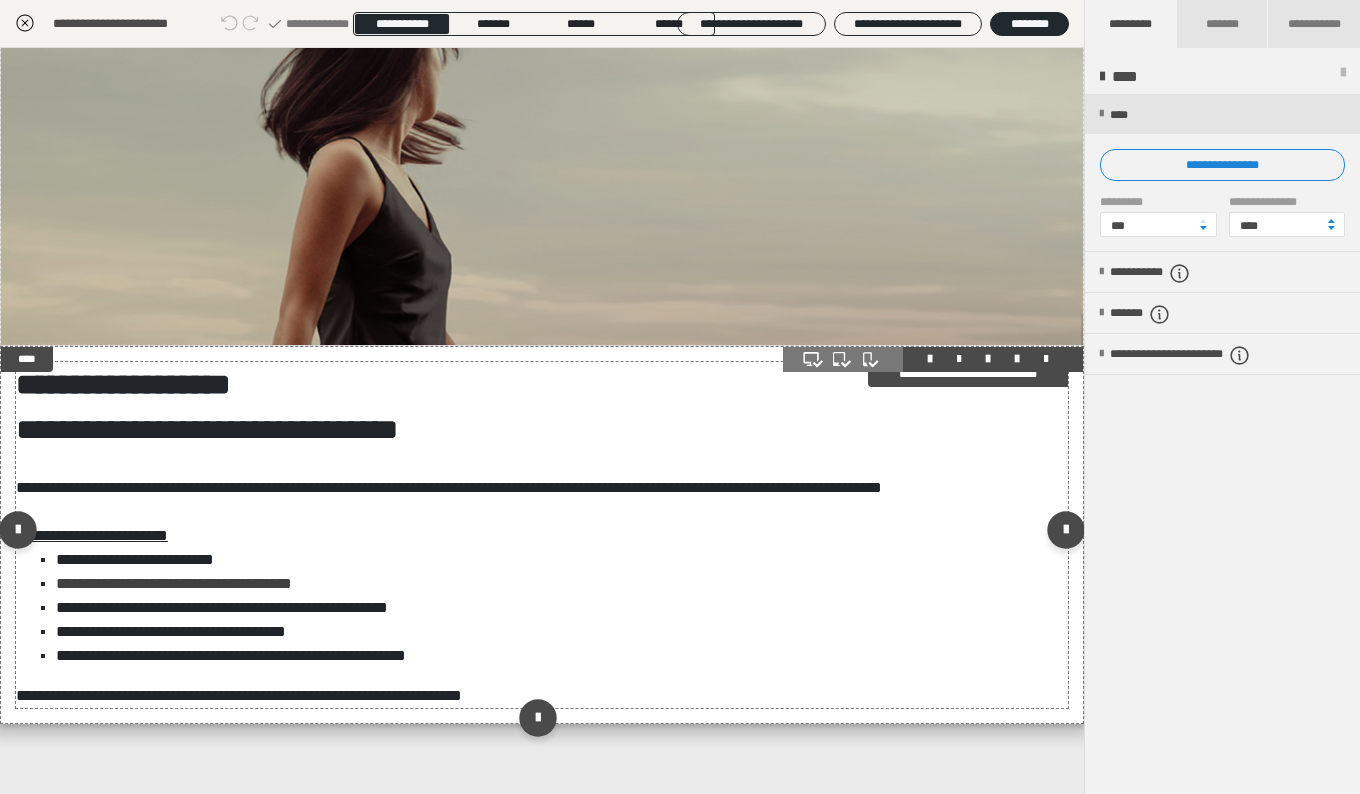 click on "**********" at bounding box center [554, 608] 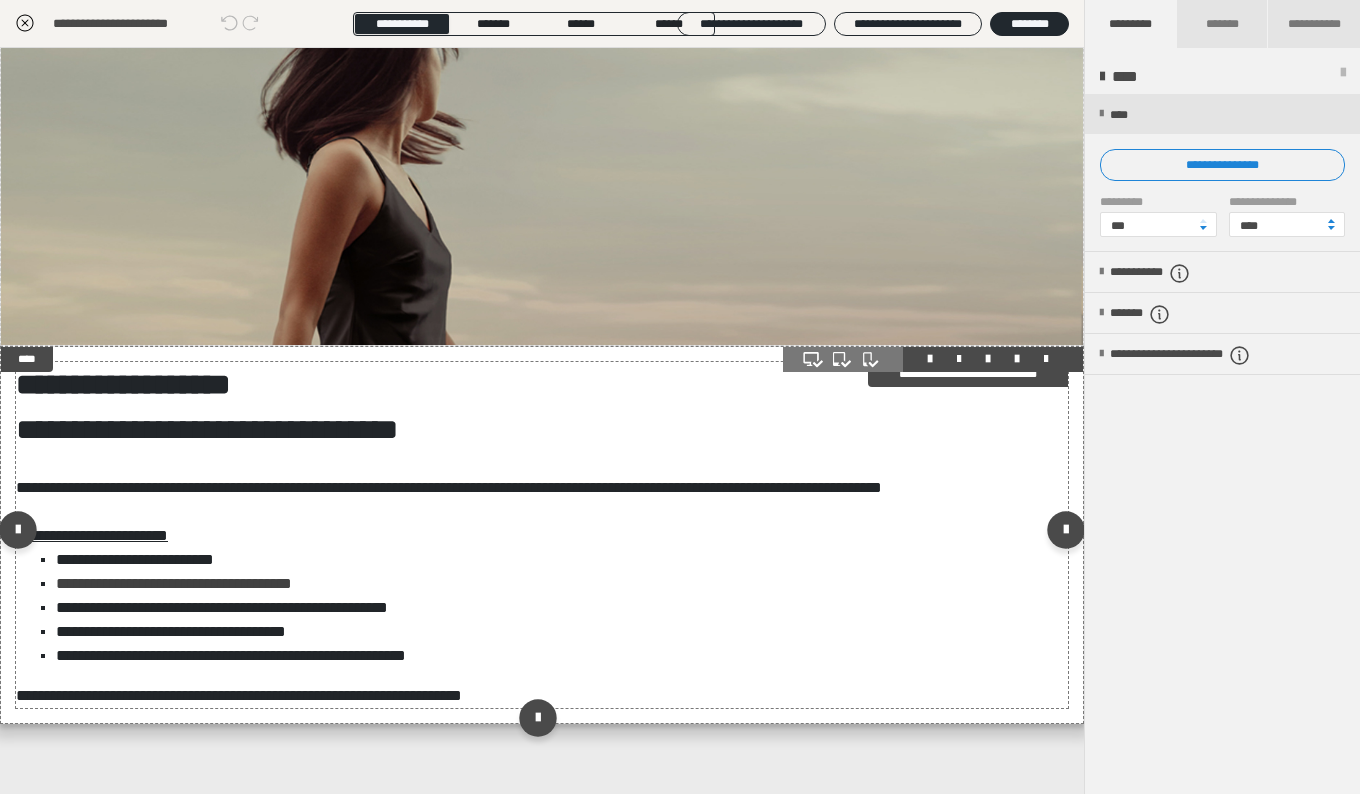 click on "**********" at bounding box center [521, 560] 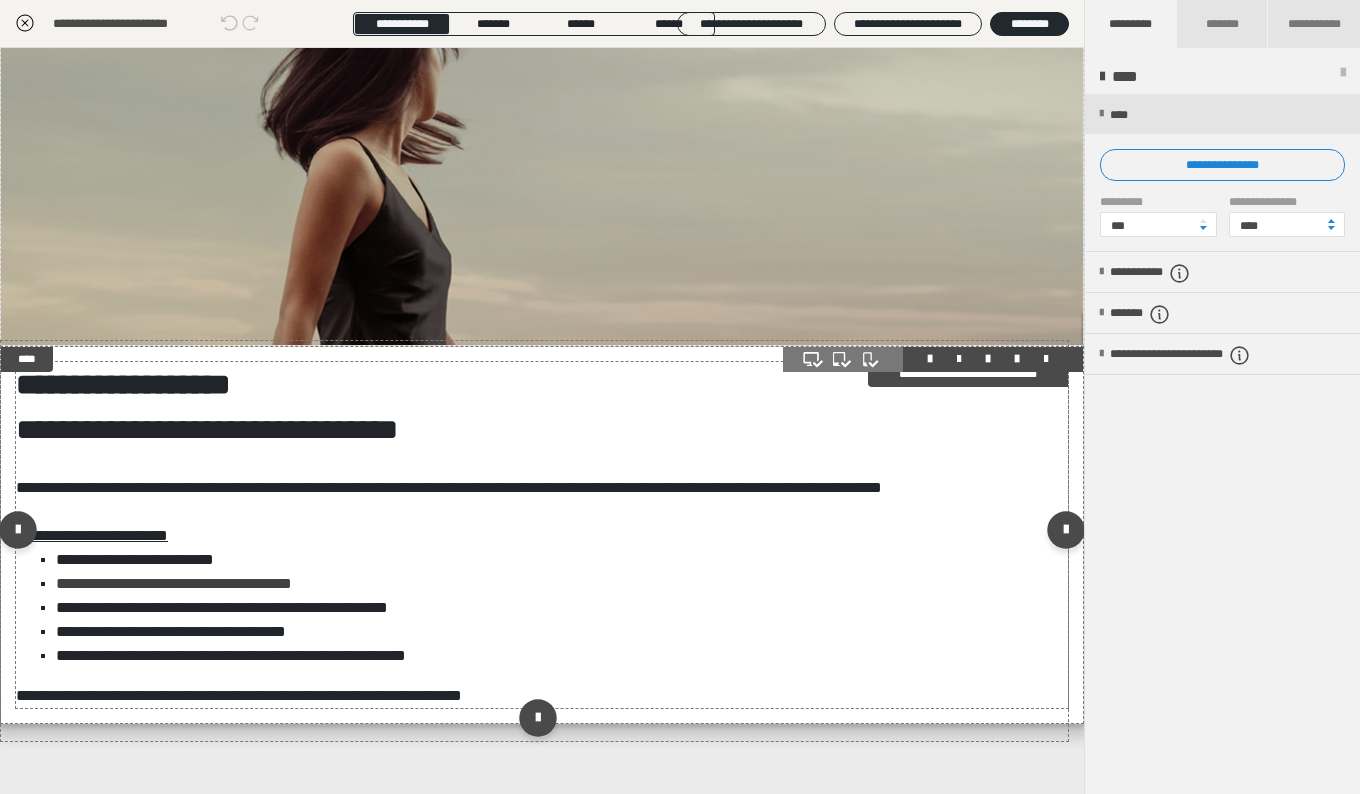 click on "**********" at bounding box center [521, 560] 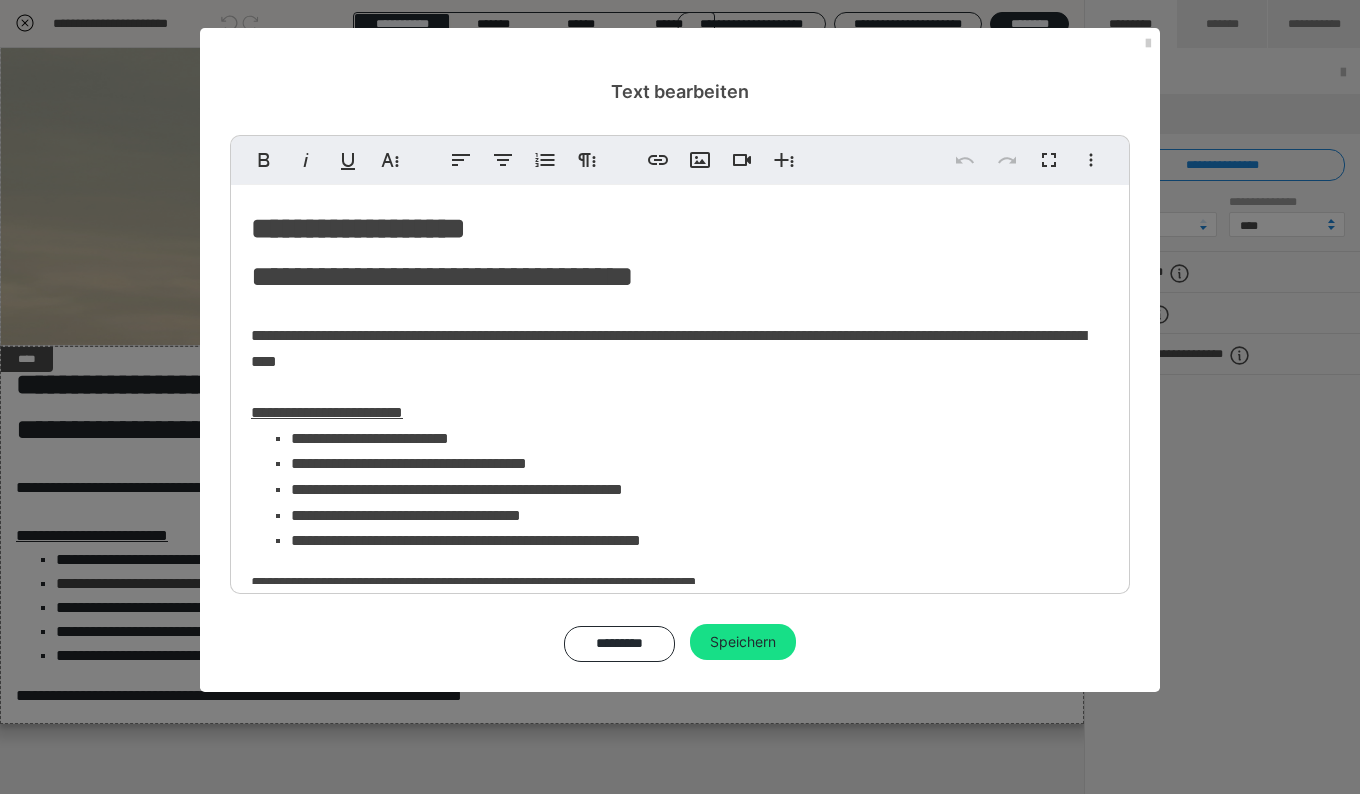 click on "**********" at bounding box center [692, 490] 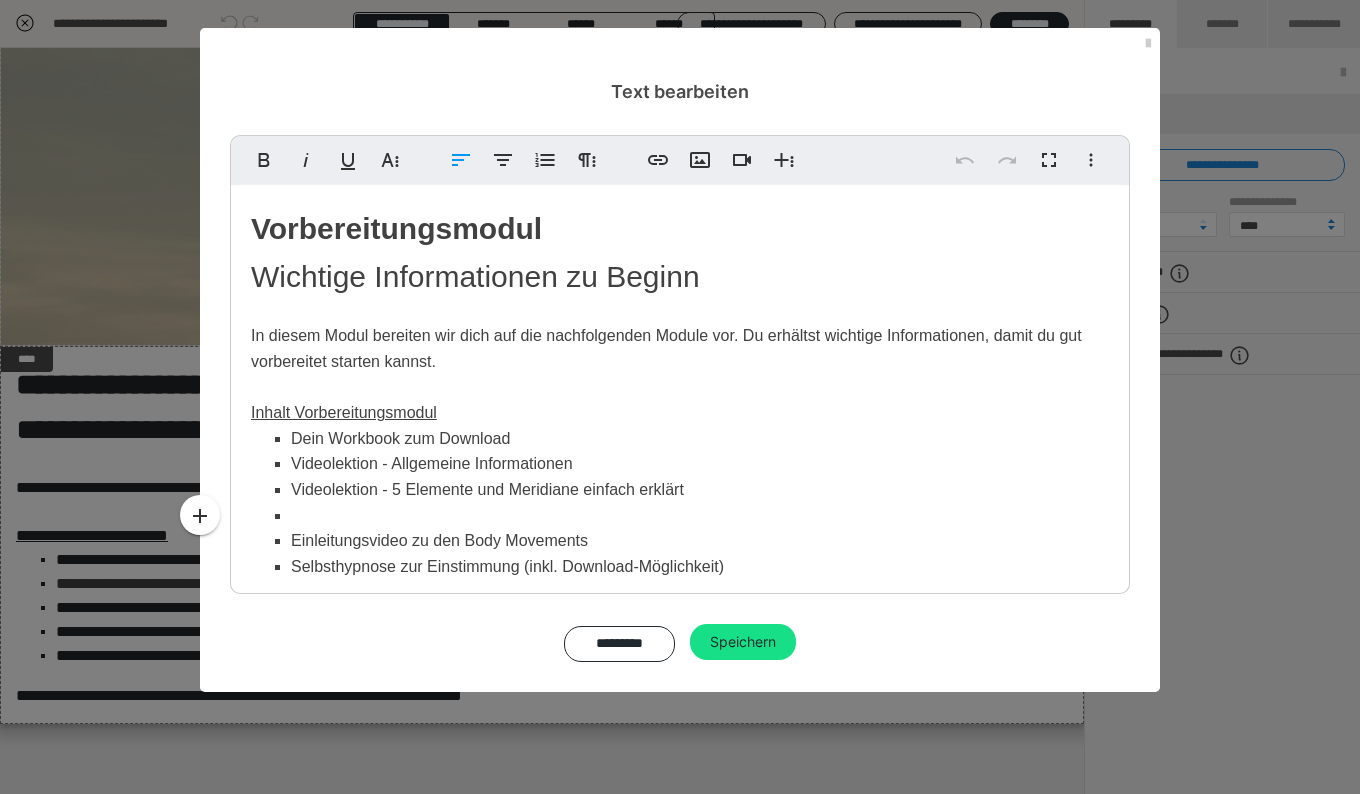 type 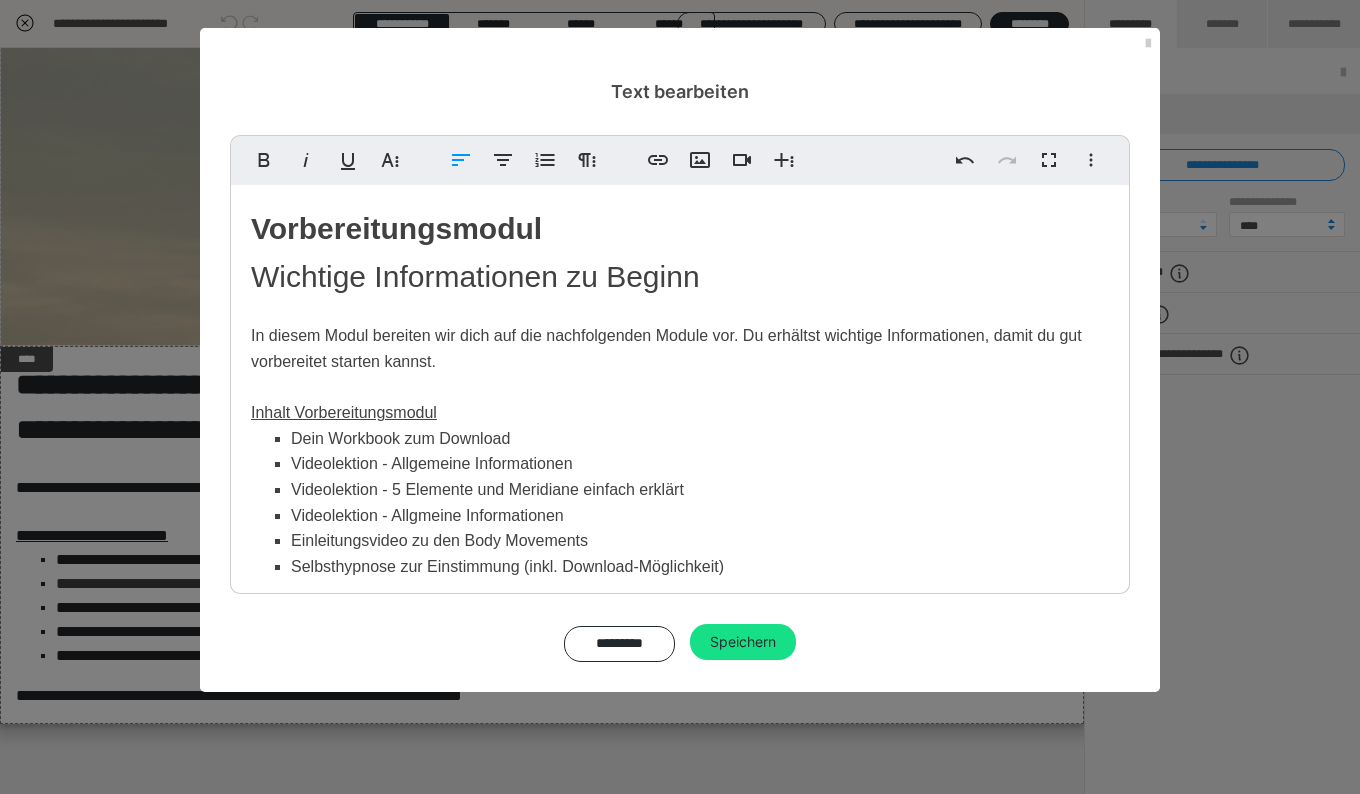 click on "Videolektion - Allgmeine Informationen" at bounding box center (700, 516) 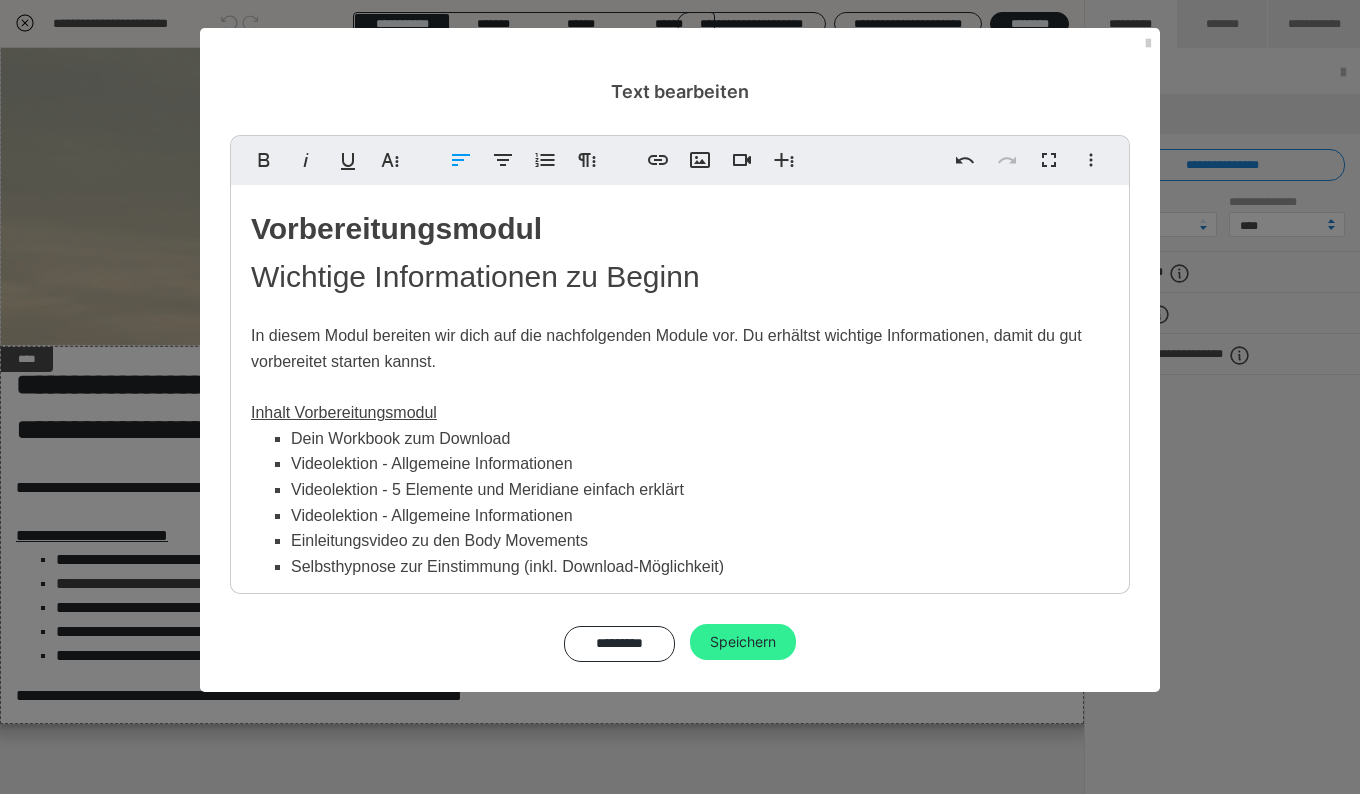 click on "Speichern" at bounding box center [743, 642] 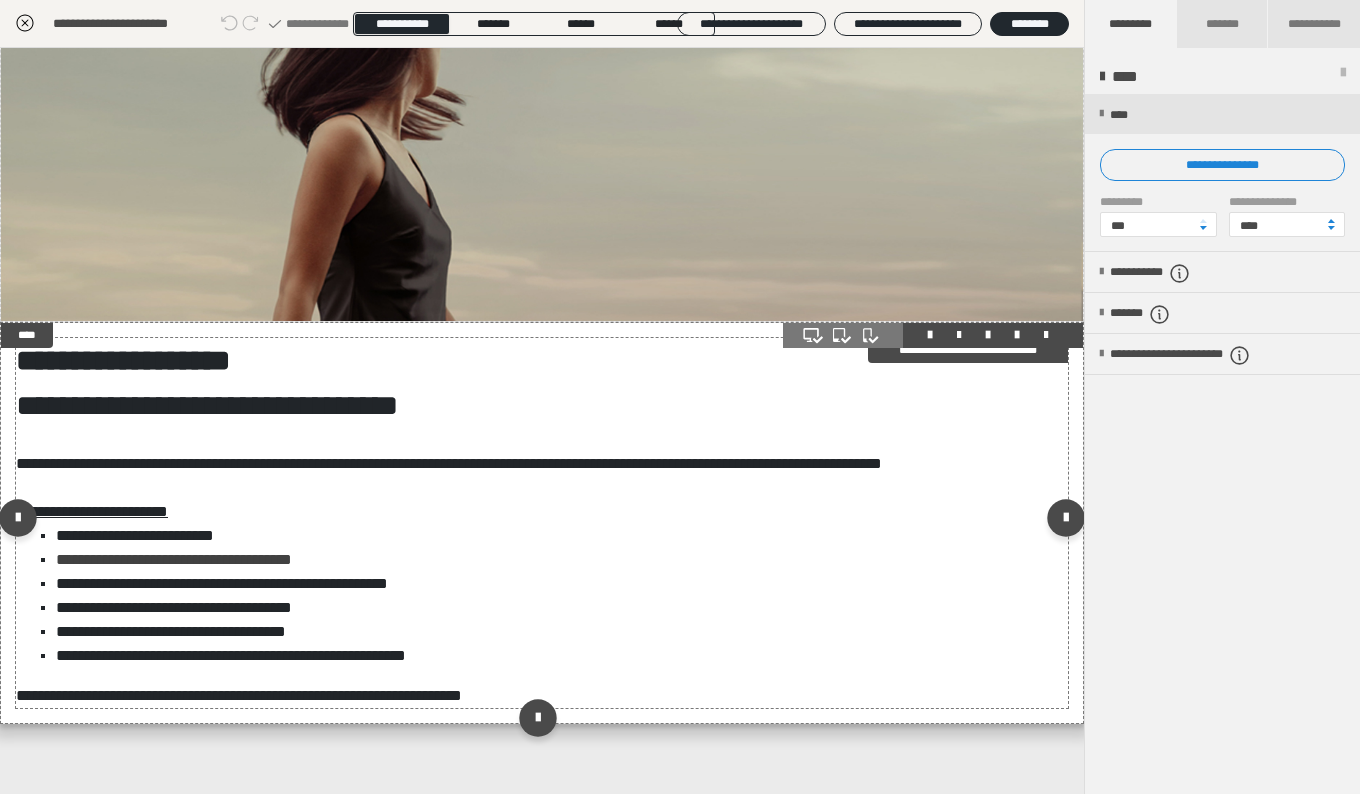 click on "**********" at bounding box center [554, 584] 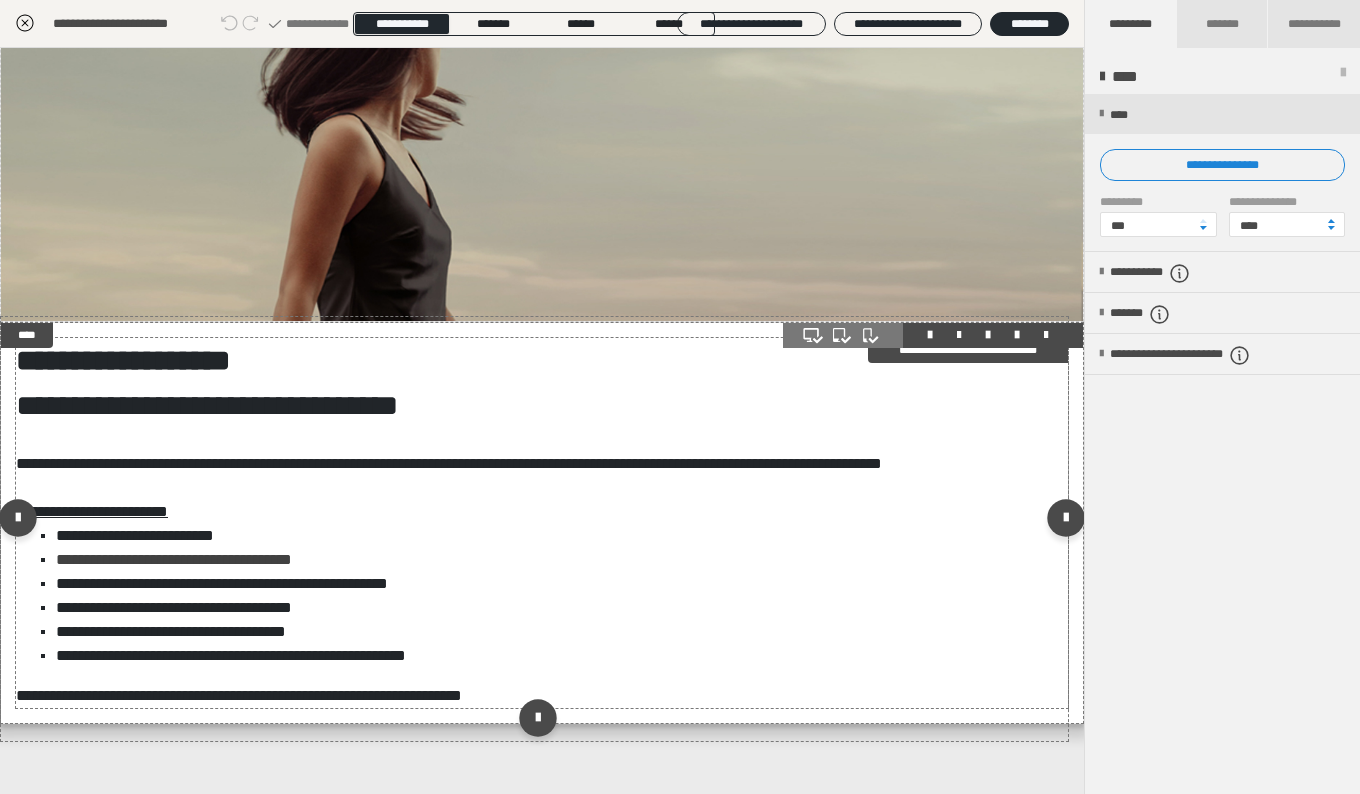 click on "**********" at bounding box center (554, 584) 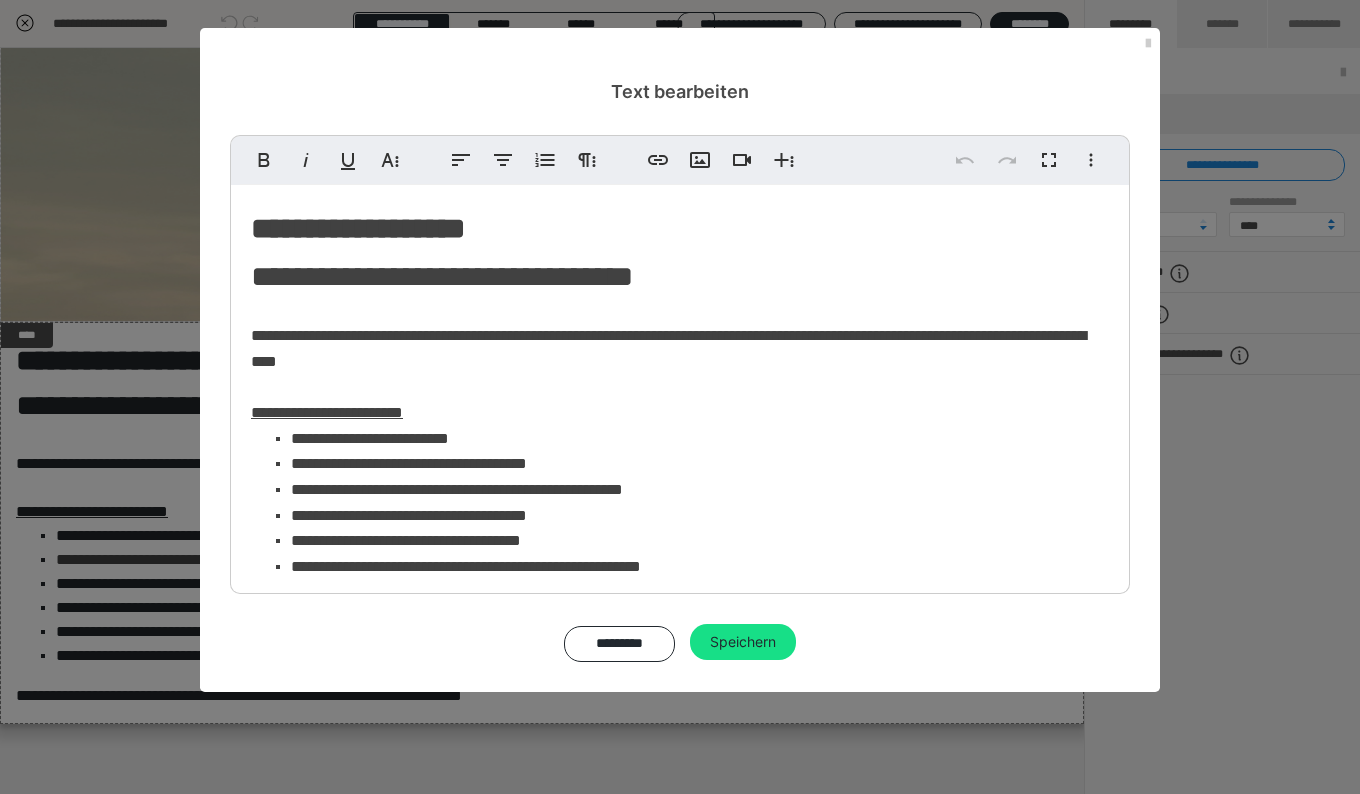 click on "**********" at bounding box center [659, 439] 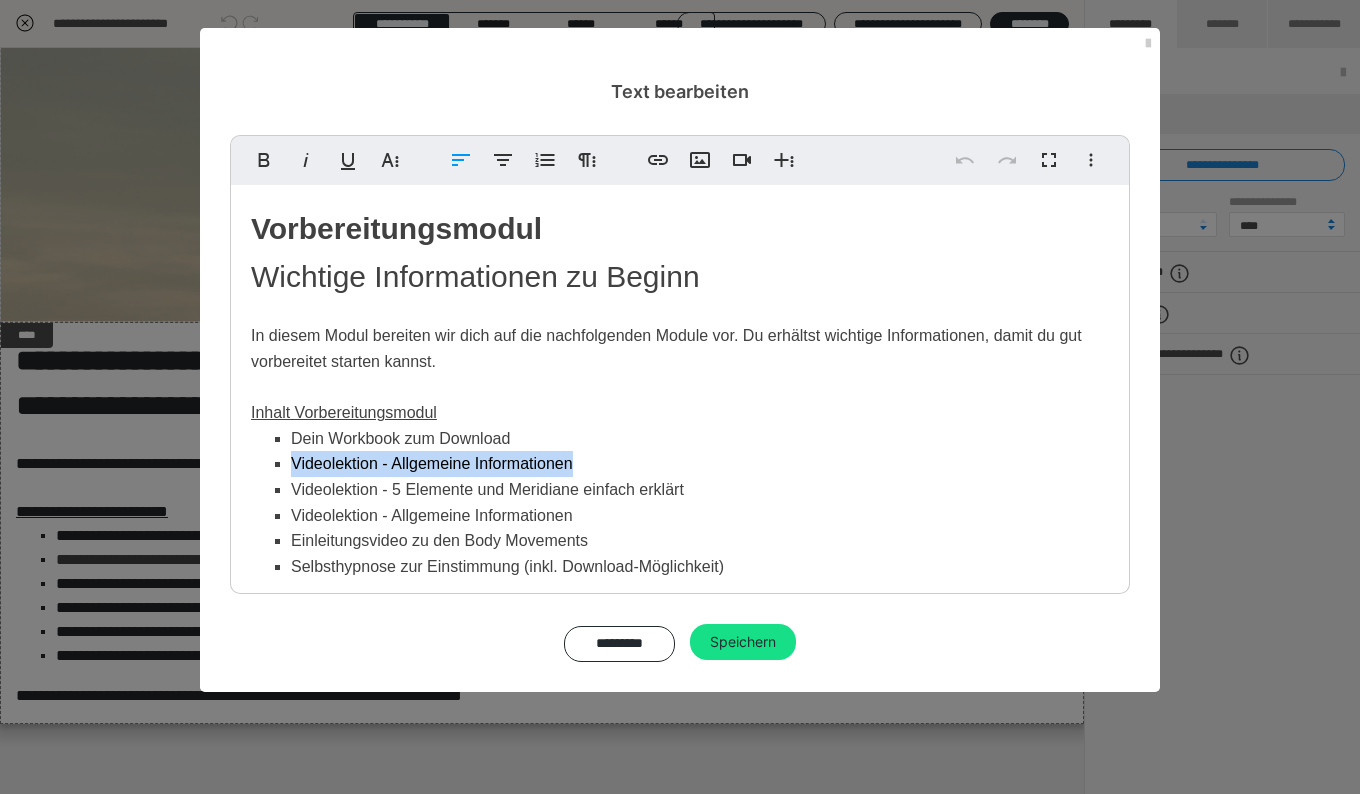 drag, startPoint x: 597, startPoint y: 466, endPoint x: 252, endPoint y: 465, distance: 345.00143 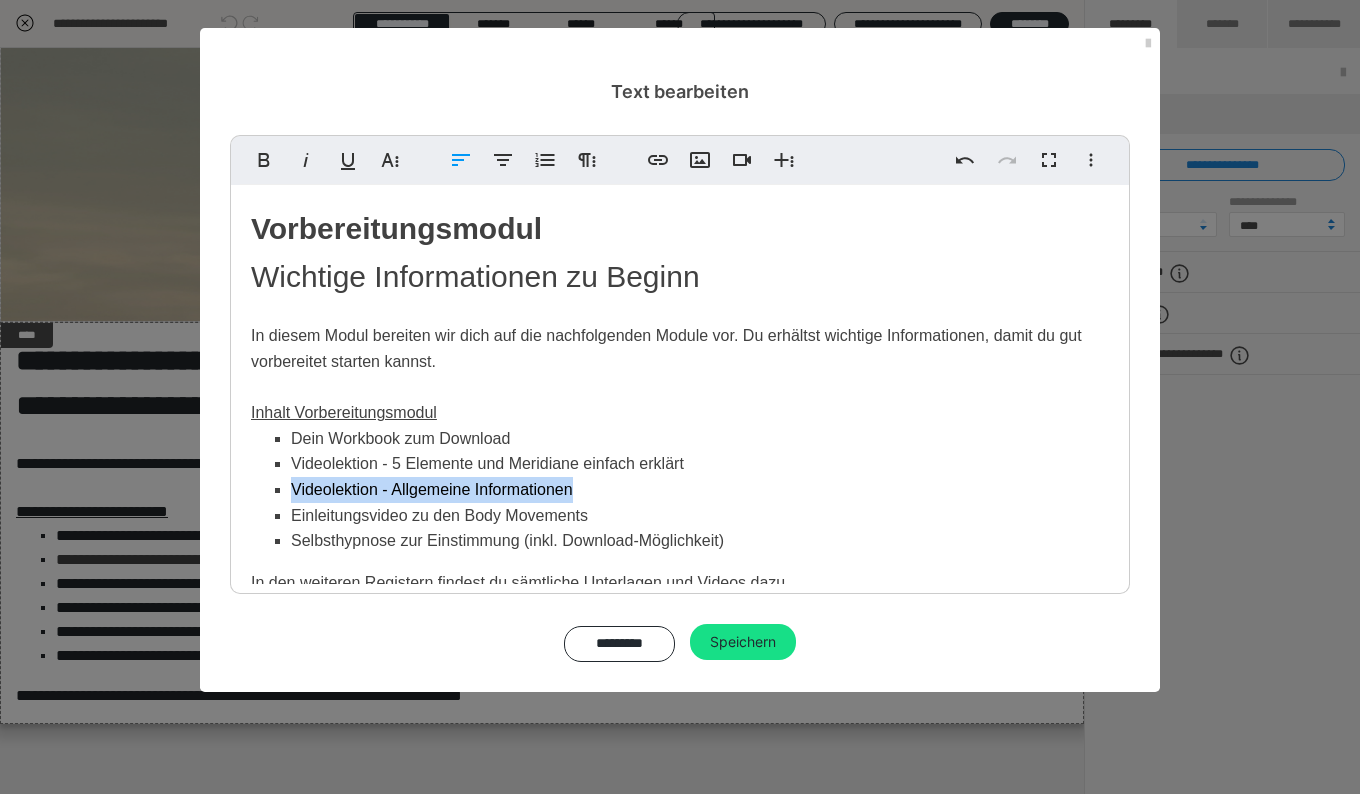 drag, startPoint x: 602, startPoint y: 489, endPoint x: 226, endPoint y: 484, distance: 376.03323 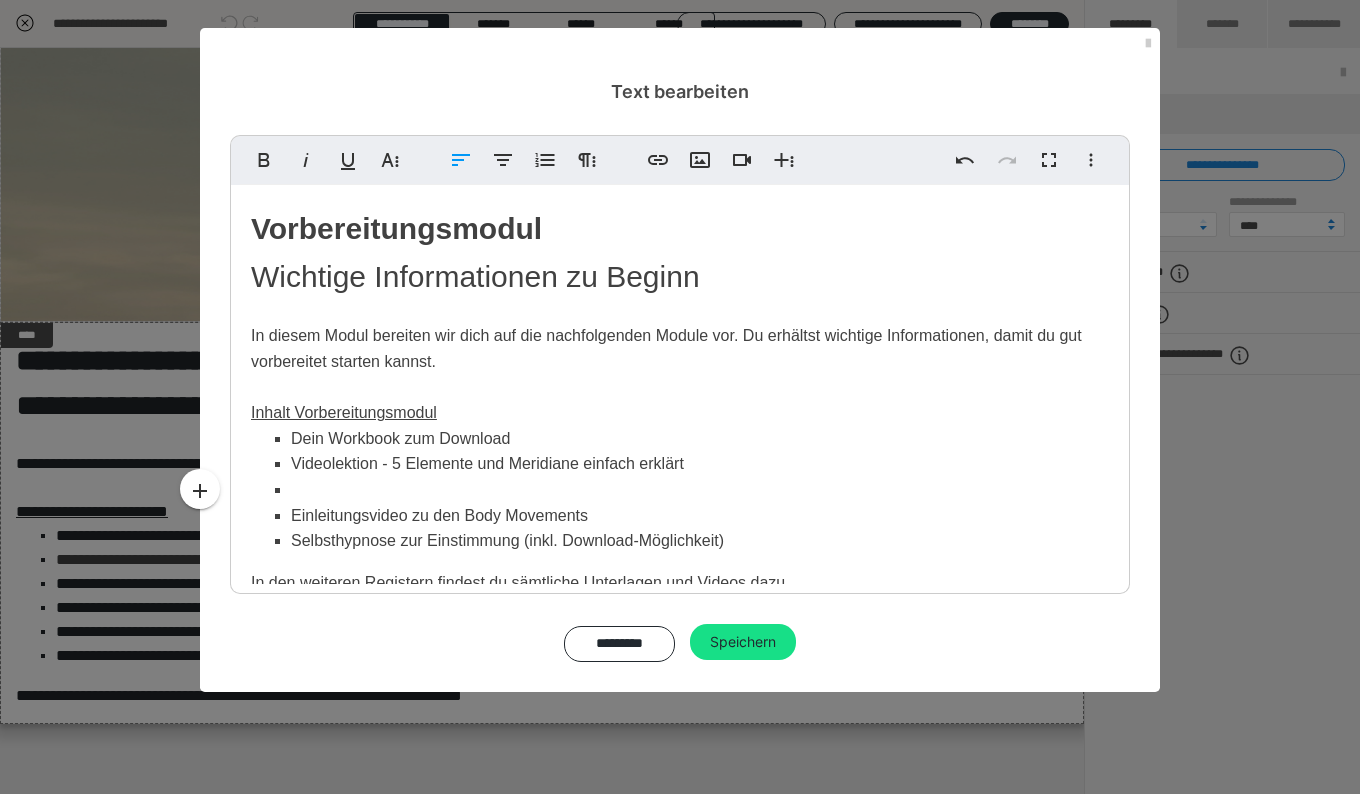 click on "Dein Workbook zum Download" at bounding box center (667, 439) 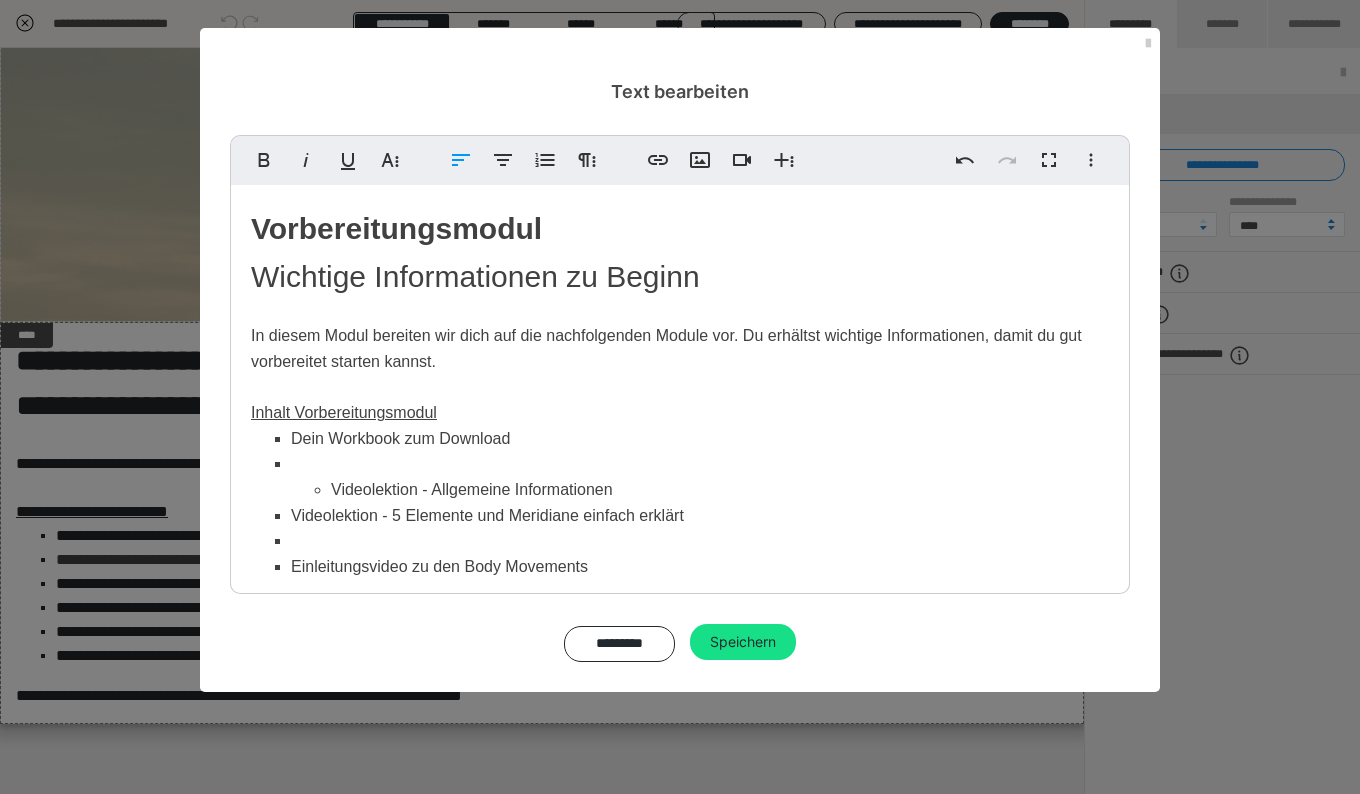 click on "Videolektion - Allgemeine Informationen" at bounding box center [700, 490] 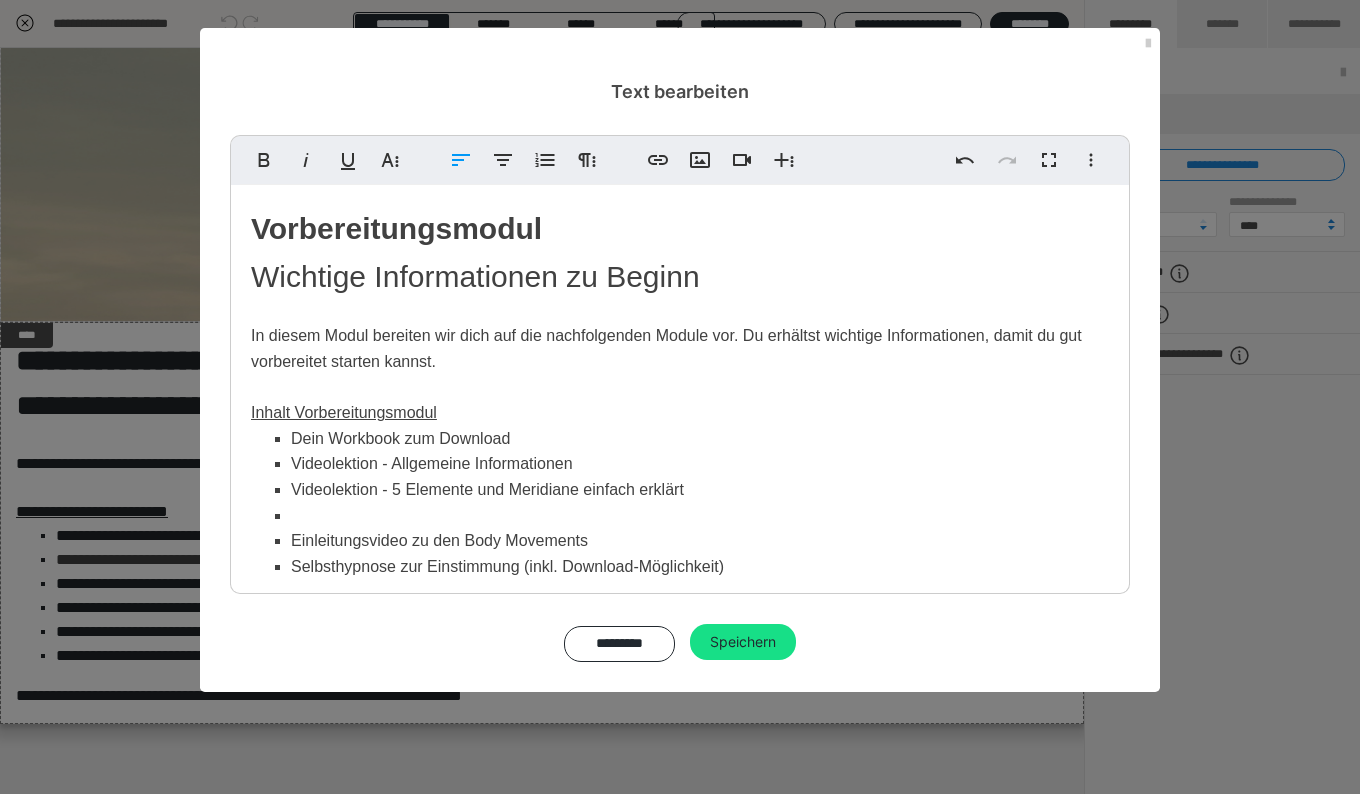 click at bounding box center [700, 516] 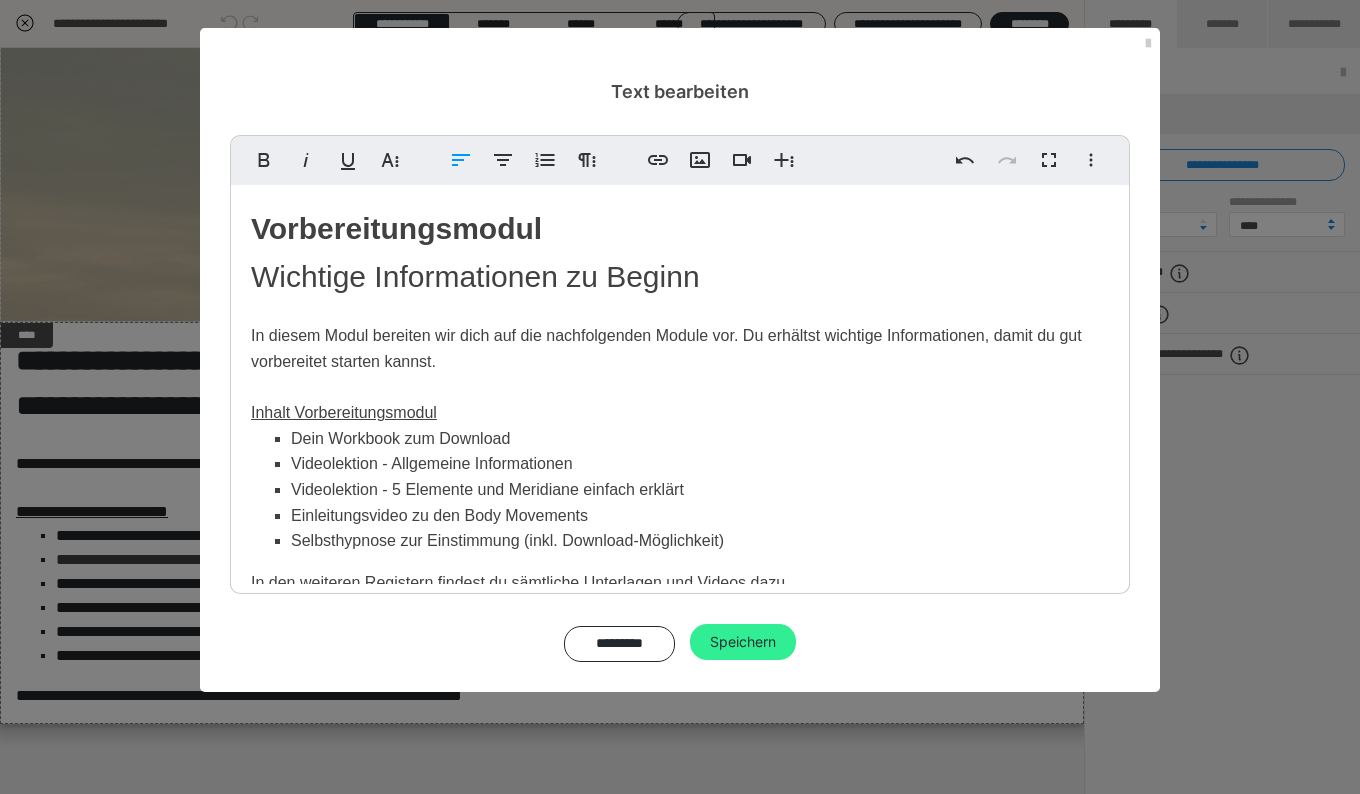 click on "Speichern" at bounding box center (743, 642) 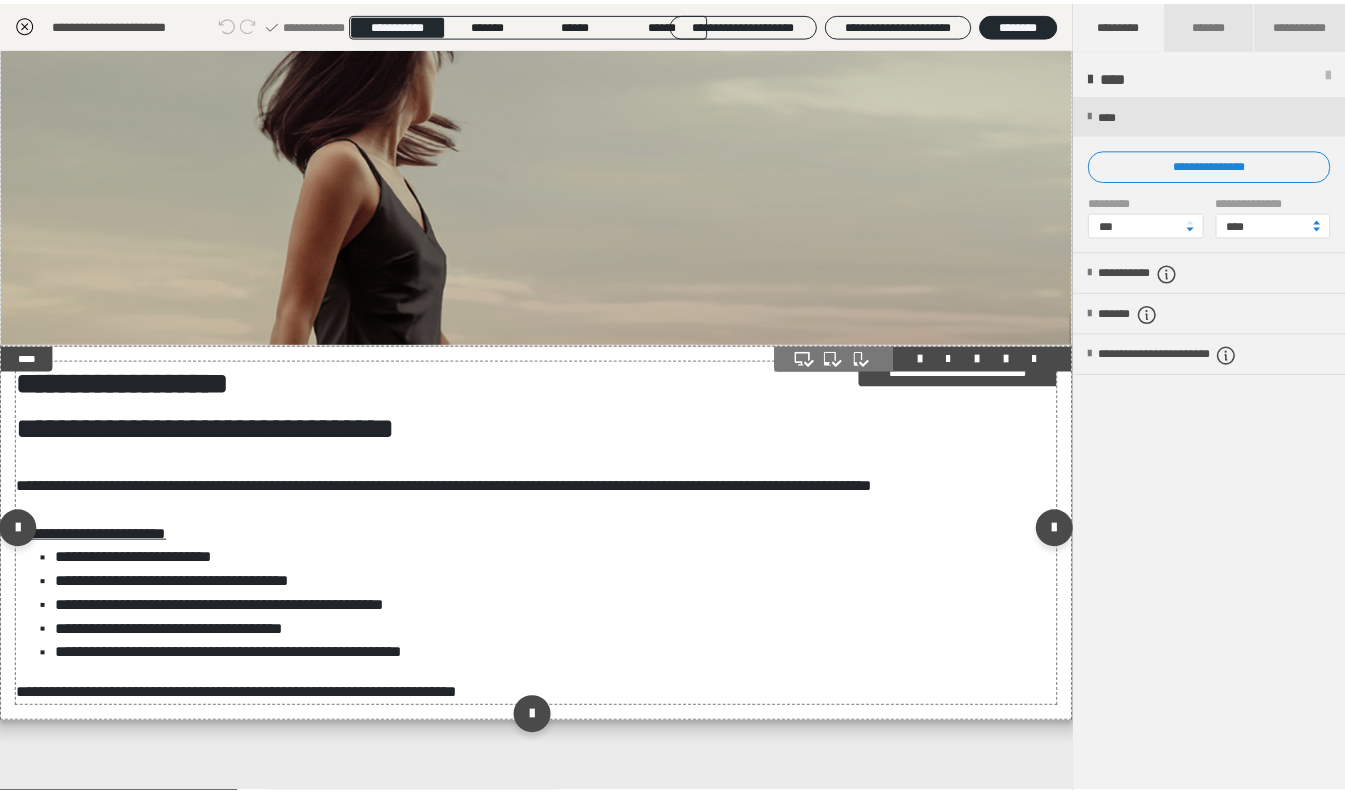 scroll, scrollTop: 0, scrollLeft: 0, axis: both 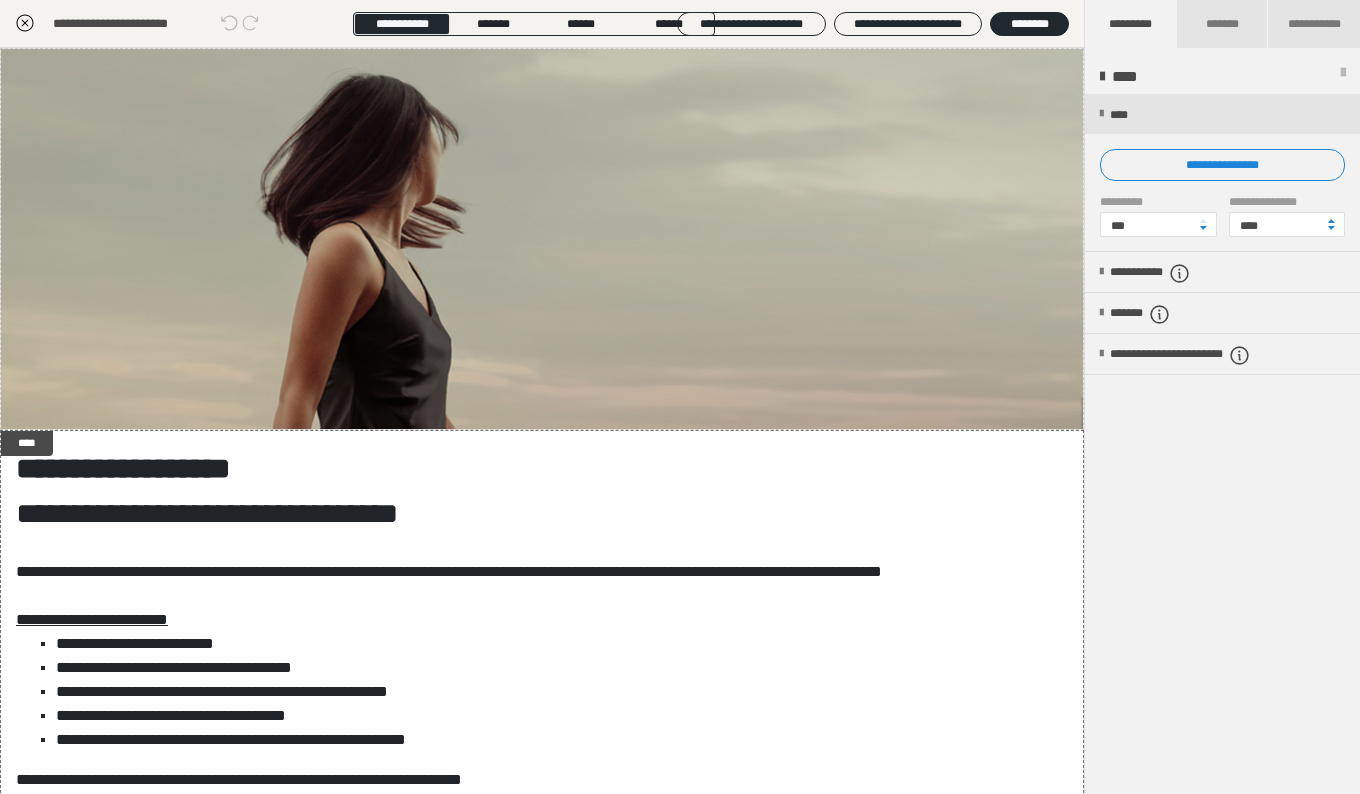 click 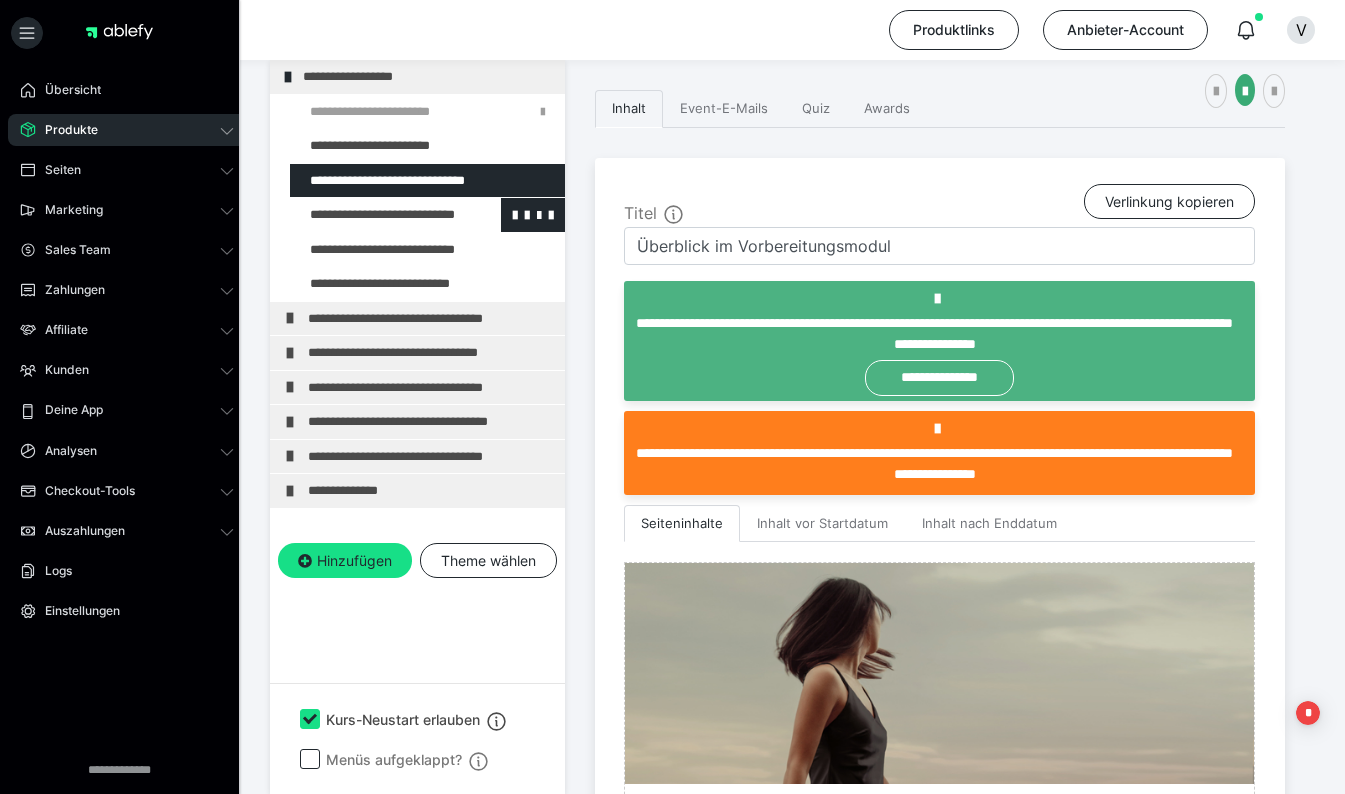 click at bounding box center [375, 215] 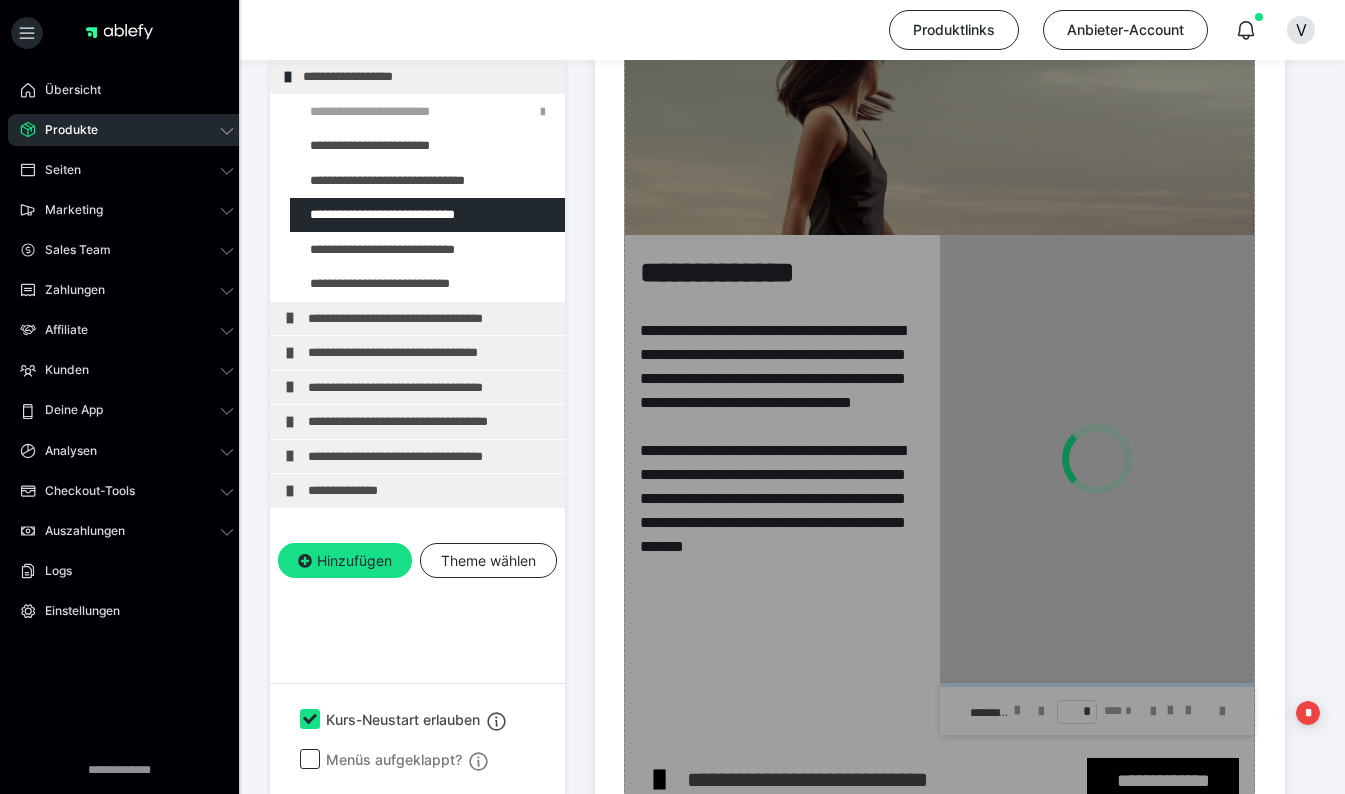 scroll, scrollTop: 874, scrollLeft: 0, axis: vertical 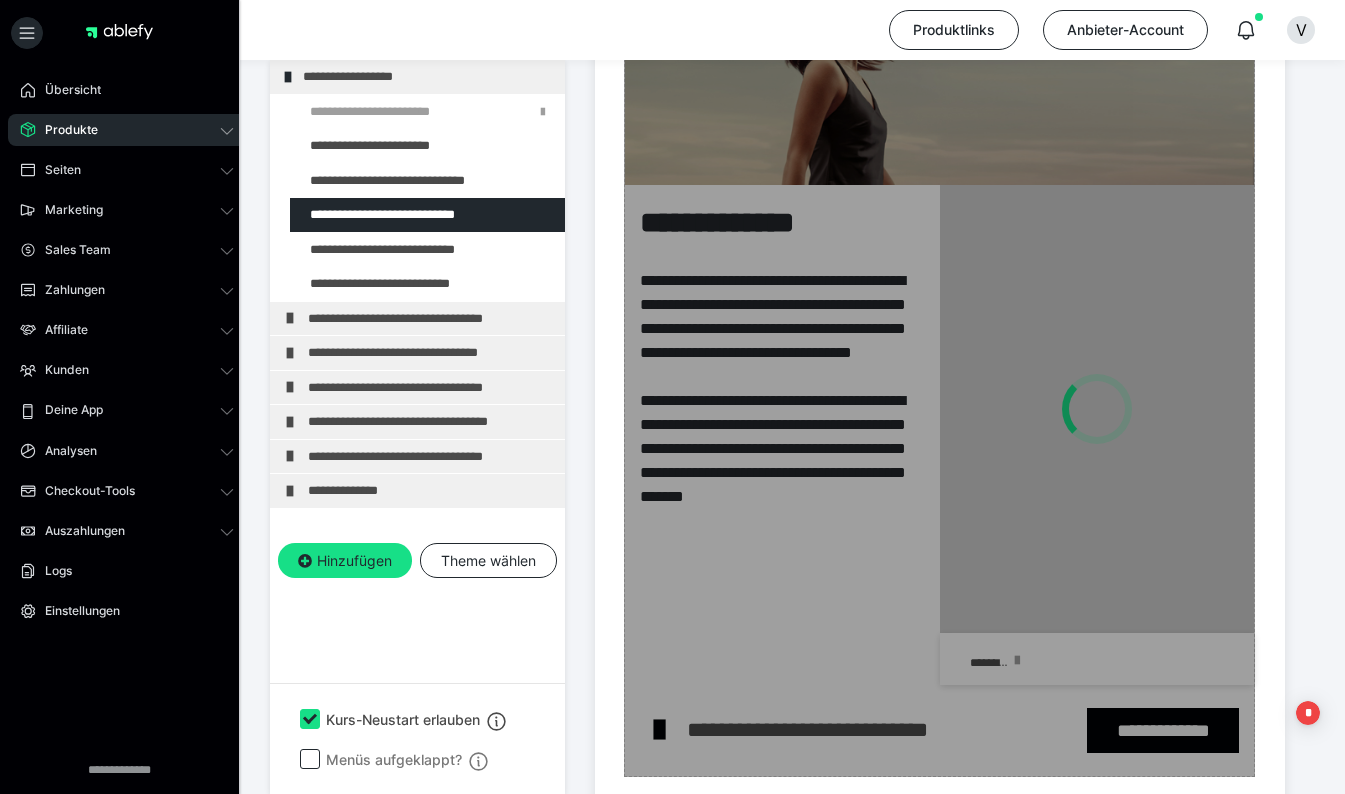 click on "Zum Pagebuilder" at bounding box center (939, 365) 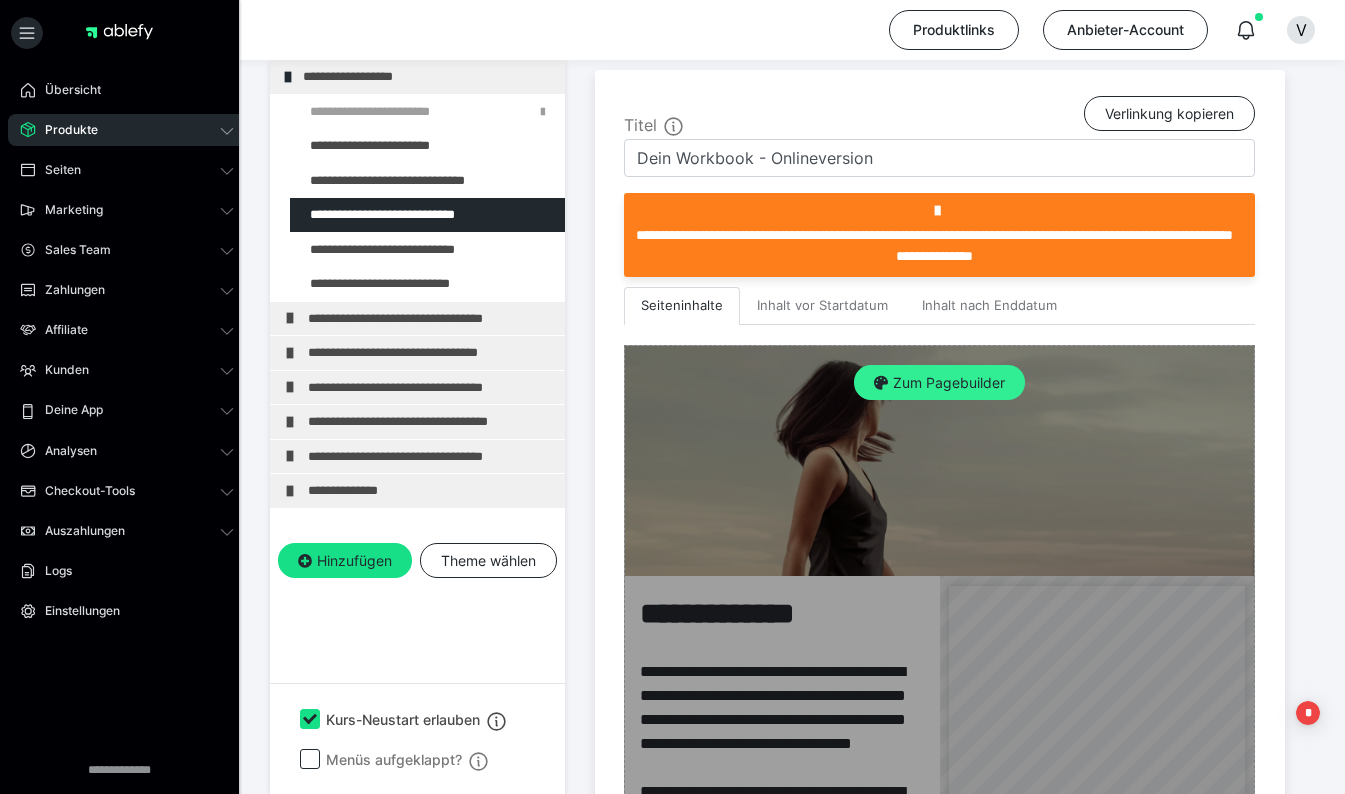 click on "Zum Pagebuilder" at bounding box center [939, 383] 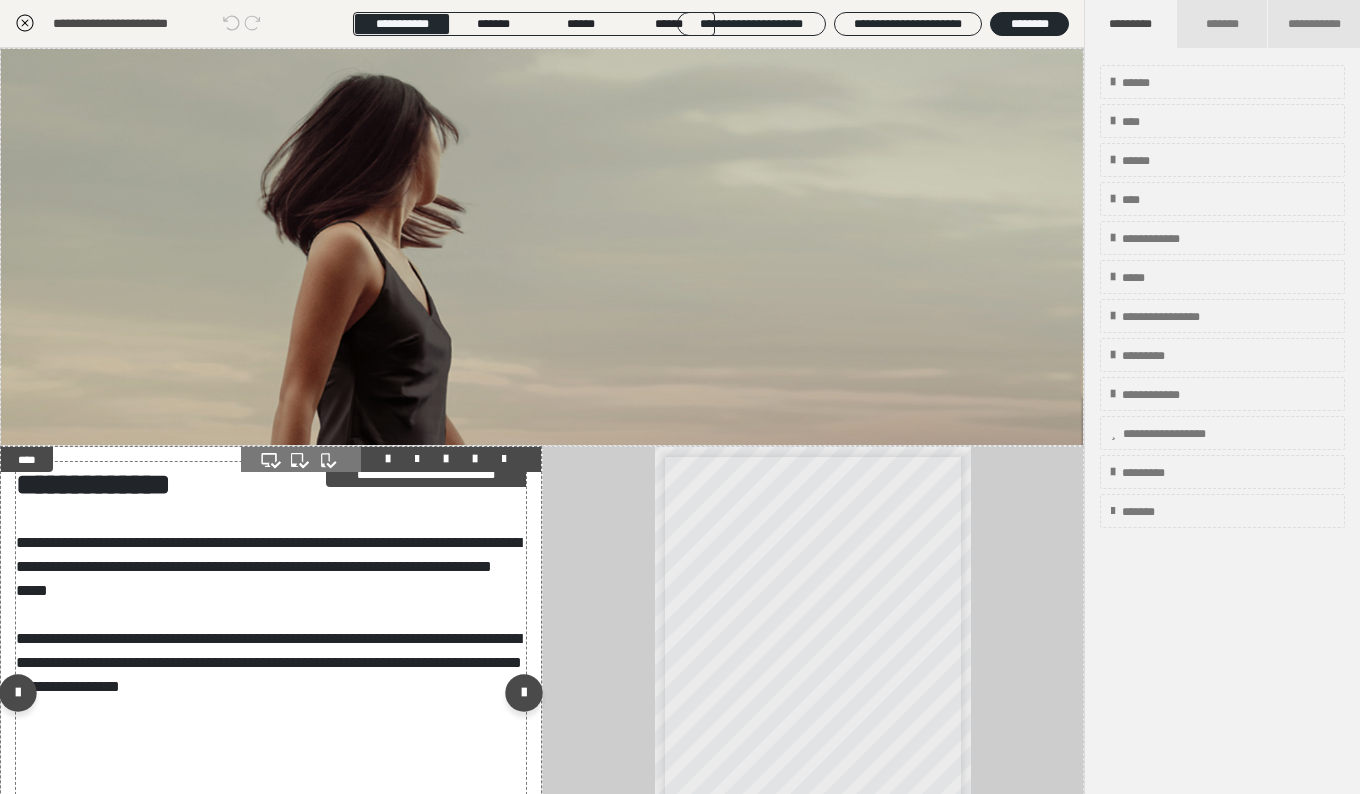 click on "**********" at bounding box center [271, 640] 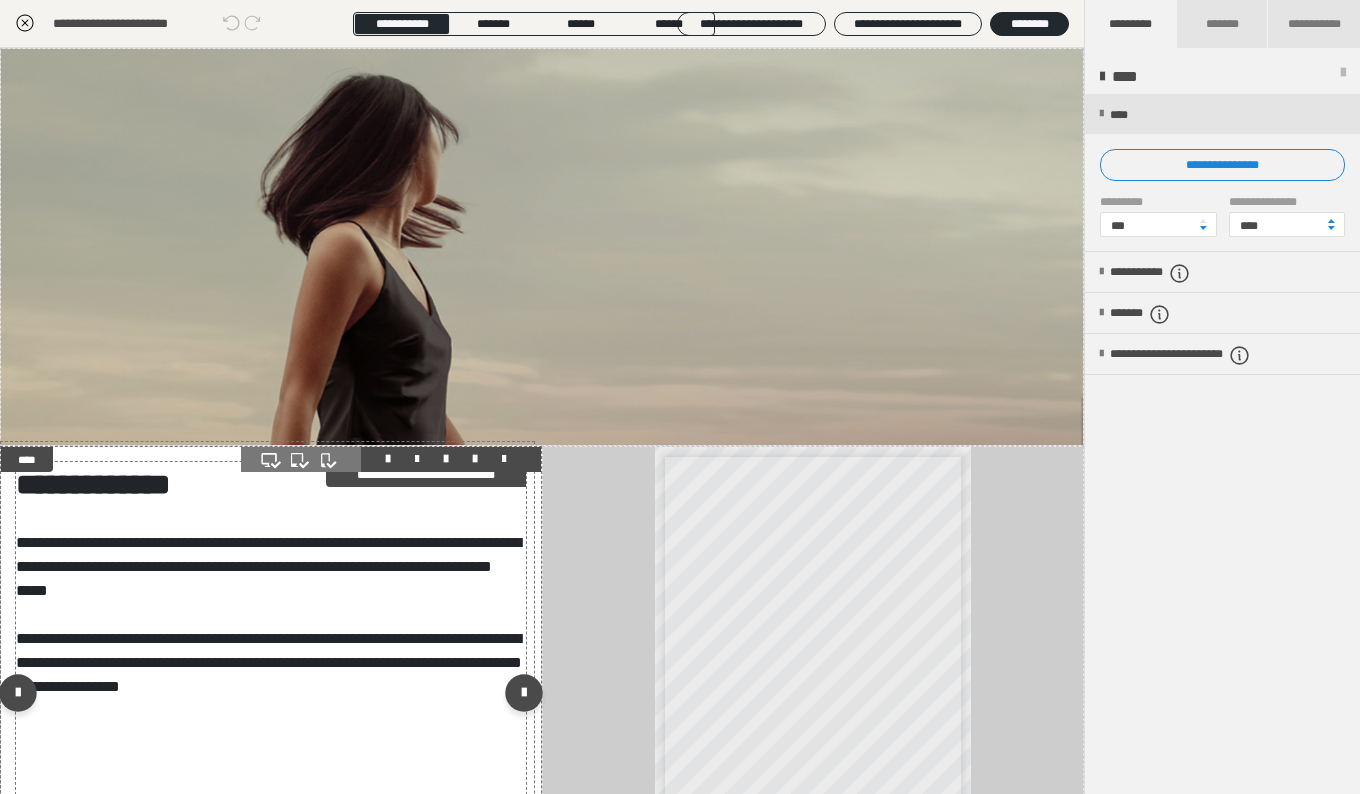 click on "**********" at bounding box center [268, 566] 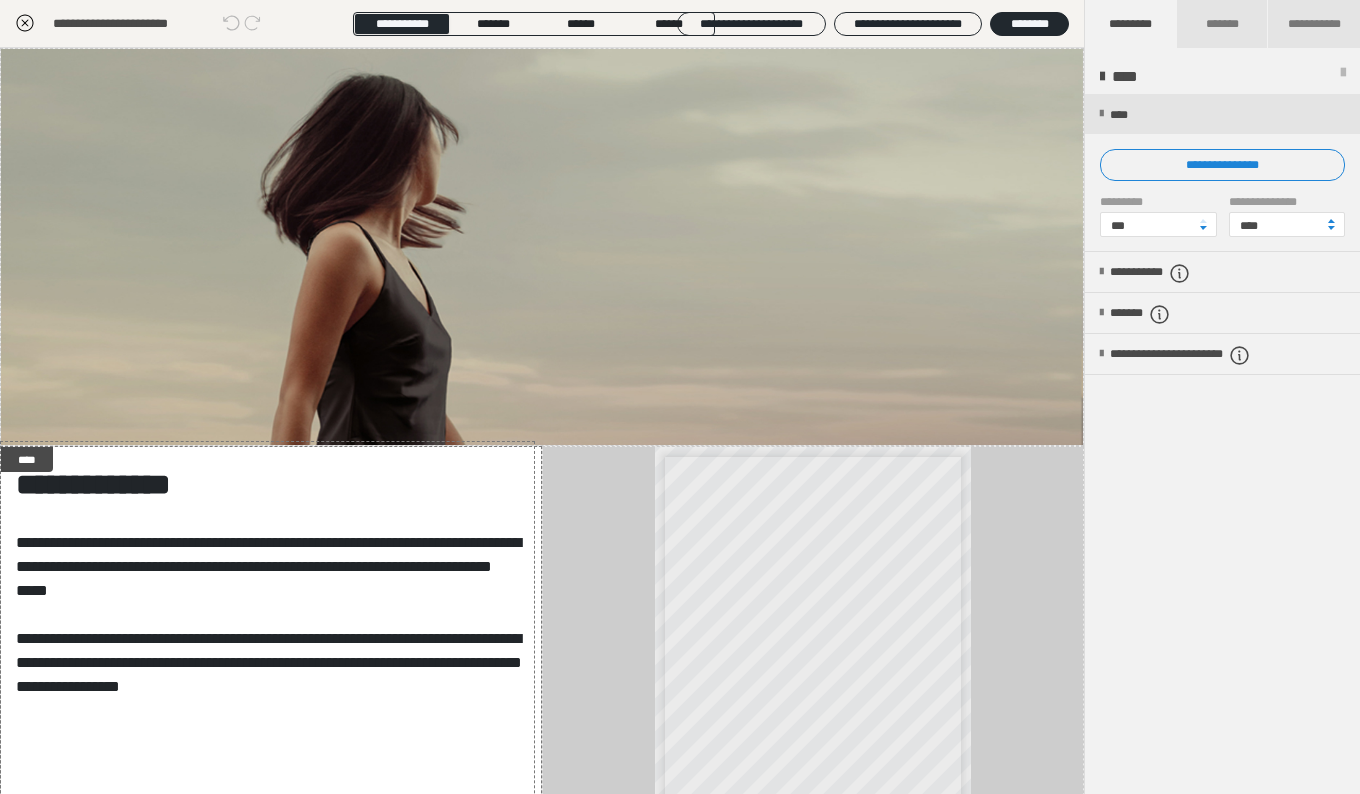 click on "**********" at bounding box center (680, 324) 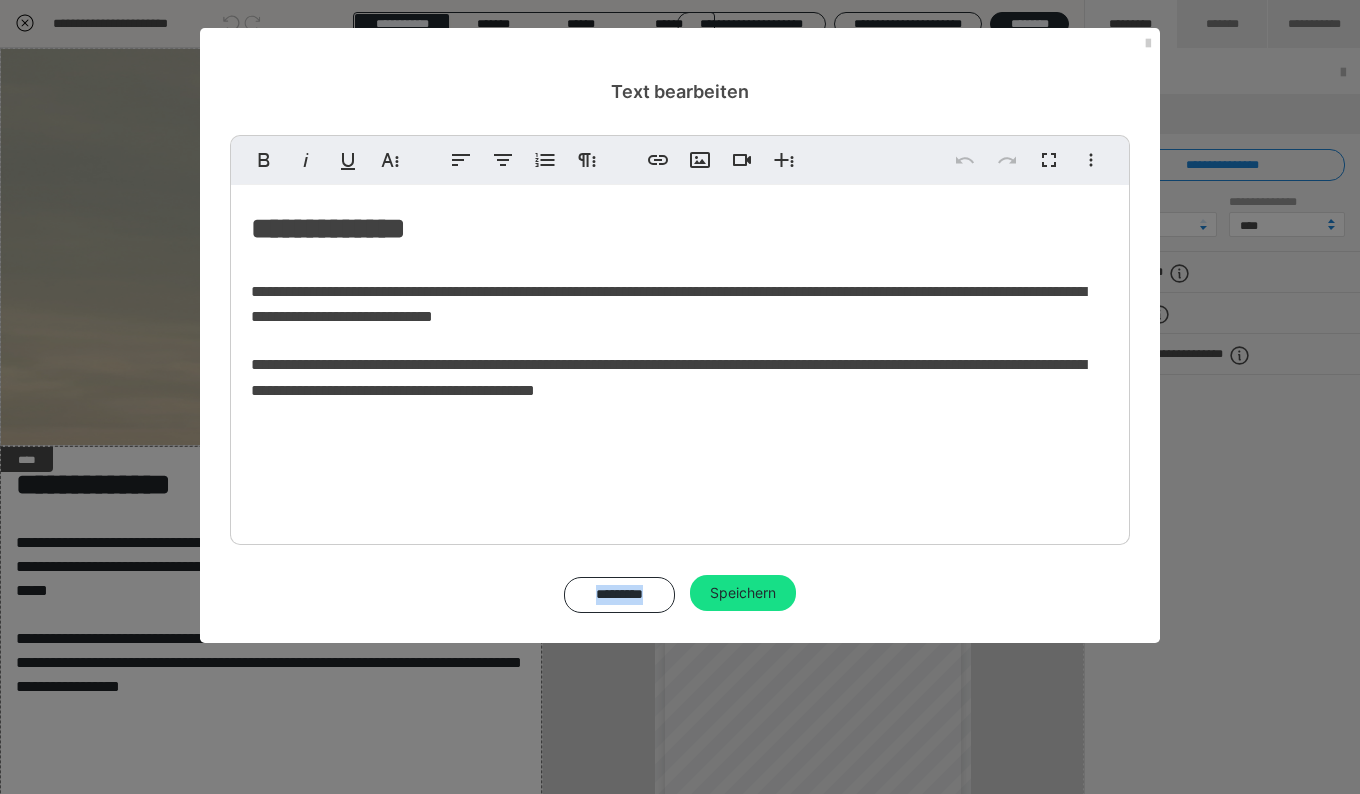 click on "**********" at bounding box center [680, 360] 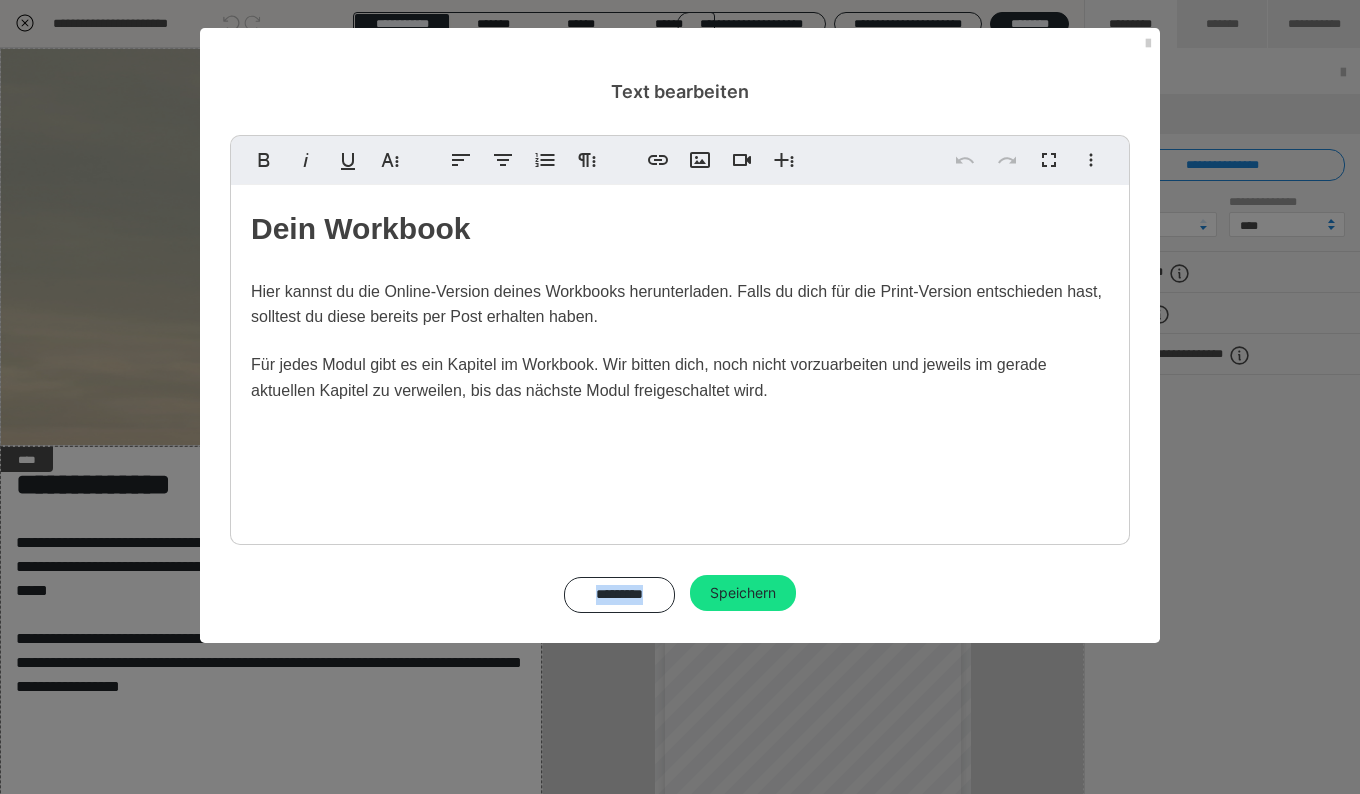 click on "Dein Workbook  Hier kannst du die Online-Version deines Workbooks herunterladen. Falls du dich für die Print-Version entschieden hast, solltest du diese bereits per Post erhalten haben.  Für jedes Modul gibt es ein Kapitel im Workbook. Wir bitten dich, noch nicht vorzuarbeiten und jeweils im gerade aktuellen Kapitel zu verweilen, bis das nächste Modul freigeschaltet wird." at bounding box center (680, 360) 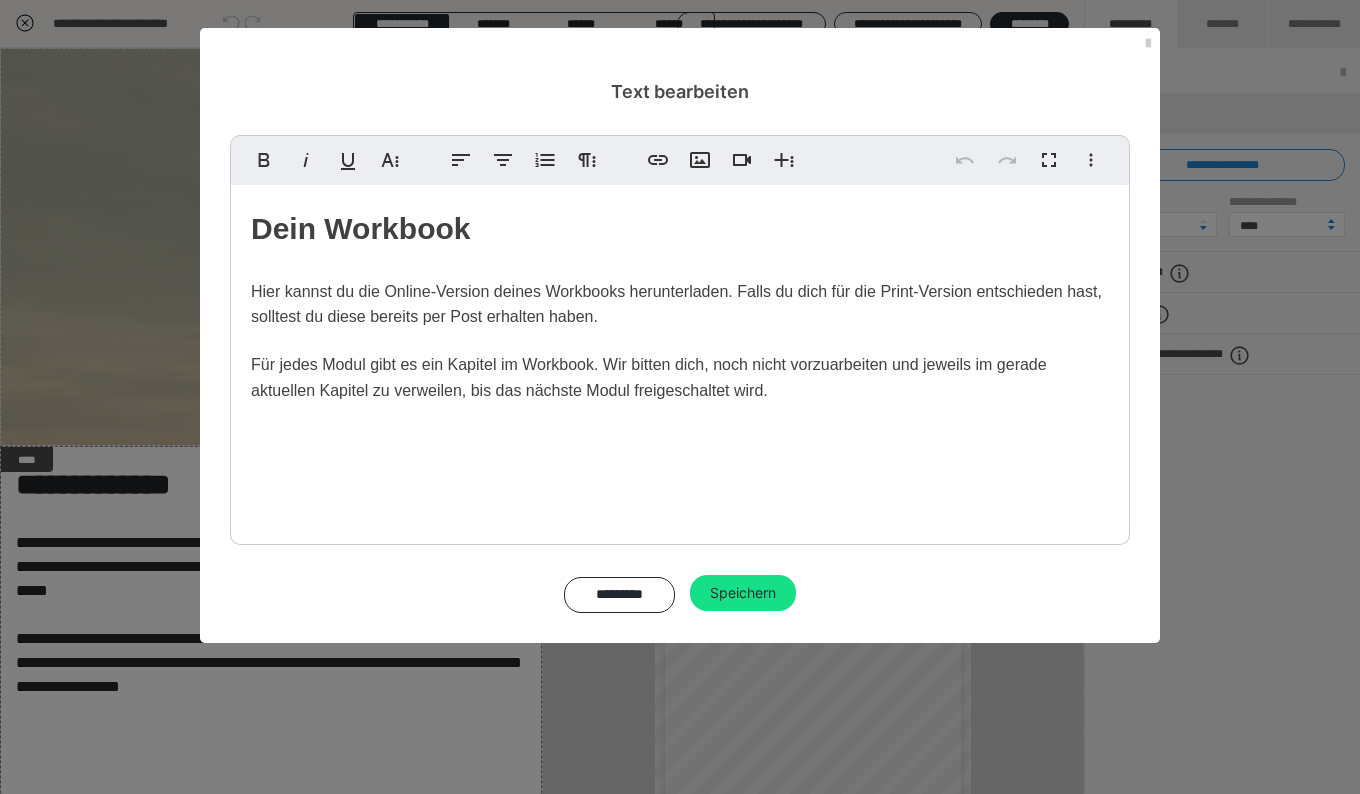type 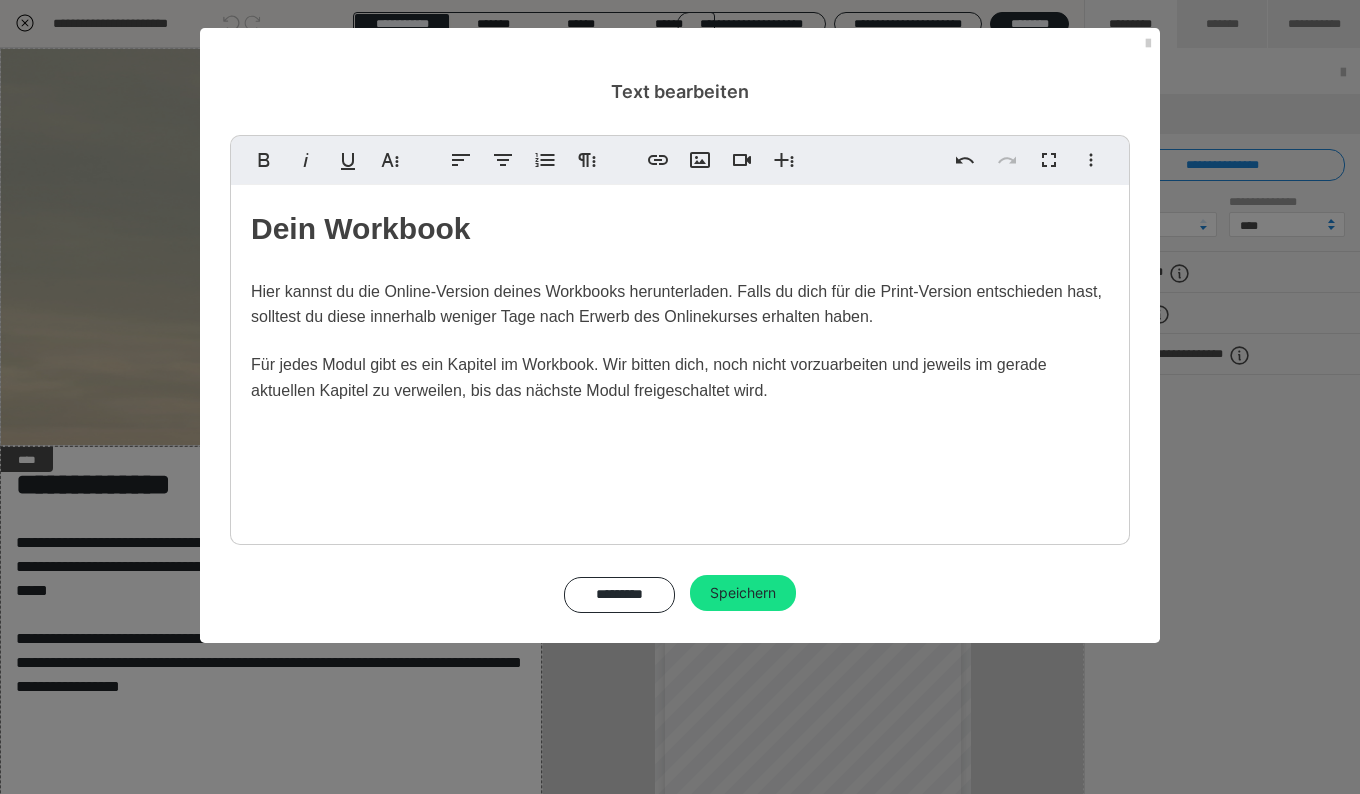 click on "Hier kannst du die Online-Version deines Workbooks herunterladen. Falls du dich für die Print-Version entschieden hast, solltest du diese innerhalb weniger Tage nach Erwerb des Onlinekurses erhalten haben." at bounding box center (676, 304) 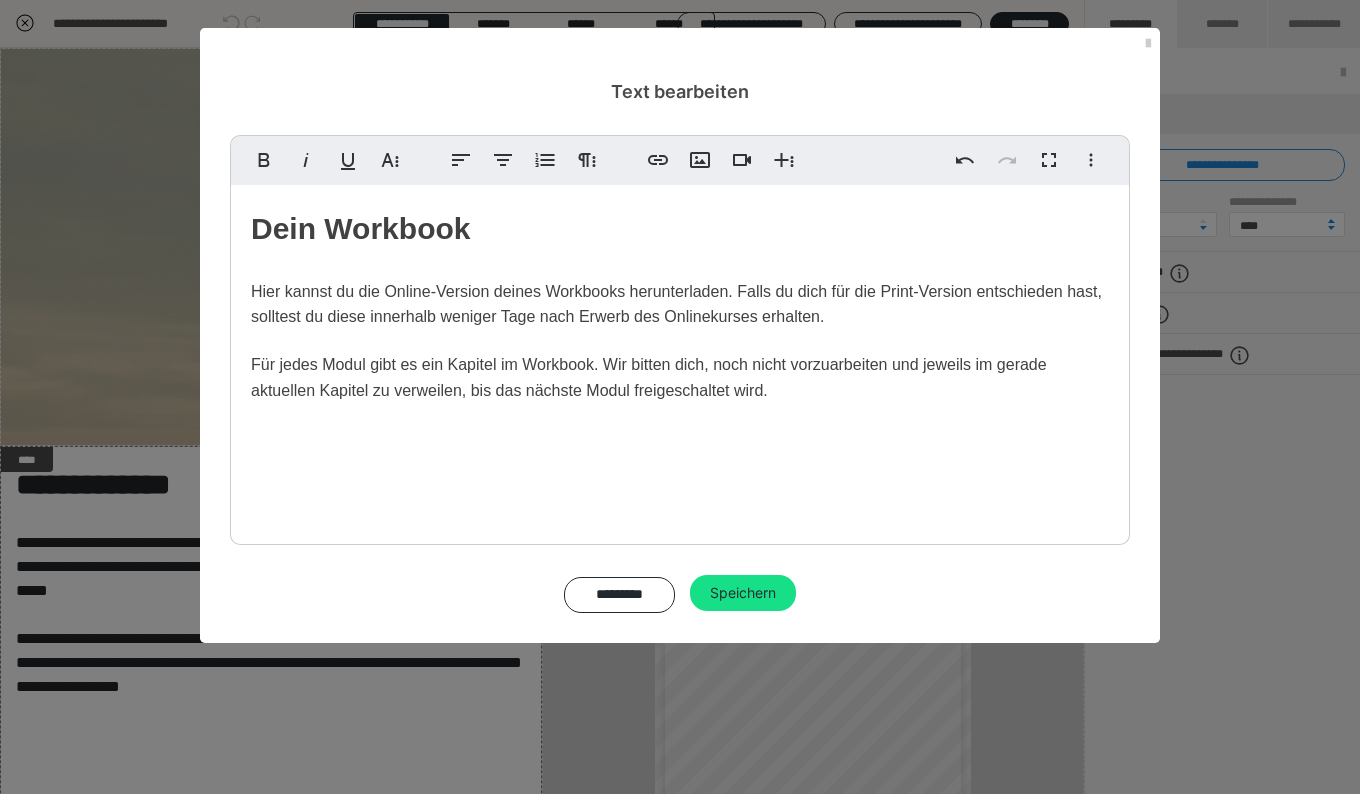 click on "Speichern" at bounding box center [743, 593] 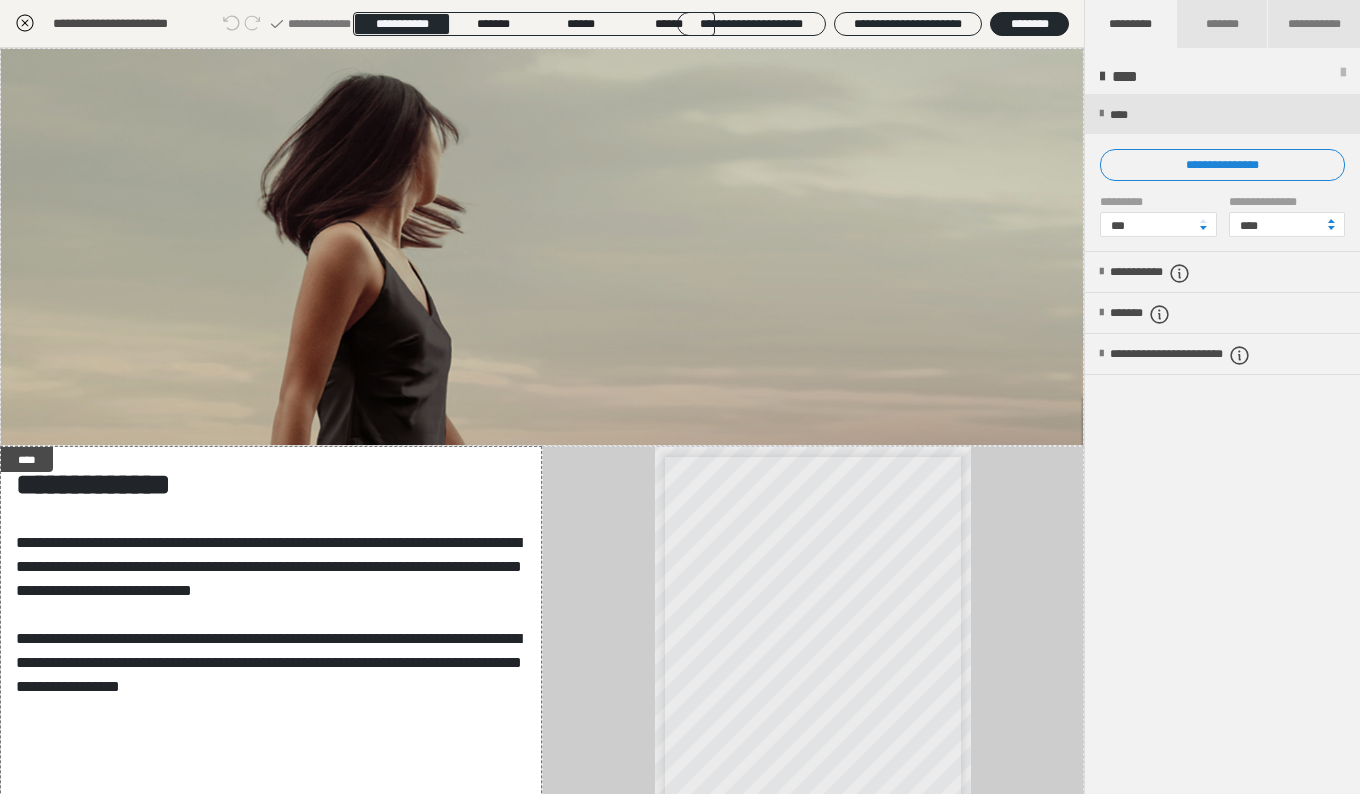 click on "**********" at bounding box center [271, 640] 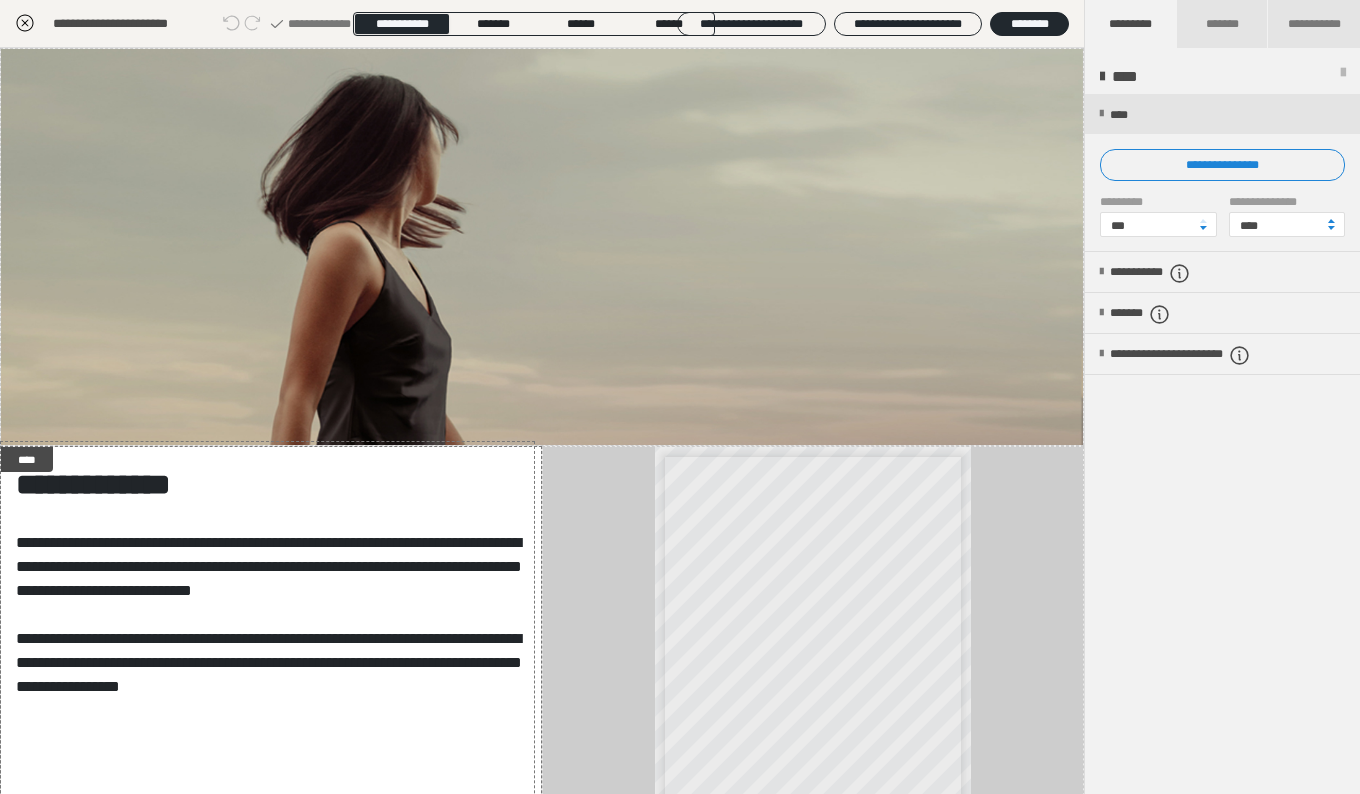 click on "**********" at bounding box center (680, 397) 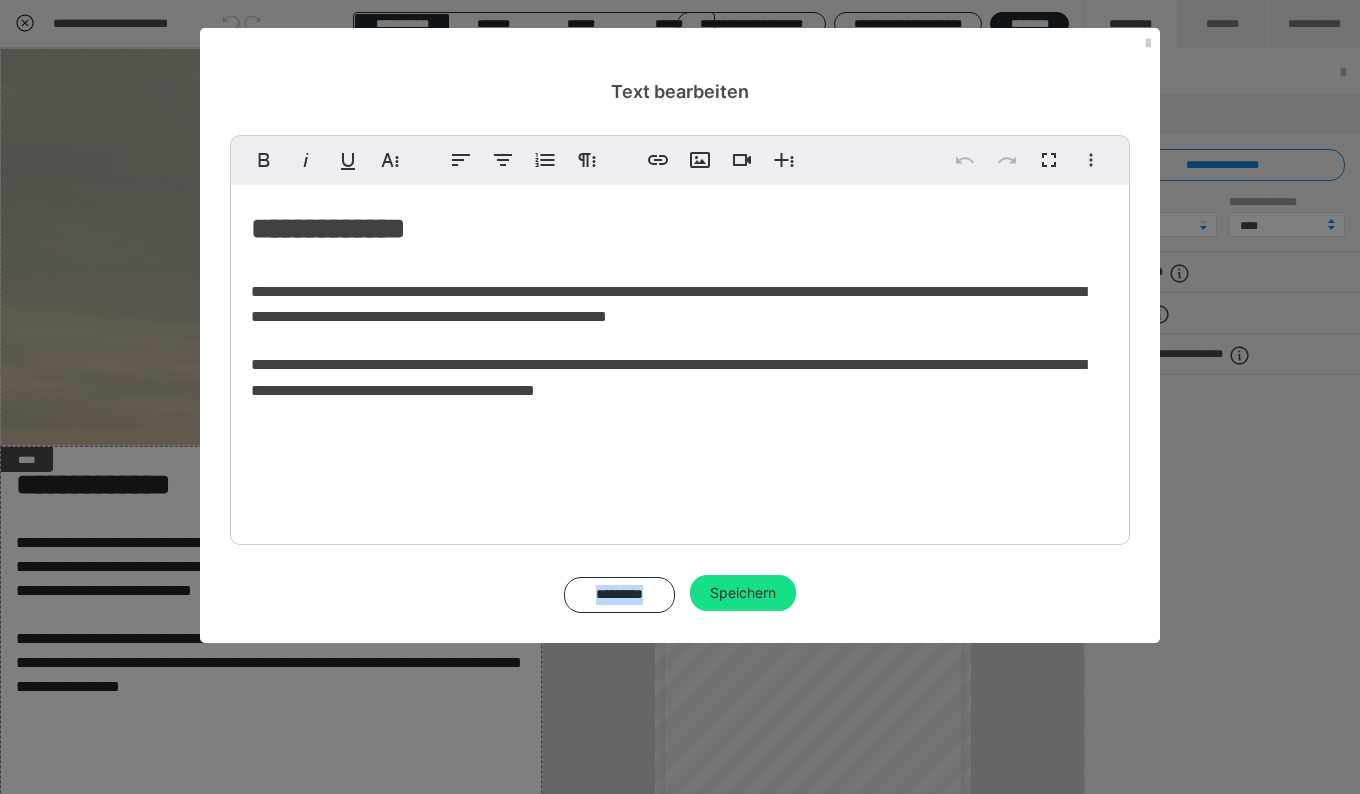 click on "Speichern" at bounding box center (743, 593) 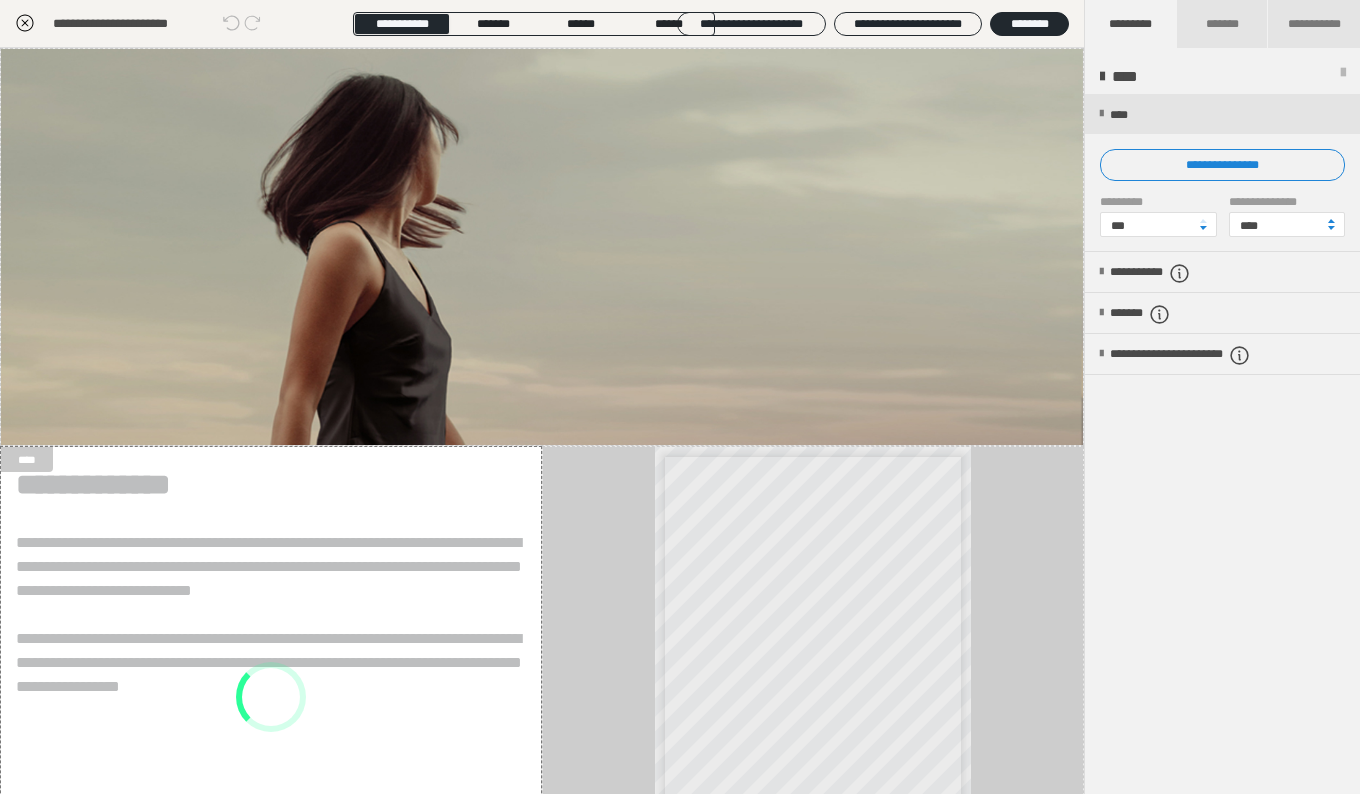 click 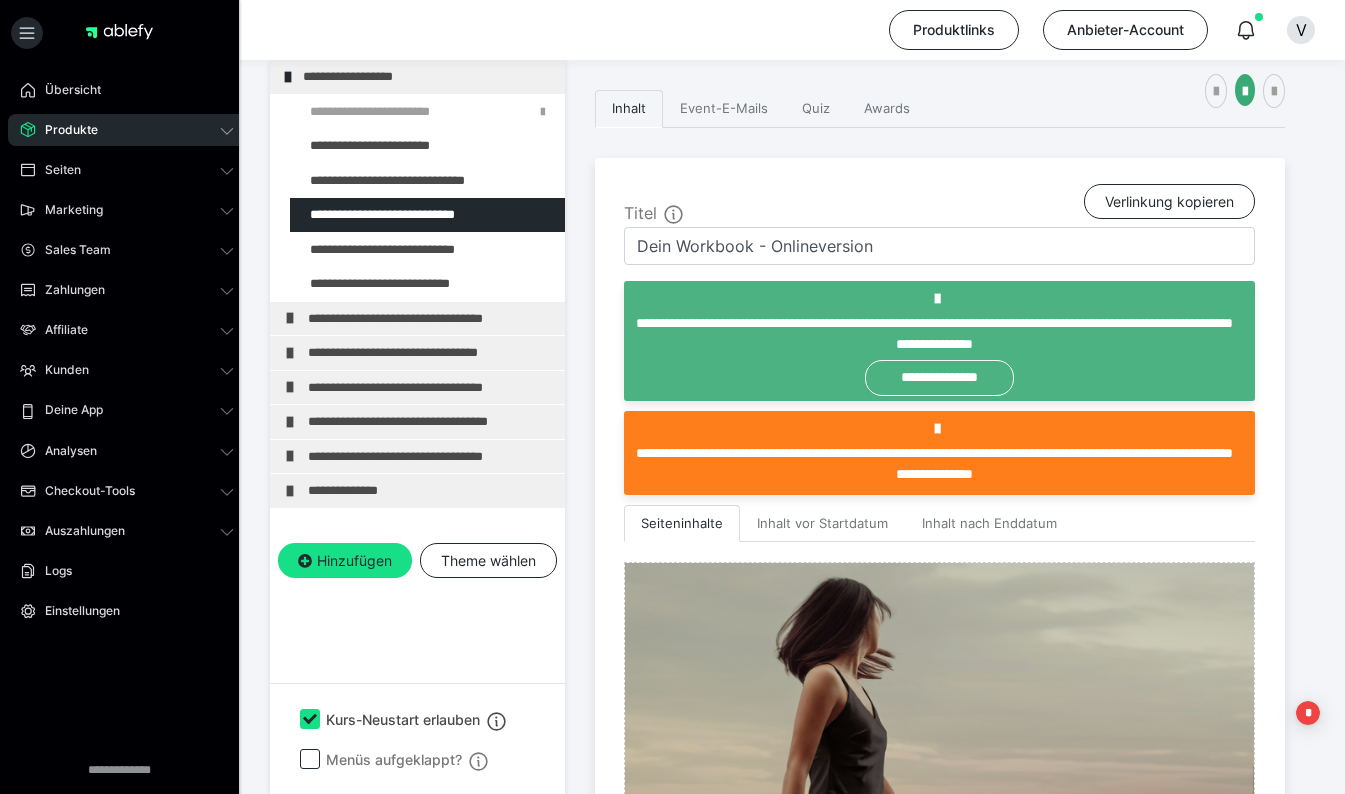click at bounding box center [375, 250] 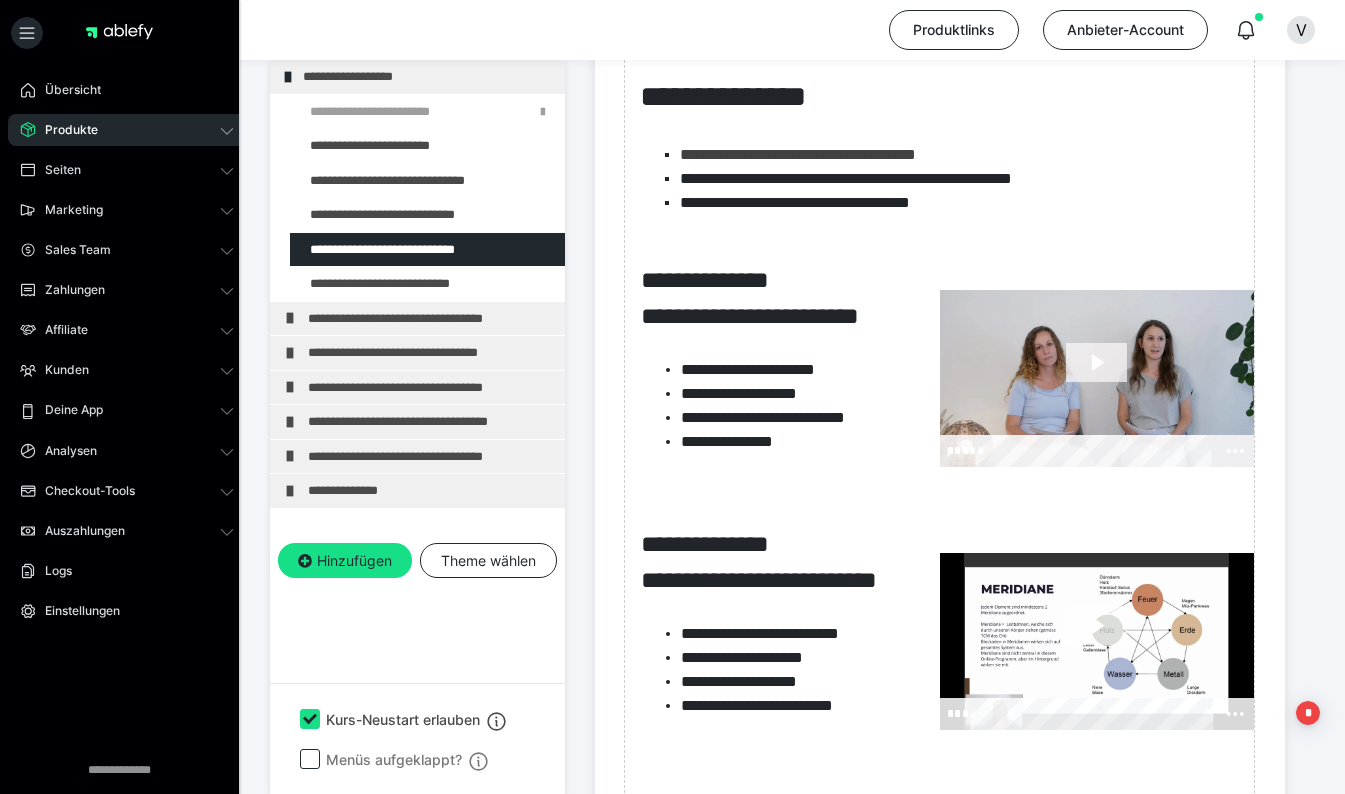 scroll, scrollTop: 982, scrollLeft: 0, axis: vertical 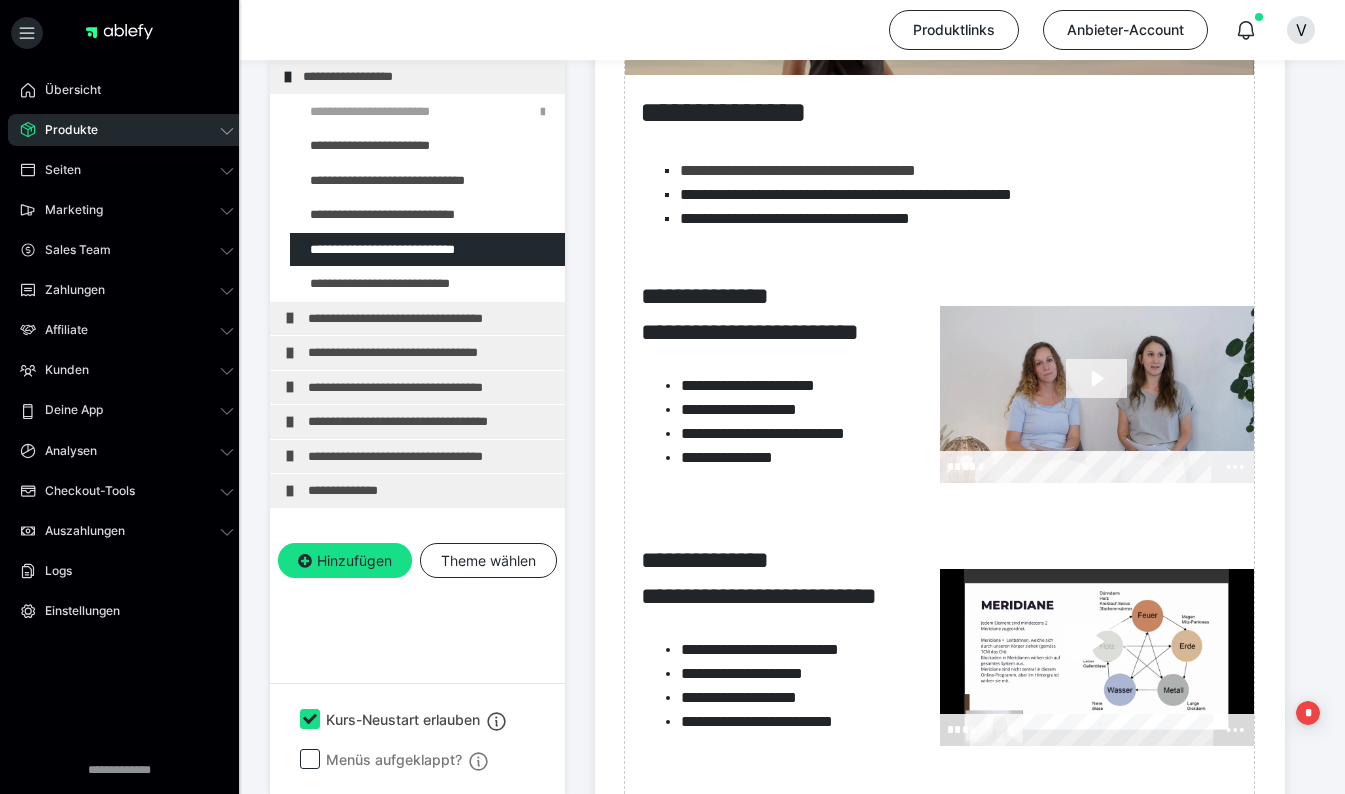 click on "Zum Pagebuilder" at bounding box center (939, 842) 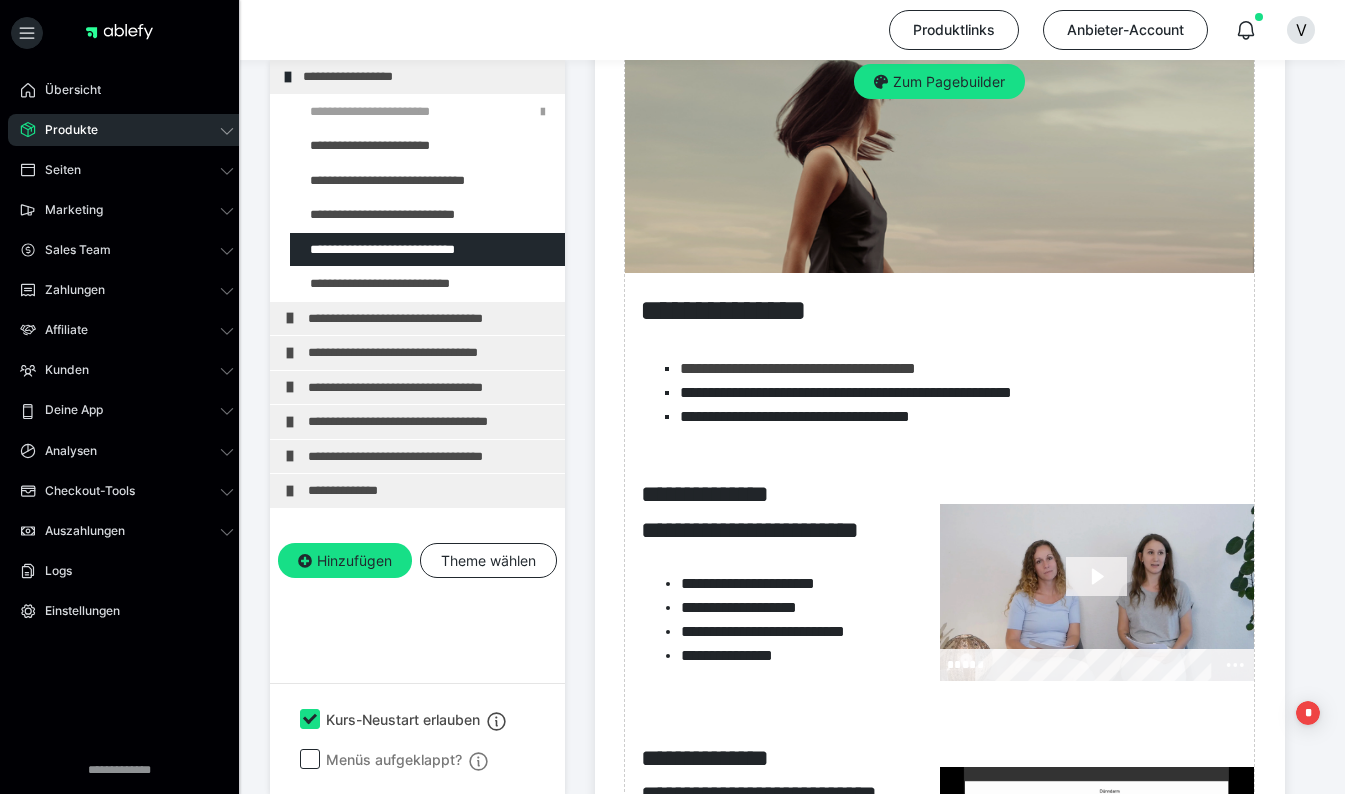 scroll, scrollTop: 773, scrollLeft: 0, axis: vertical 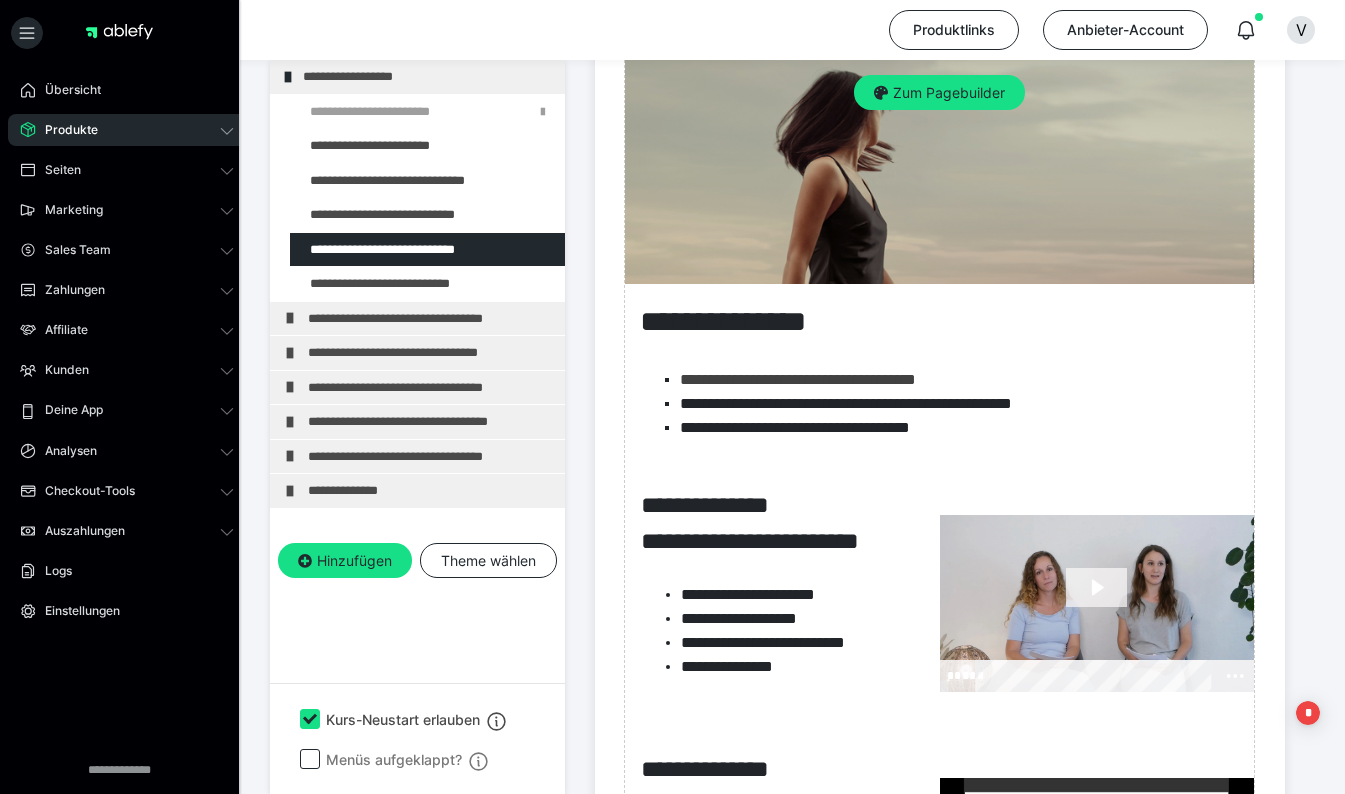 click on "Zum Pagebuilder" at bounding box center [939, 93] 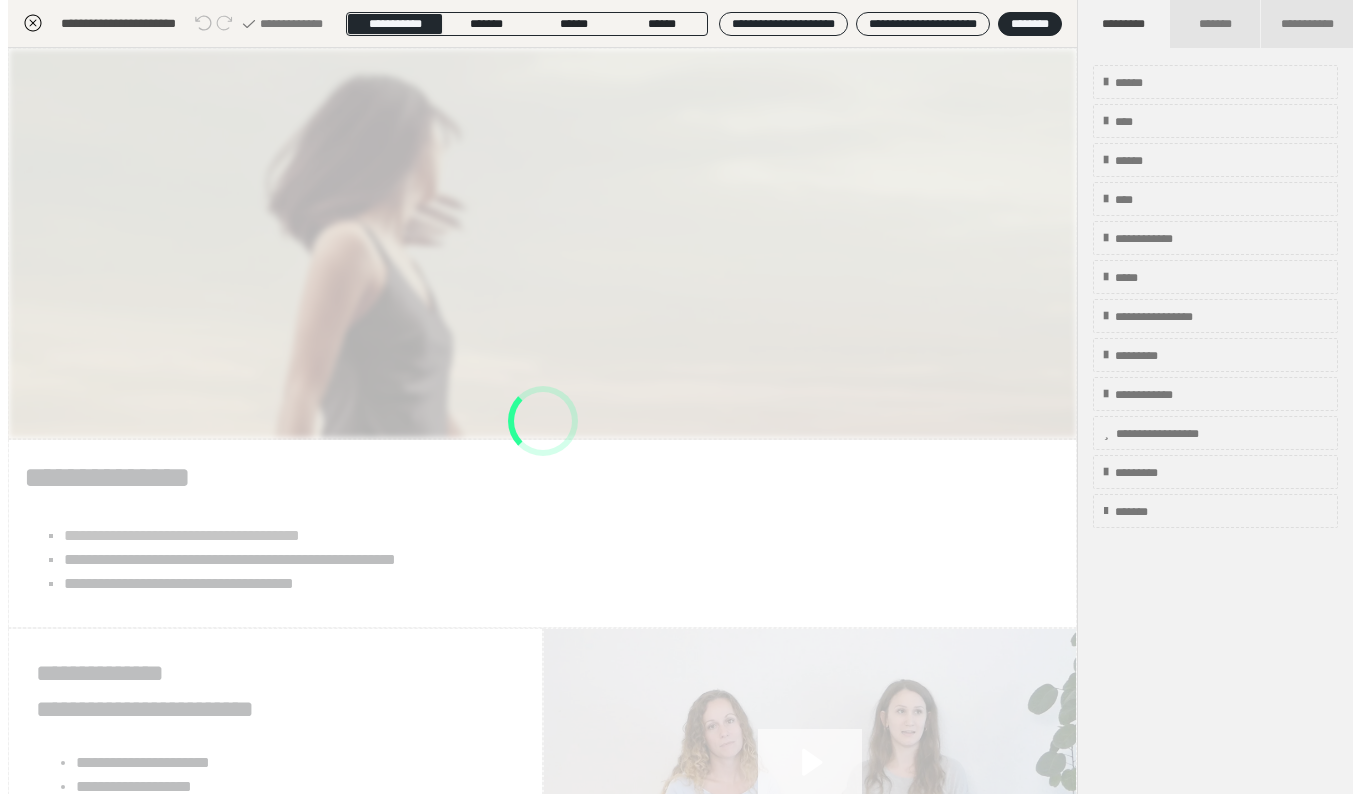 scroll, scrollTop: 395, scrollLeft: 0, axis: vertical 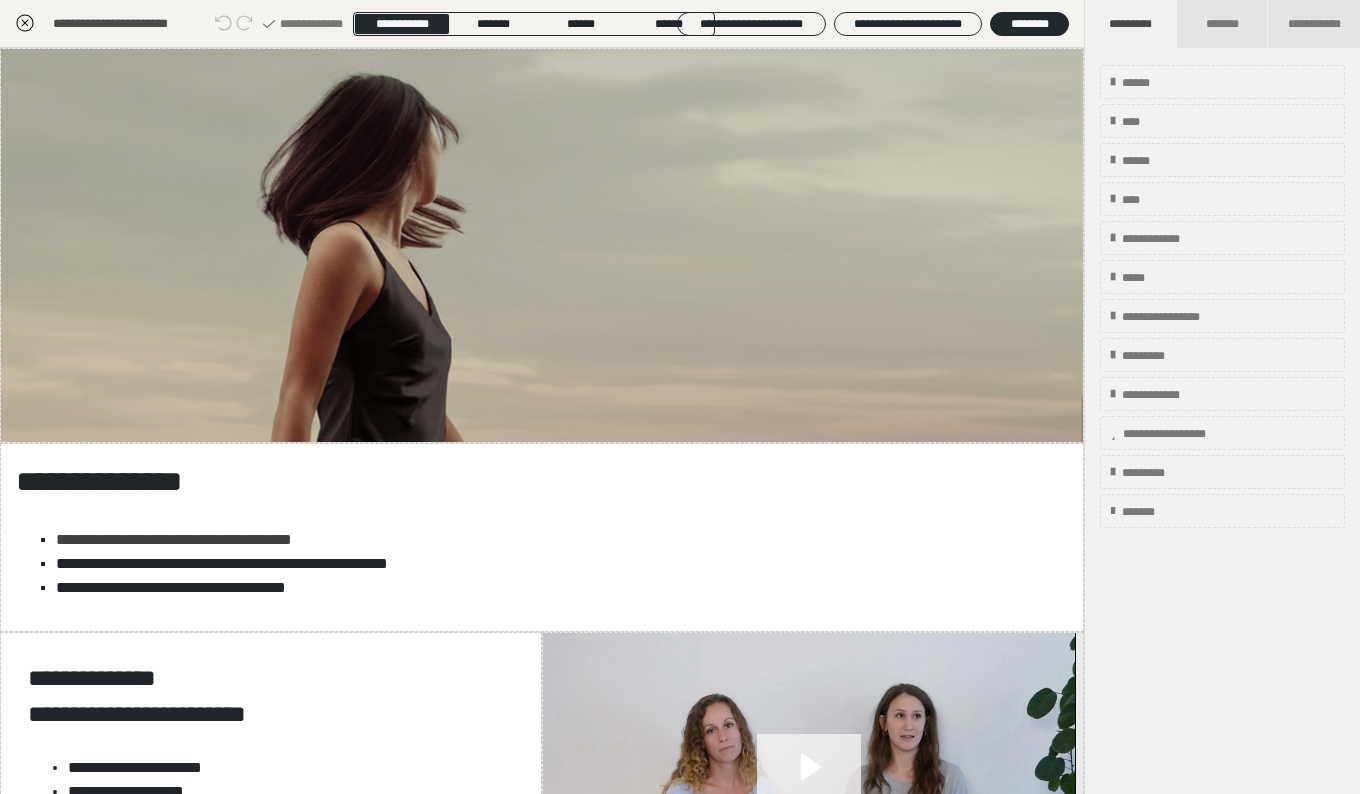 click on "**********" at bounding box center (554, 564) 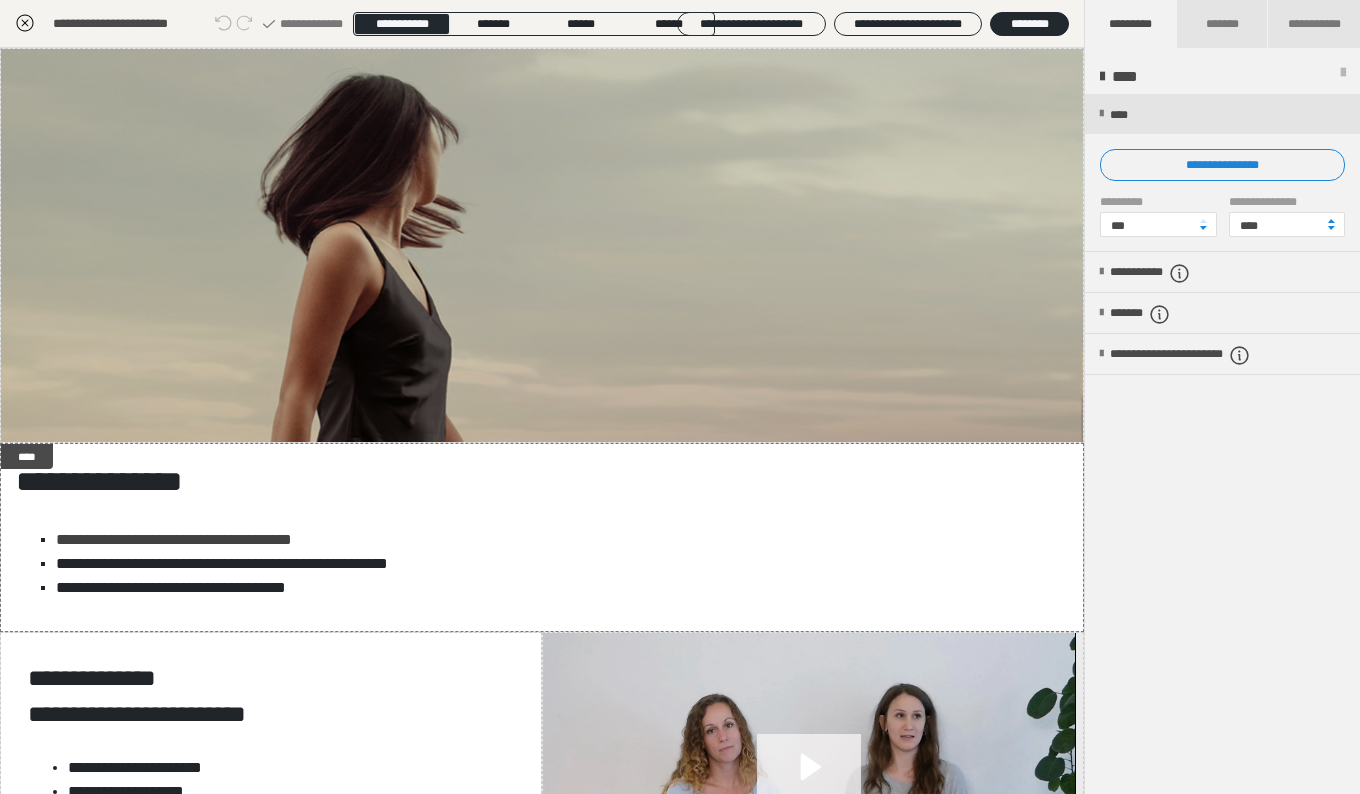 click on "**********" at bounding box center (554, 540) 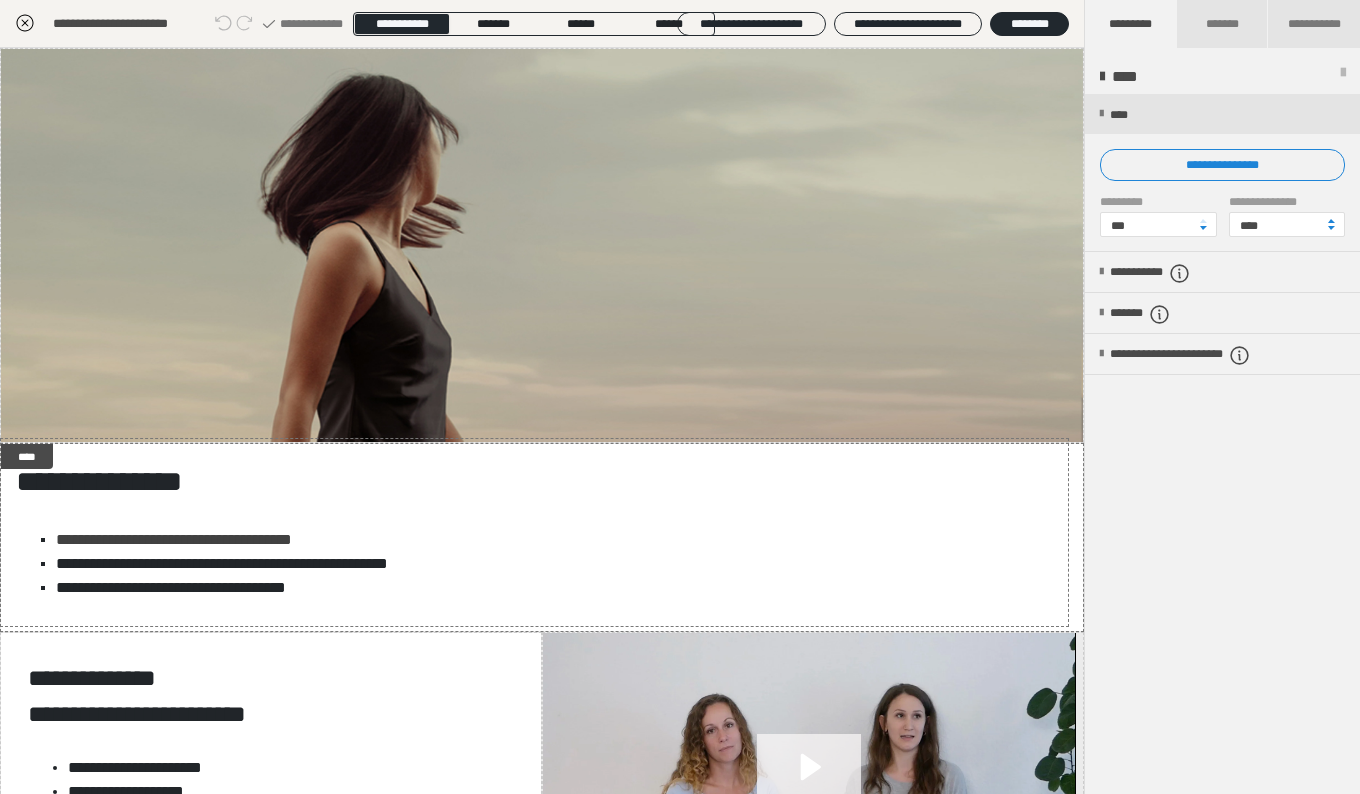 click on "**********" at bounding box center [554, 540] 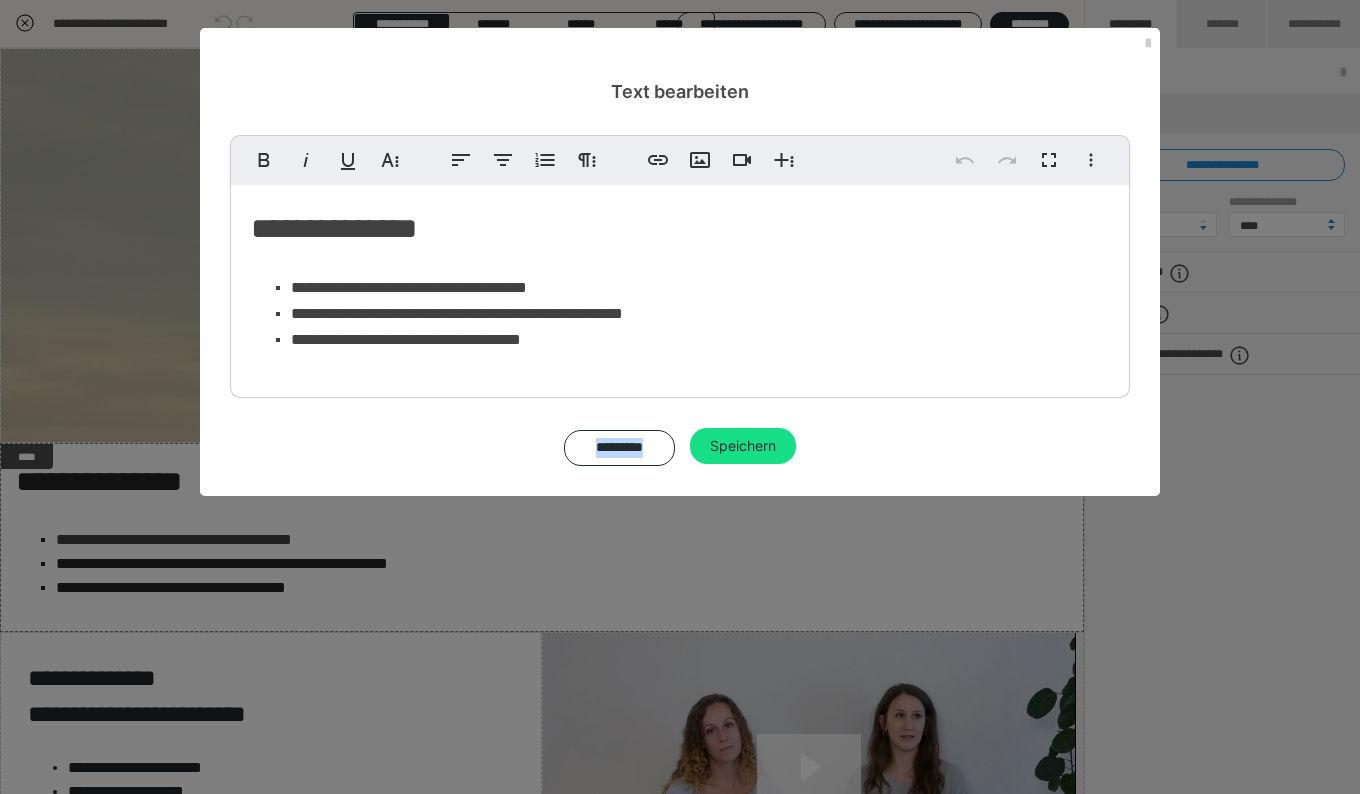 click on "**********" at bounding box center (700, 340) 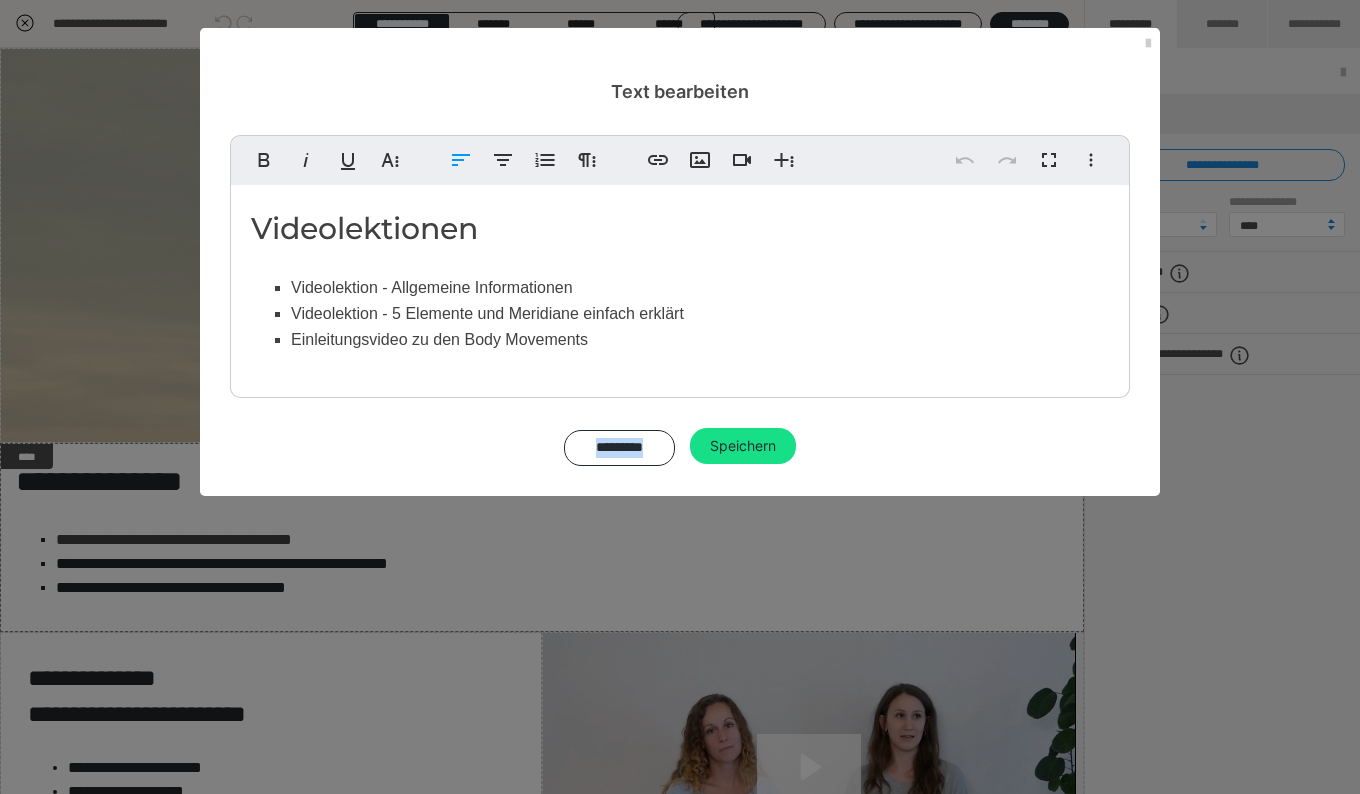 click on "Videolektion - 5 Elemente und Meridiane einfach erklärt" at bounding box center (700, 314) 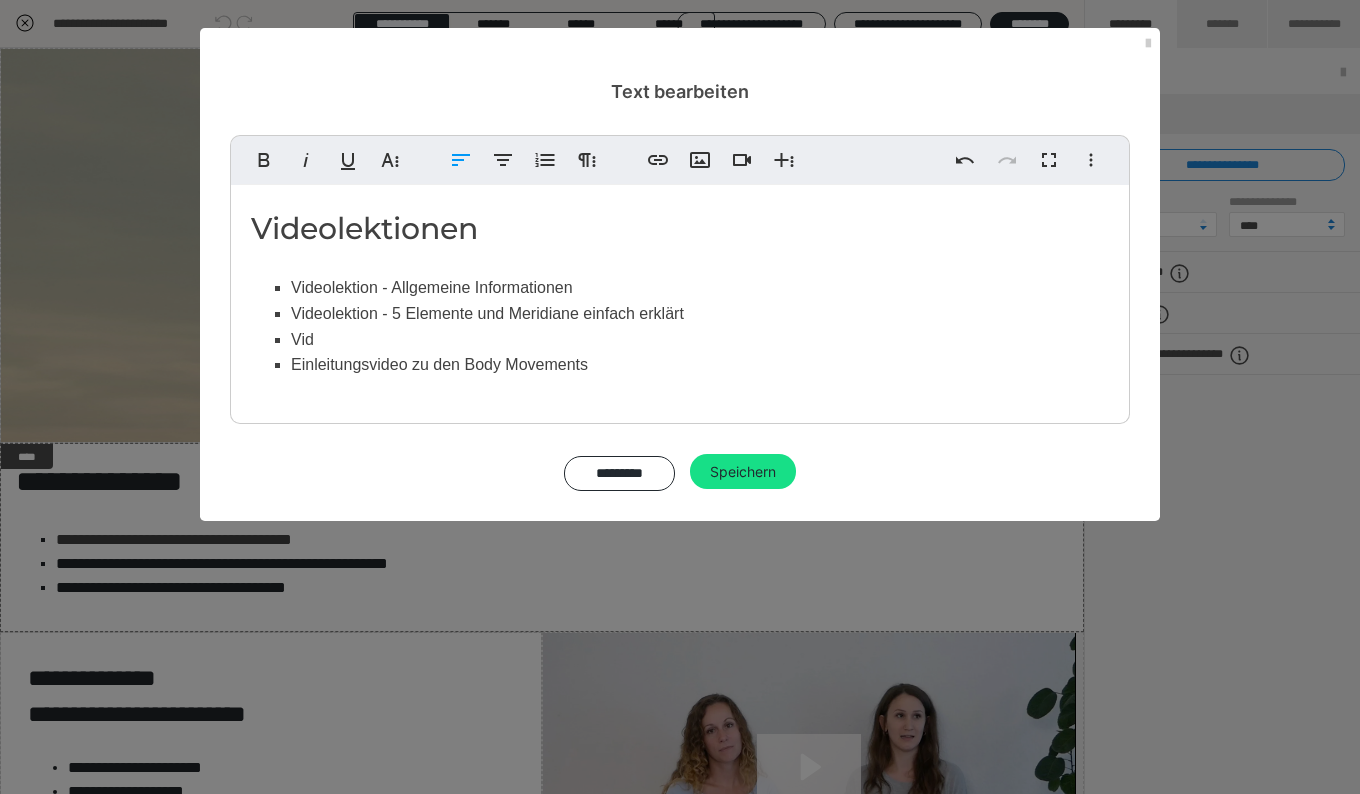 type 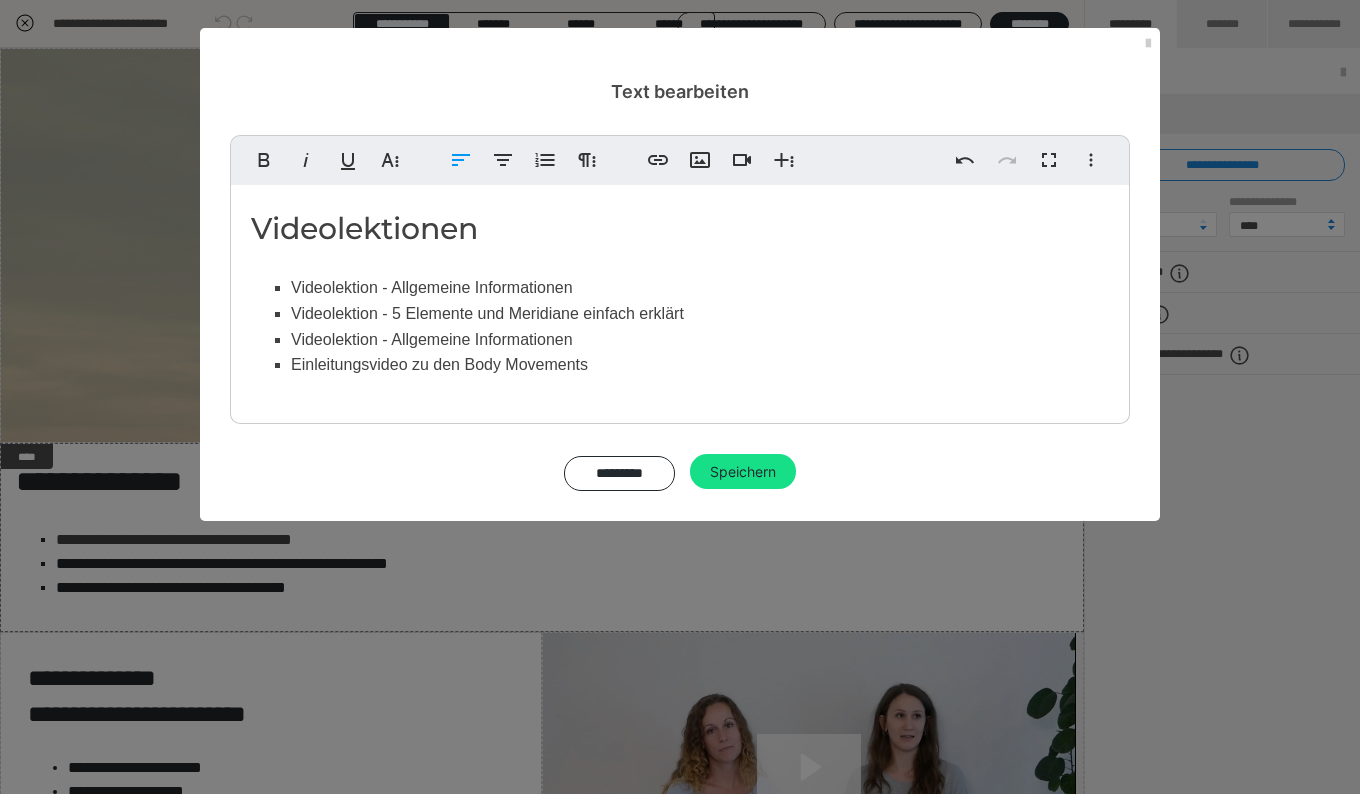 click on "Videolektion - Allgemeine Informationen" at bounding box center (700, 340) 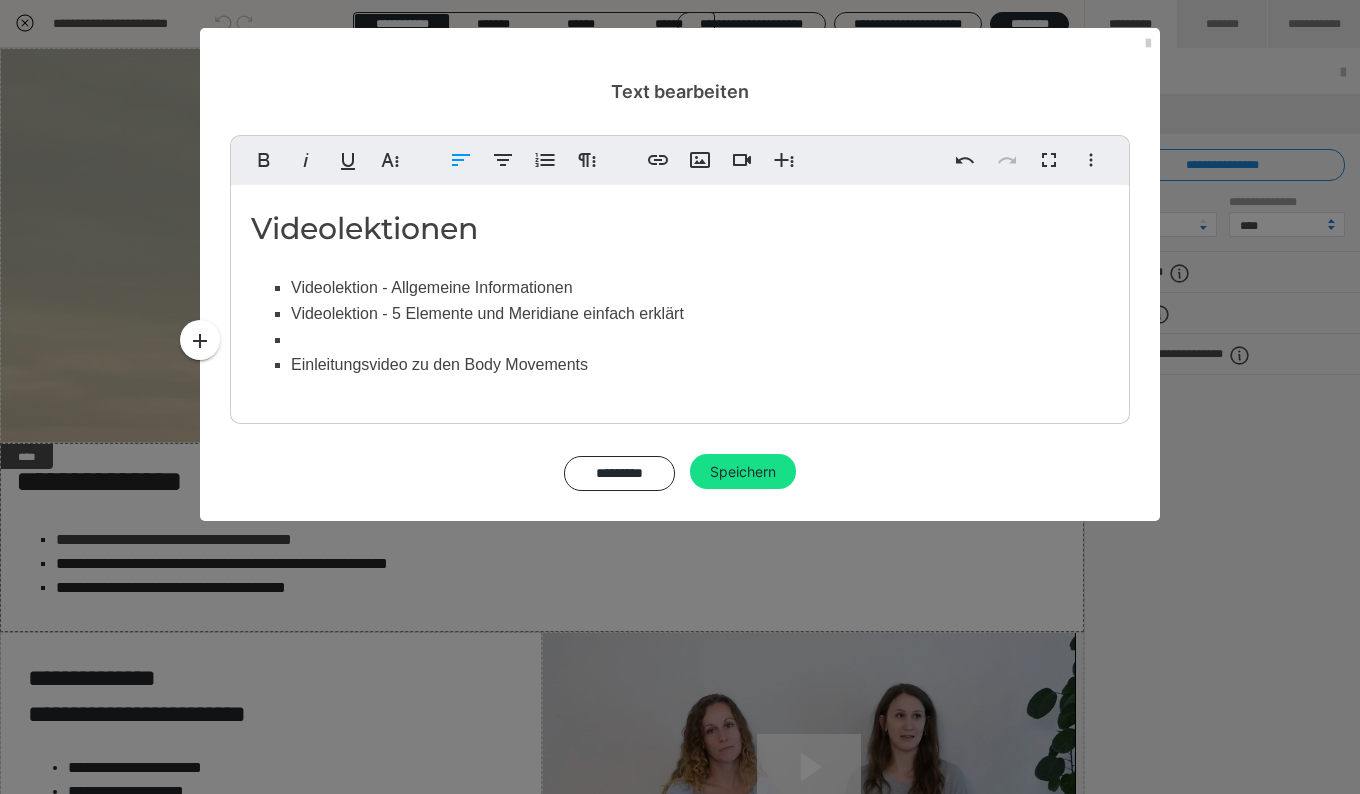 click on "Videolektion - Allgemeine Informationen" at bounding box center [700, 288] 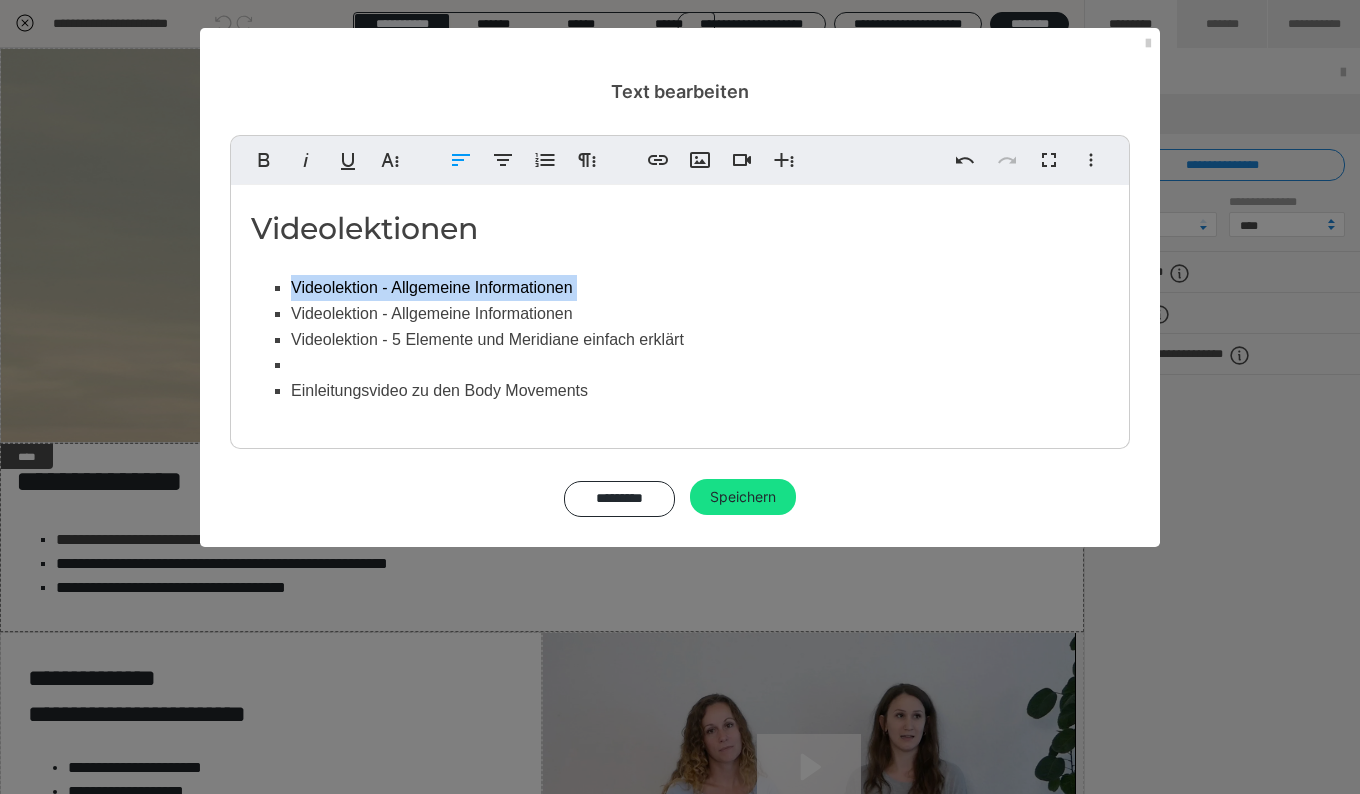 drag, startPoint x: 575, startPoint y: 292, endPoint x: 214, endPoint y: 290, distance: 361.00555 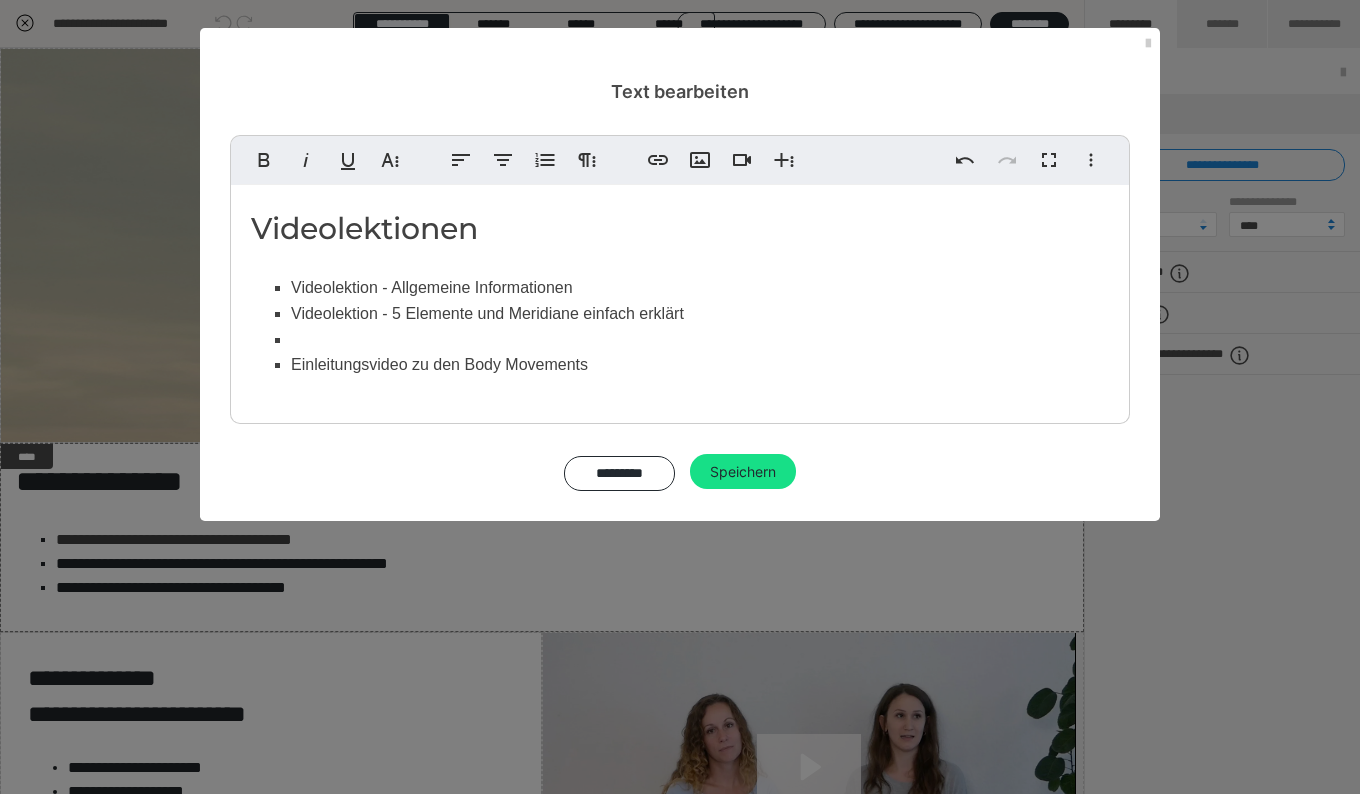 click at bounding box center [700, 340] 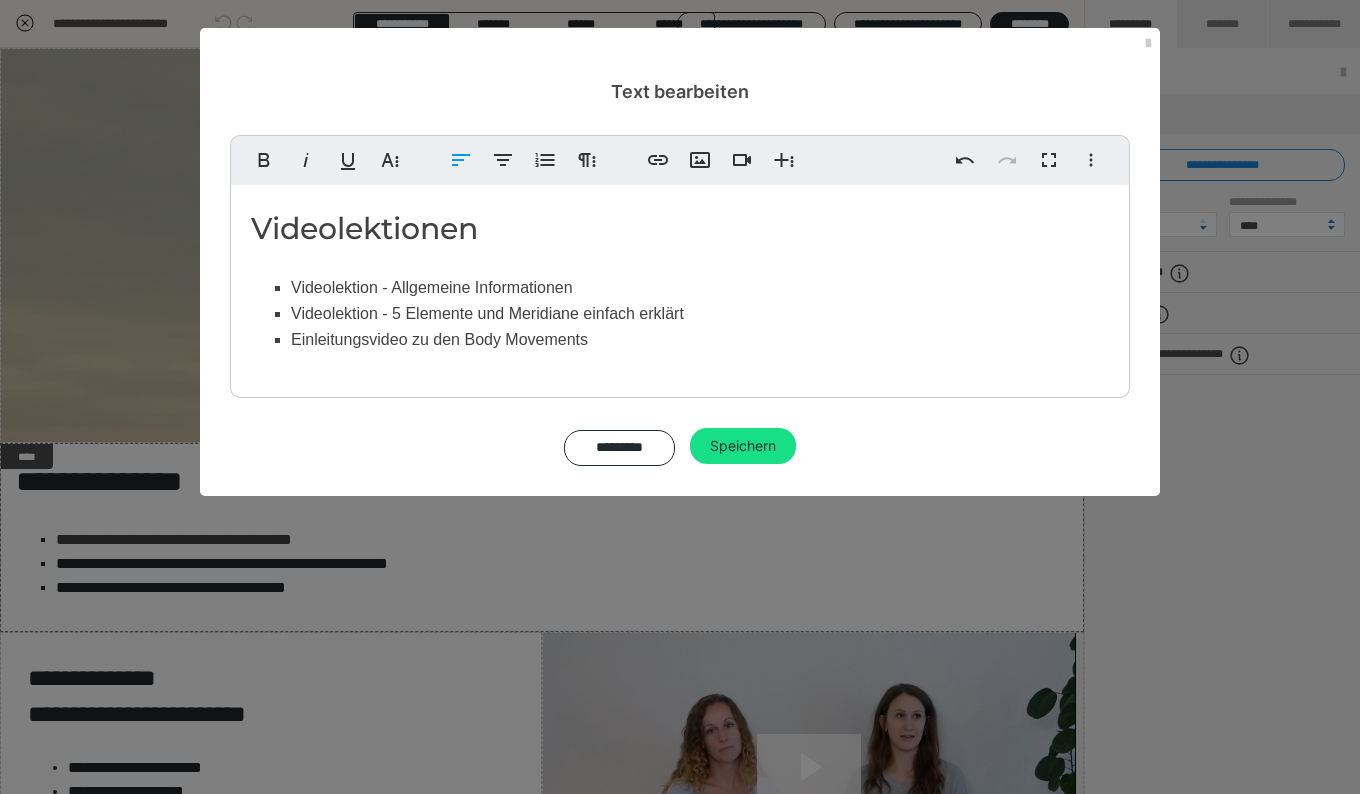 click on "Speichern" at bounding box center [743, 446] 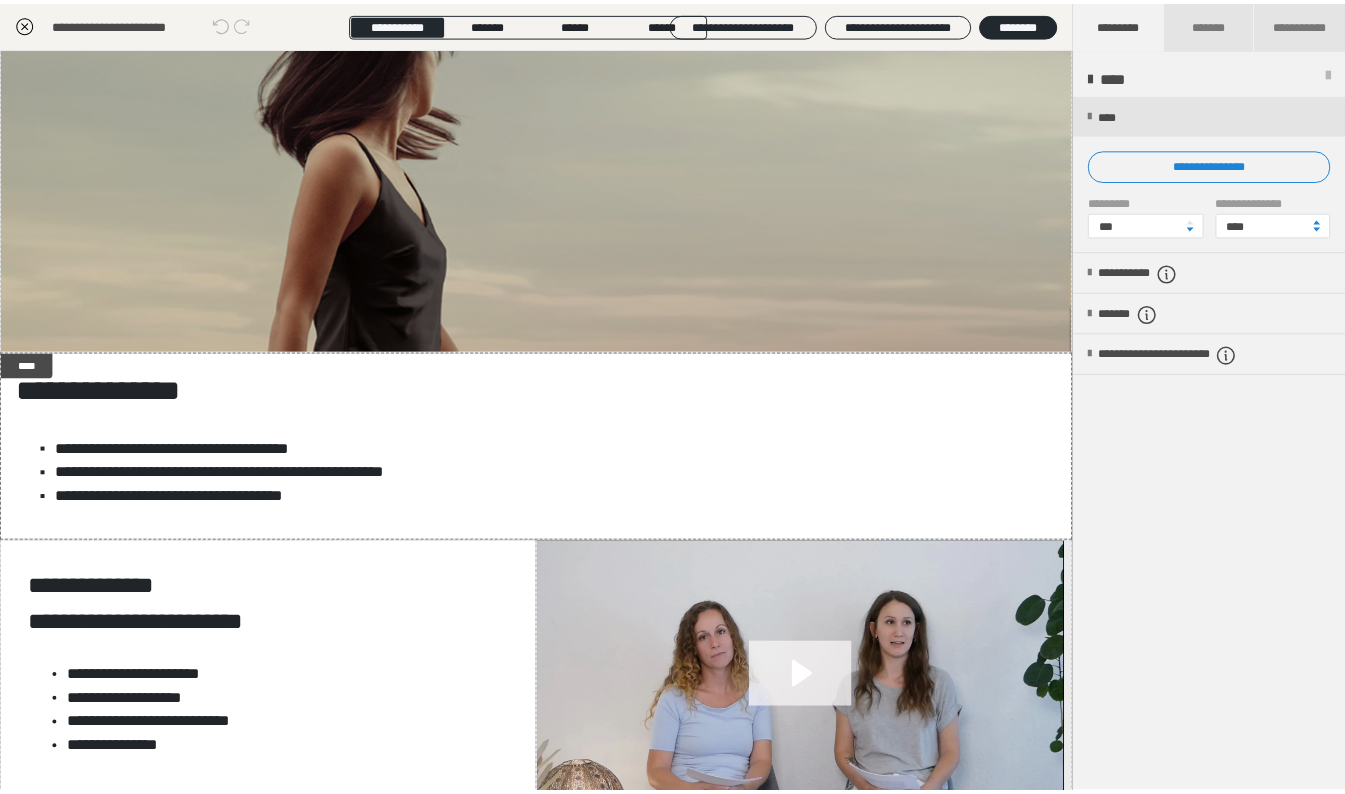 scroll, scrollTop: 0, scrollLeft: 0, axis: both 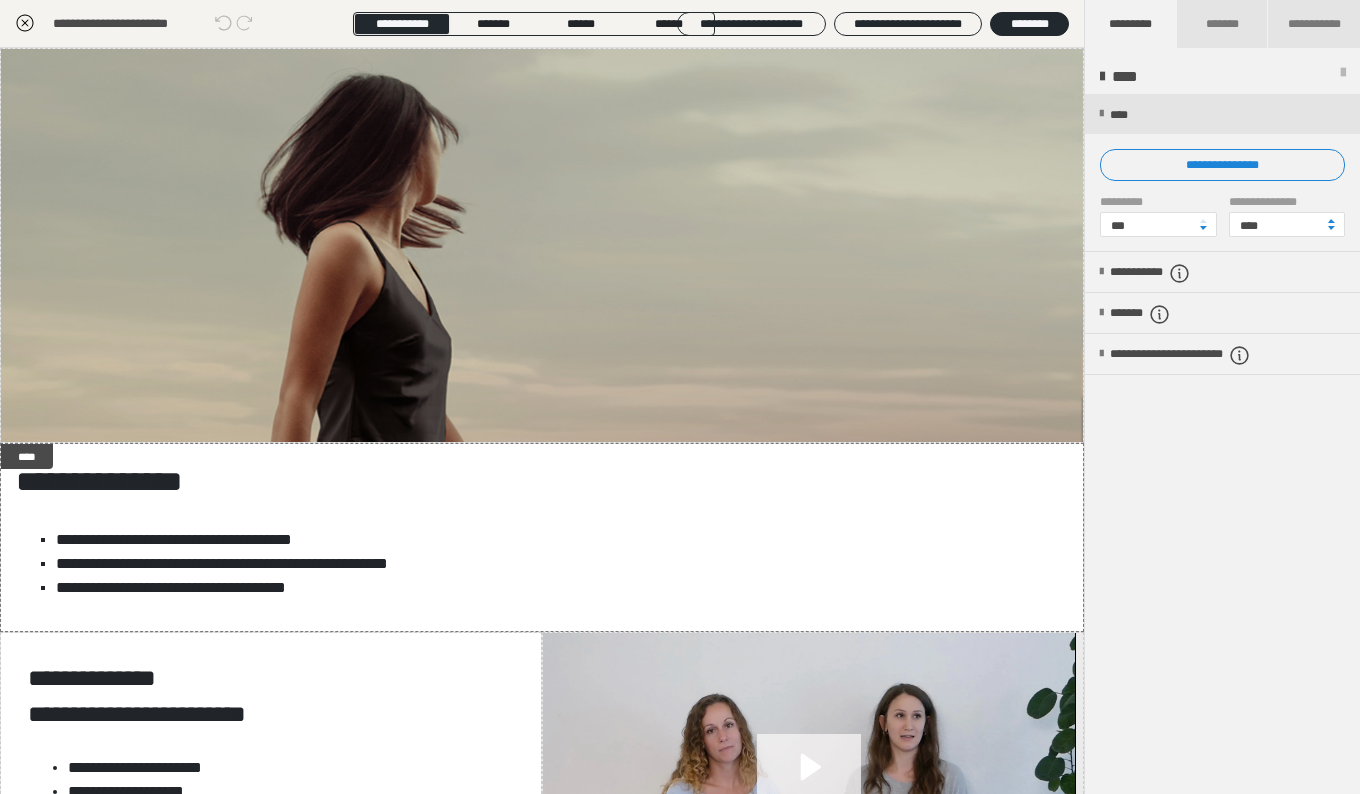 click 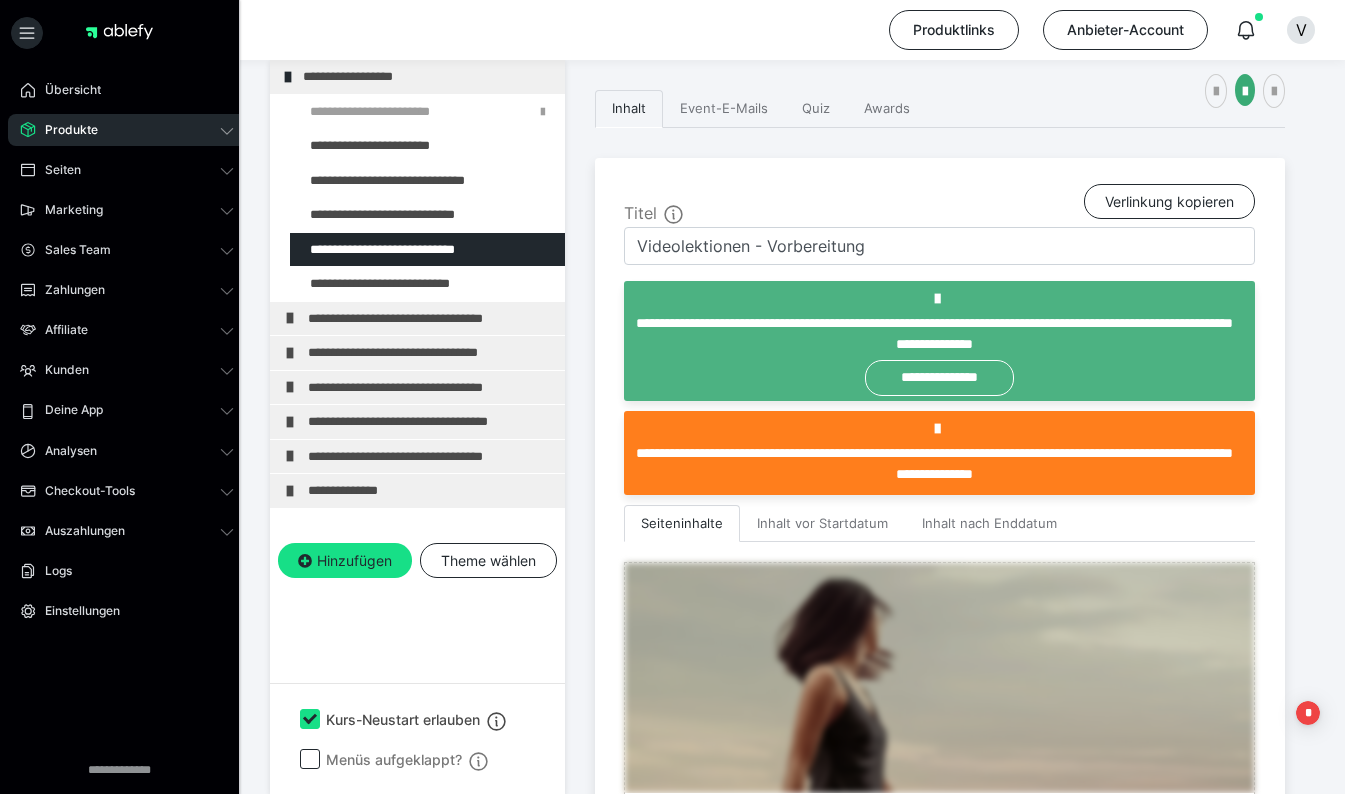 click at bounding box center (375, 284) 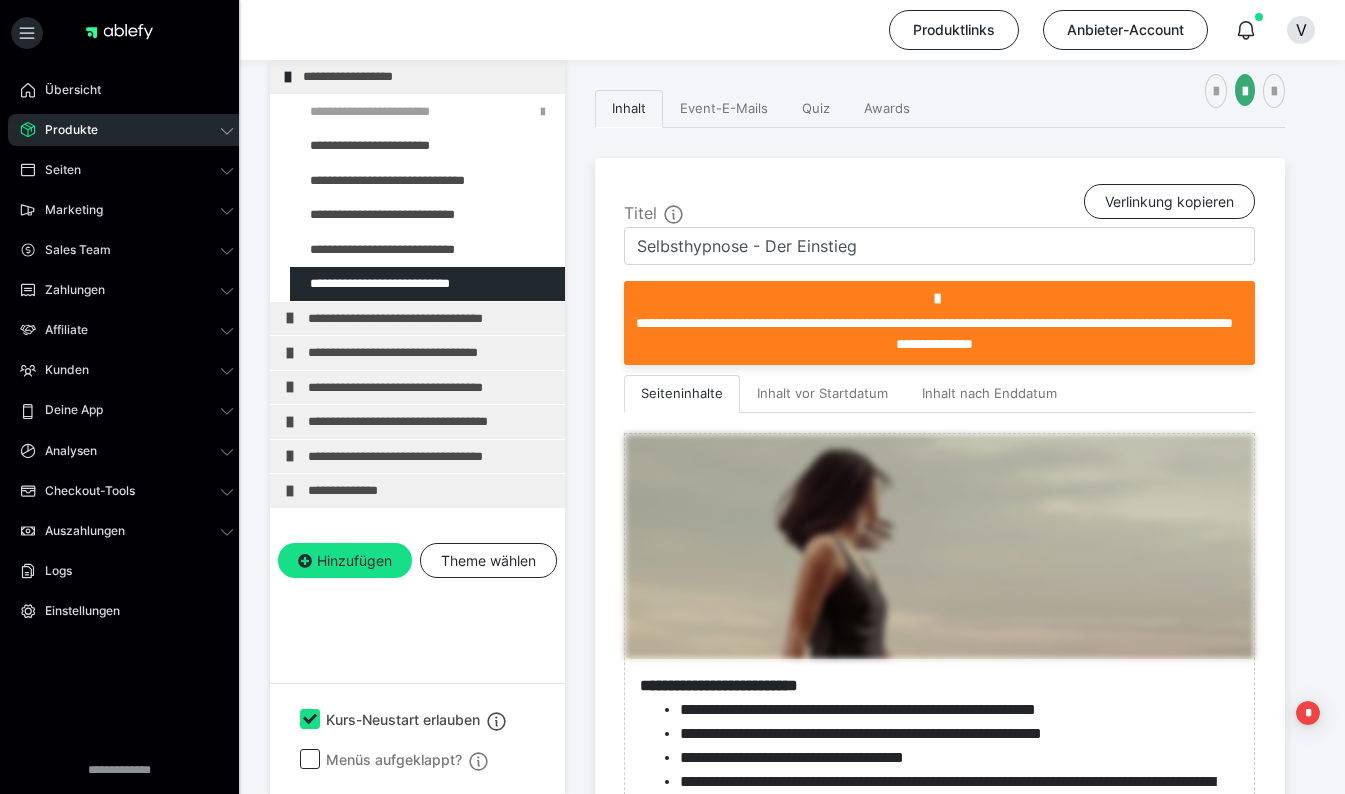 scroll, scrollTop: 935, scrollLeft: 0, axis: vertical 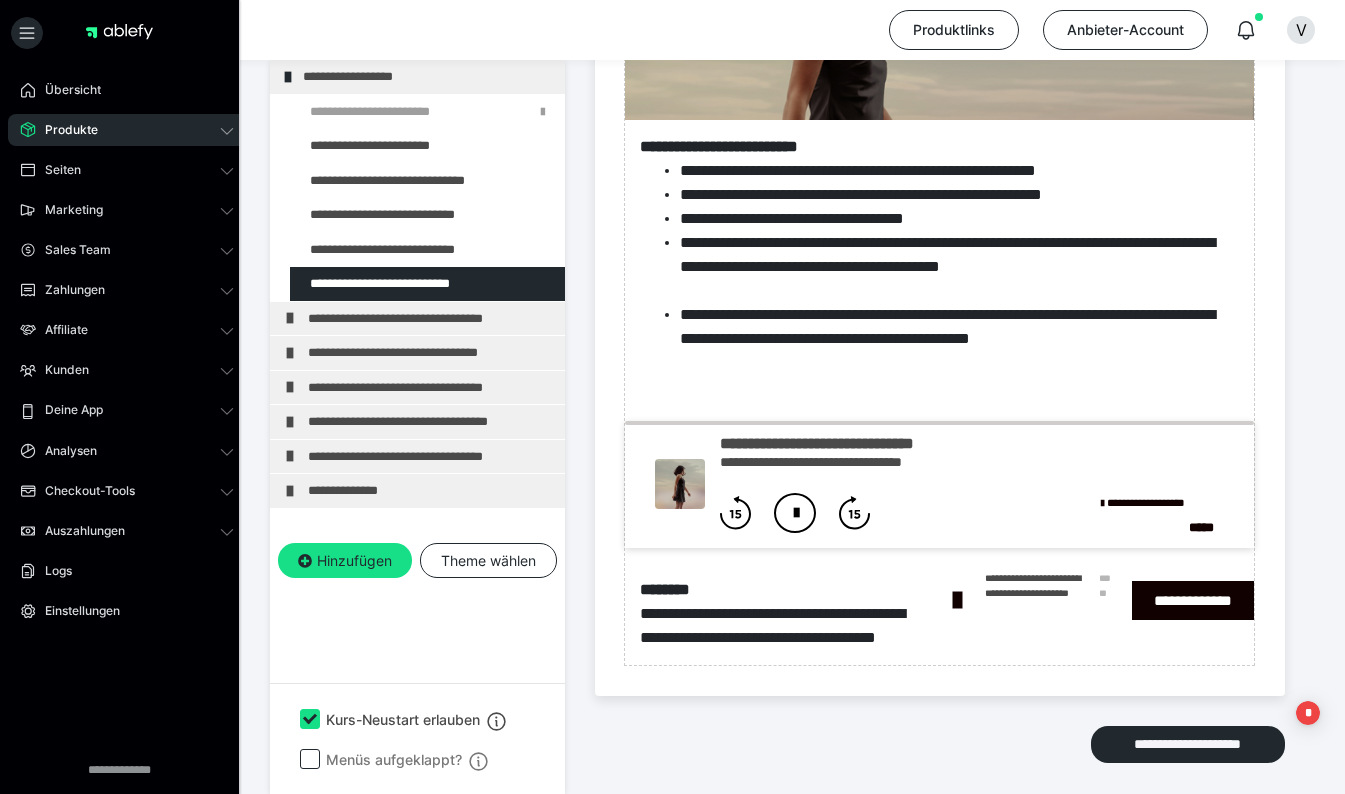 click on "Zum Pagebuilder" at bounding box center [939, 279] 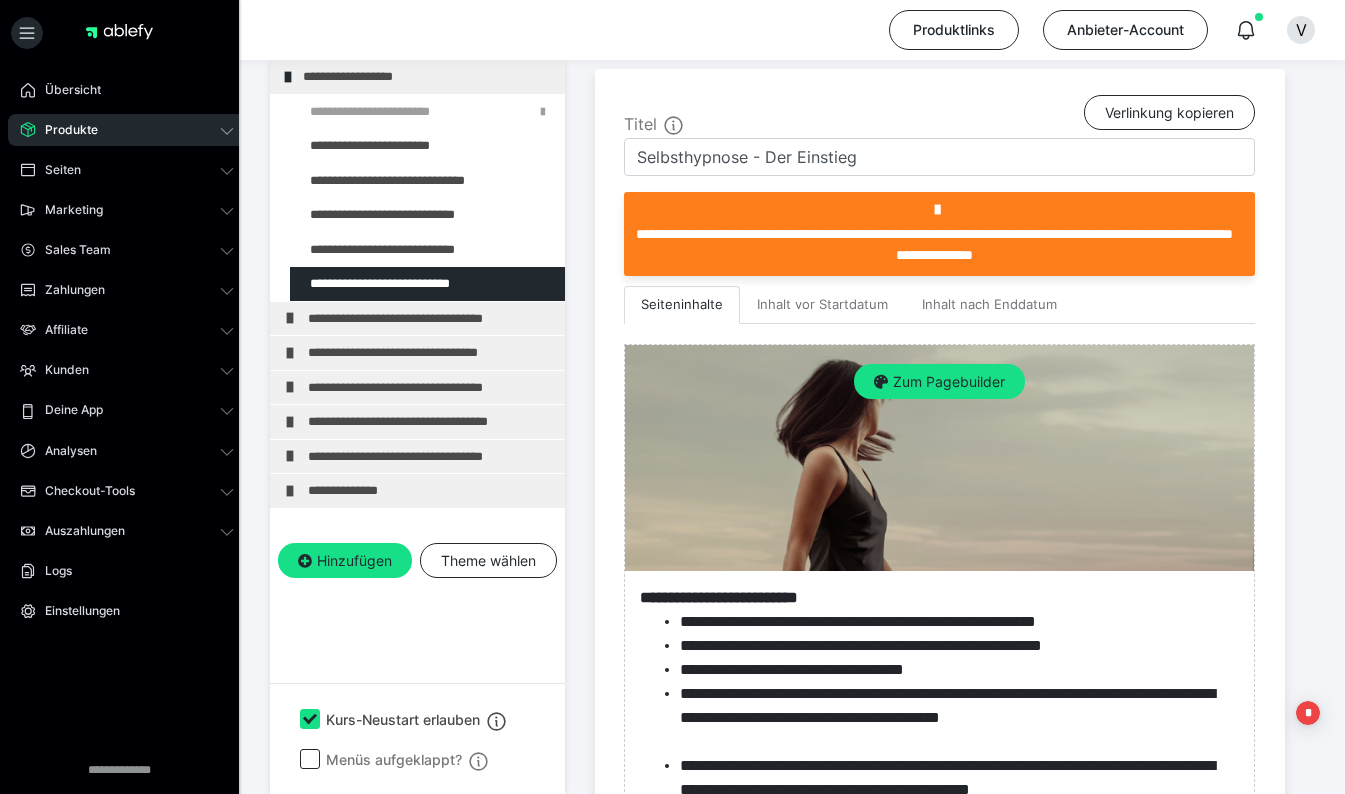 click on "Zum Pagebuilder" at bounding box center [939, 382] 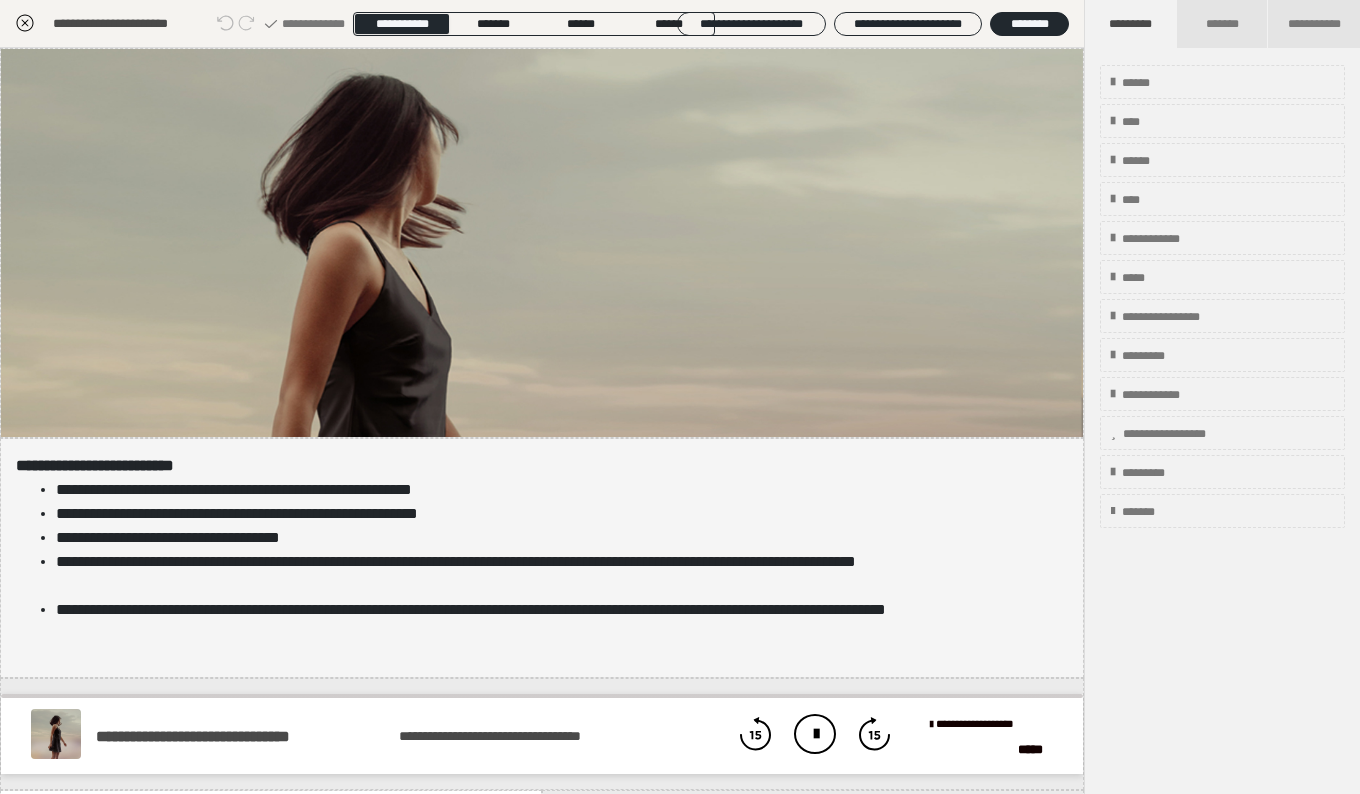 click on "**********" at bounding box center [554, 490] 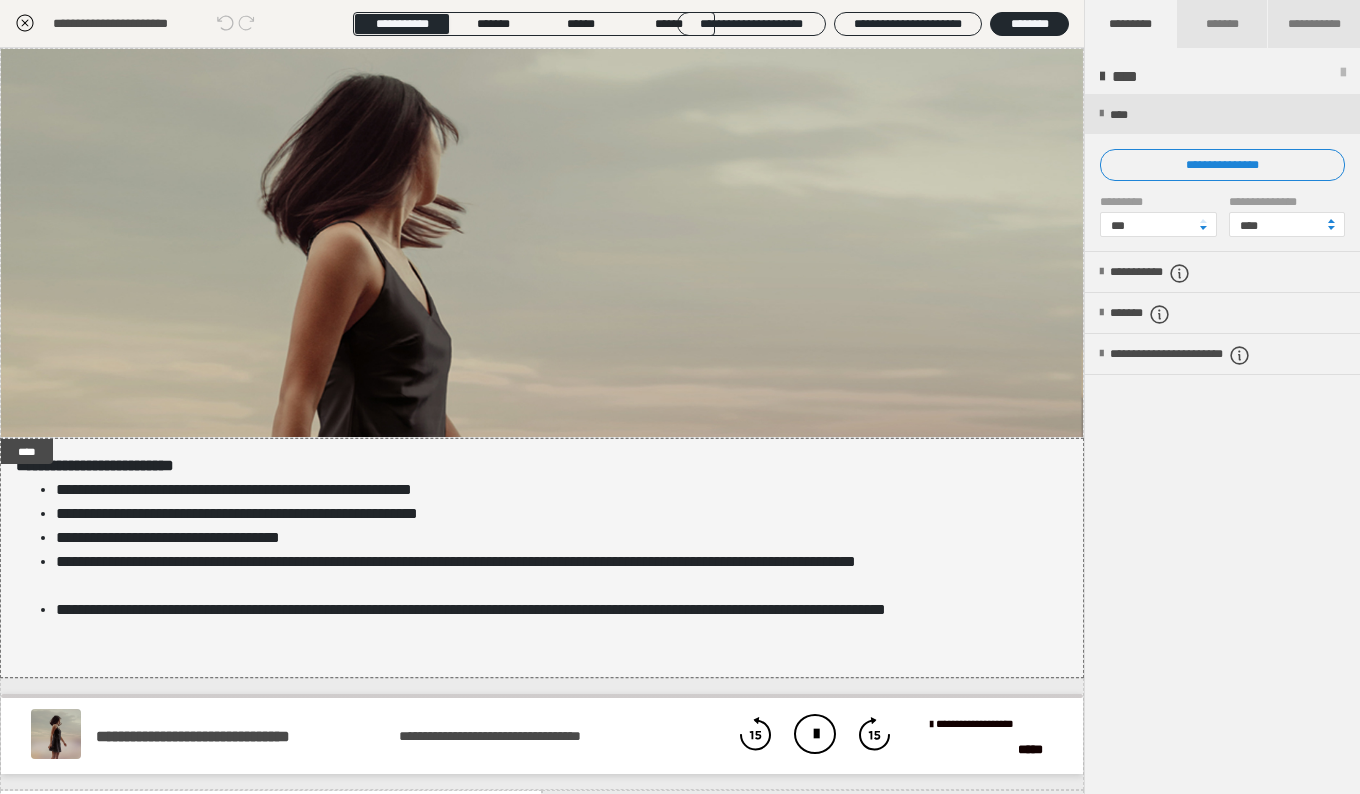 click on "**********" at bounding box center (554, 514) 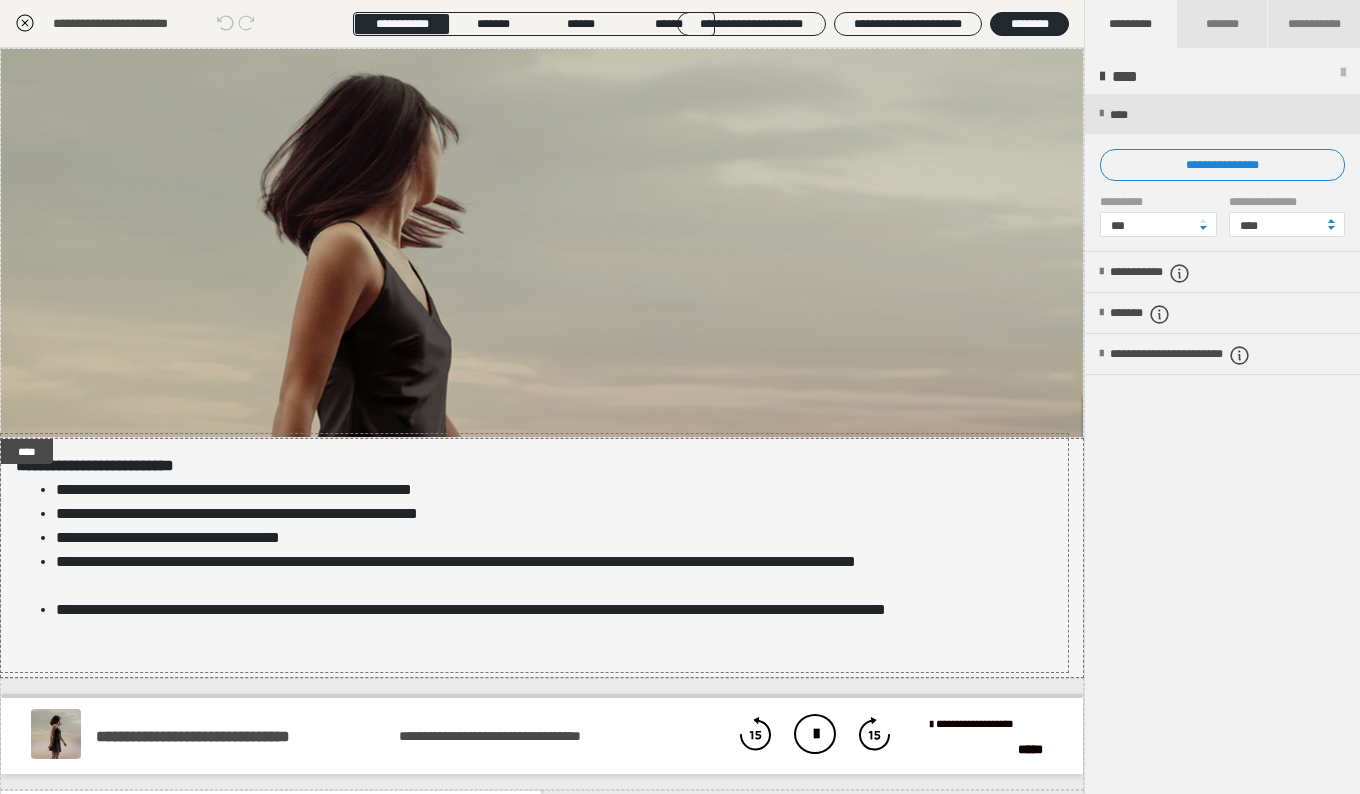 click on "**********" at bounding box center [554, 514] 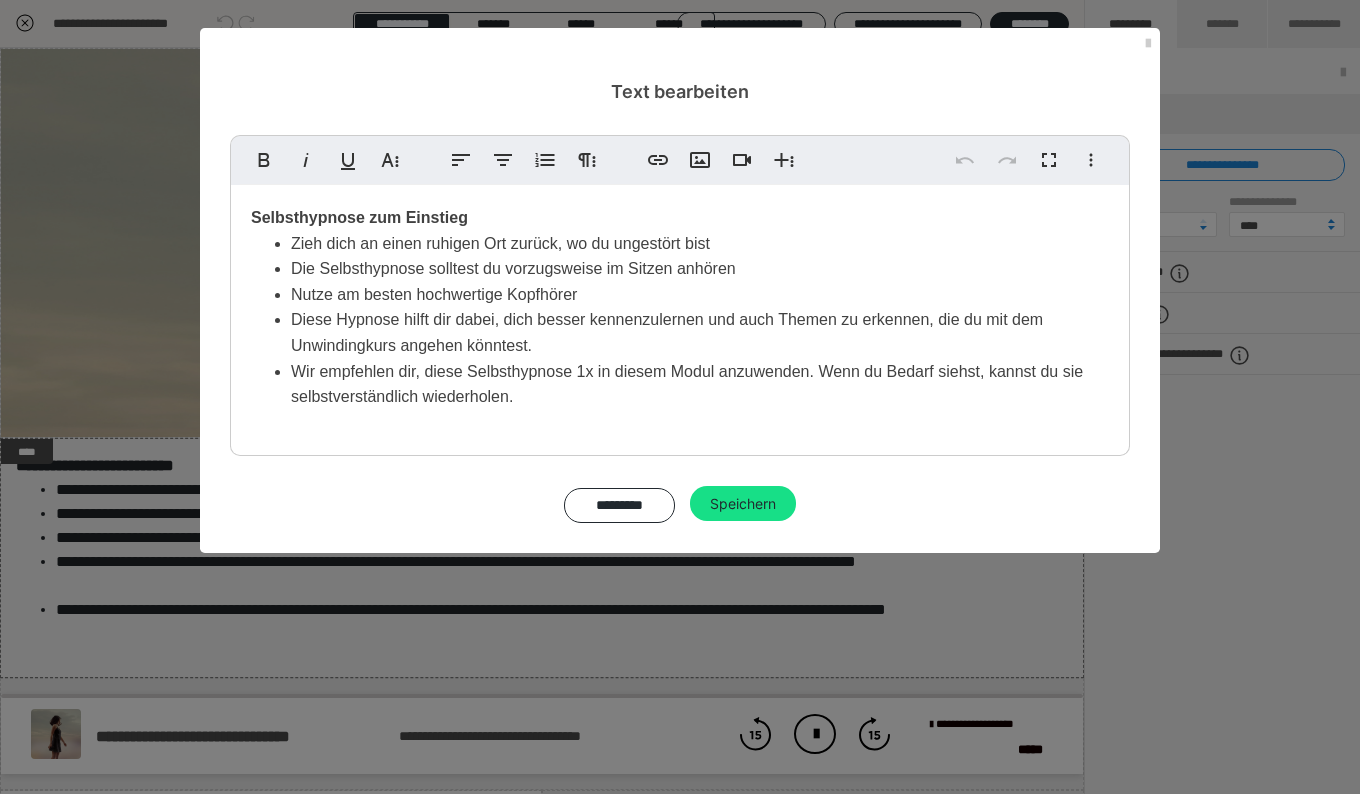 click on "Wir empfehlen dir, diese Selbsthypnose 1x in diesem Modul anzuwenden. Wenn du Bedarf siehst, kannst du sie selbstverständlich wiederholen." at bounding box center (700, 384) 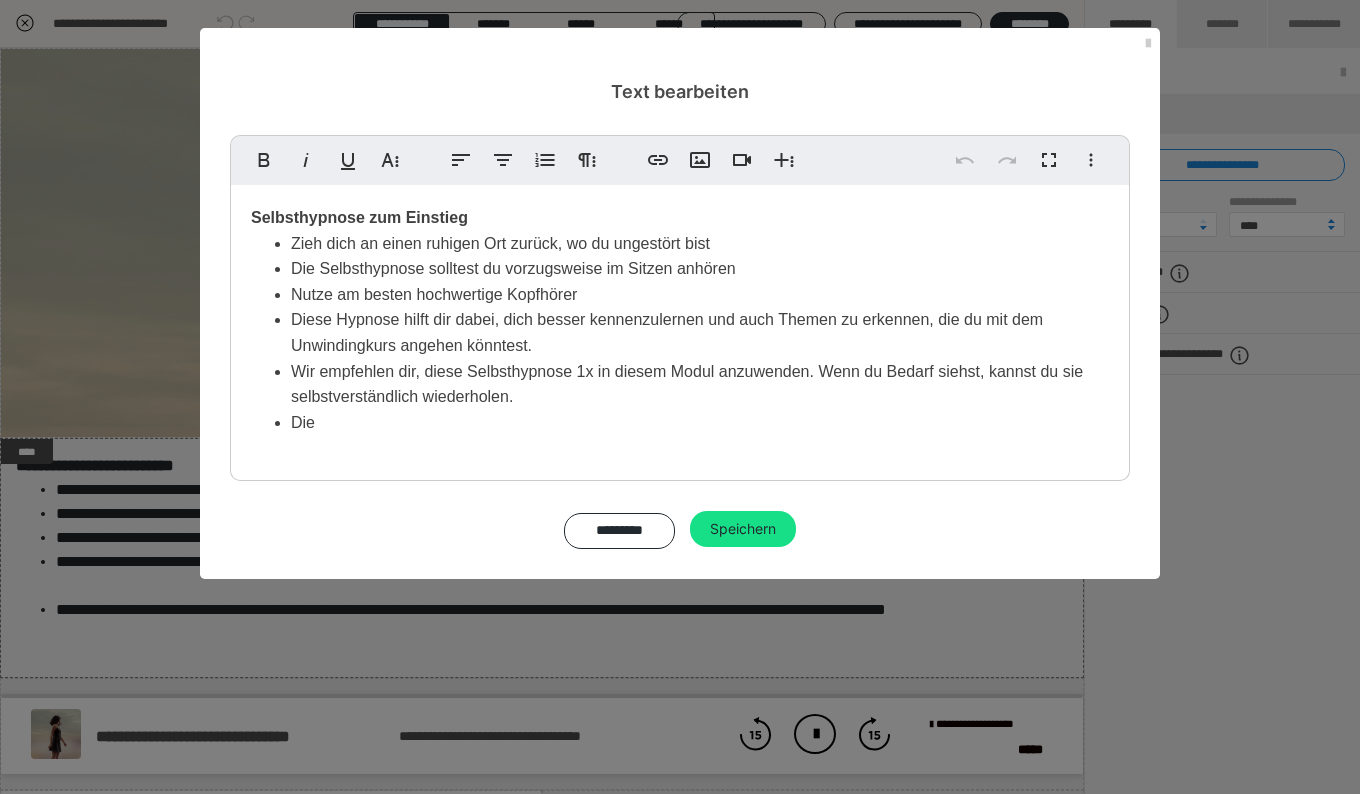 type 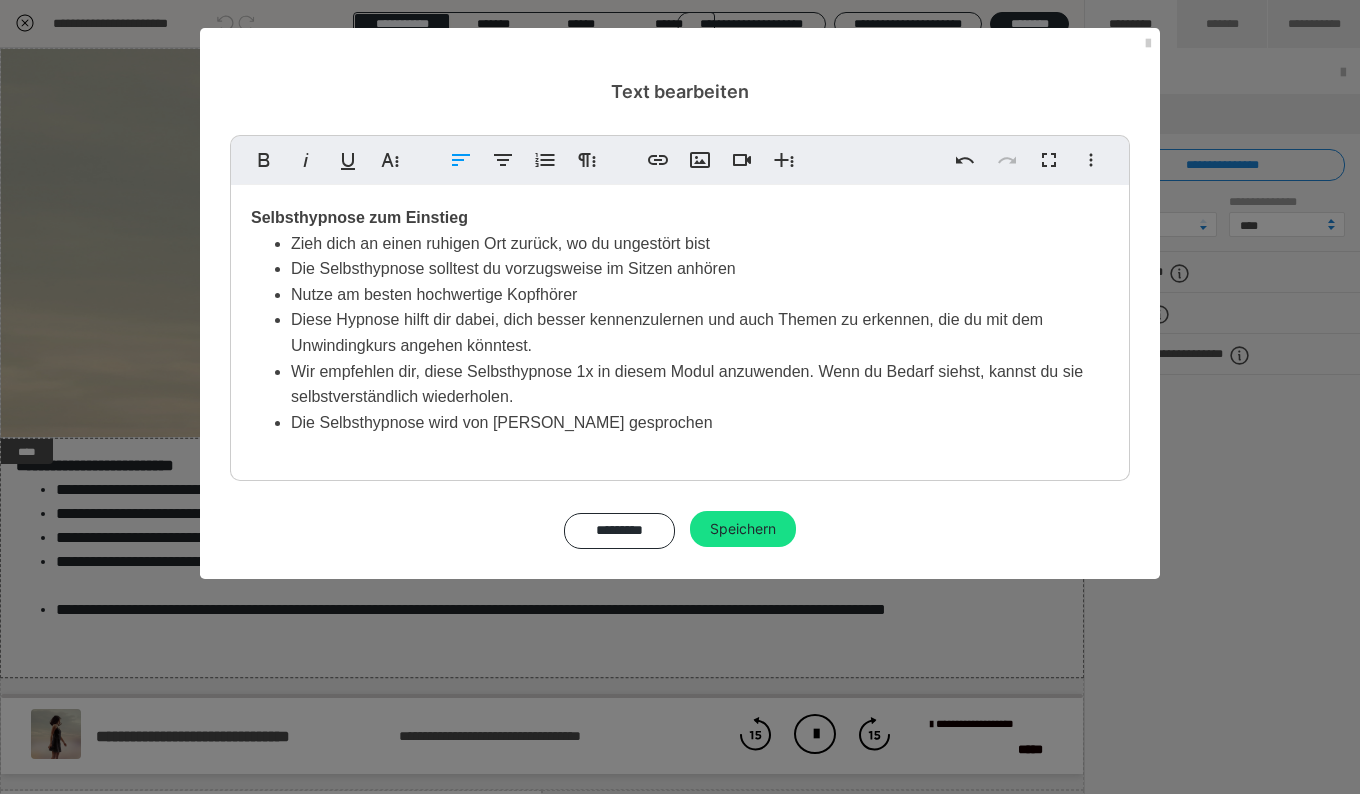 click on "Die Selbsthypnose wird von [PERSON_NAME] gesprochen" at bounding box center [700, 423] 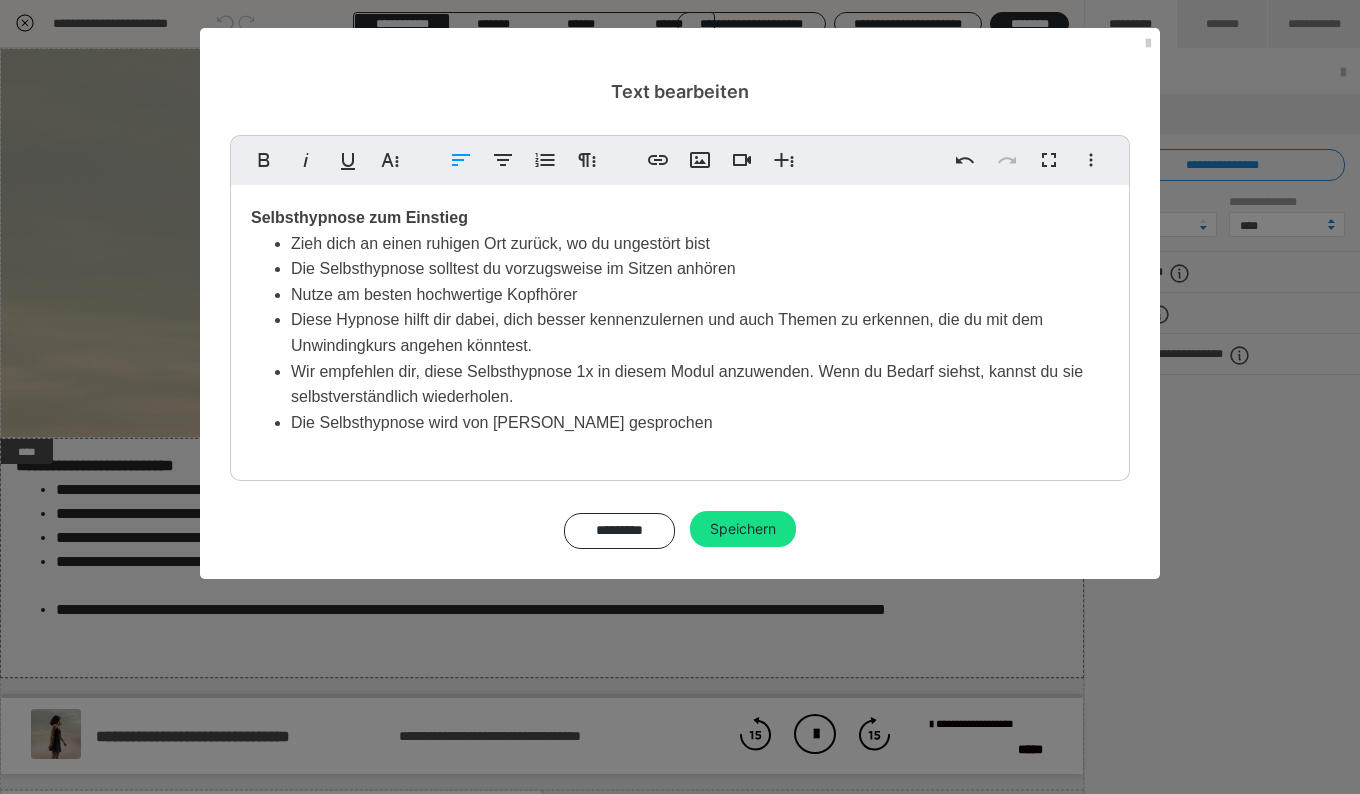 click on "Die Selbsthypnose wird von [PERSON_NAME] gesprochen" at bounding box center (700, 423) 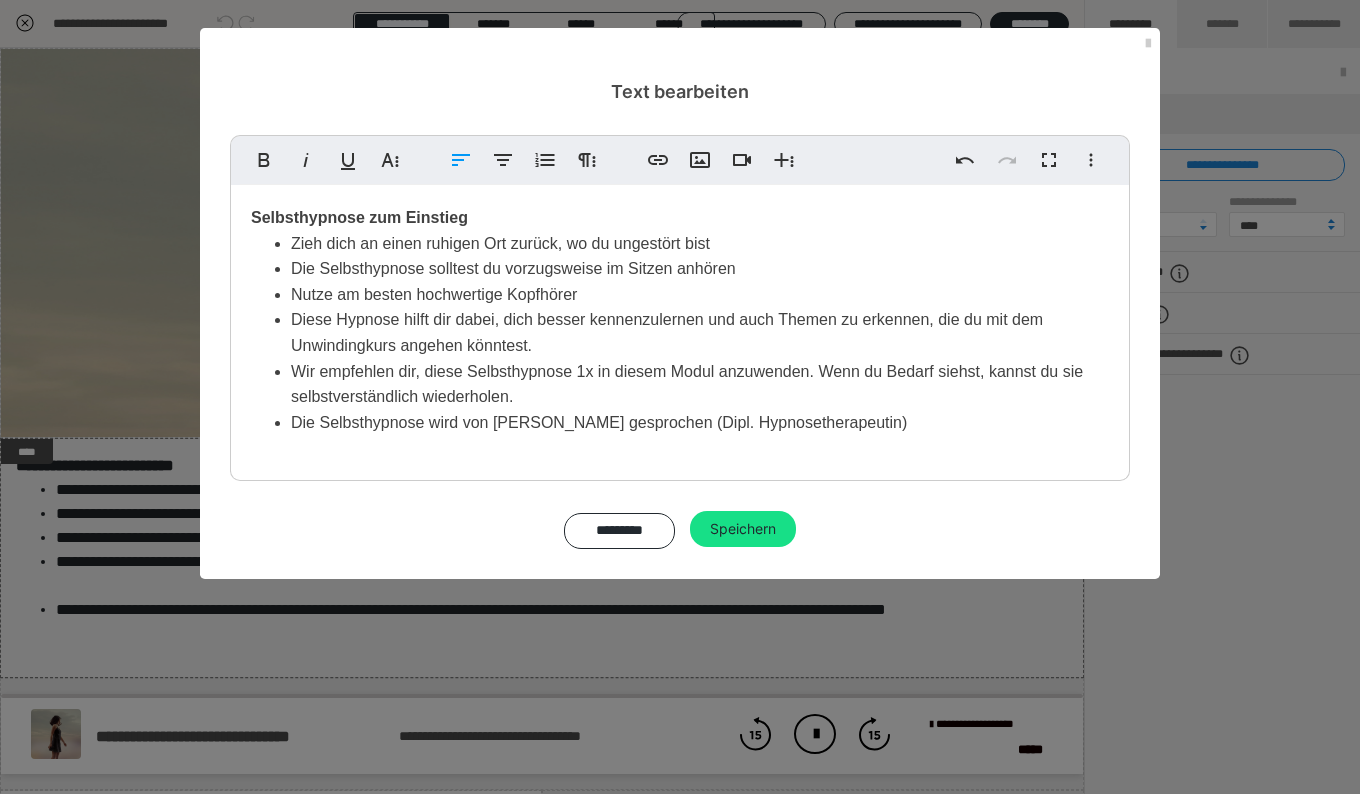 click on "Diese Hypnose hilft dir dabei, dich besser kennenzulernen und auch Themen zu erkennen, die du mit dem Unwindingkurs angehen könntest." at bounding box center (700, 332) 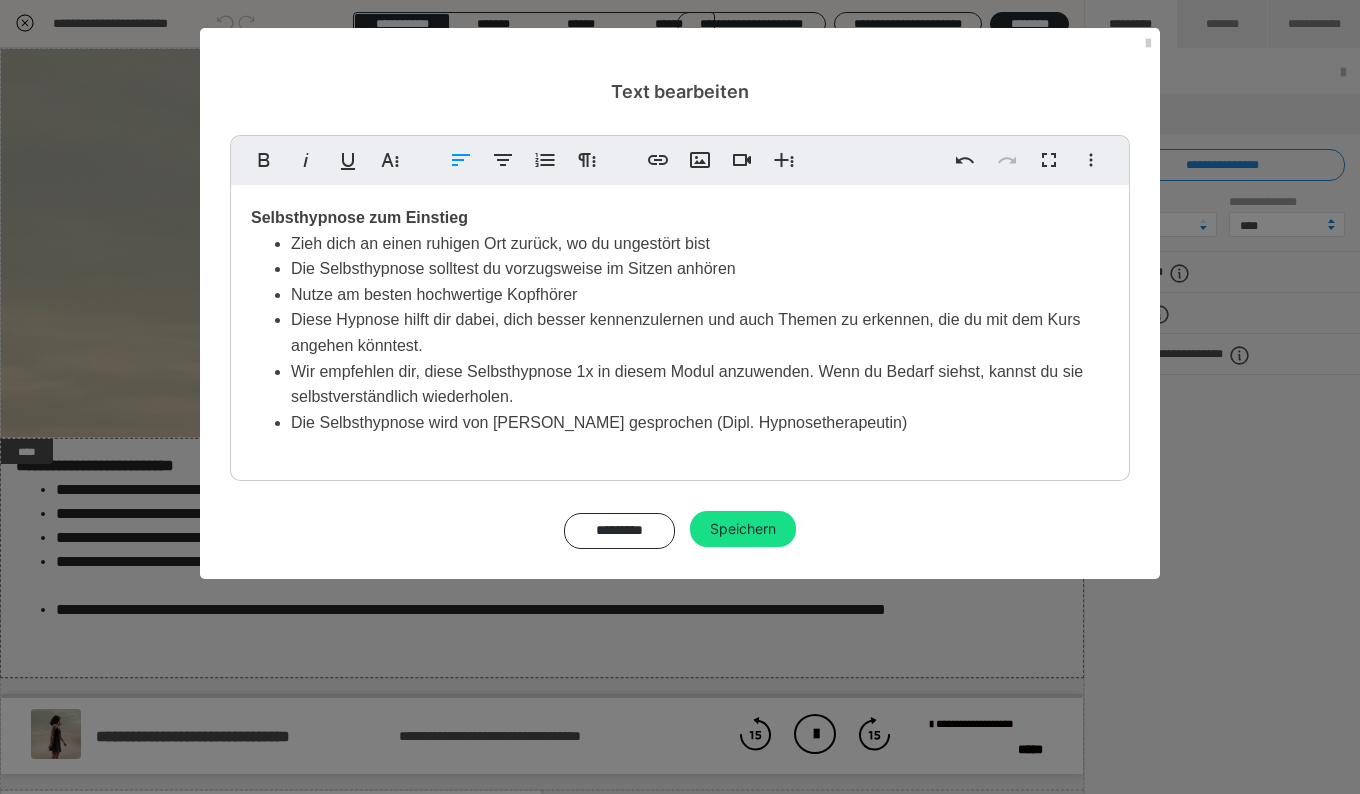 click on "Speichern" at bounding box center (743, 529) 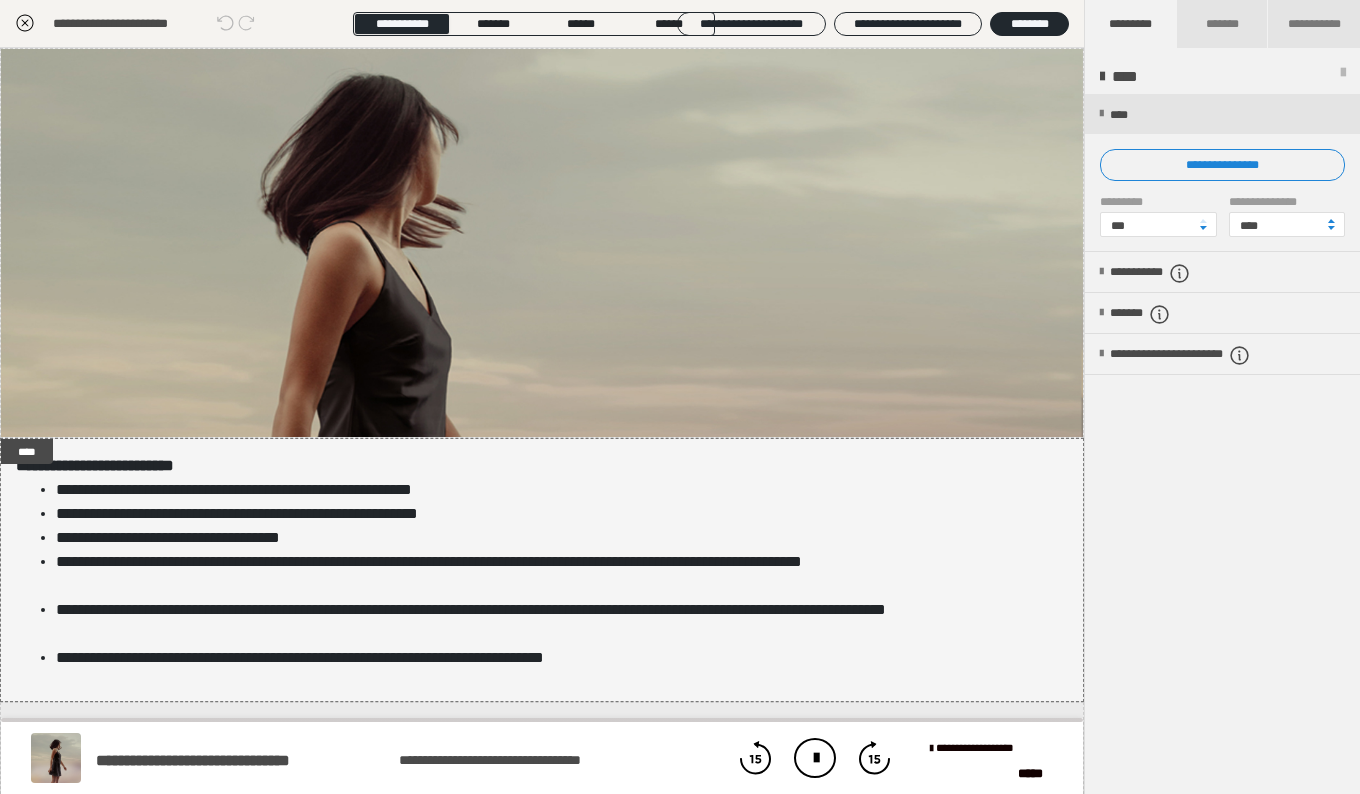 click 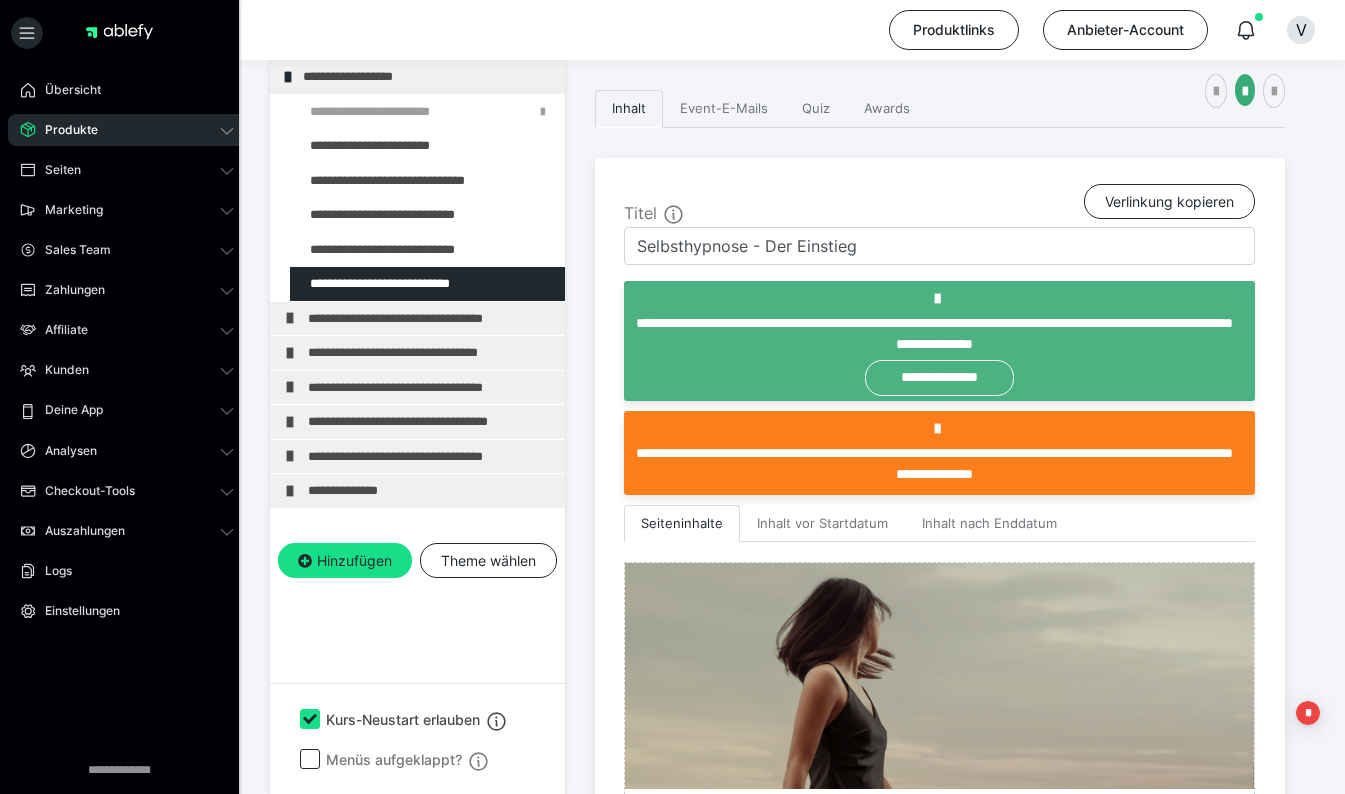click on "**********" at bounding box center [431, 319] 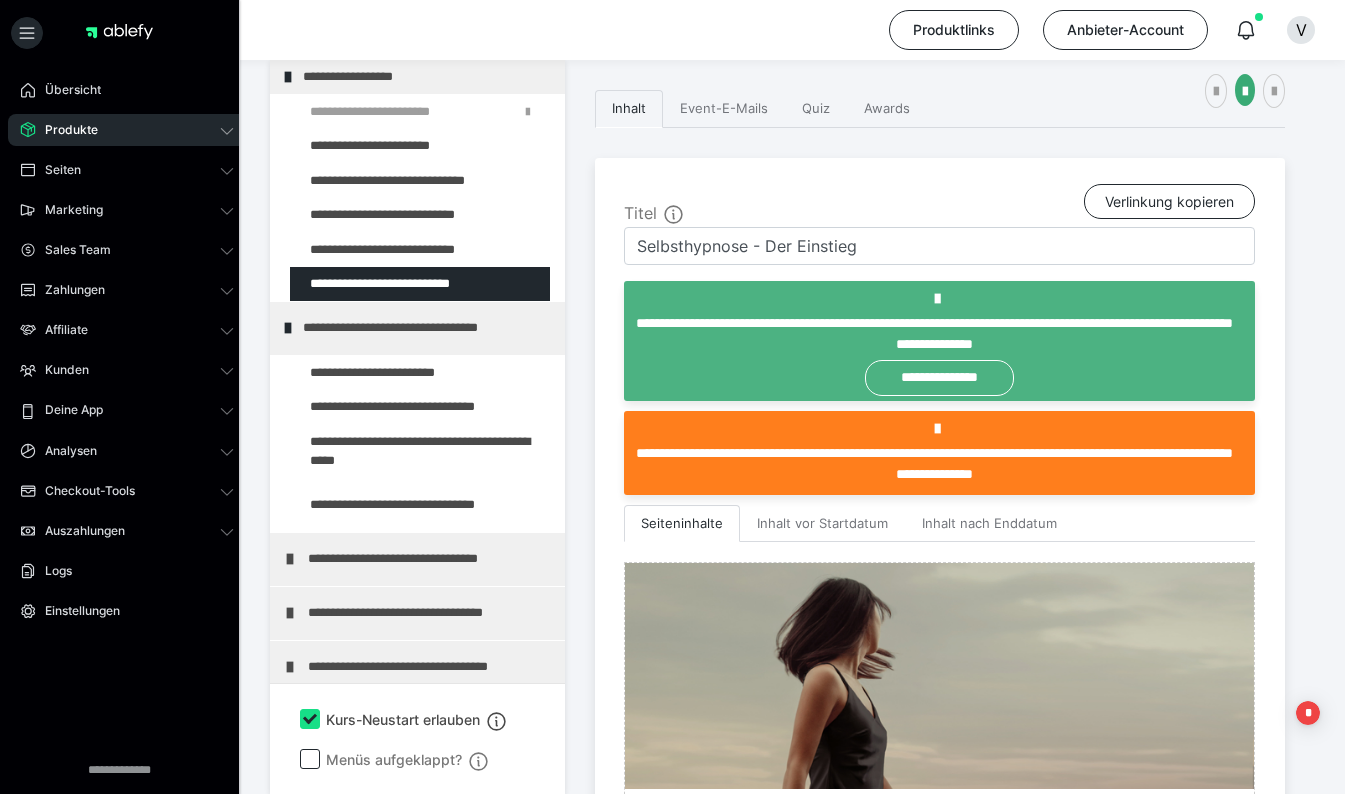 click at bounding box center [0, 0] 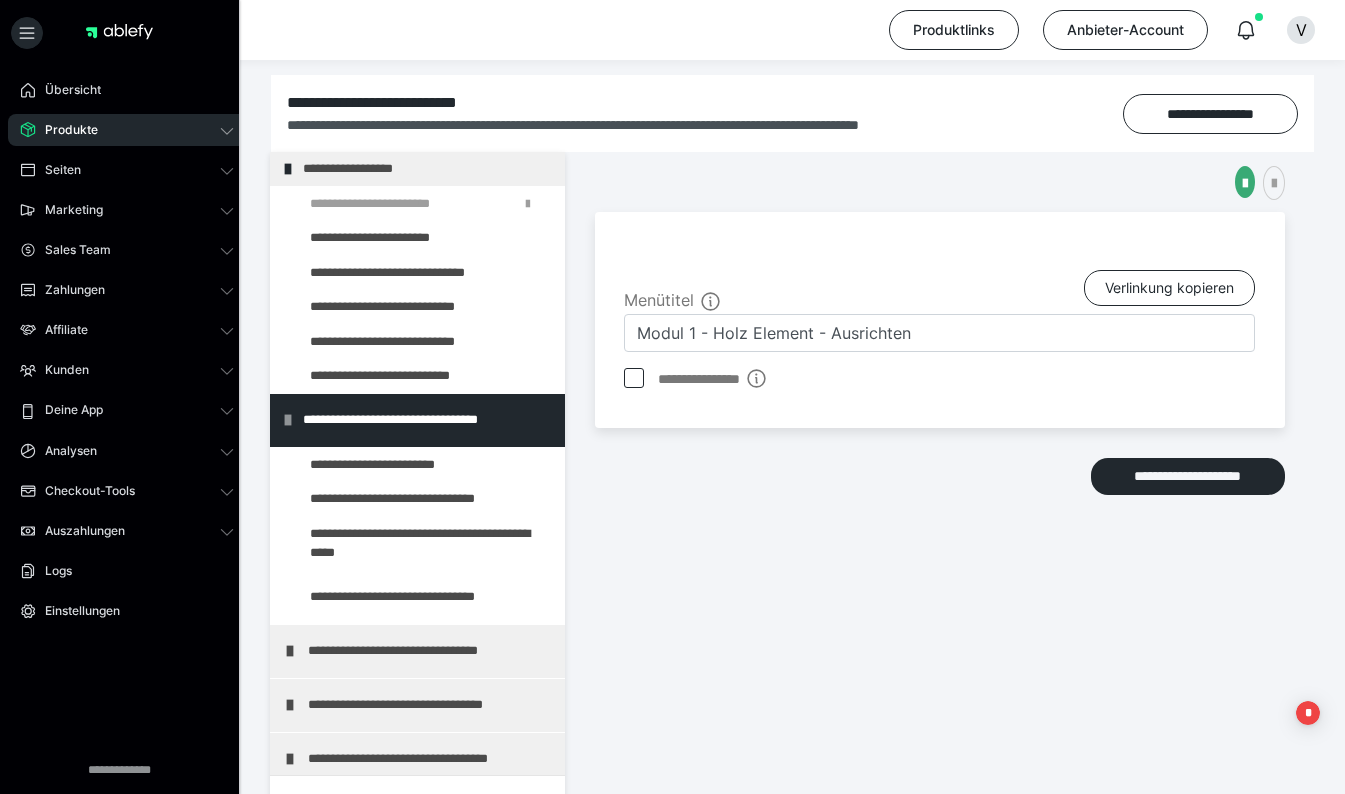 scroll, scrollTop: 338, scrollLeft: 0, axis: vertical 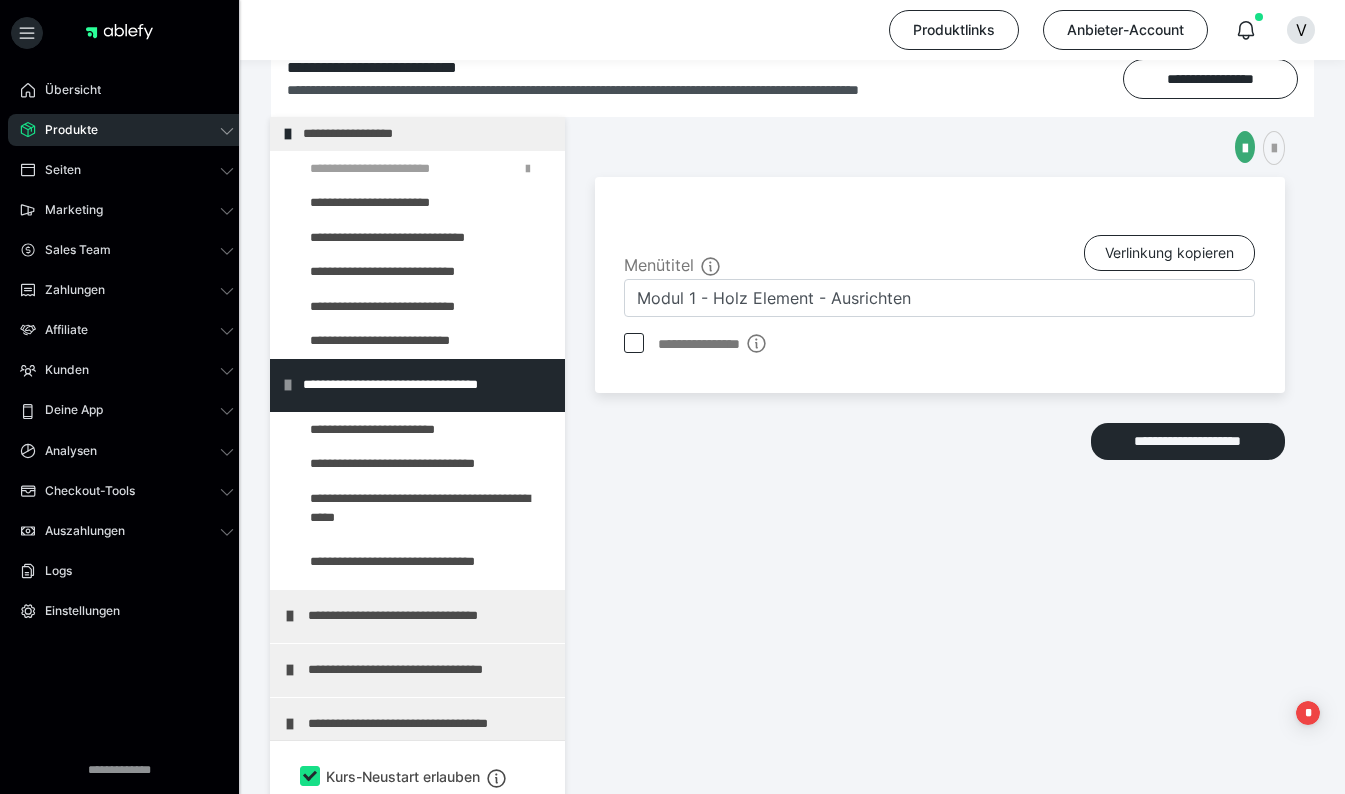 click at bounding box center (375, 430) 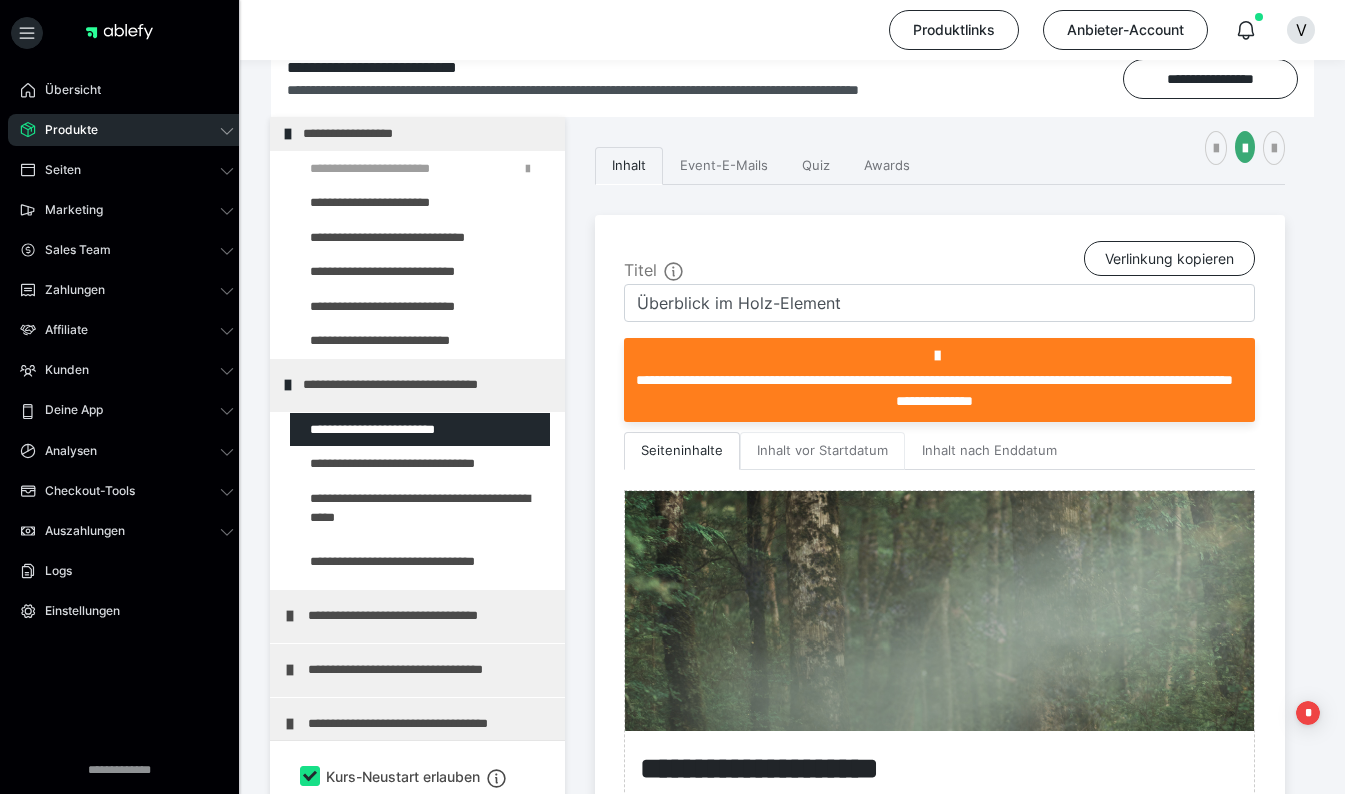 click on "Inhalt vor Startdatum" at bounding box center [822, 451] 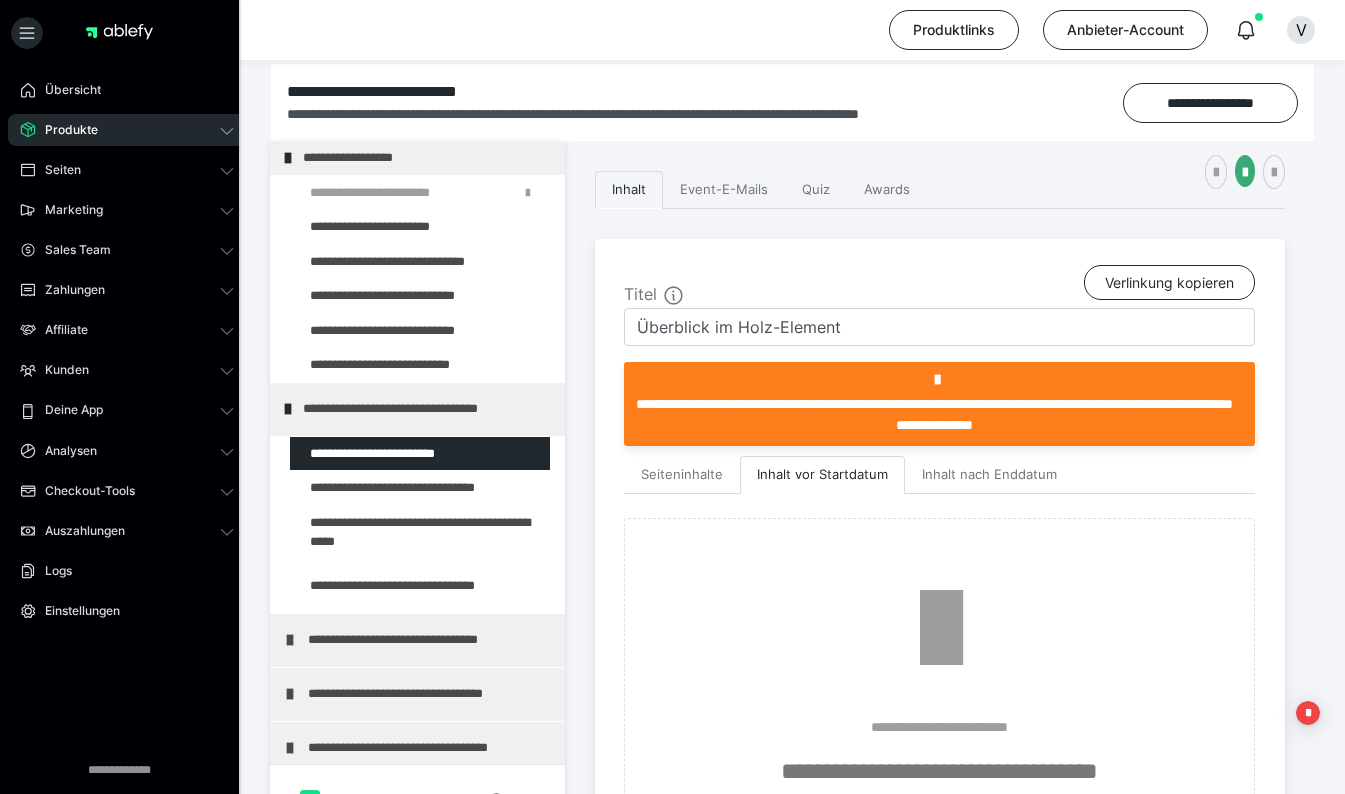 scroll, scrollTop: 249, scrollLeft: 0, axis: vertical 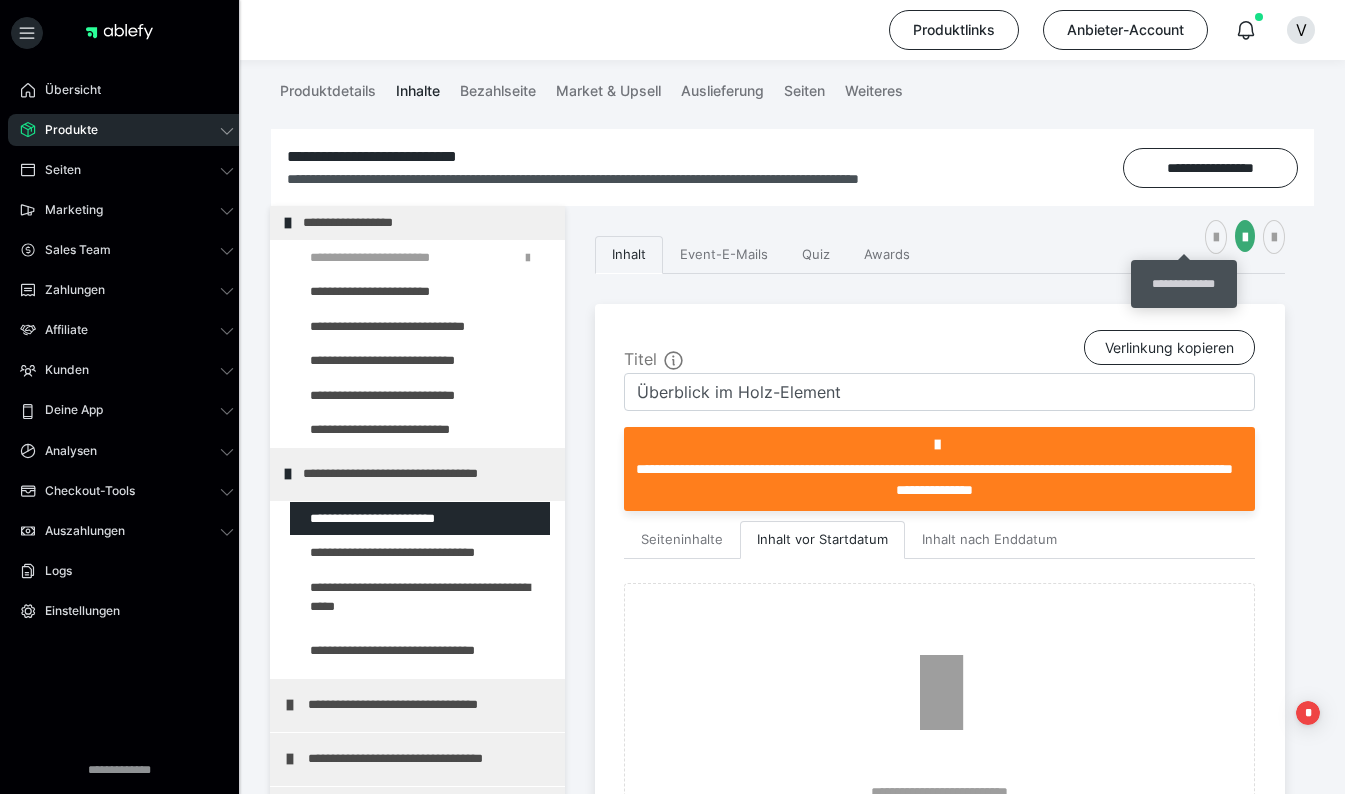click at bounding box center [1216, 238] 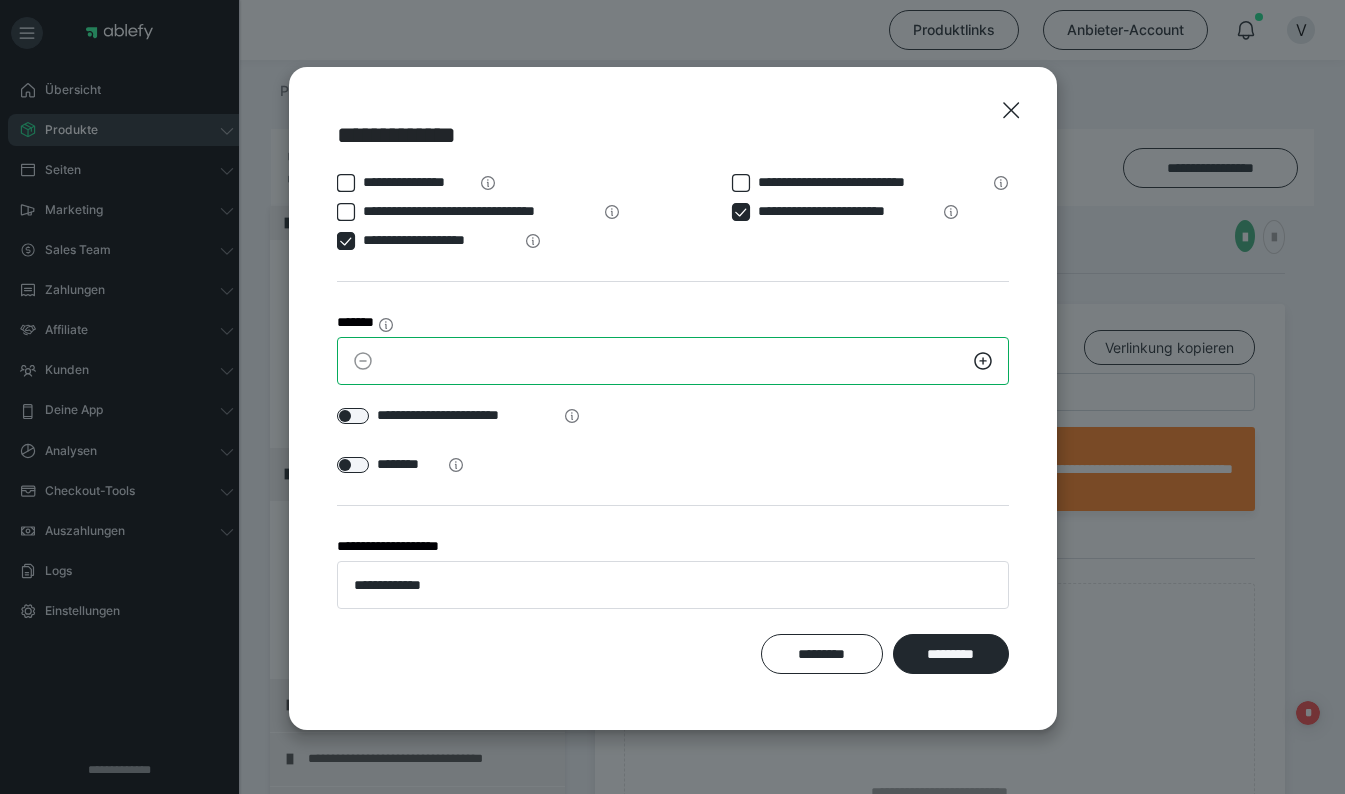 click on "*" at bounding box center (673, 361) 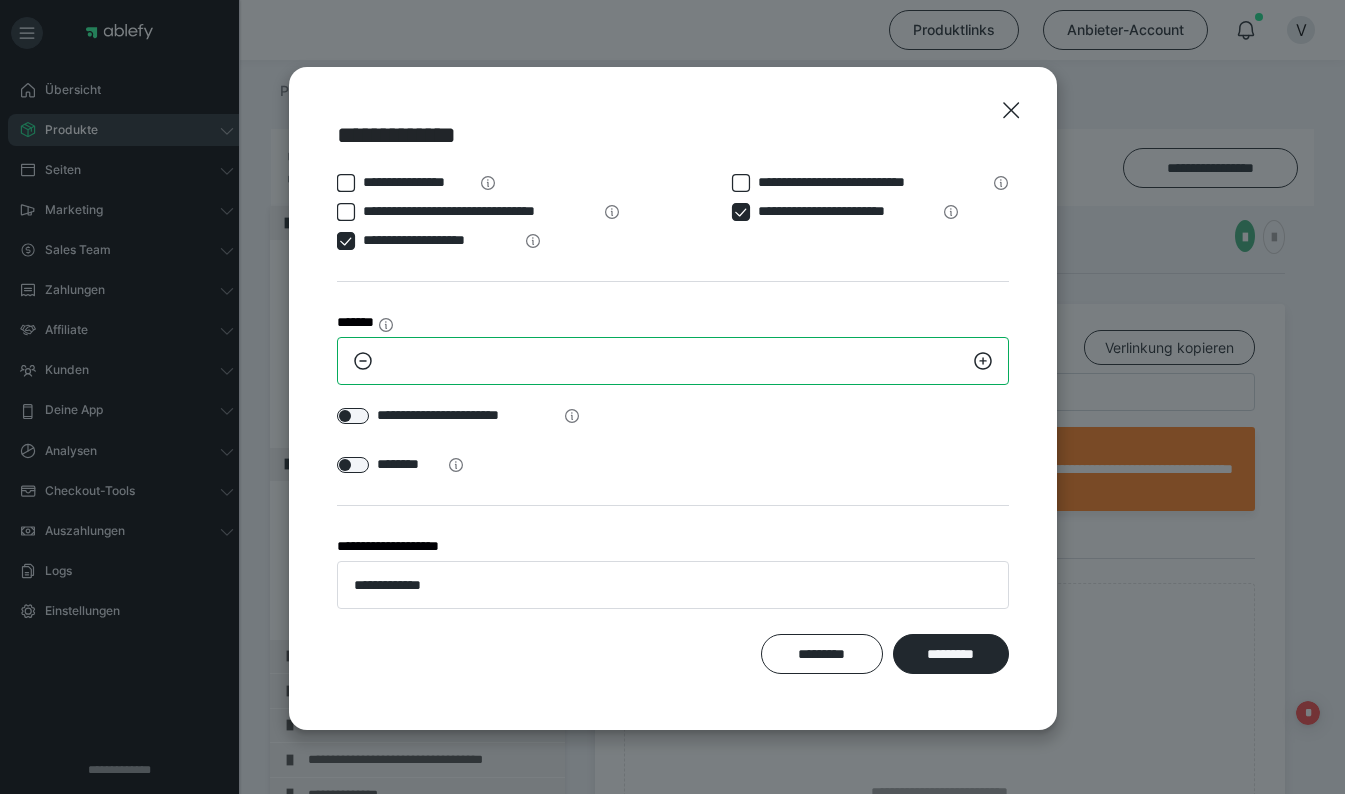 type on "*" 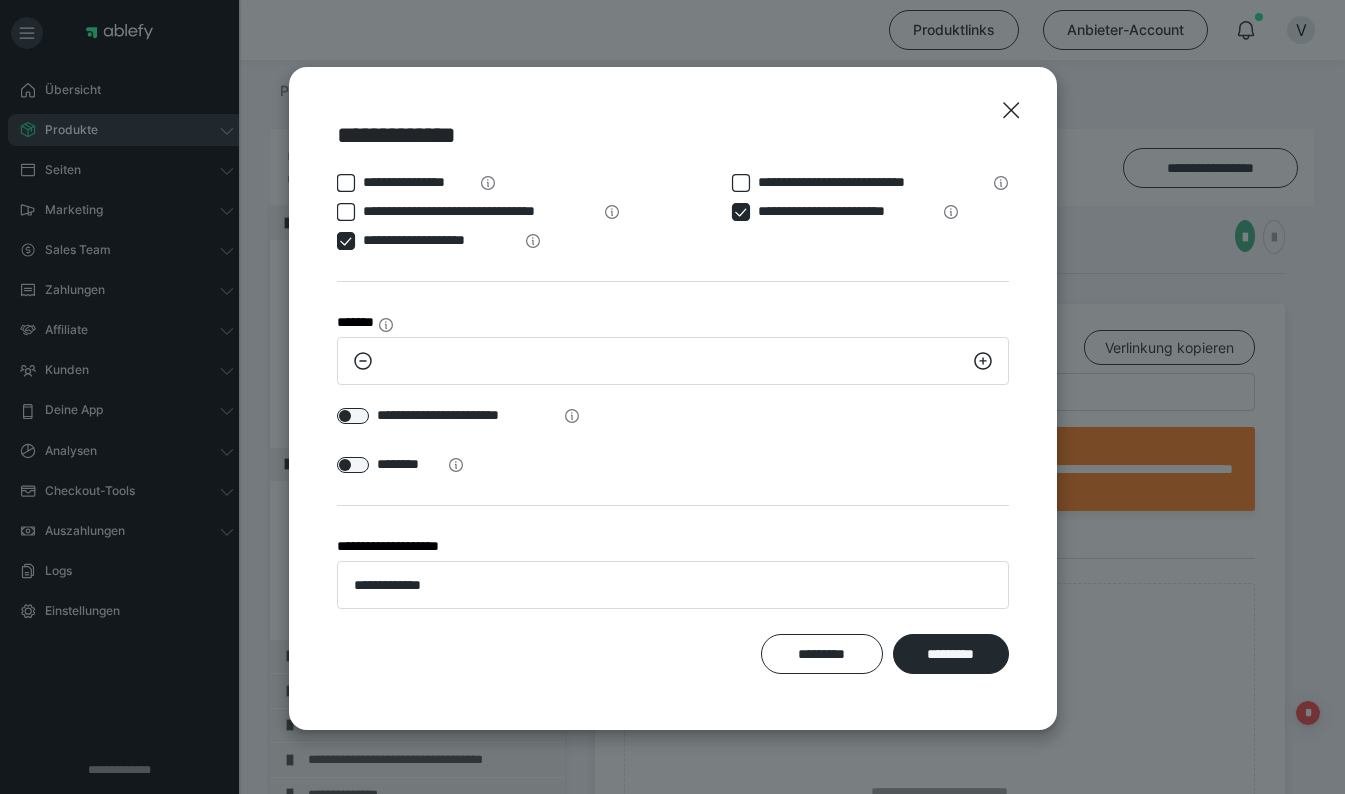 type 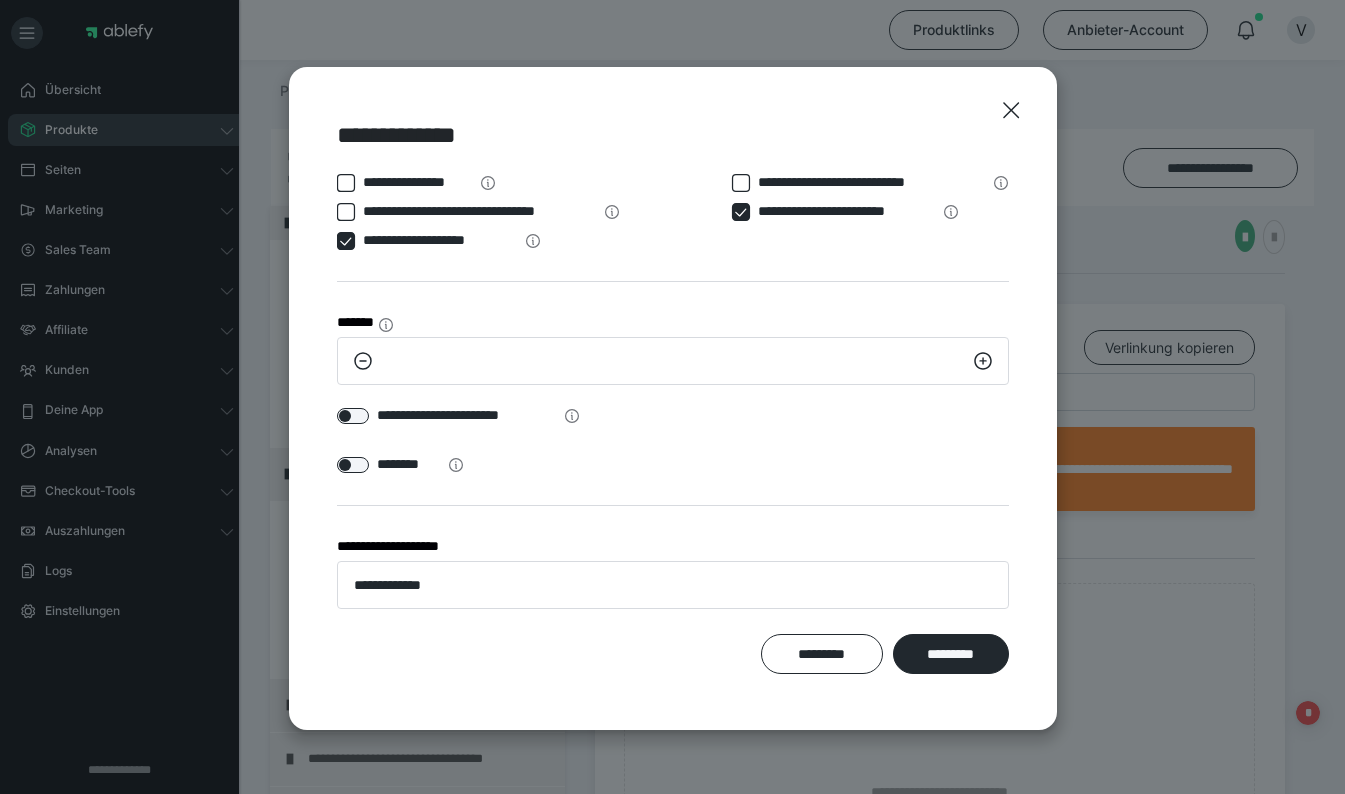 click at bounding box center [353, 416] 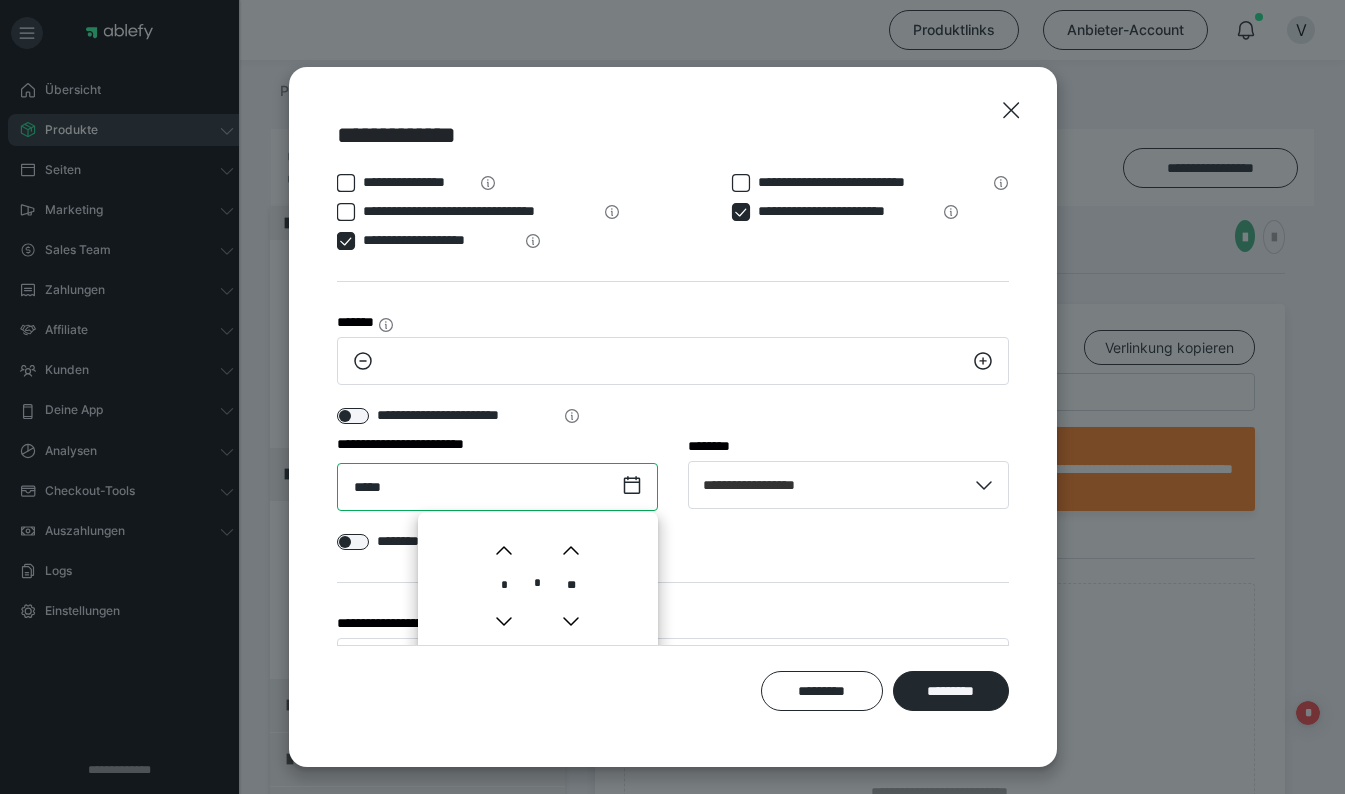 scroll, scrollTop: 6, scrollLeft: 0, axis: vertical 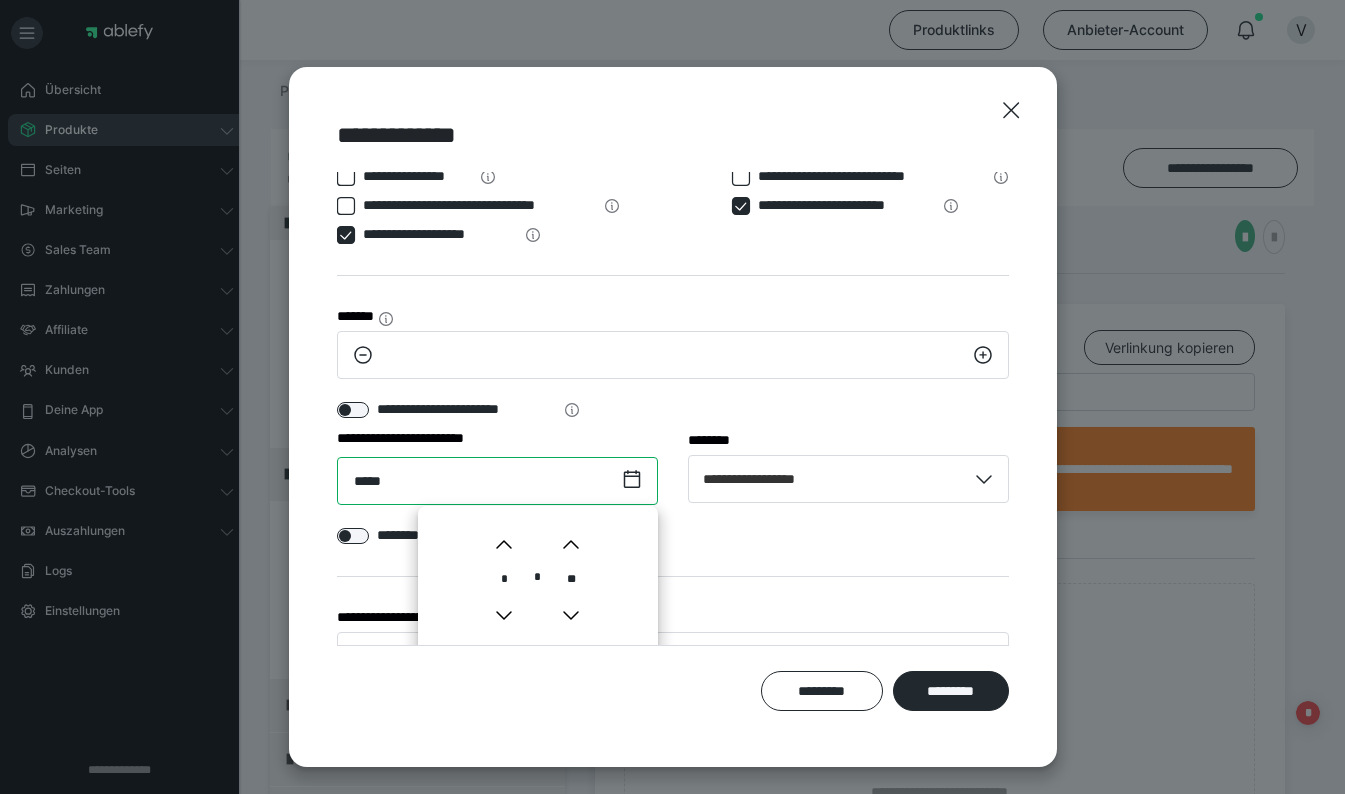 click on "*****" at bounding box center (497, 481) 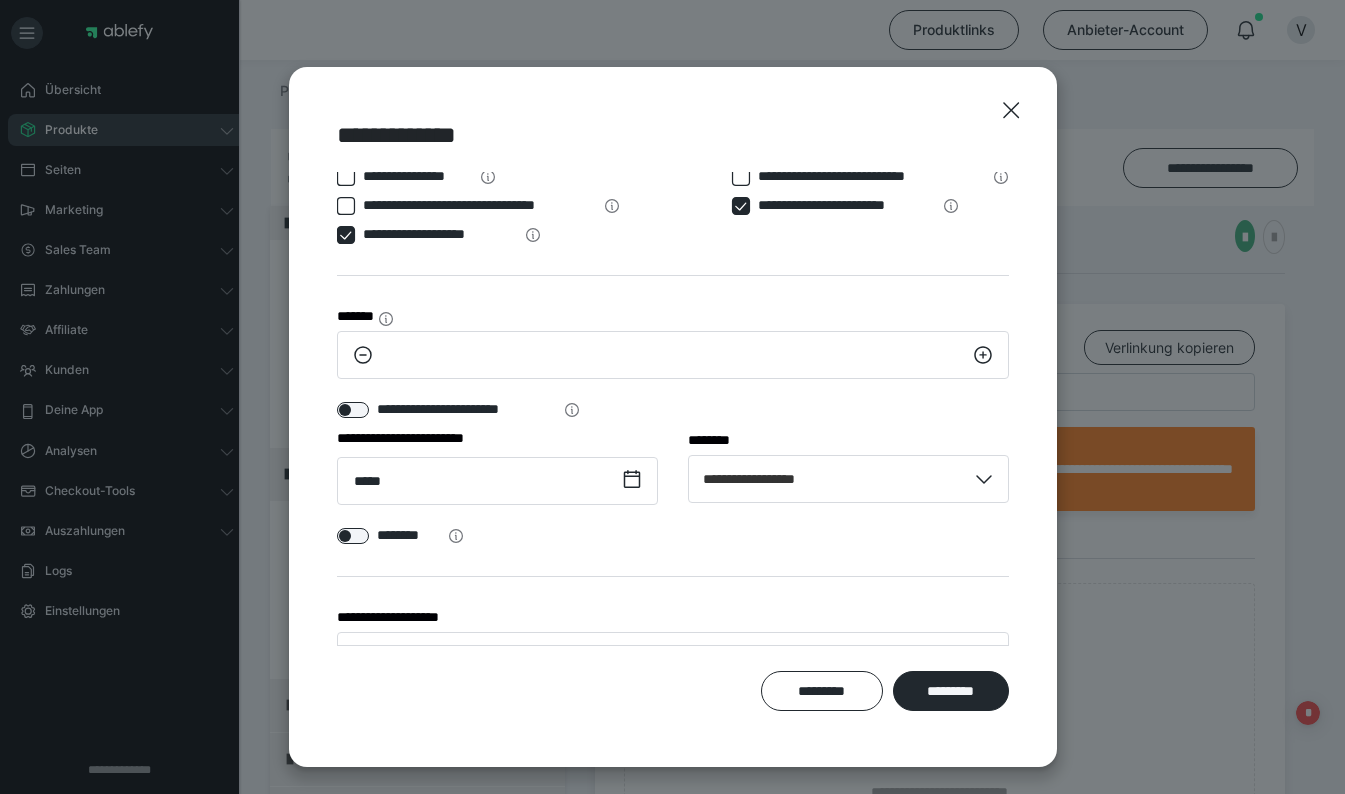 click on "*********" at bounding box center [951, 691] 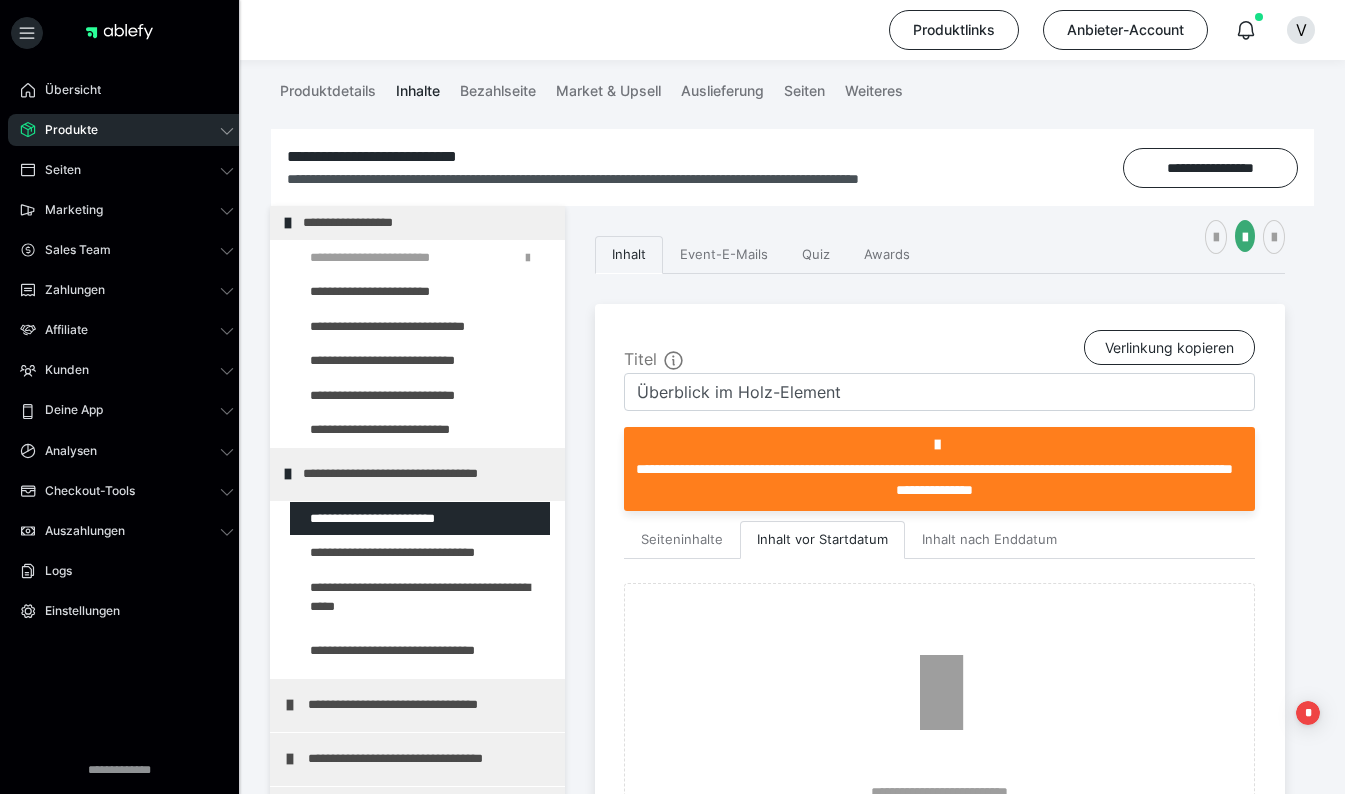 click at bounding box center [375, 553] 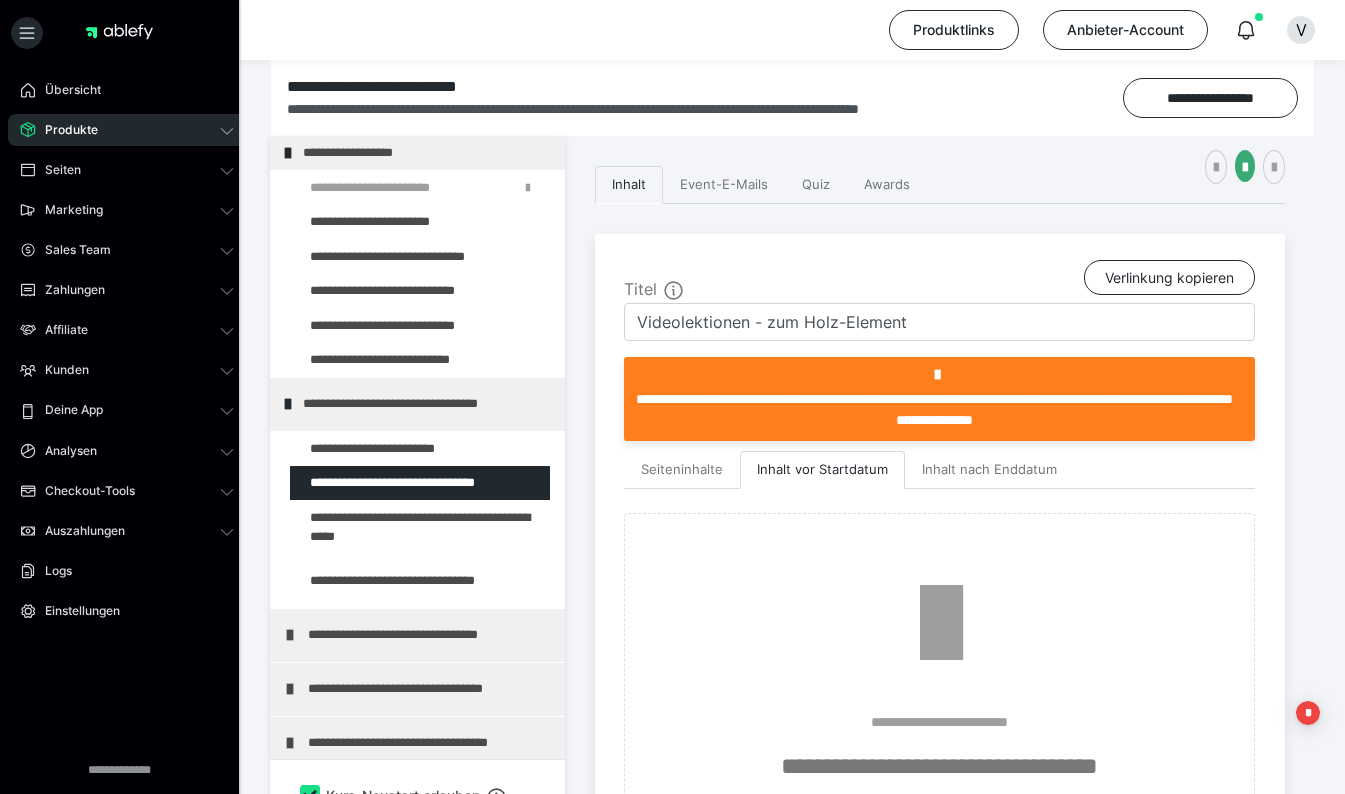 scroll, scrollTop: 306, scrollLeft: 0, axis: vertical 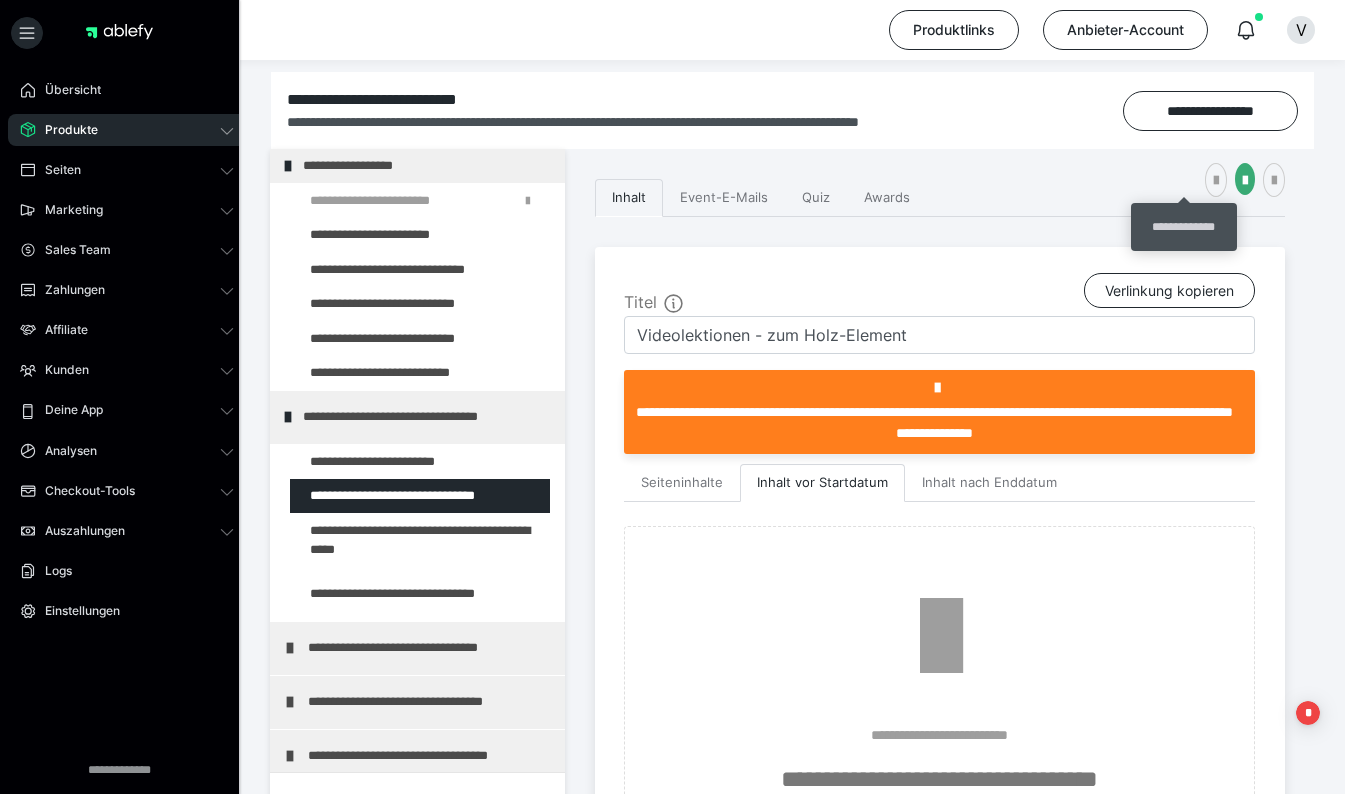 click at bounding box center [1216, 181] 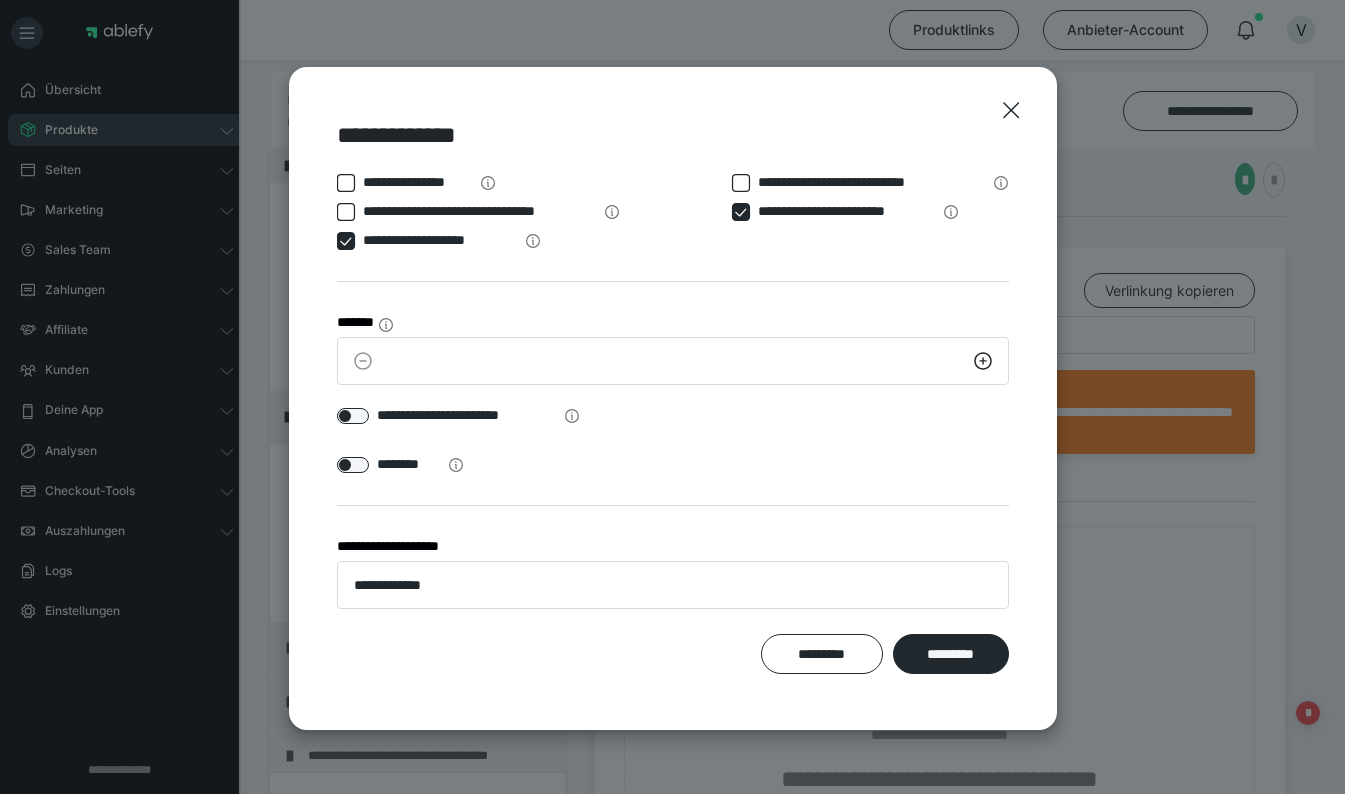 click 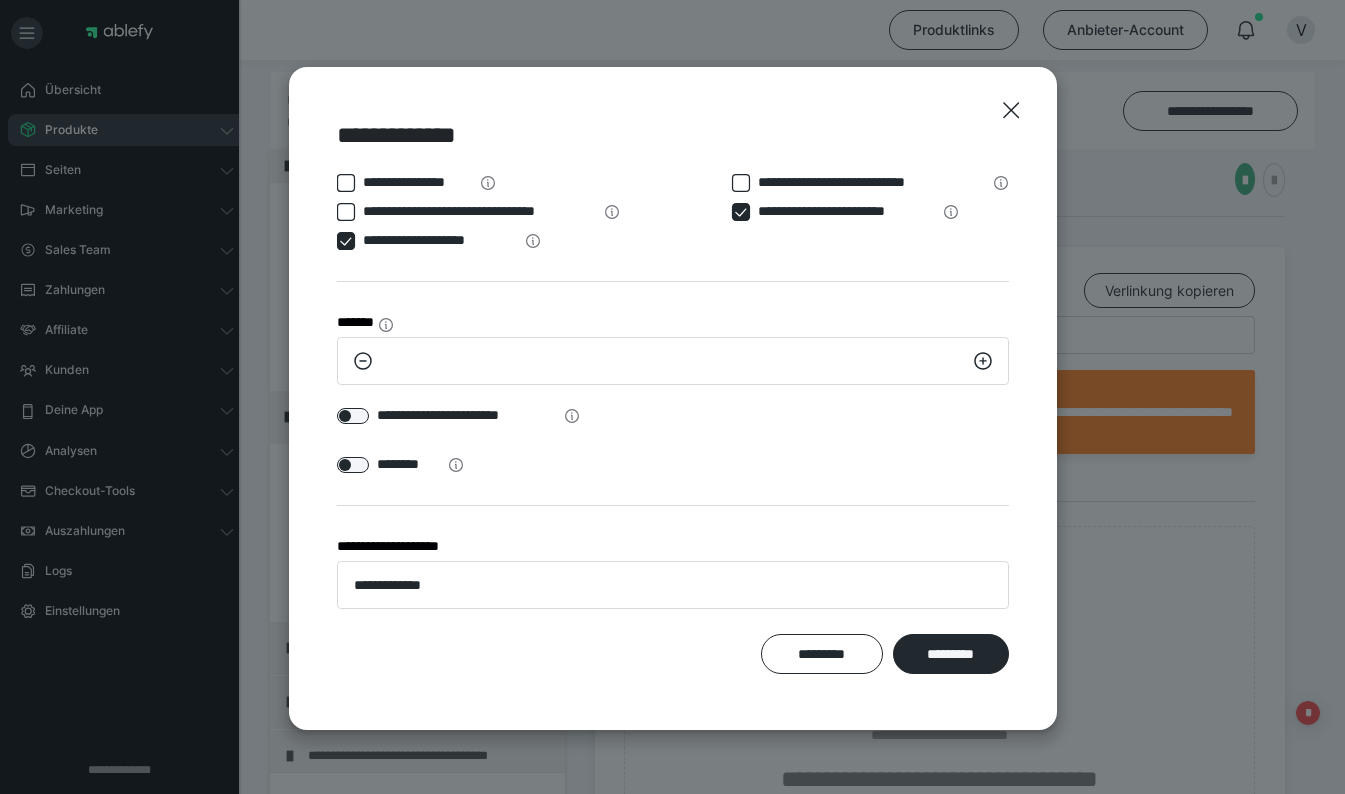 click 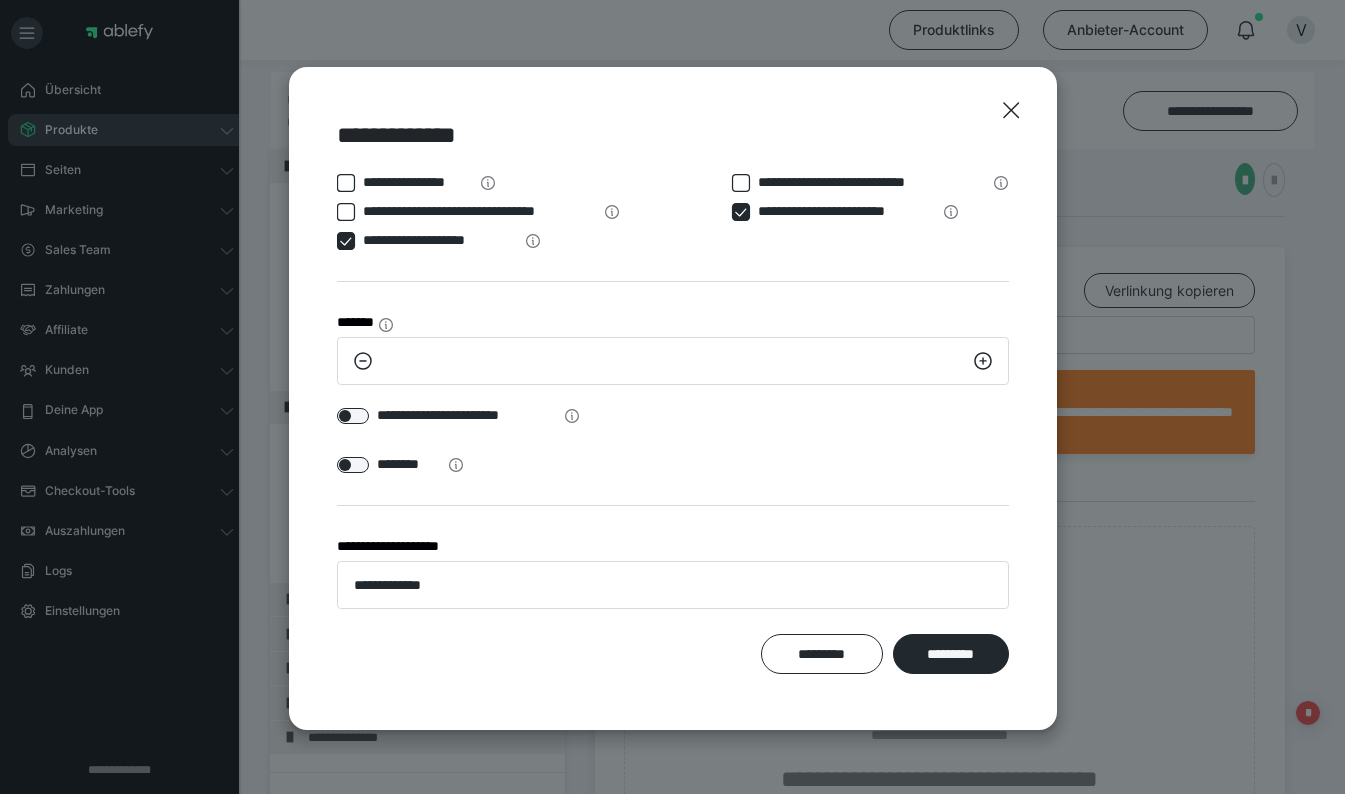 click 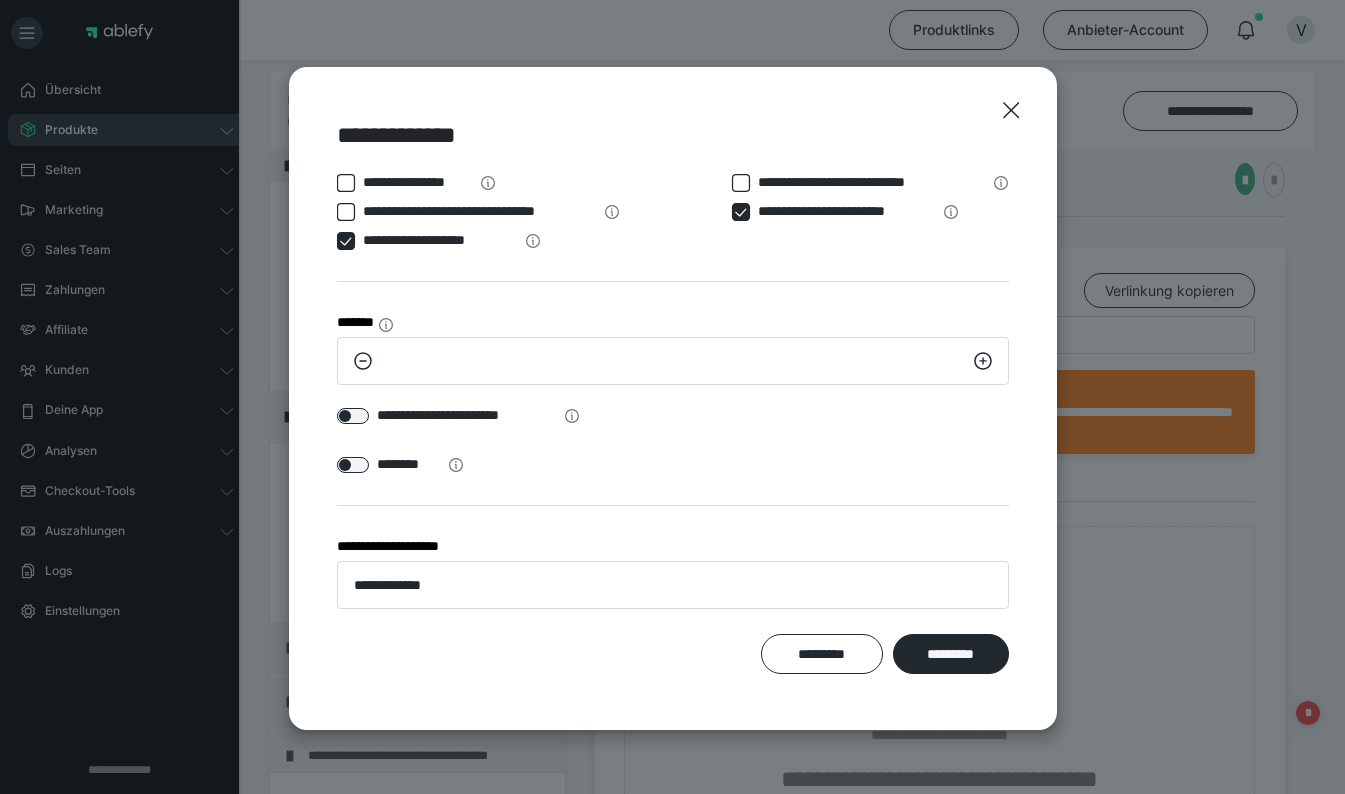 click 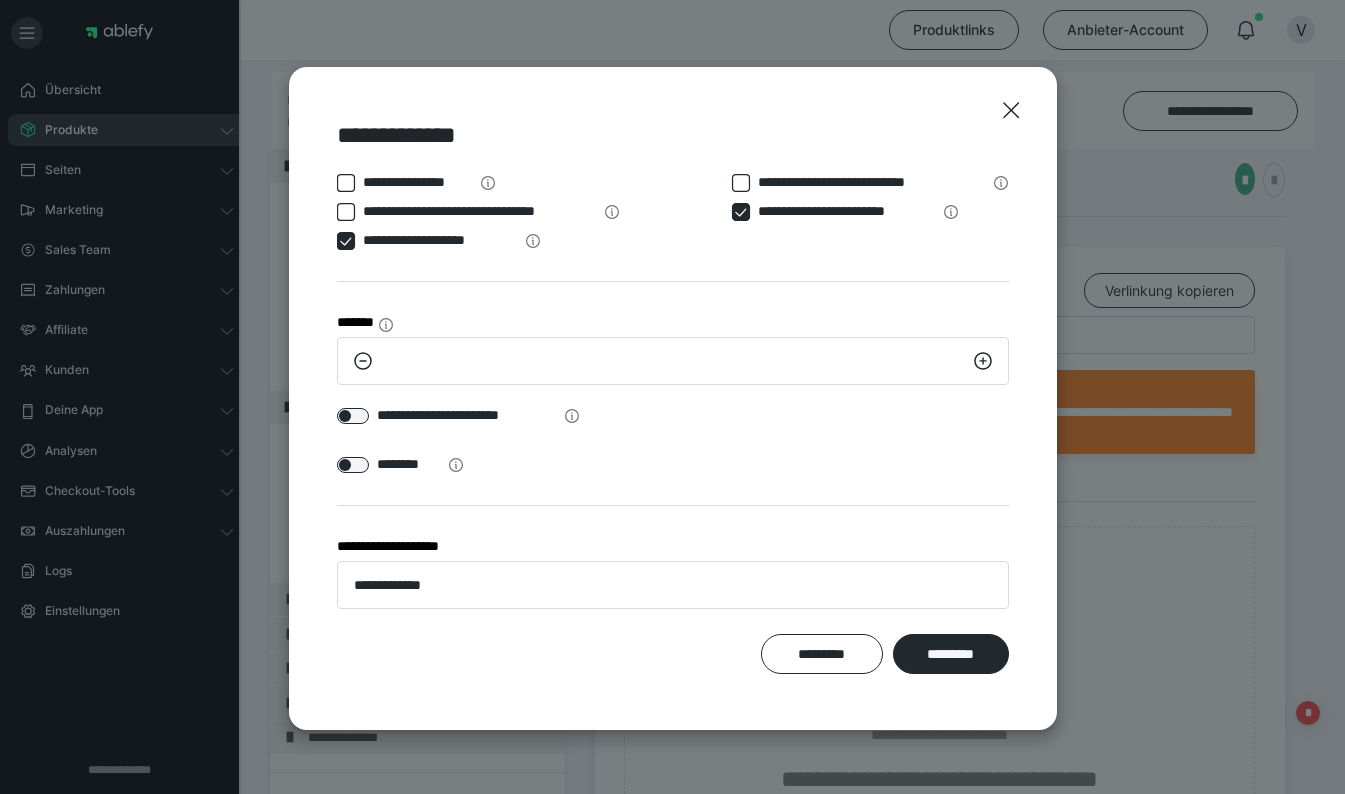click 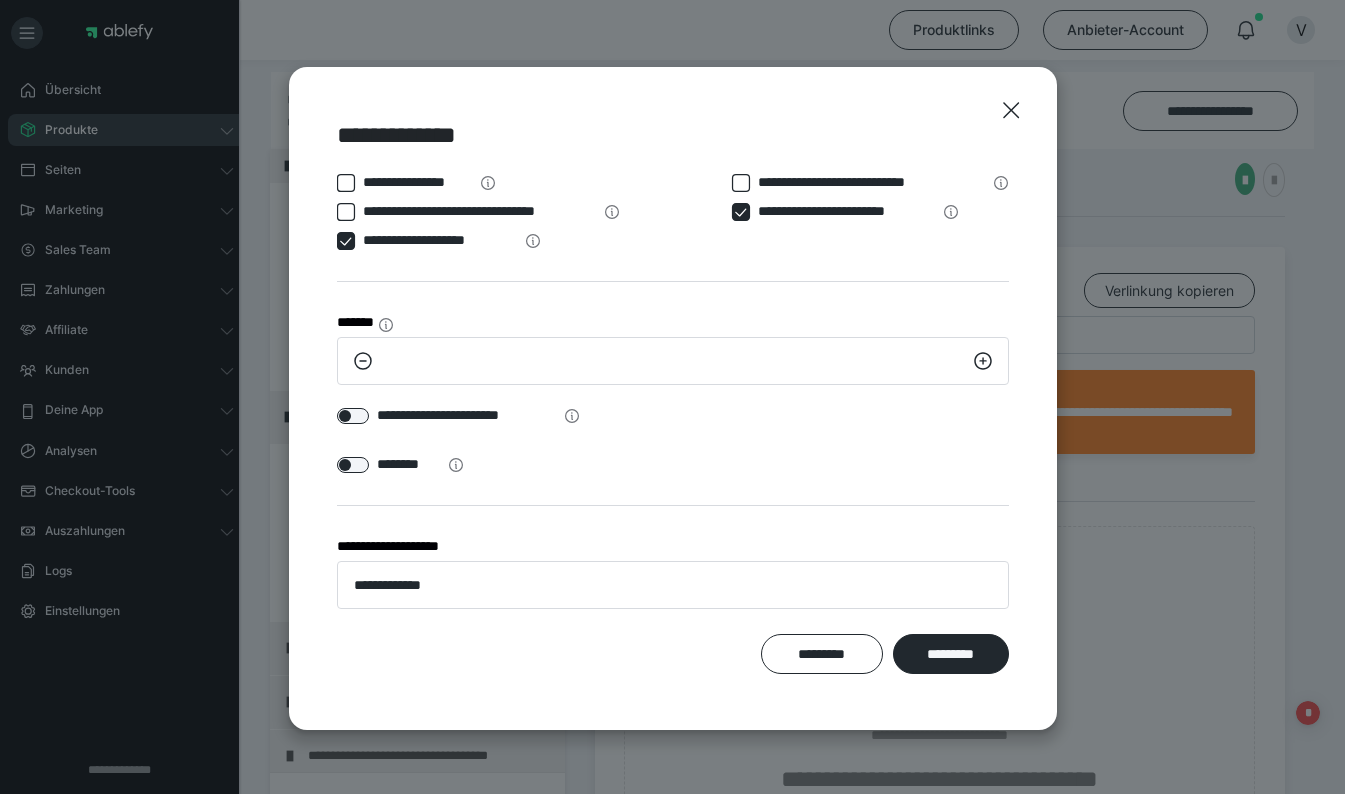 click 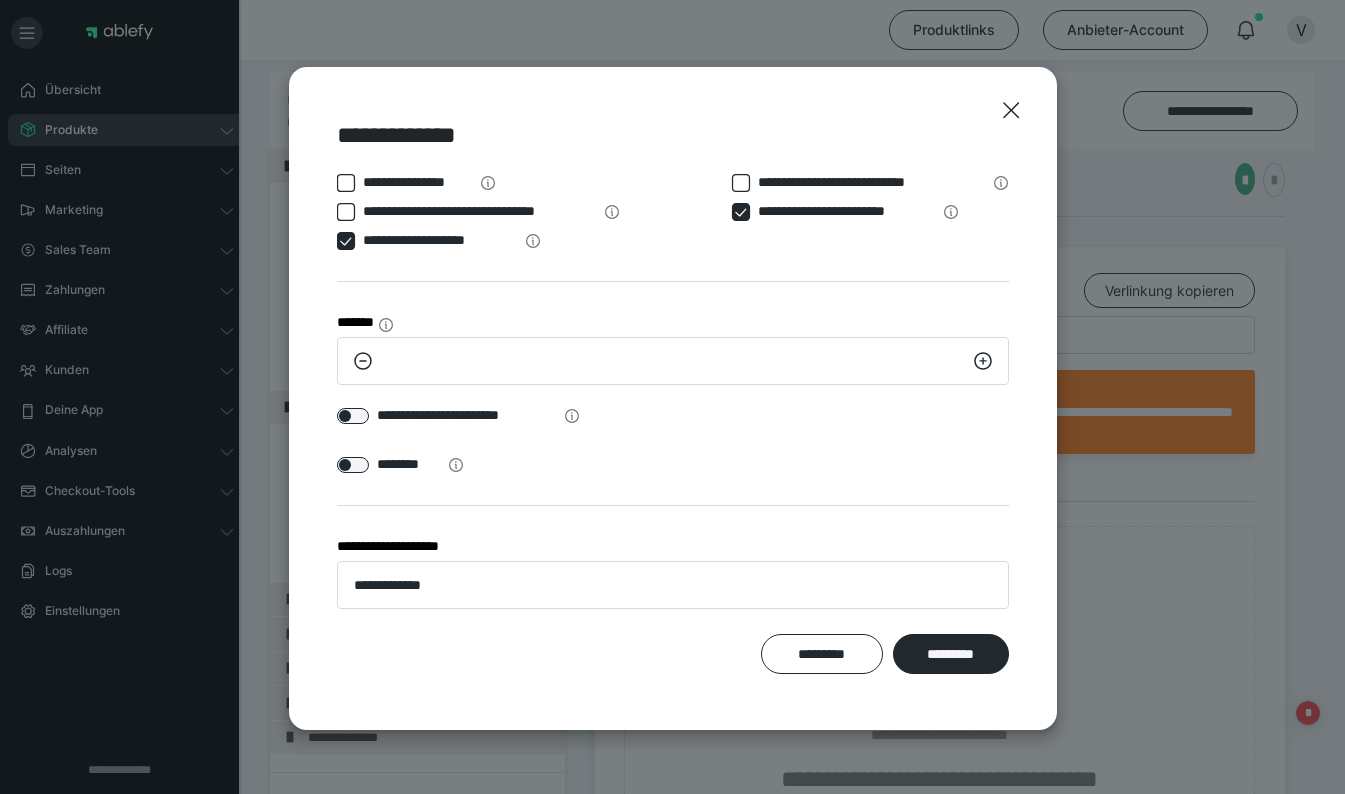 click at bounding box center [353, 416] 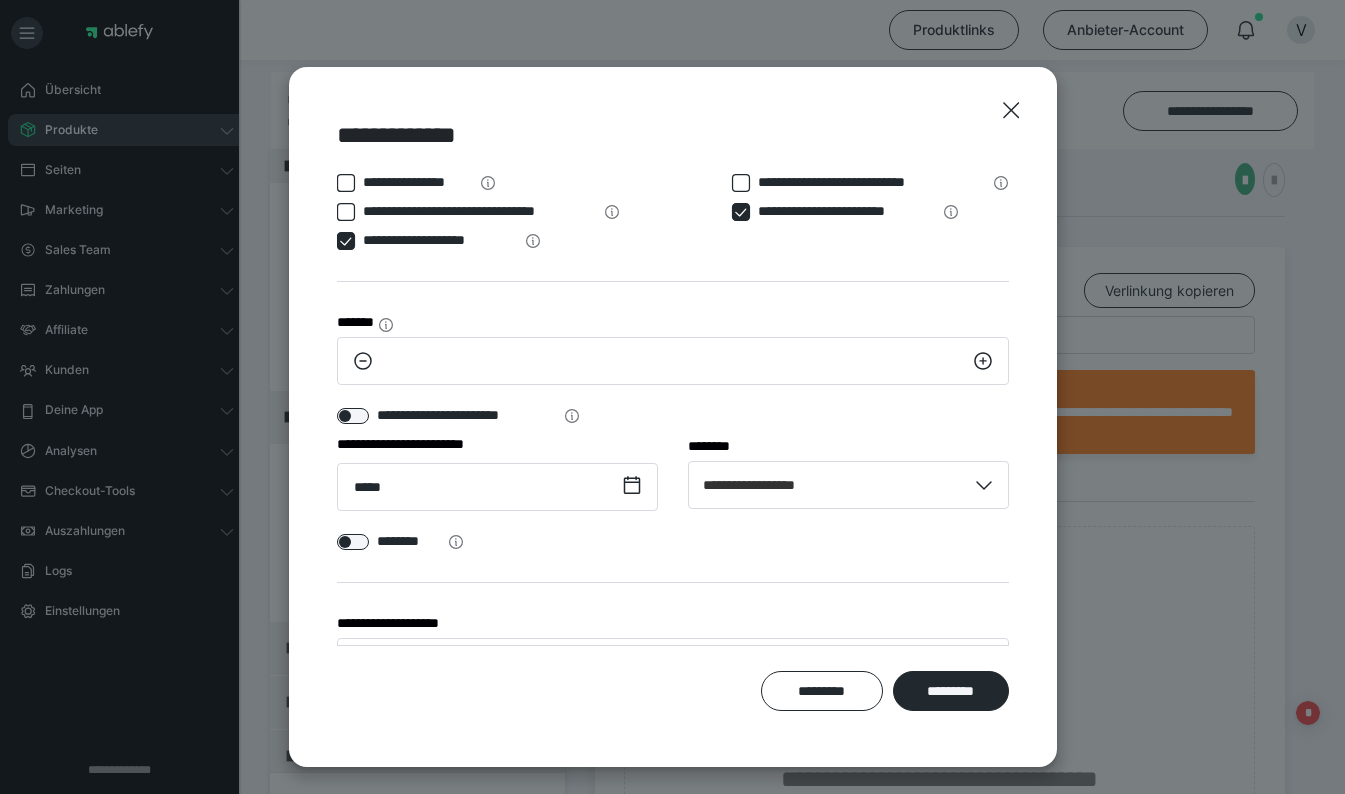 click on "*********" at bounding box center (951, 691) 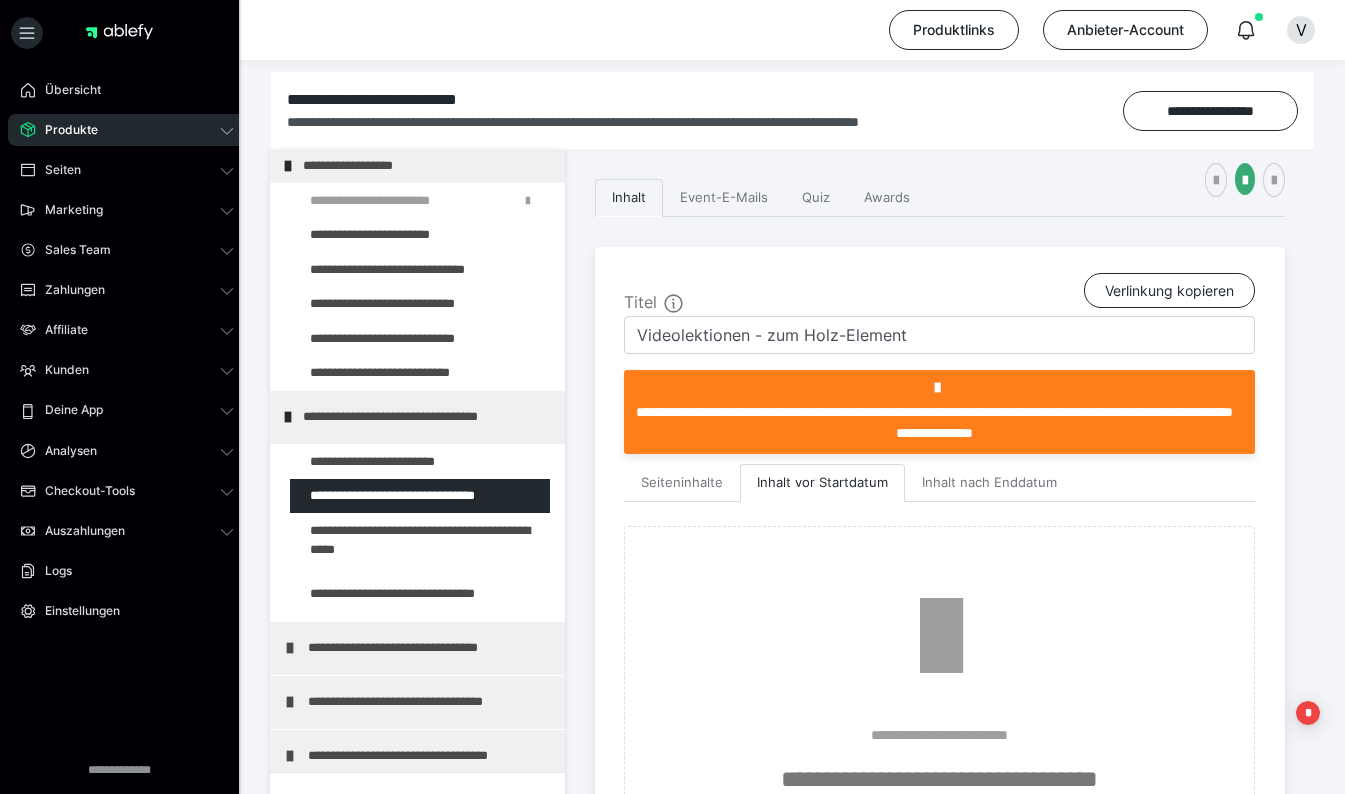 click at bounding box center [375, 540] 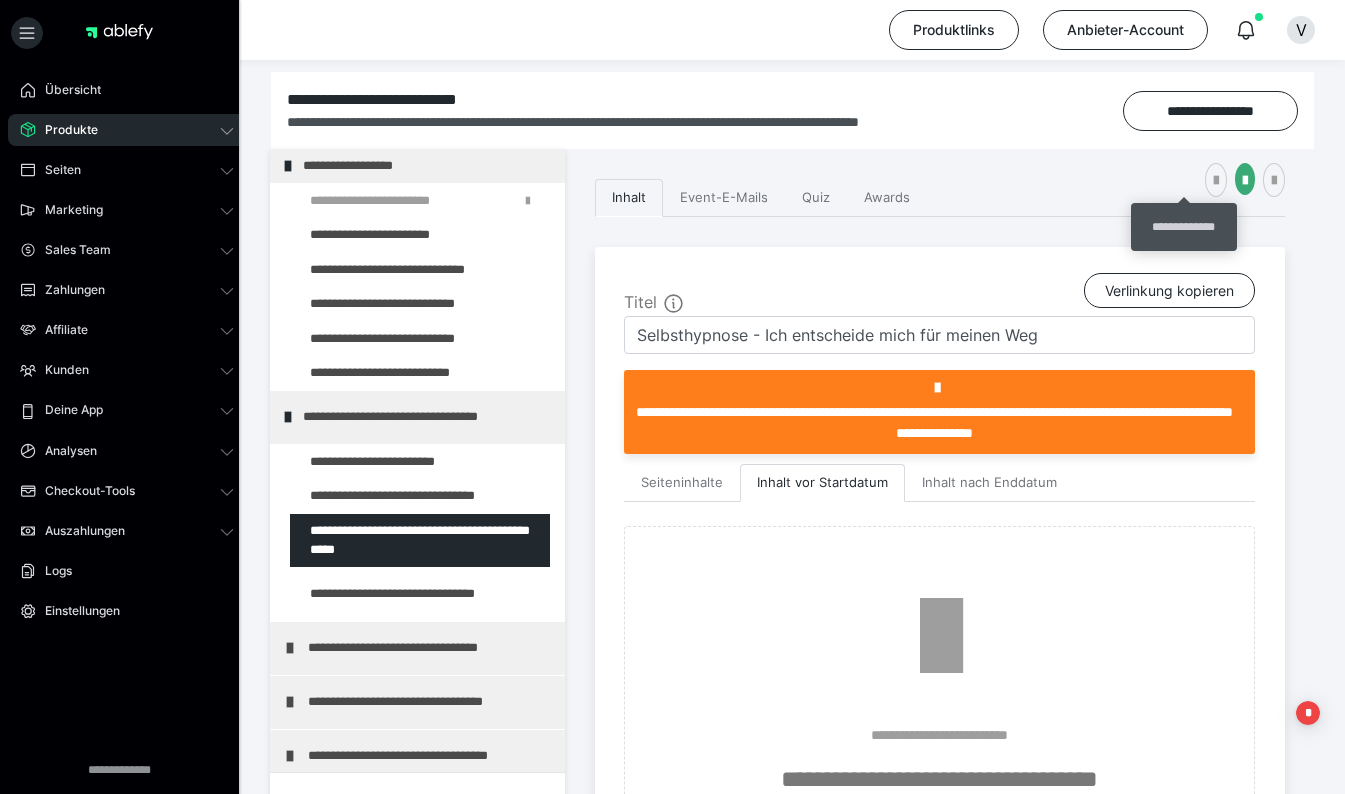 click at bounding box center (1216, 181) 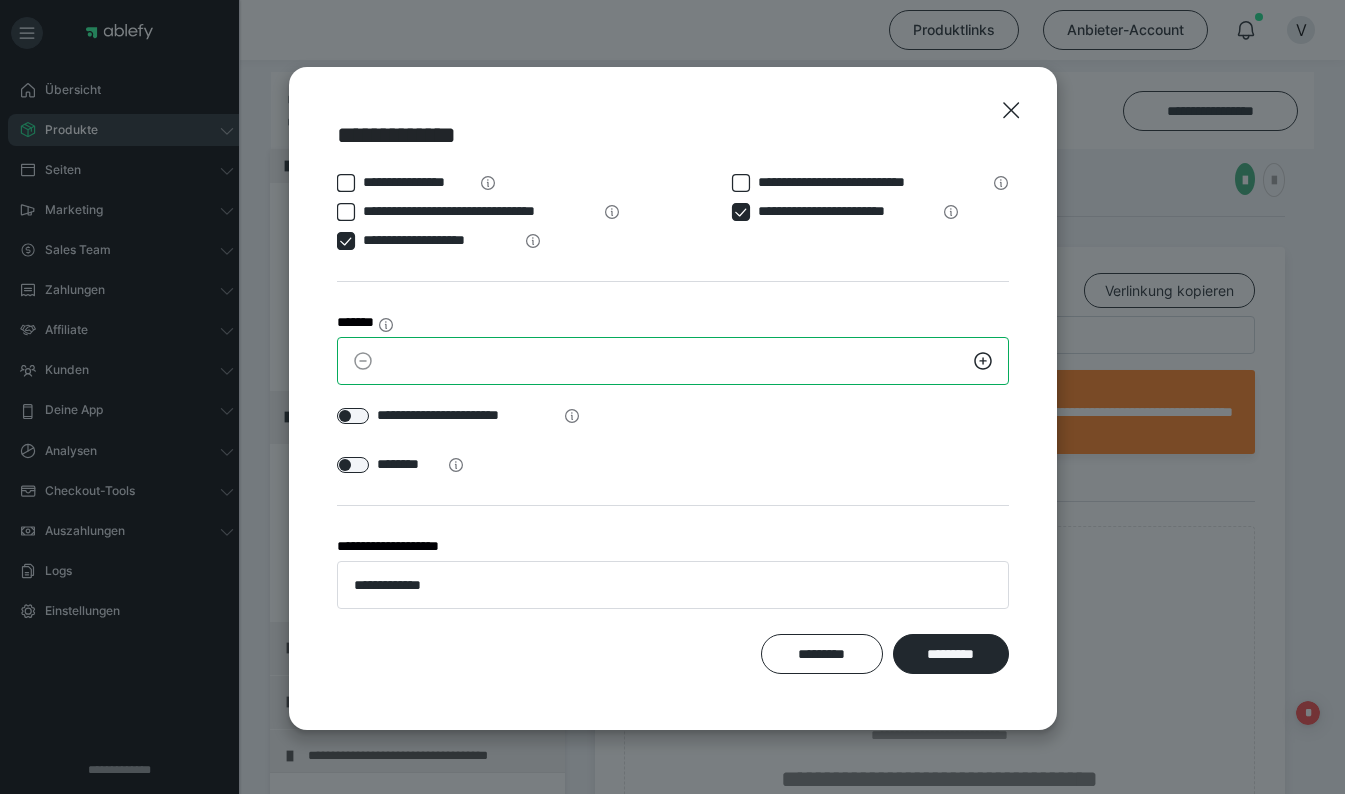 click on "*" at bounding box center [673, 361] 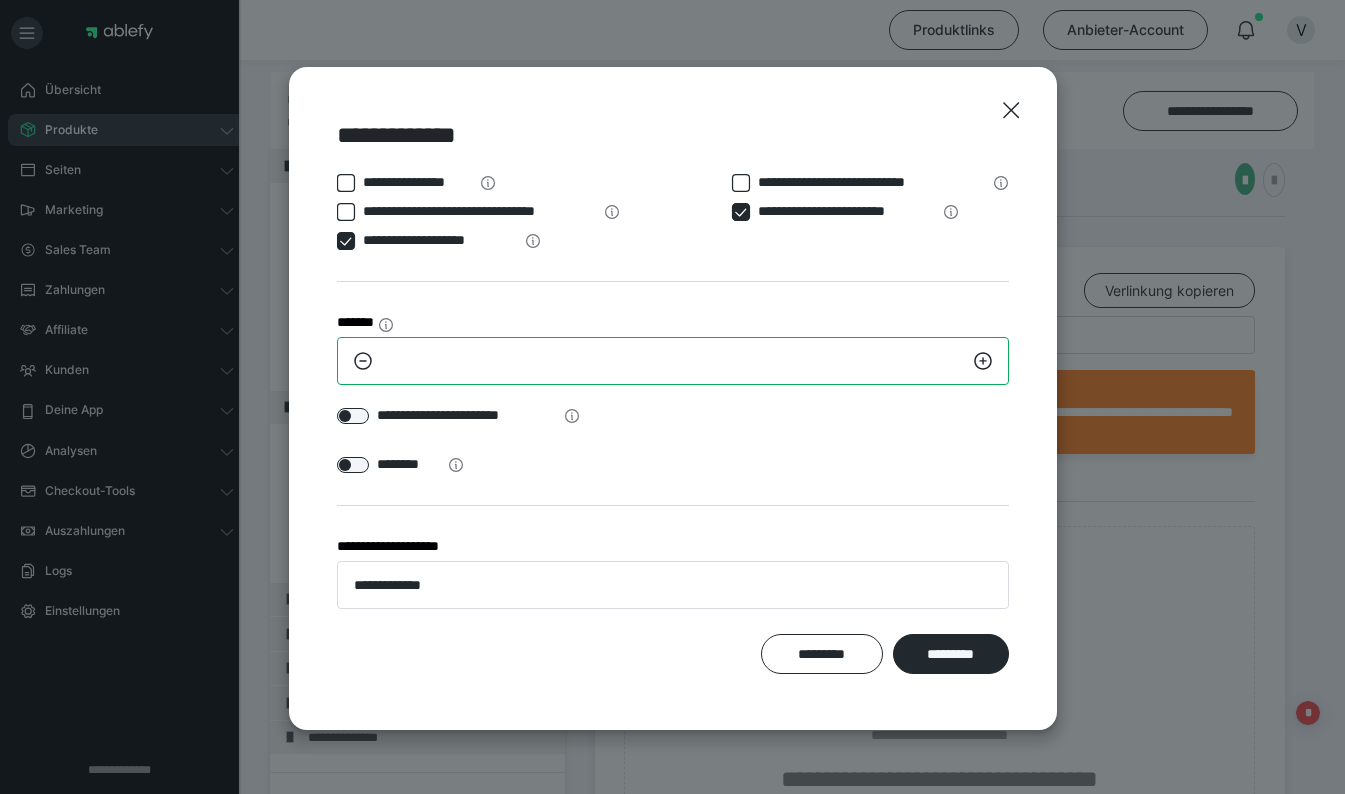 type on "*" 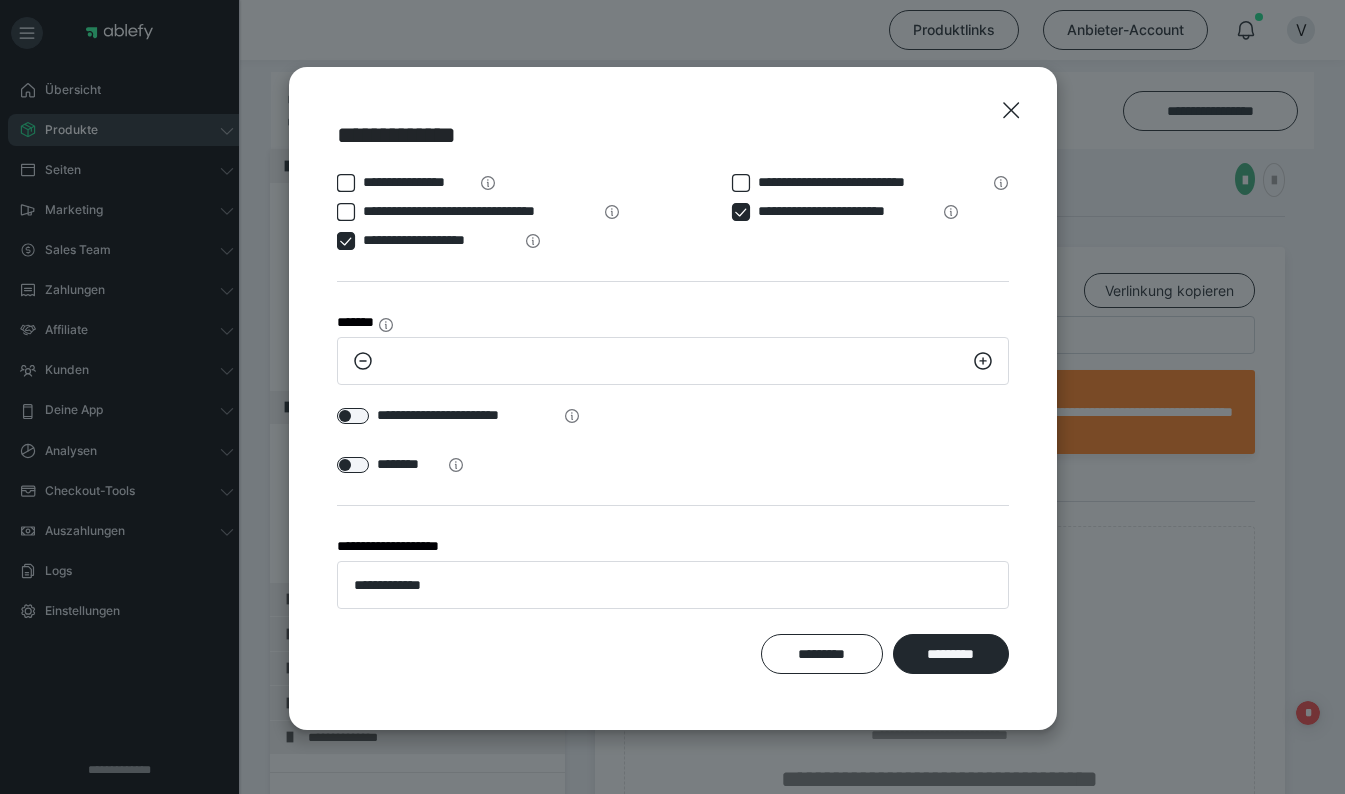 click at bounding box center (353, 416) 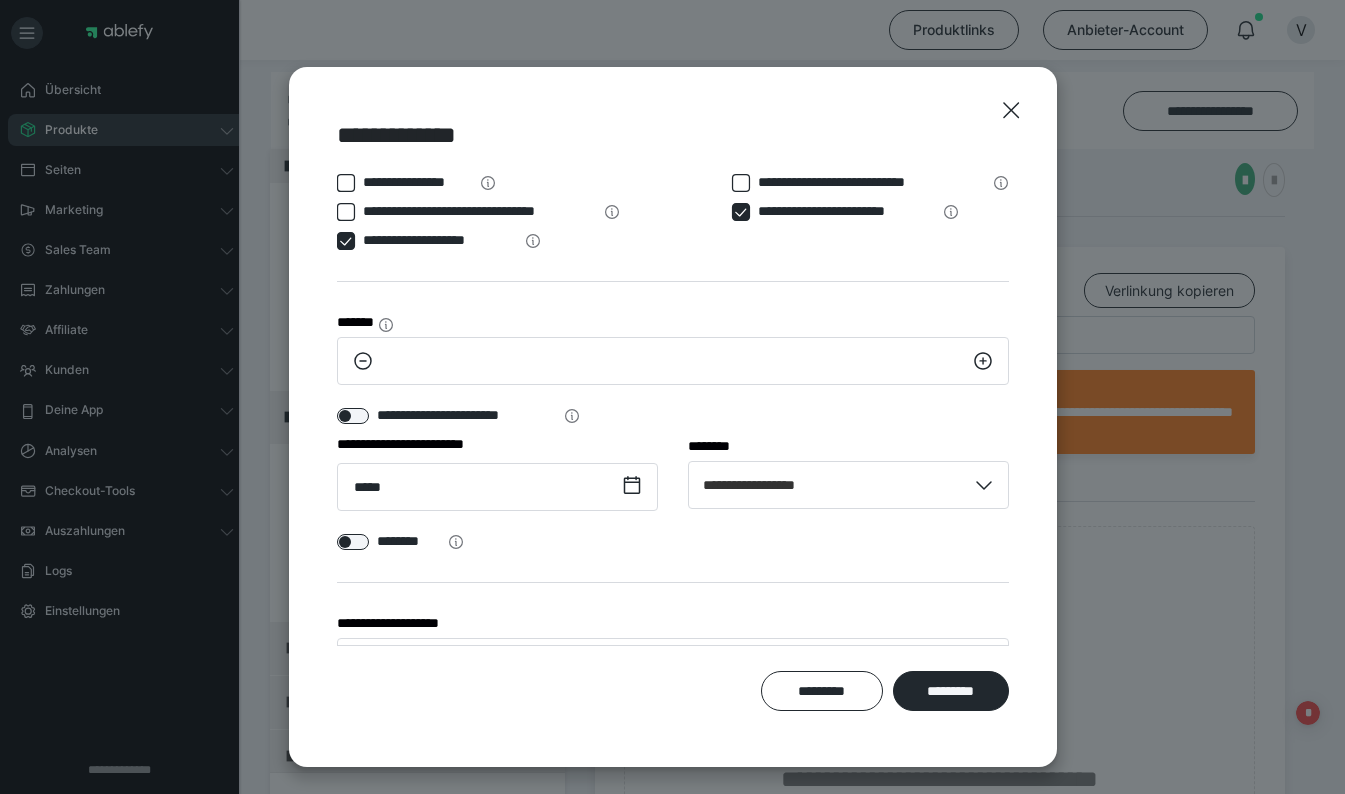 scroll, scrollTop: 41, scrollLeft: 0, axis: vertical 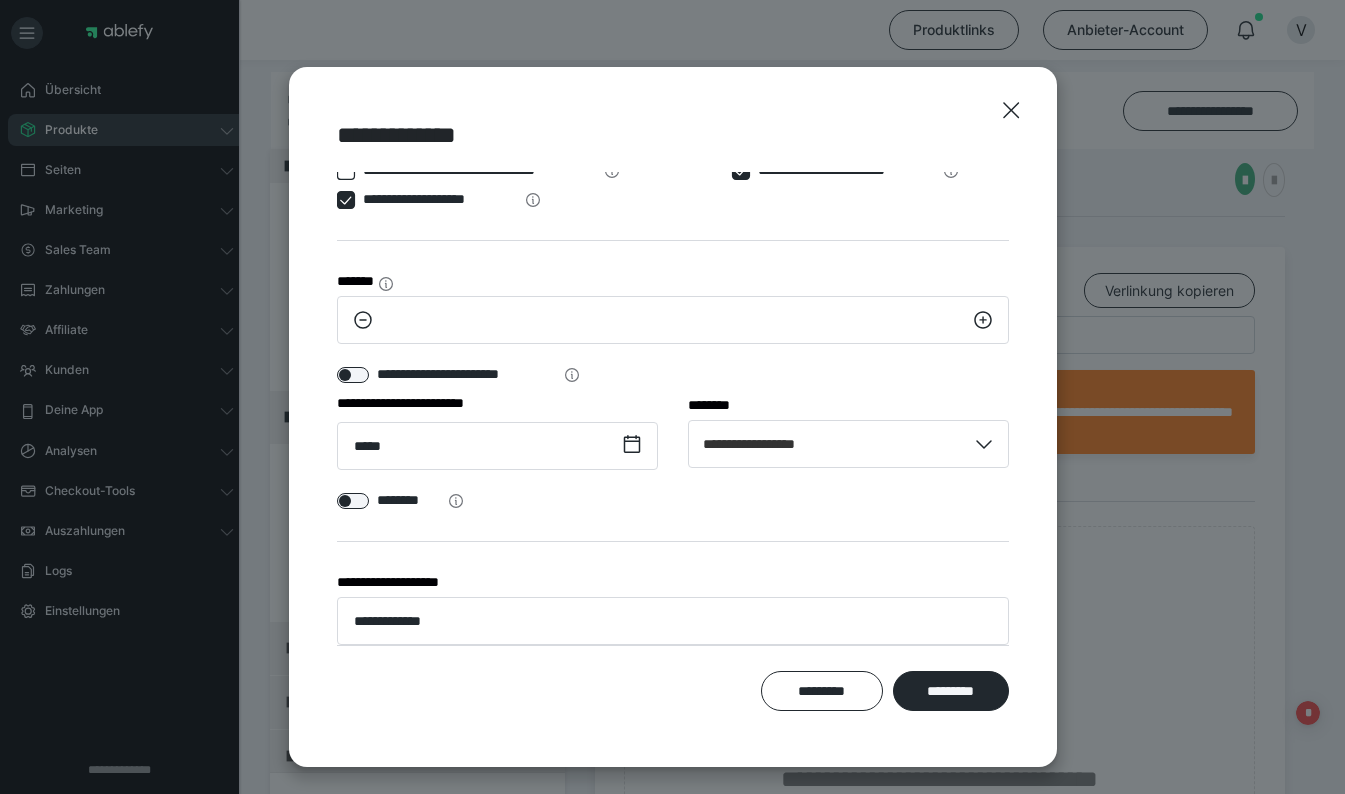 click on "*********" at bounding box center (951, 691) 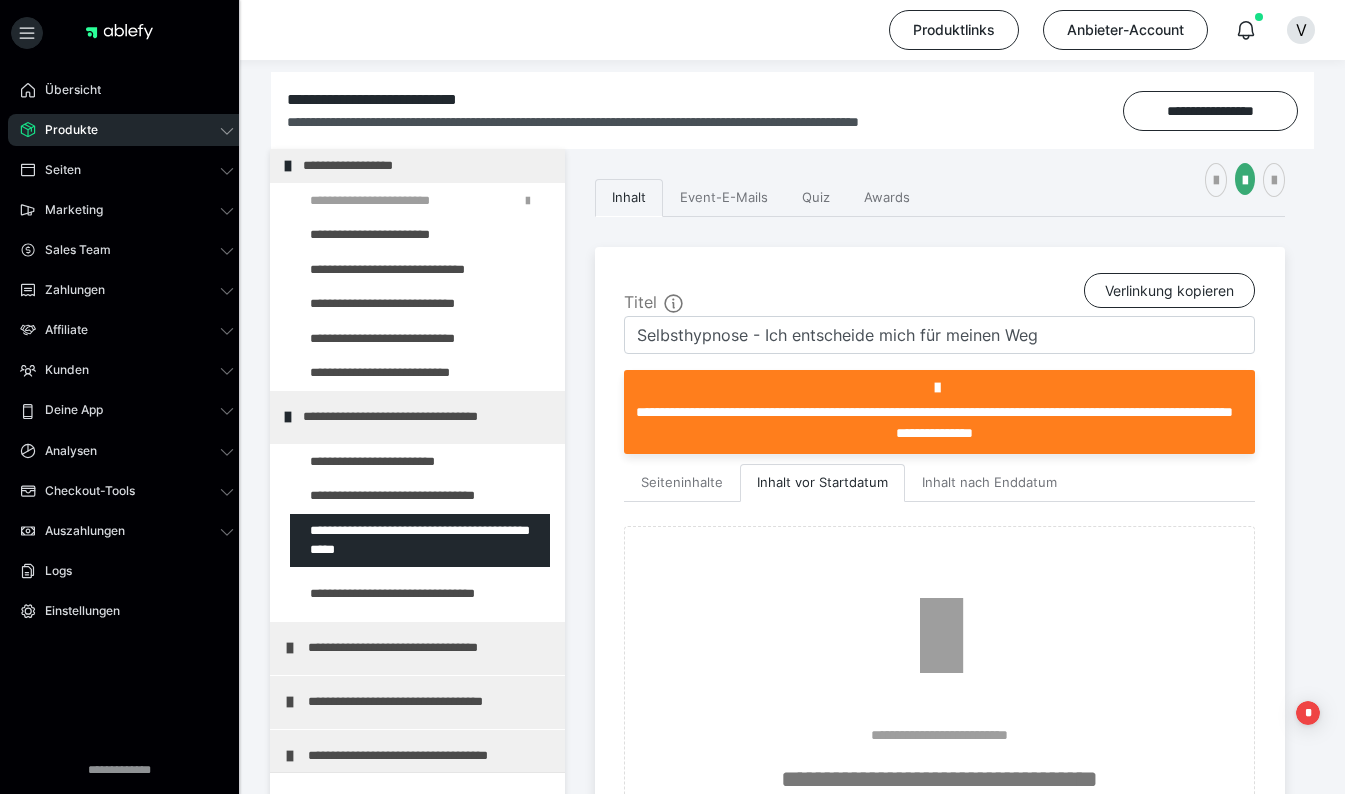 click at bounding box center (375, 594) 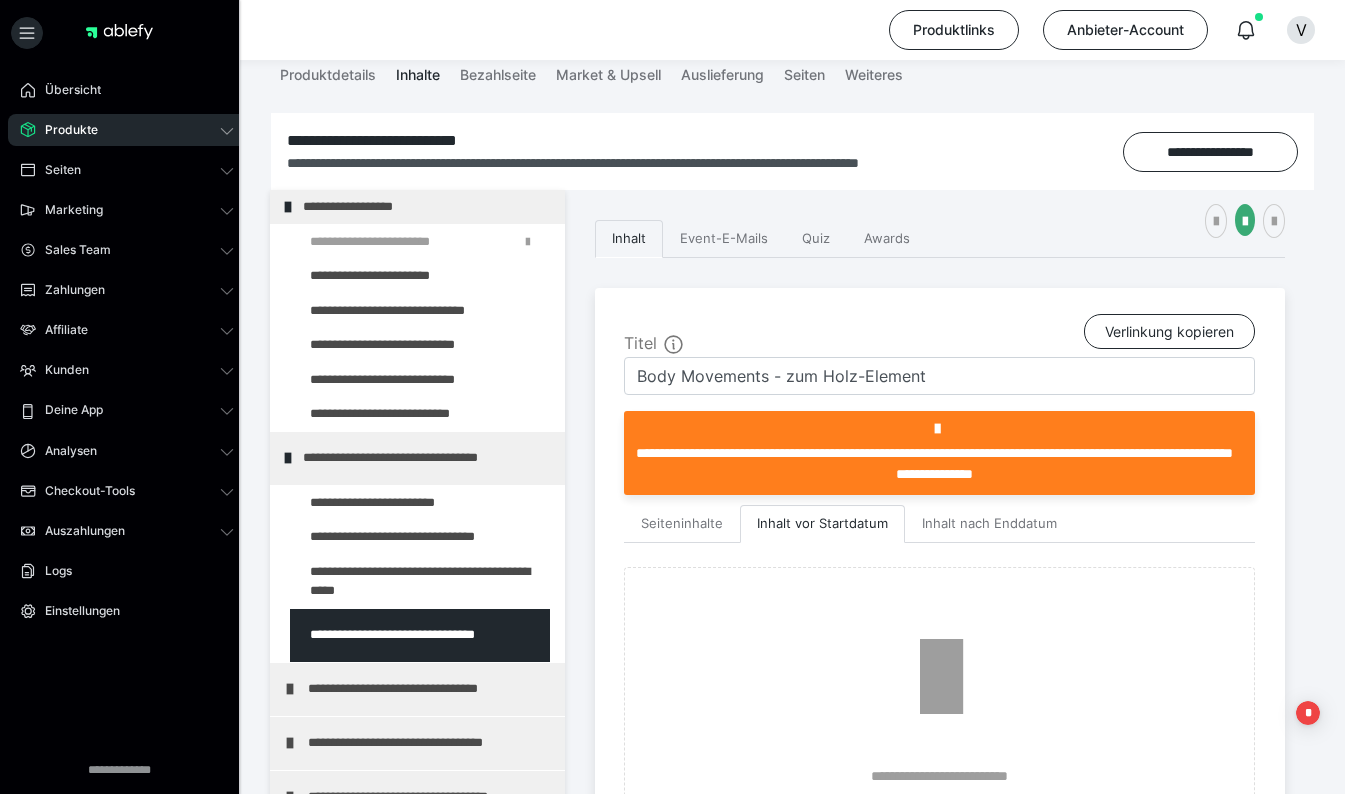 scroll, scrollTop: 229, scrollLeft: 0, axis: vertical 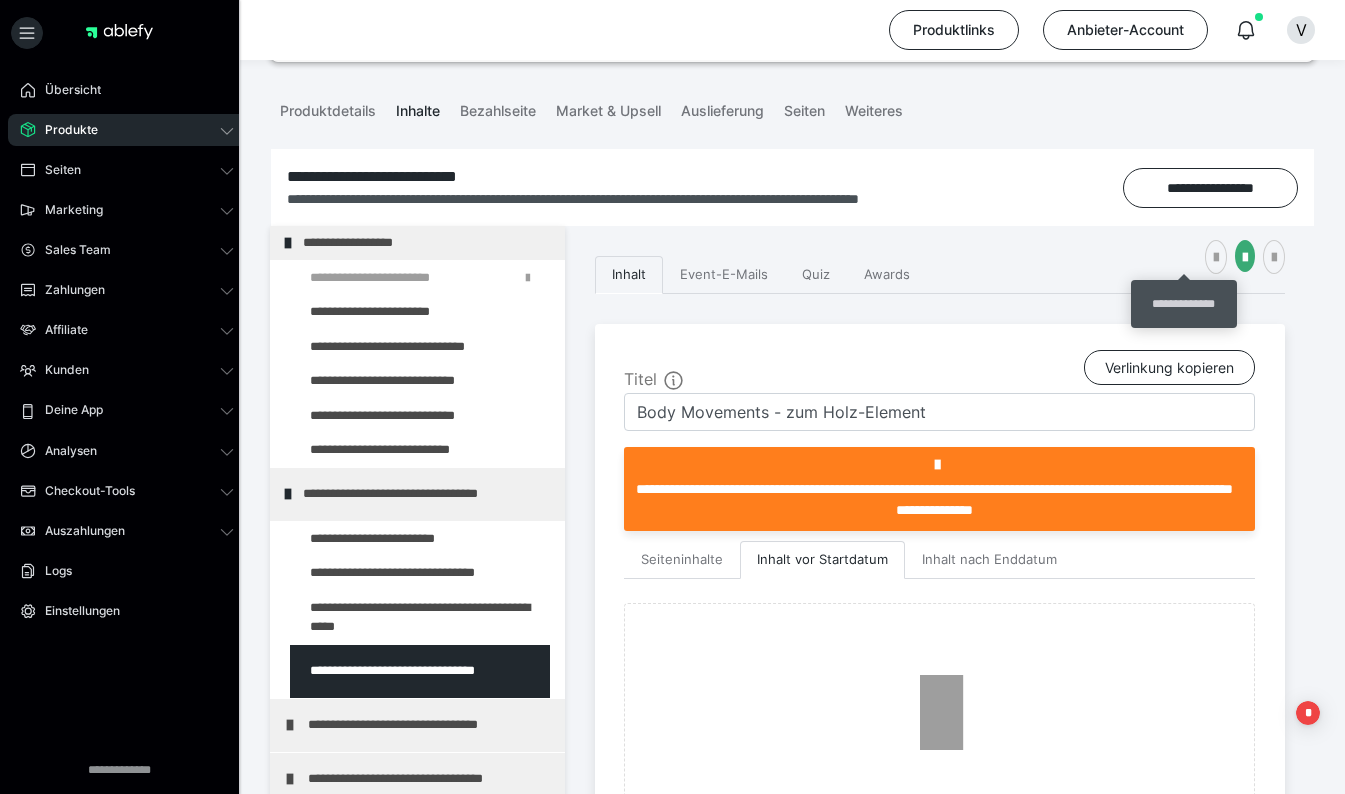 click at bounding box center (1216, 258) 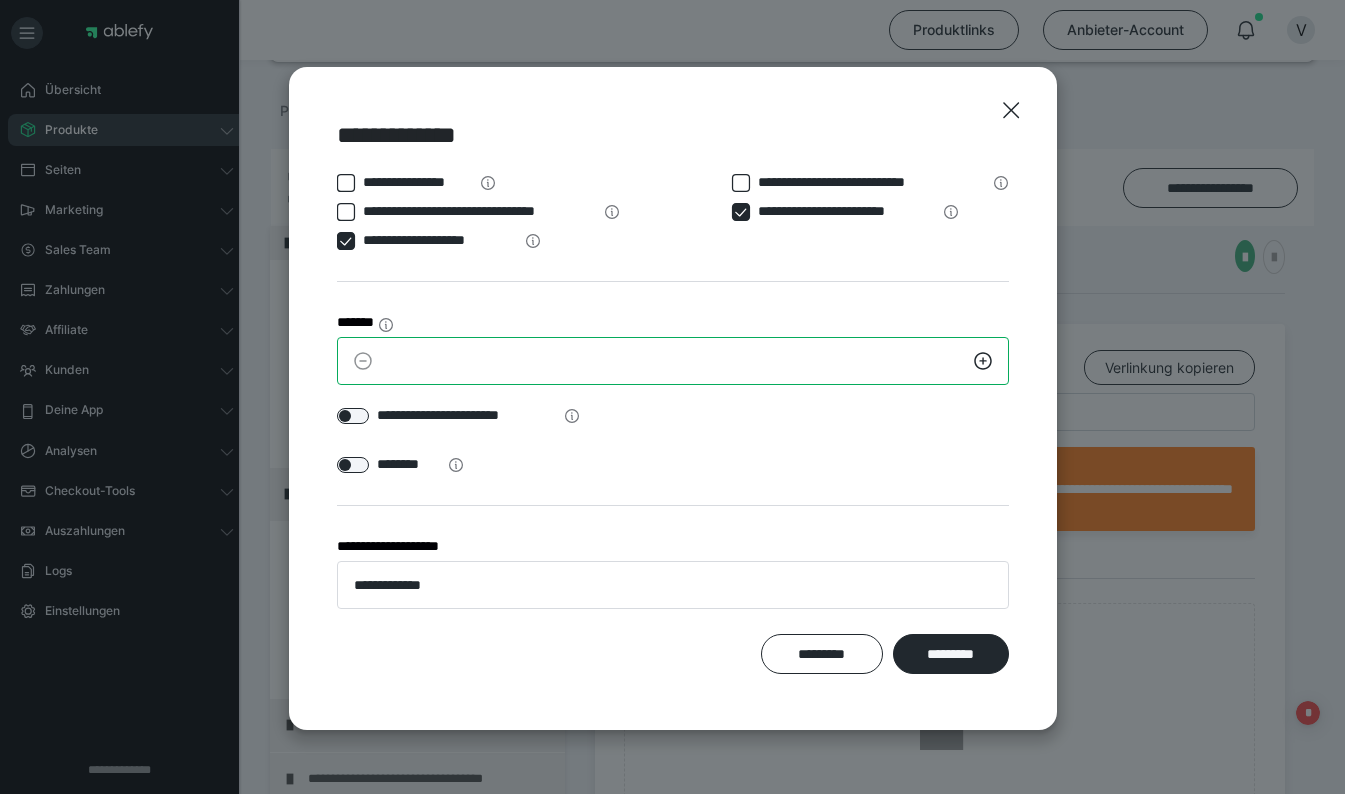 click on "*" at bounding box center [673, 361] 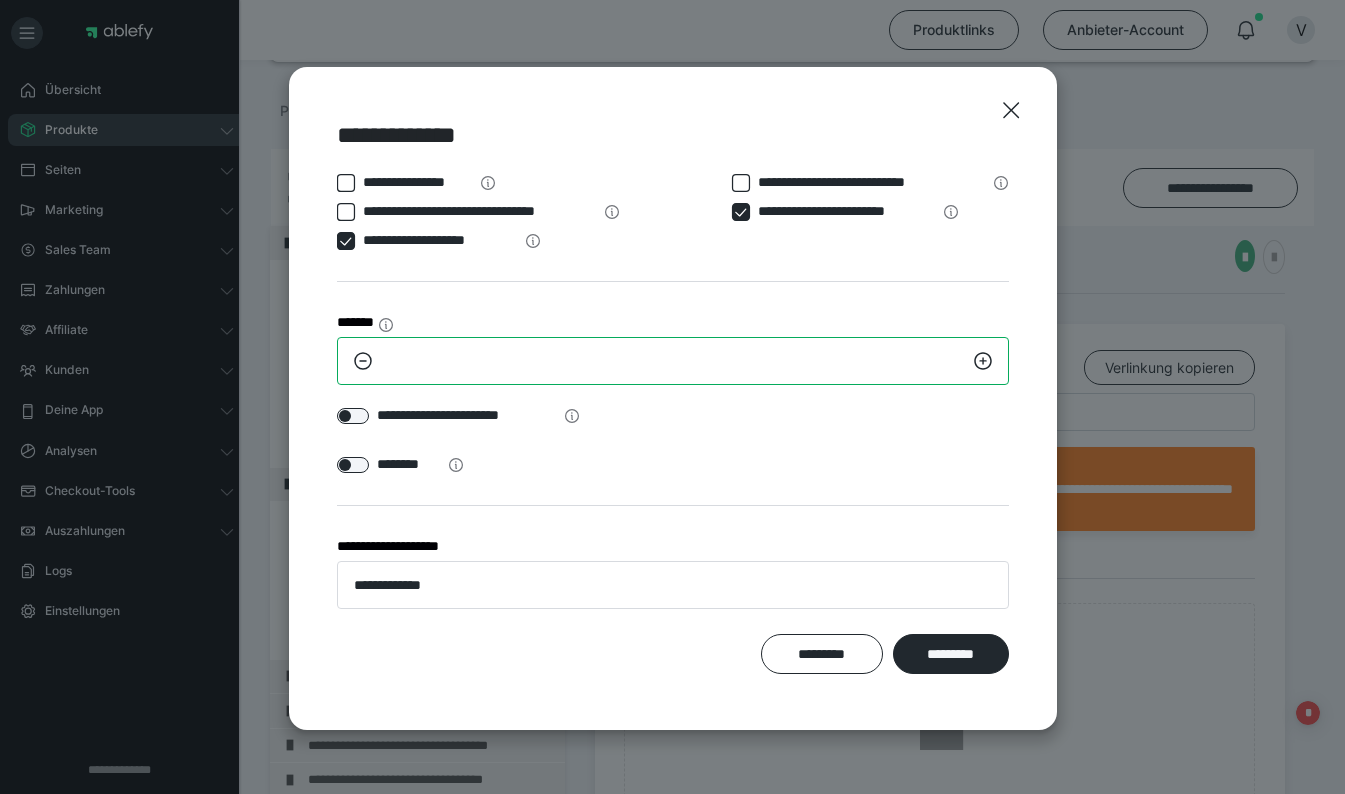 type on "*" 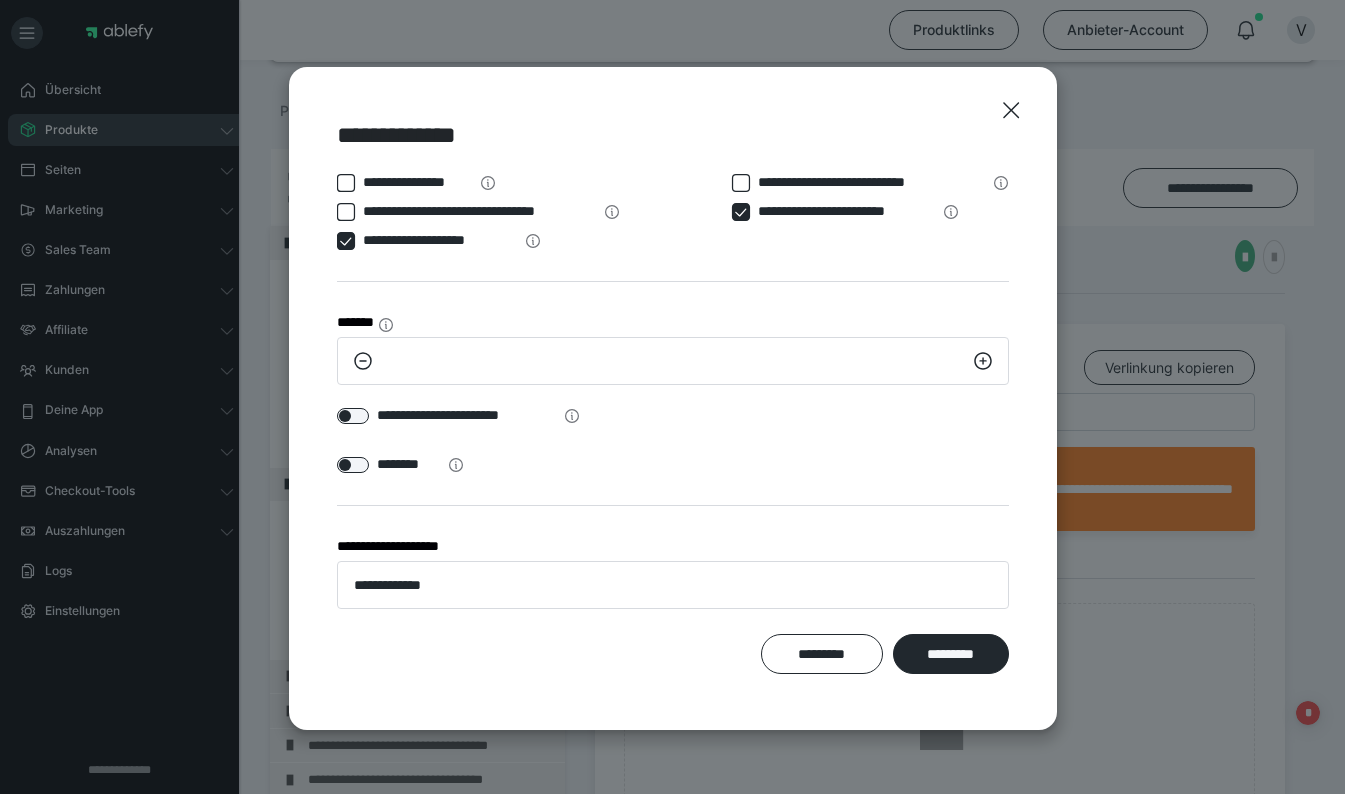 click at bounding box center [353, 416] 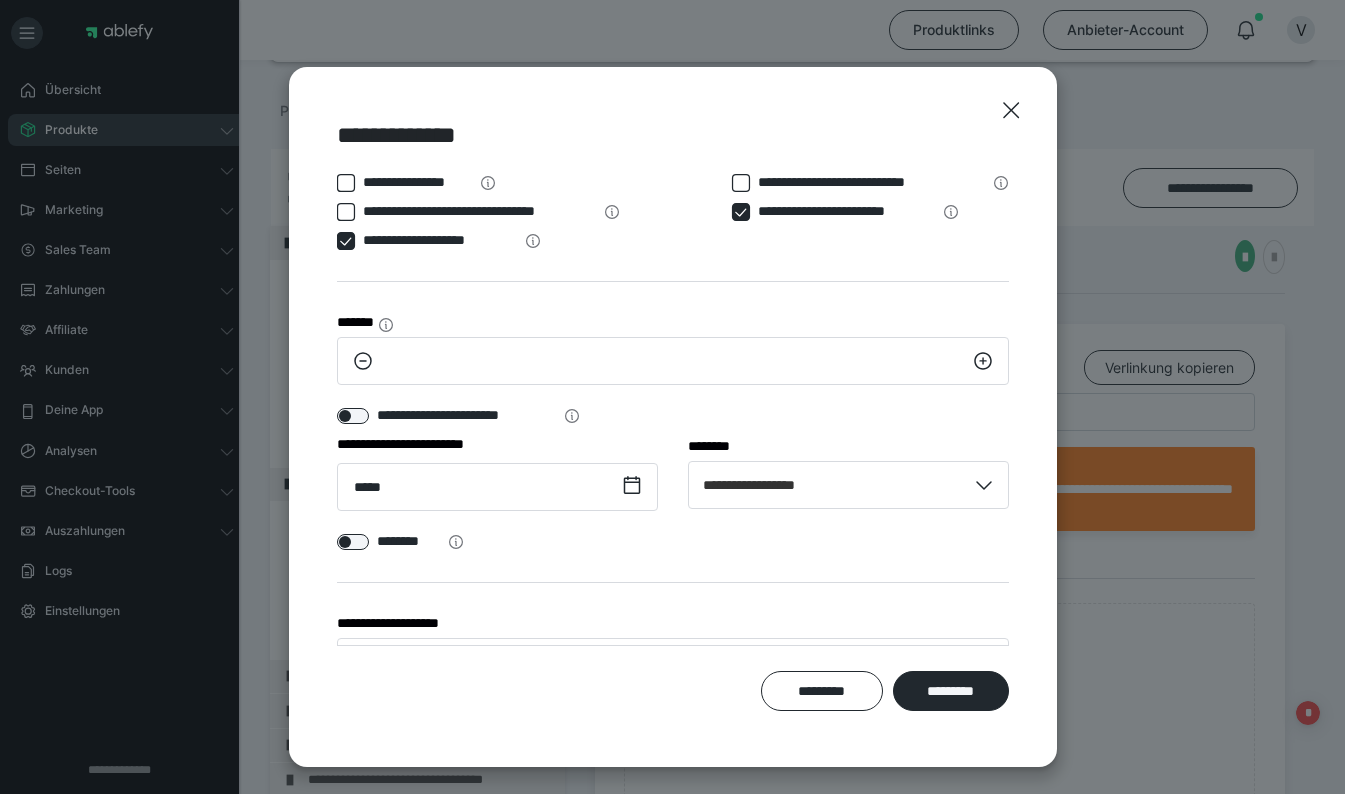 click on "*********" at bounding box center [951, 691] 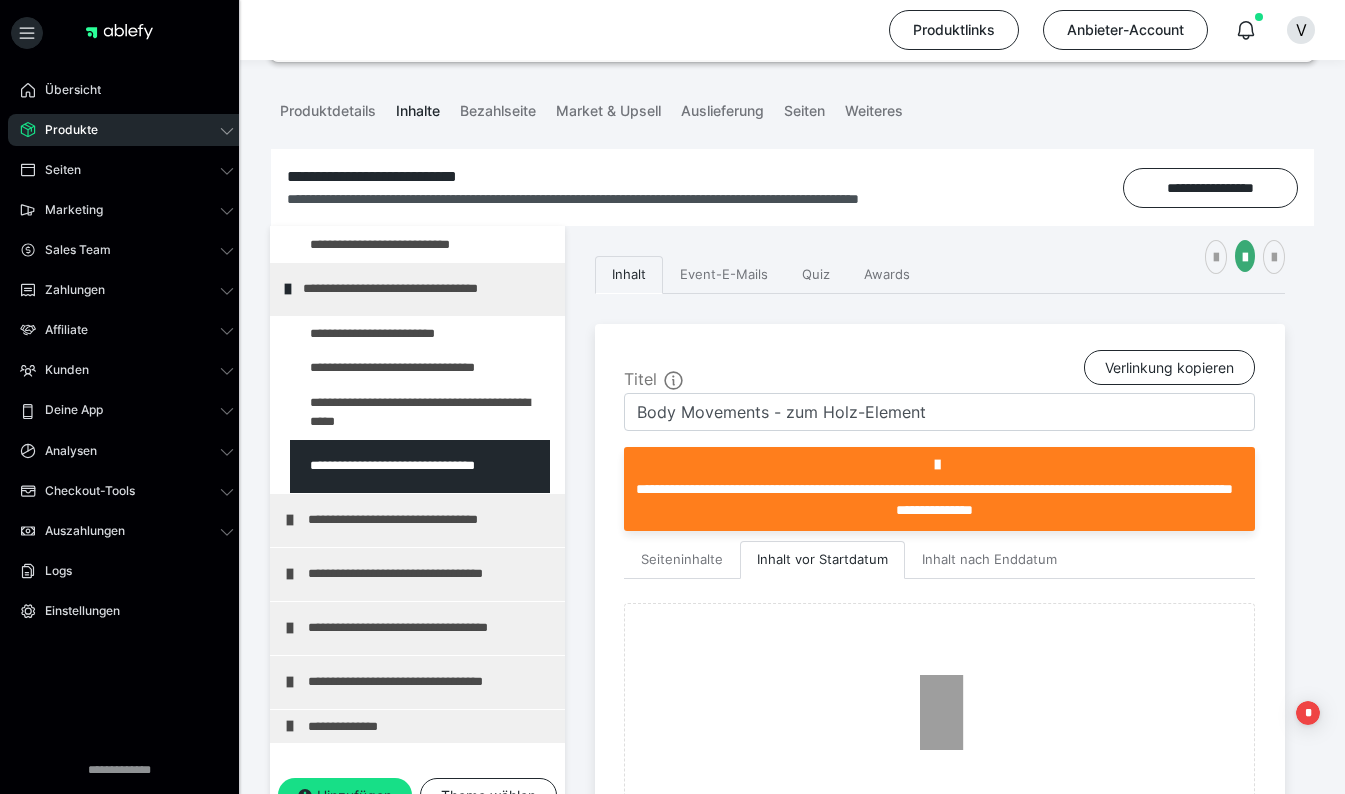 scroll, scrollTop: 236, scrollLeft: 0, axis: vertical 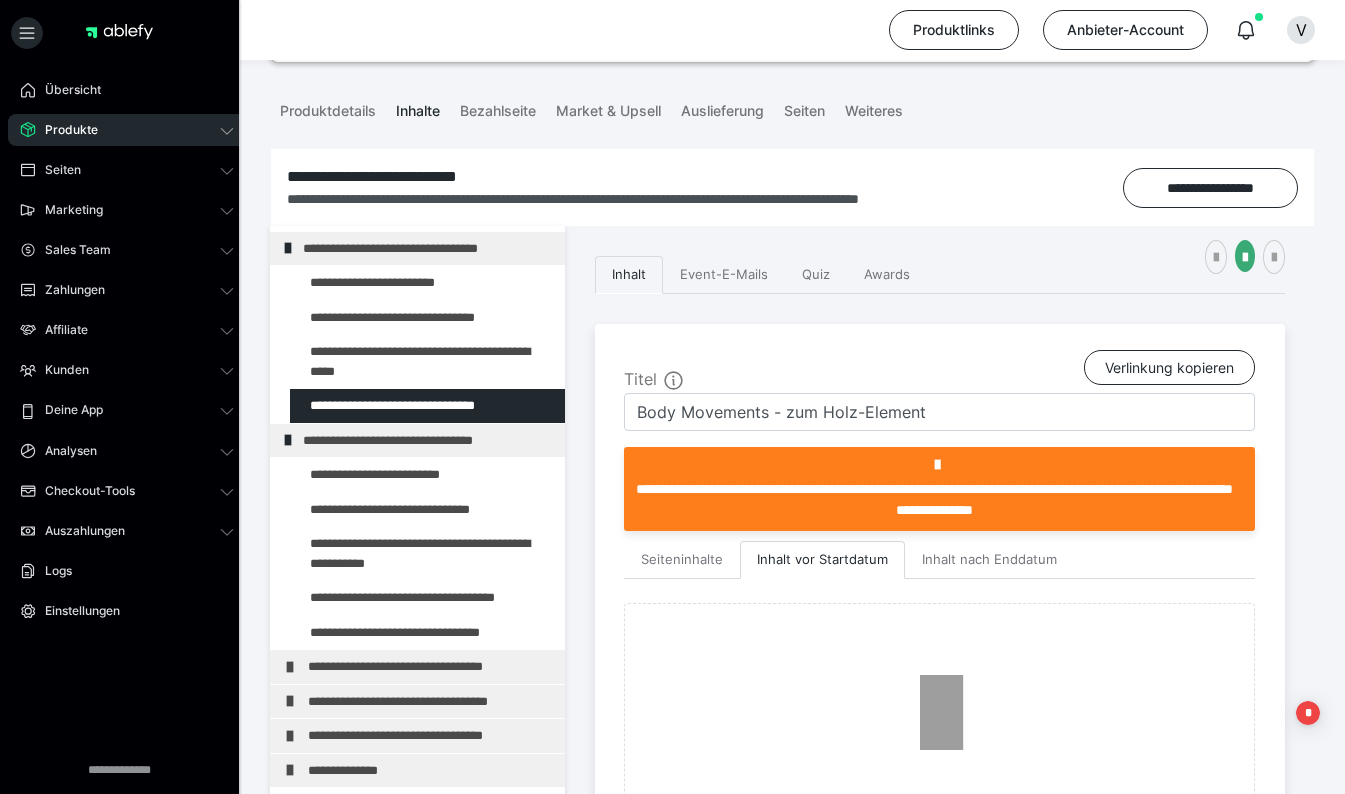 click at bounding box center [375, 475] 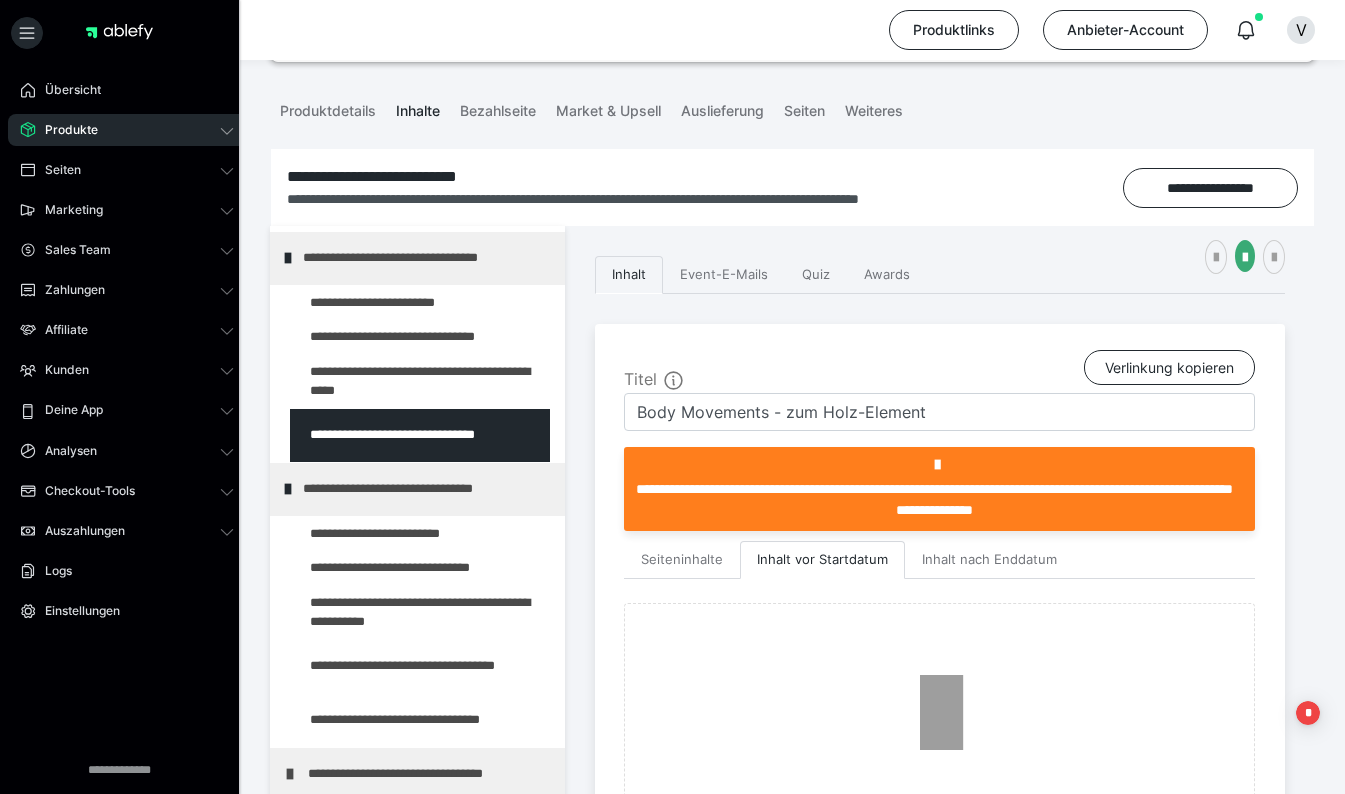 type on "Überblick im Feuer-Element" 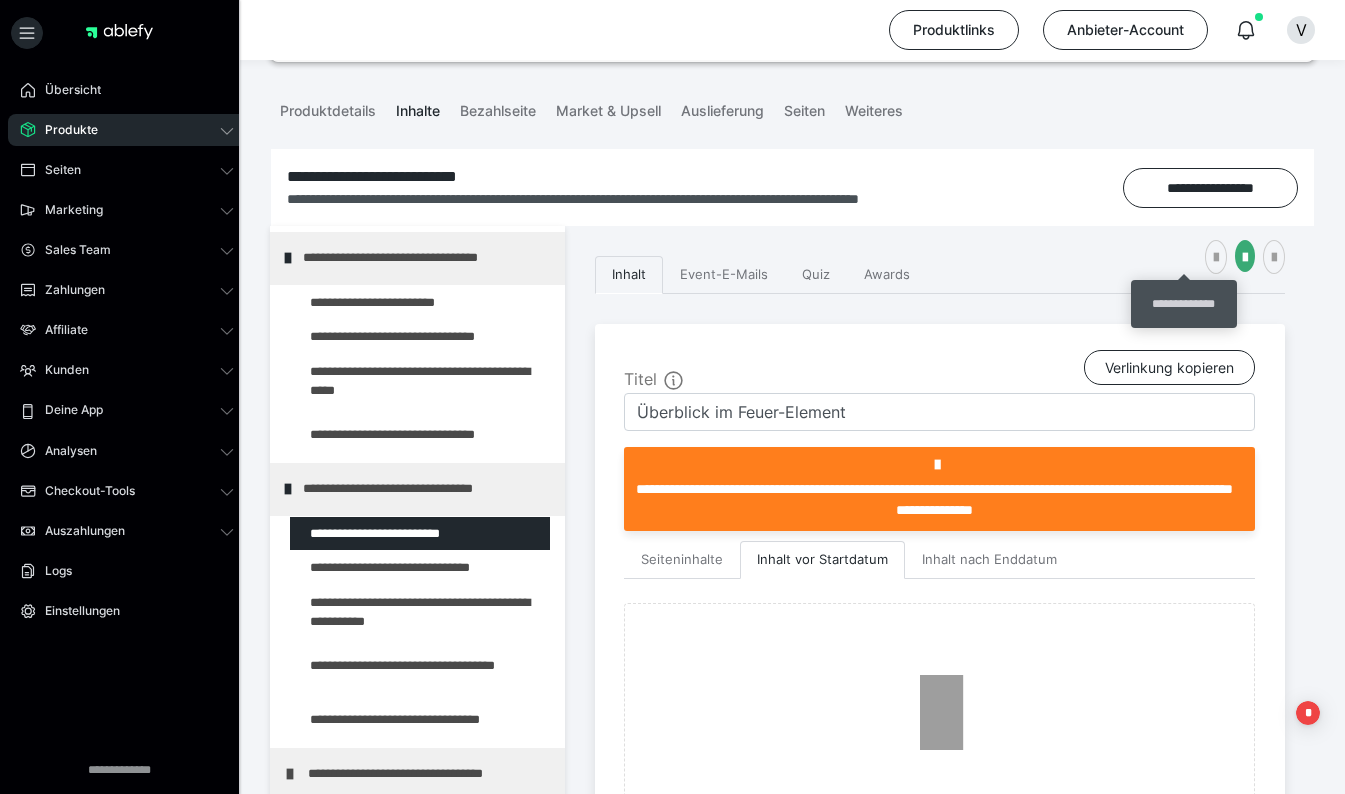click at bounding box center [1216, 257] 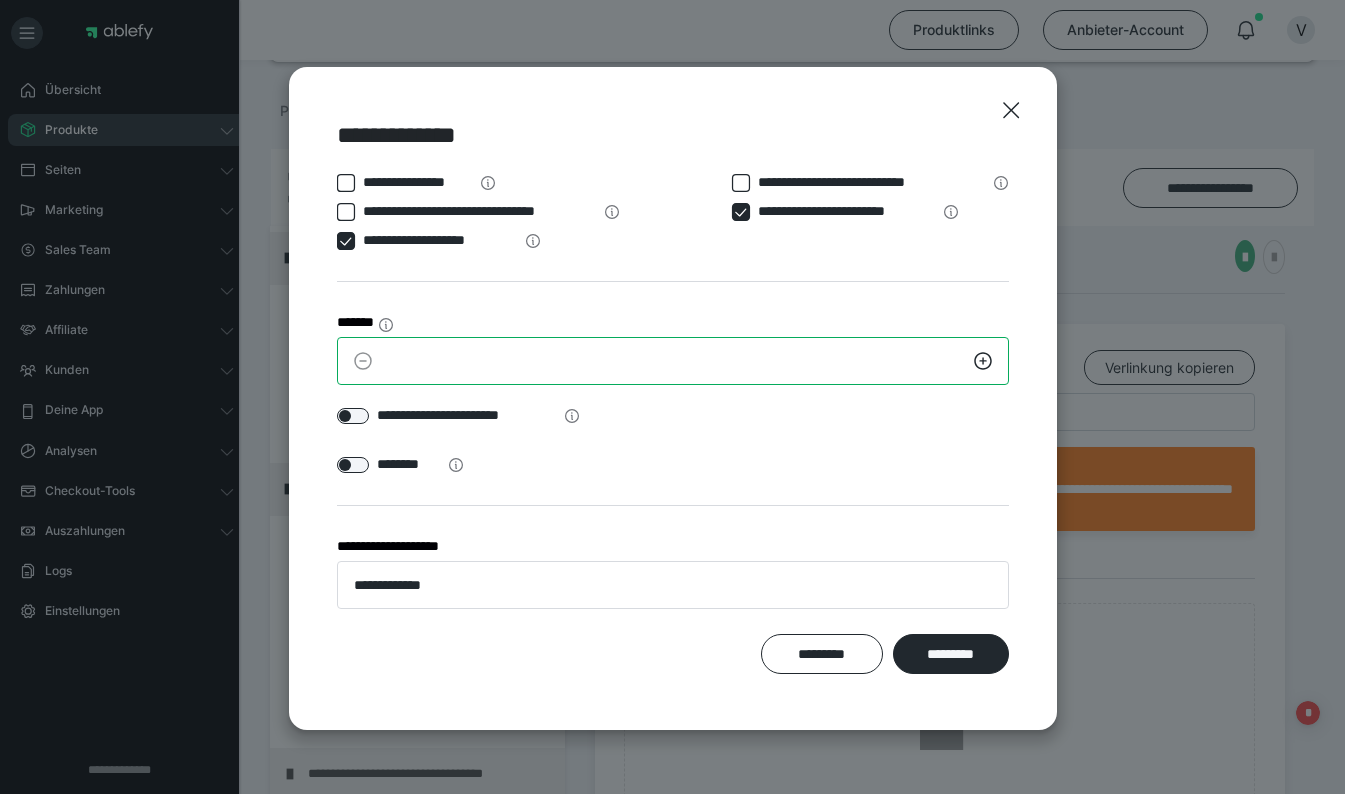 click on "*" at bounding box center (673, 361) 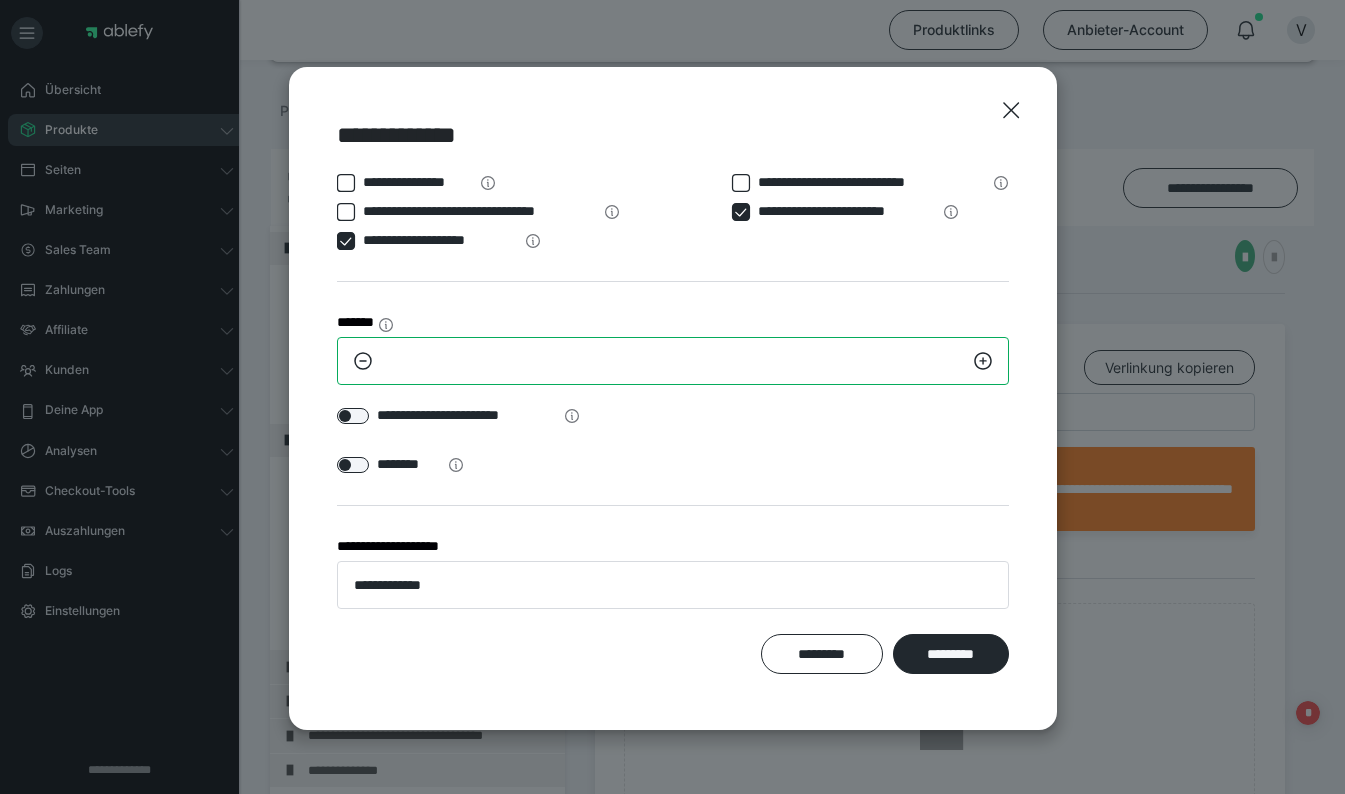 type on "*" 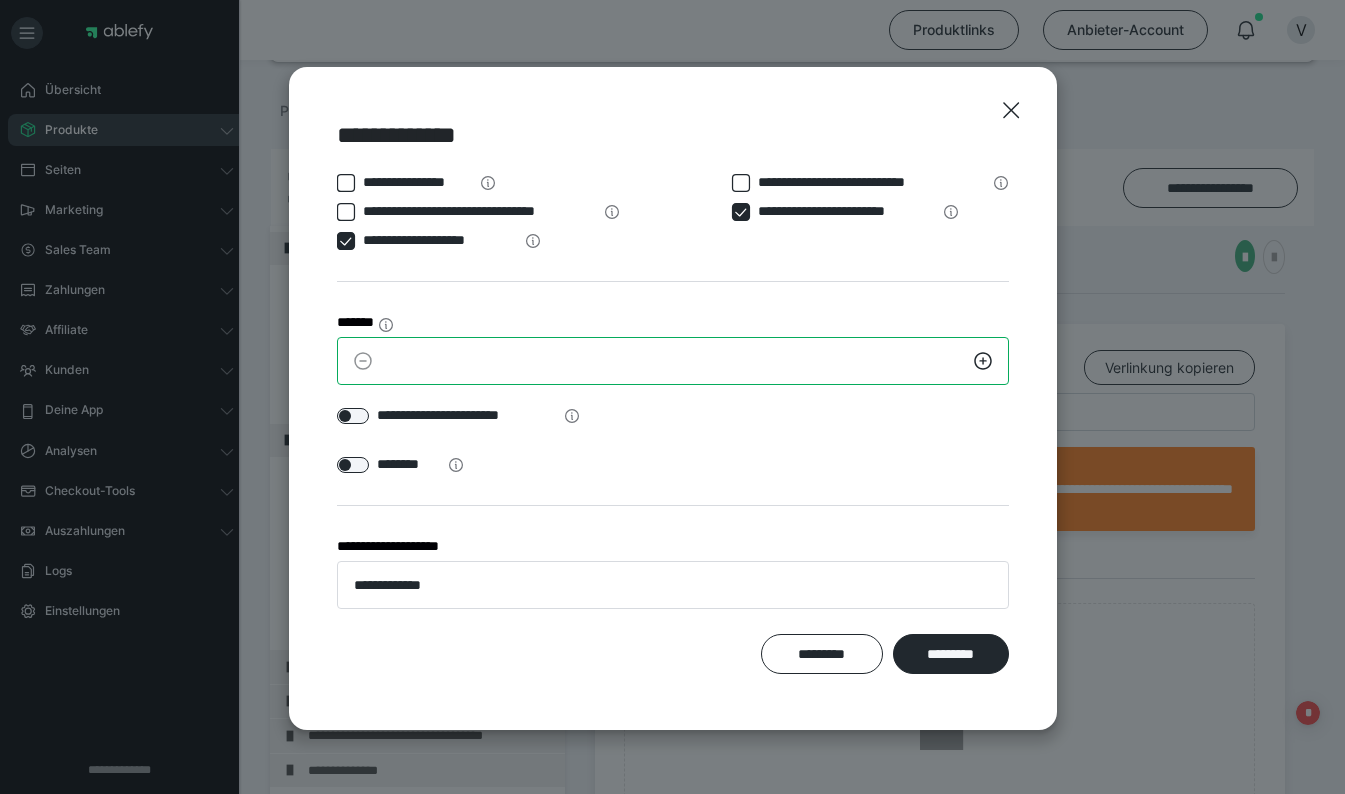 click at bounding box center (673, 361) 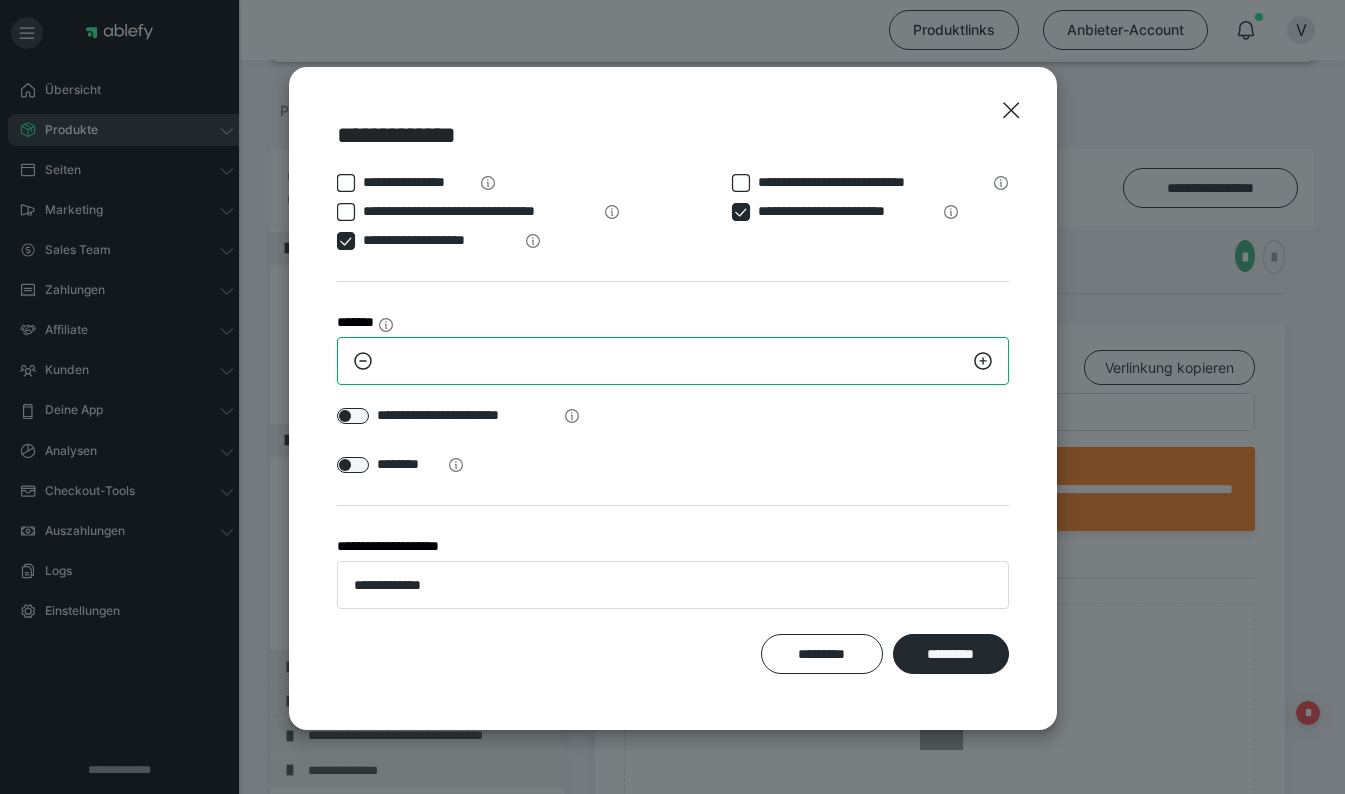 type on "**" 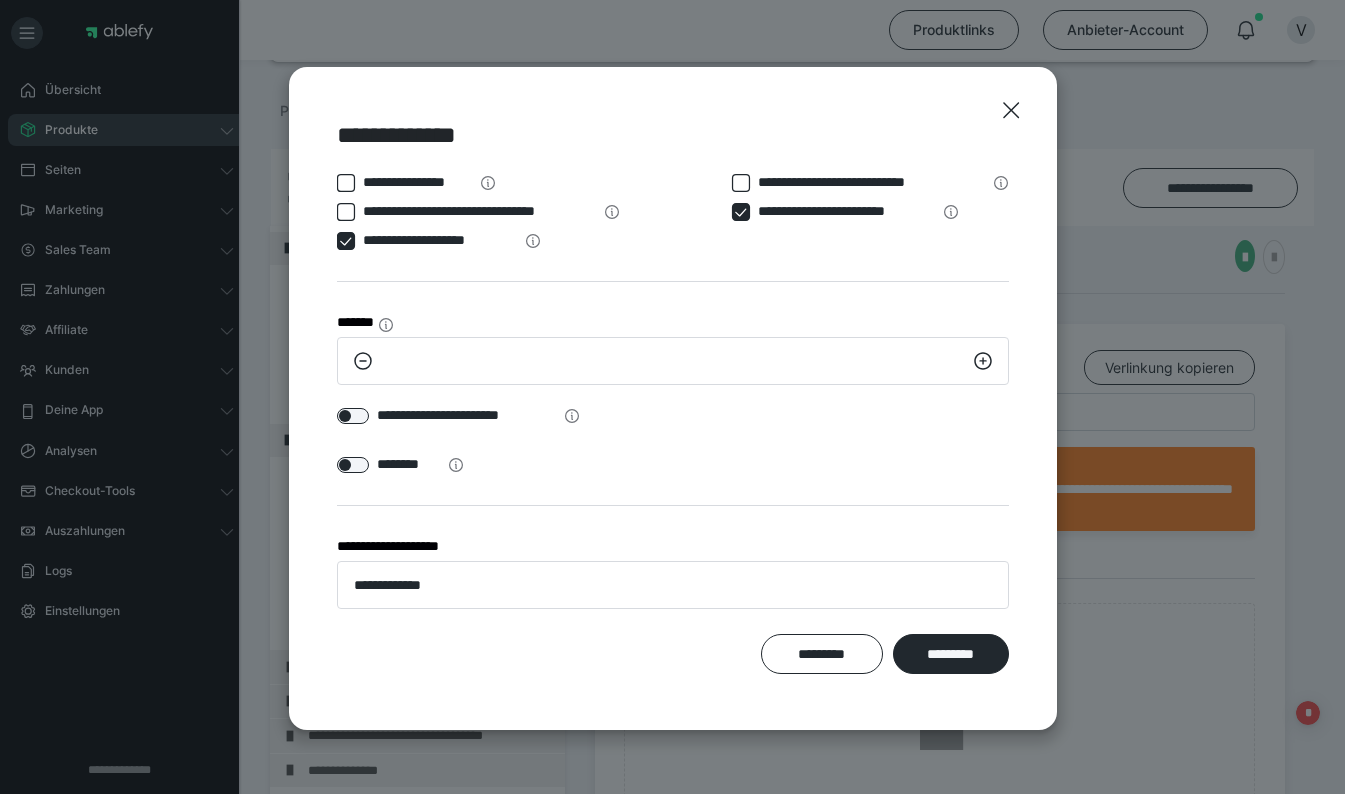 click at bounding box center [353, 416] 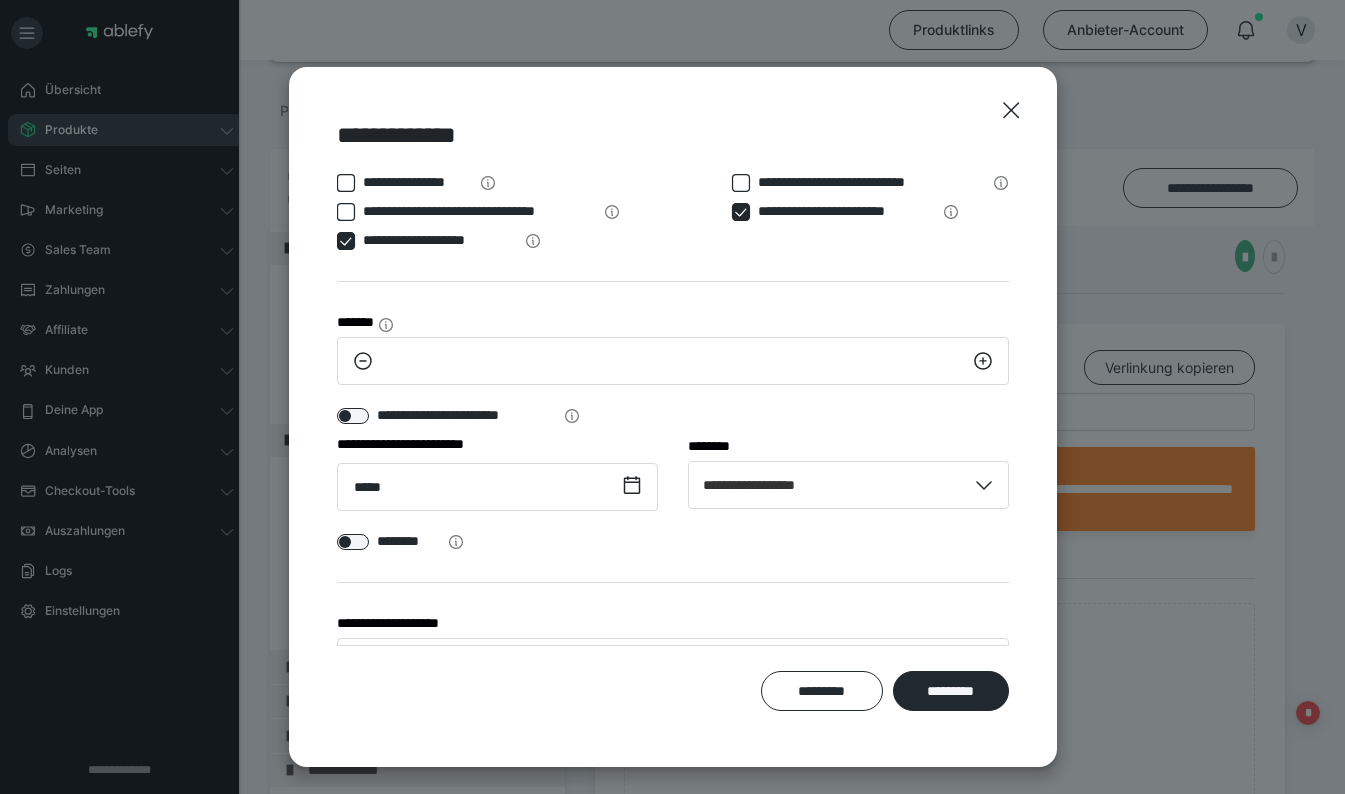 click on "*********" at bounding box center [951, 691] 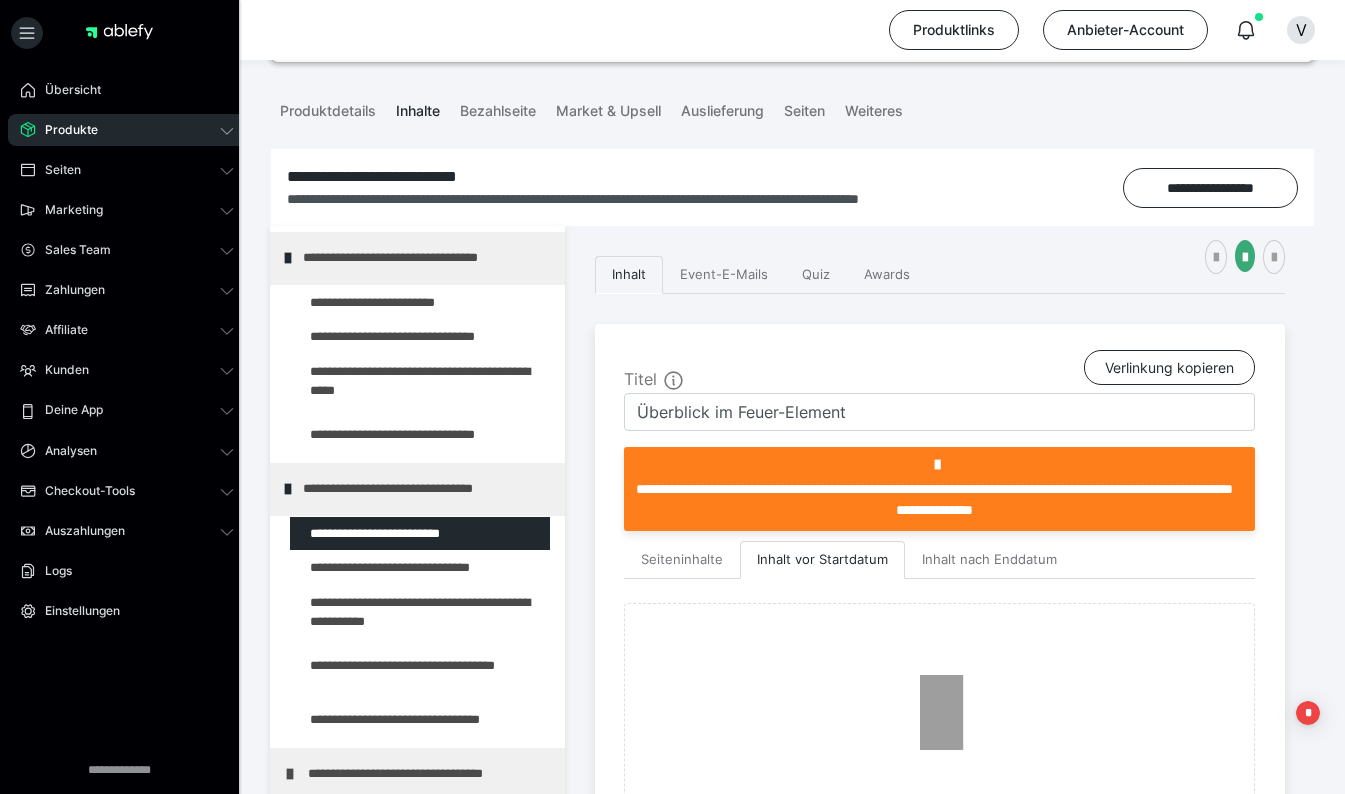 click at bounding box center (375, 568) 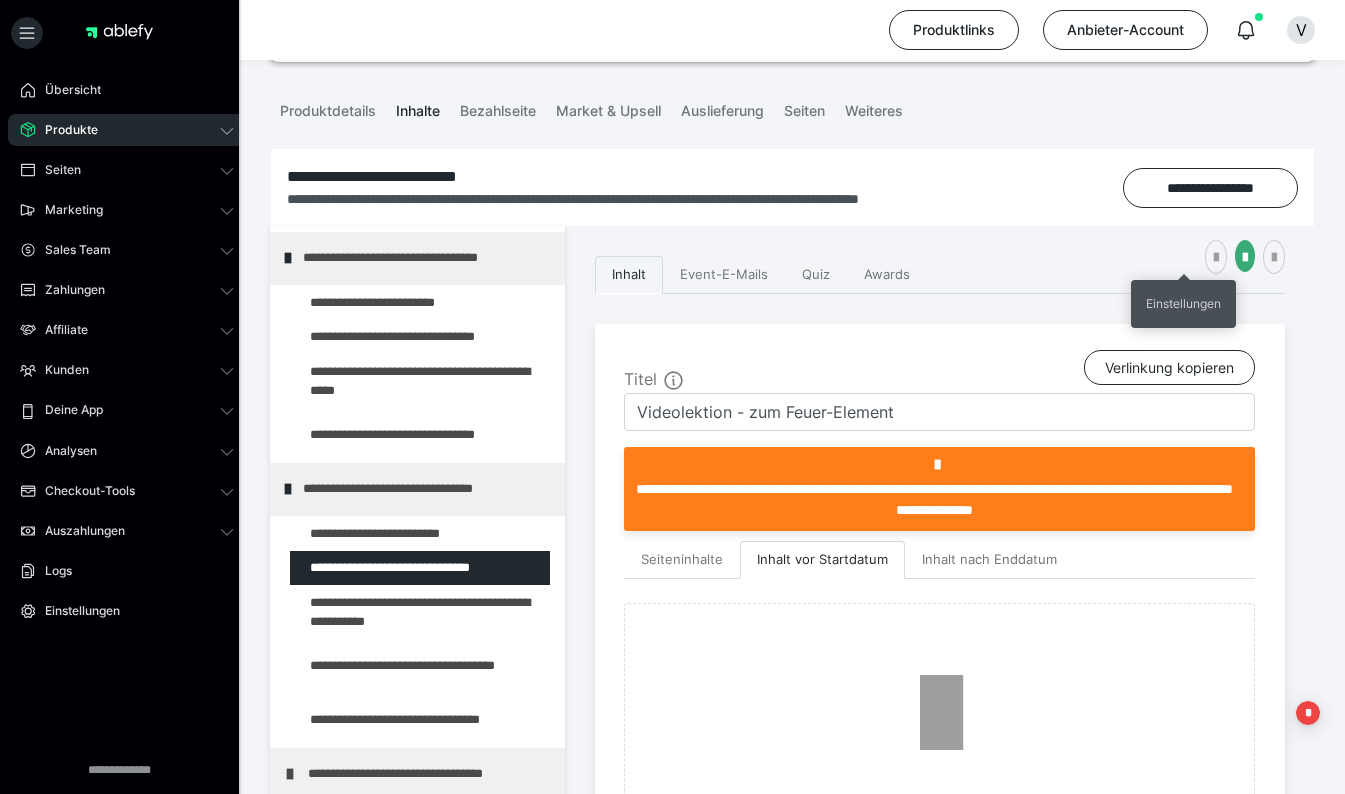 click at bounding box center [1216, 258] 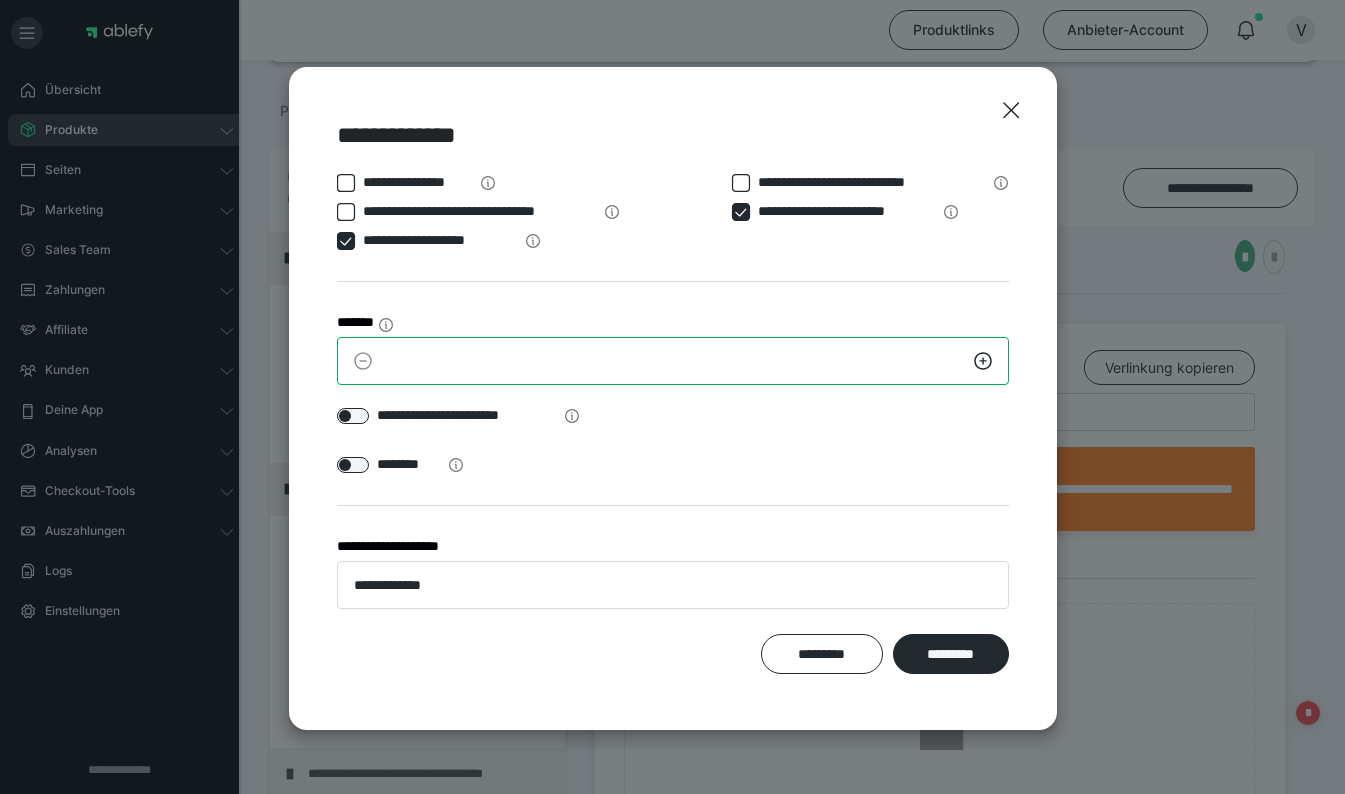 click on "*" at bounding box center [673, 361] 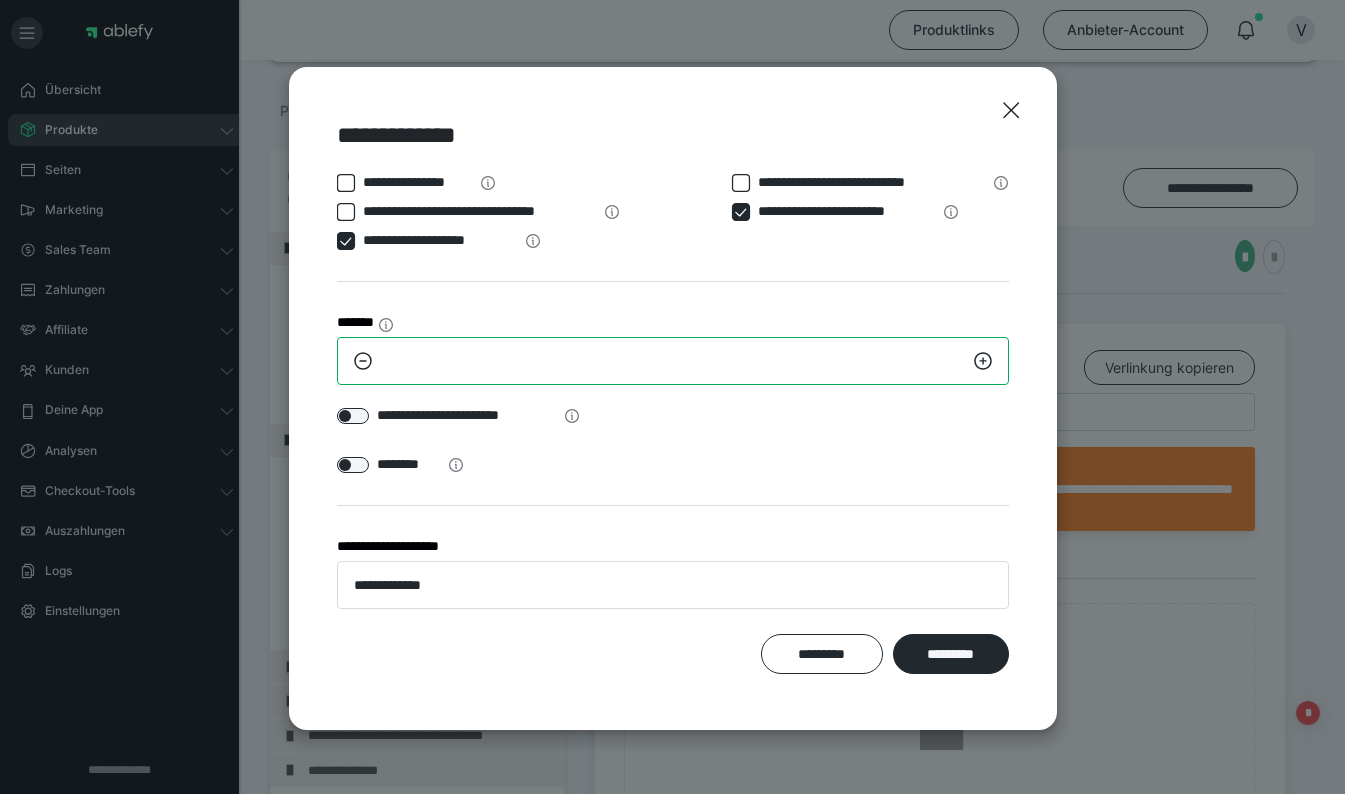 type on "**" 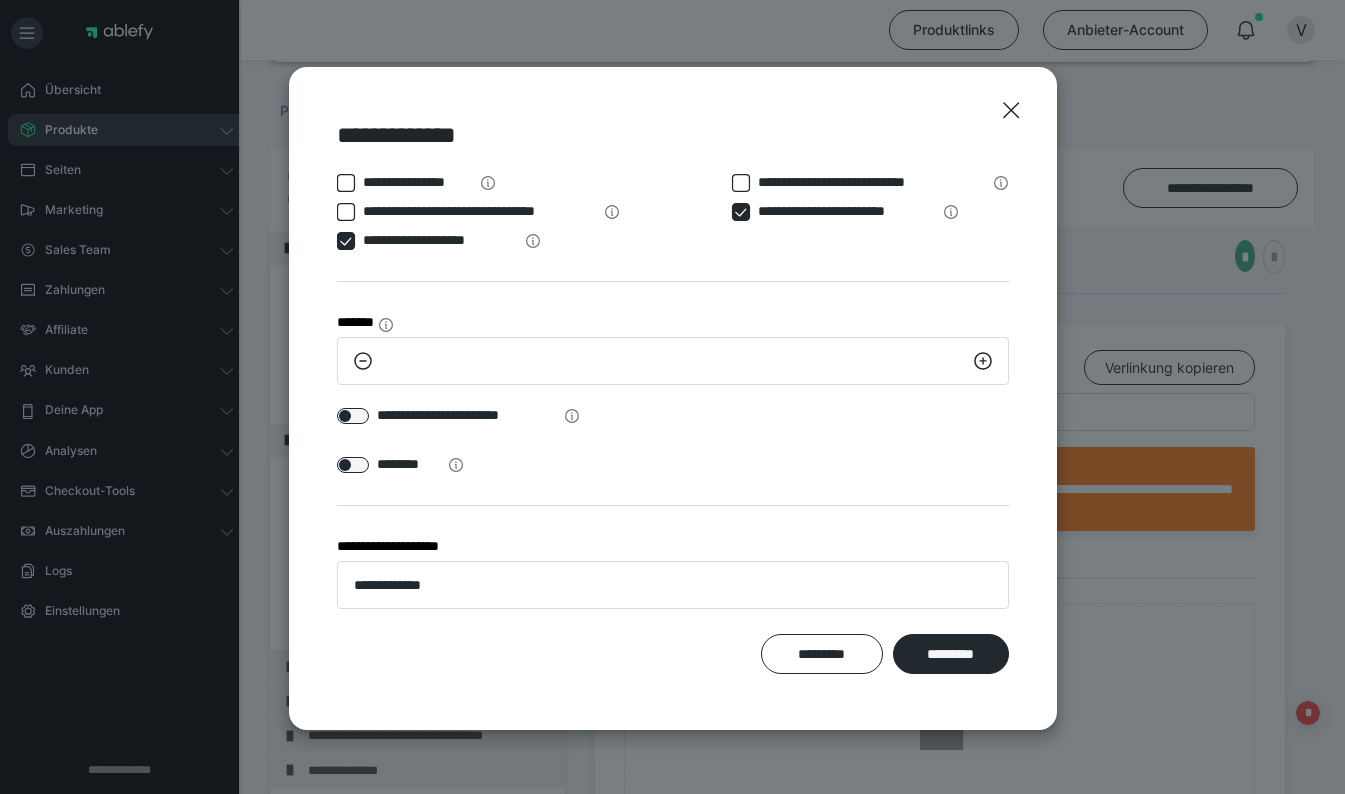 click at bounding box center (353, 416) 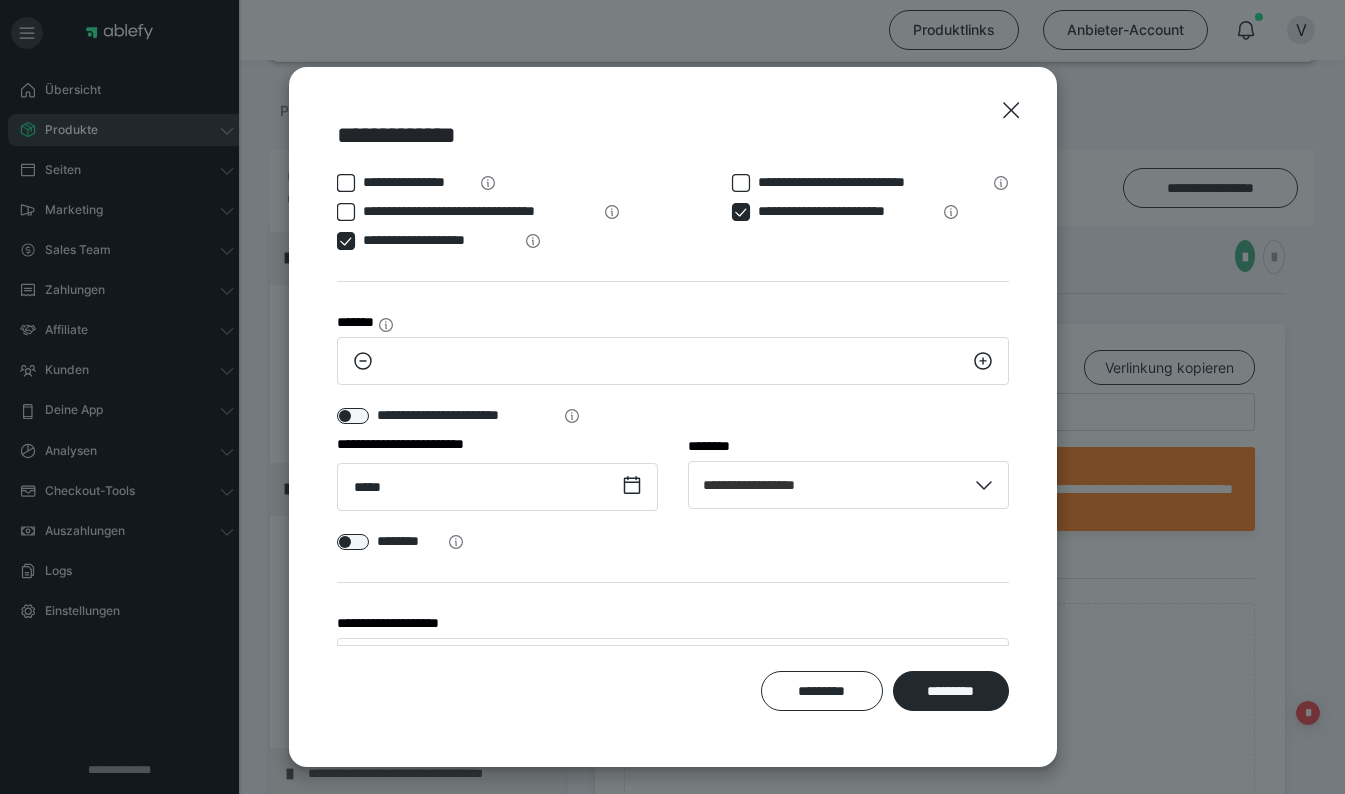 click on "*********" at bounding box center (951, 691) 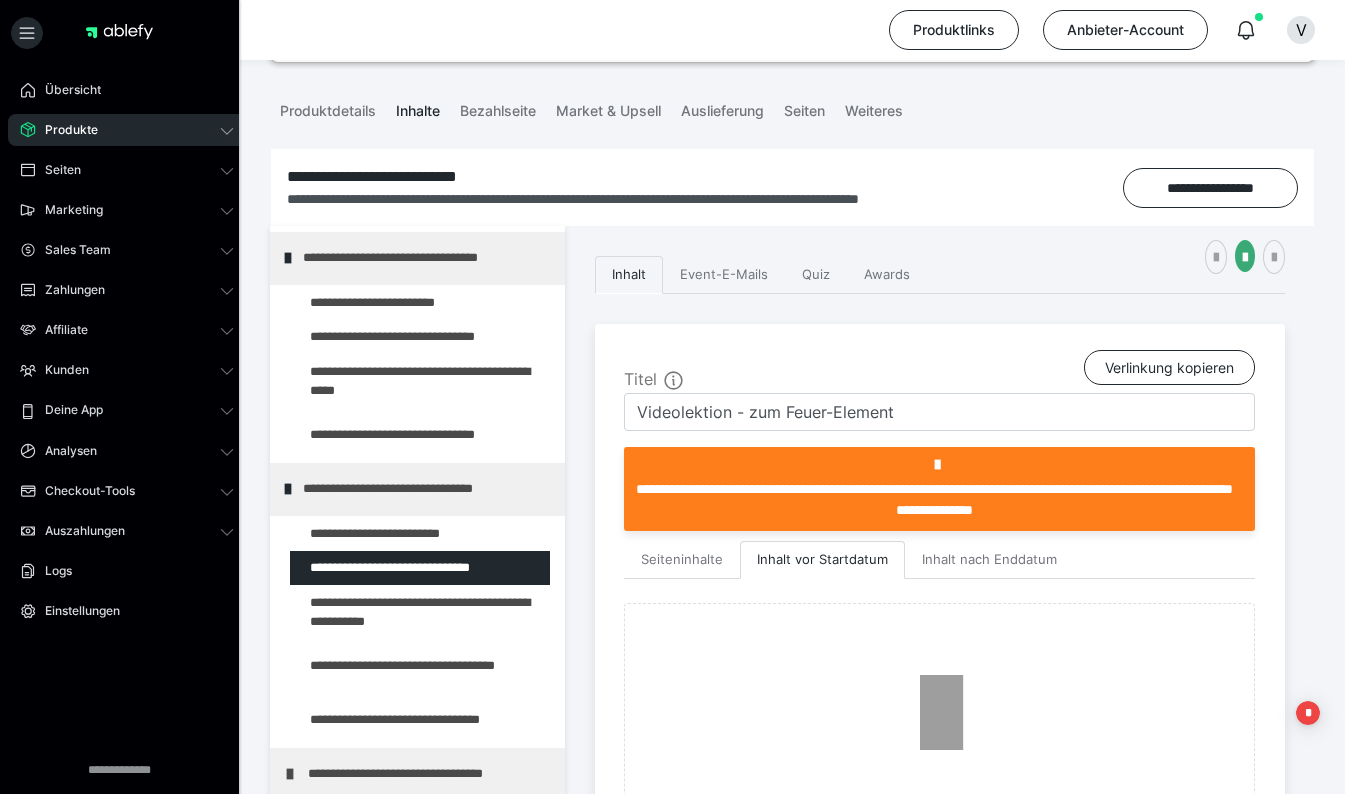 click at bounding box center (375, 612) 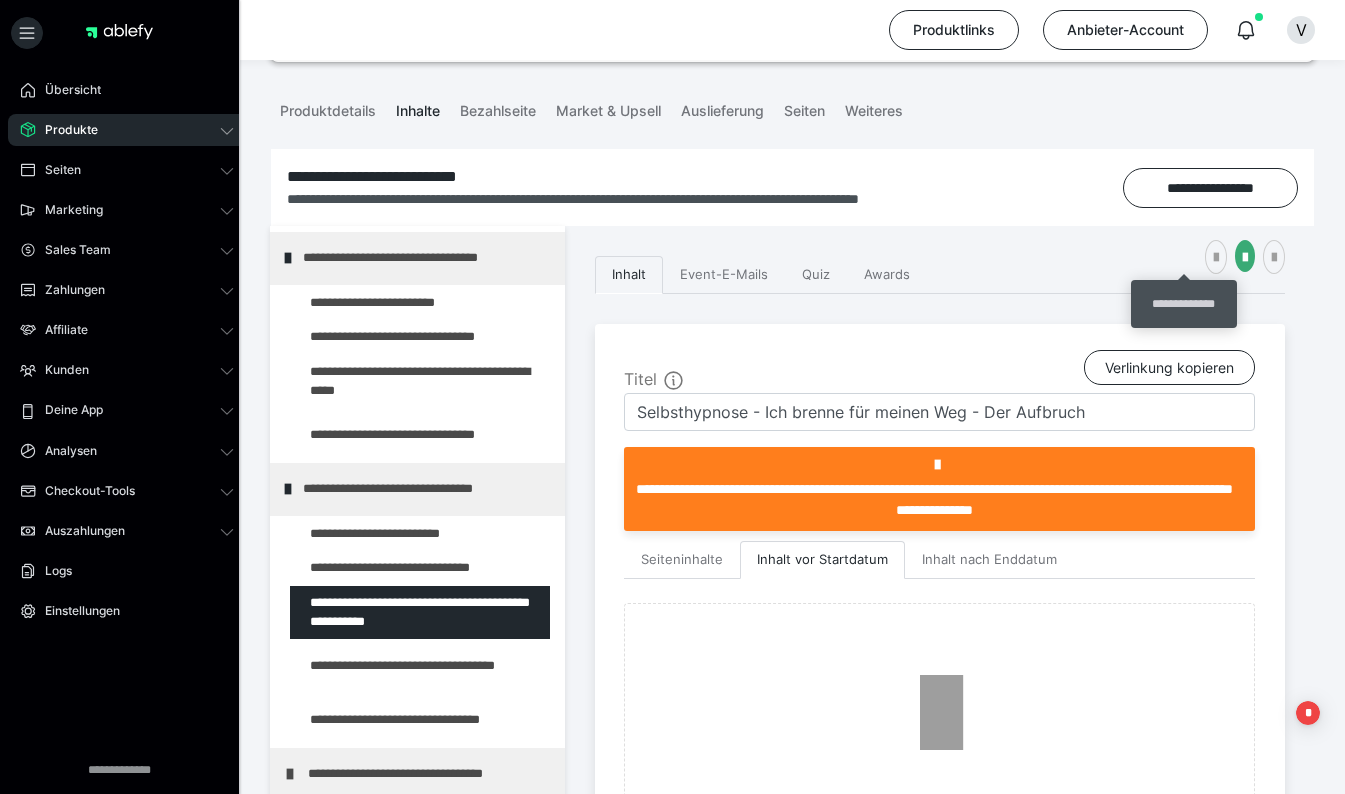 click at bounding box center [1216, 258] 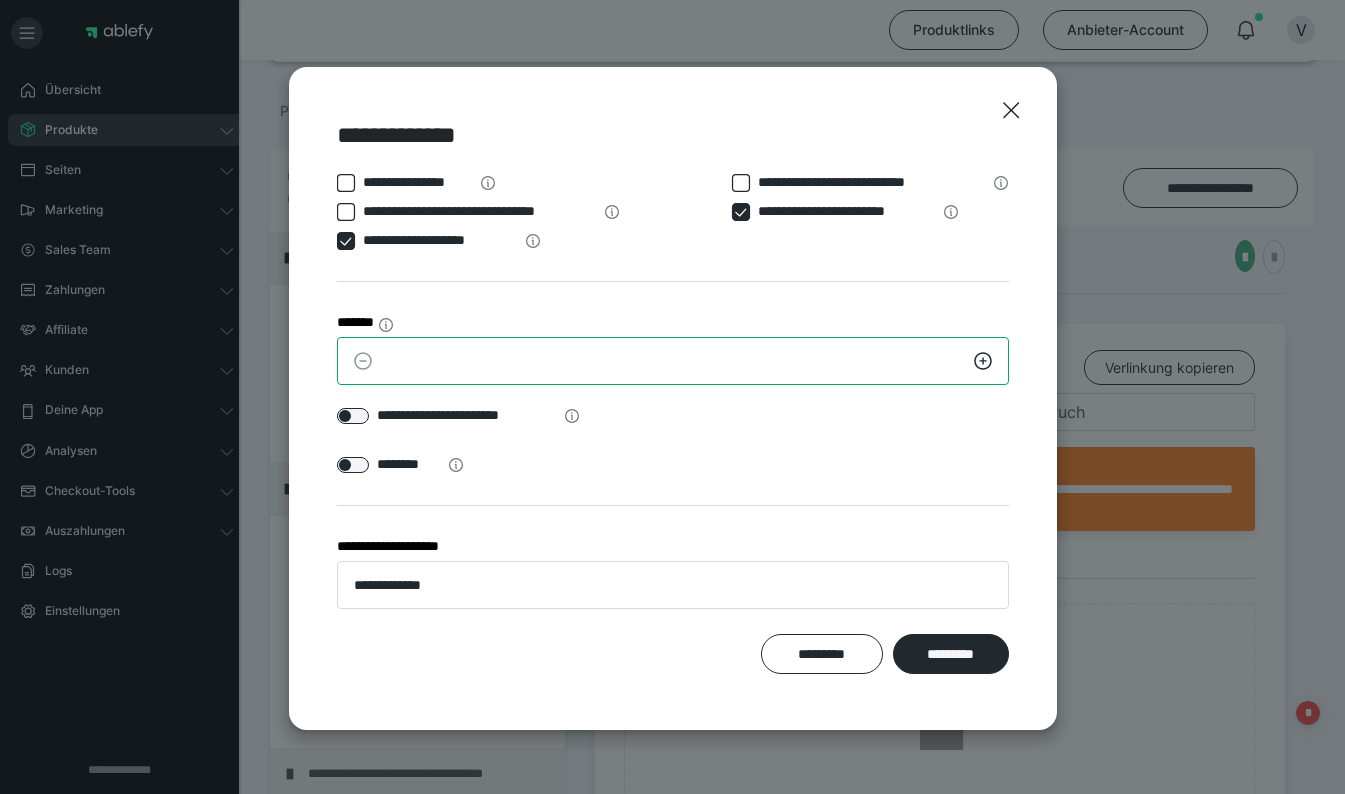 click on "*" at bounding box center [673, 361] 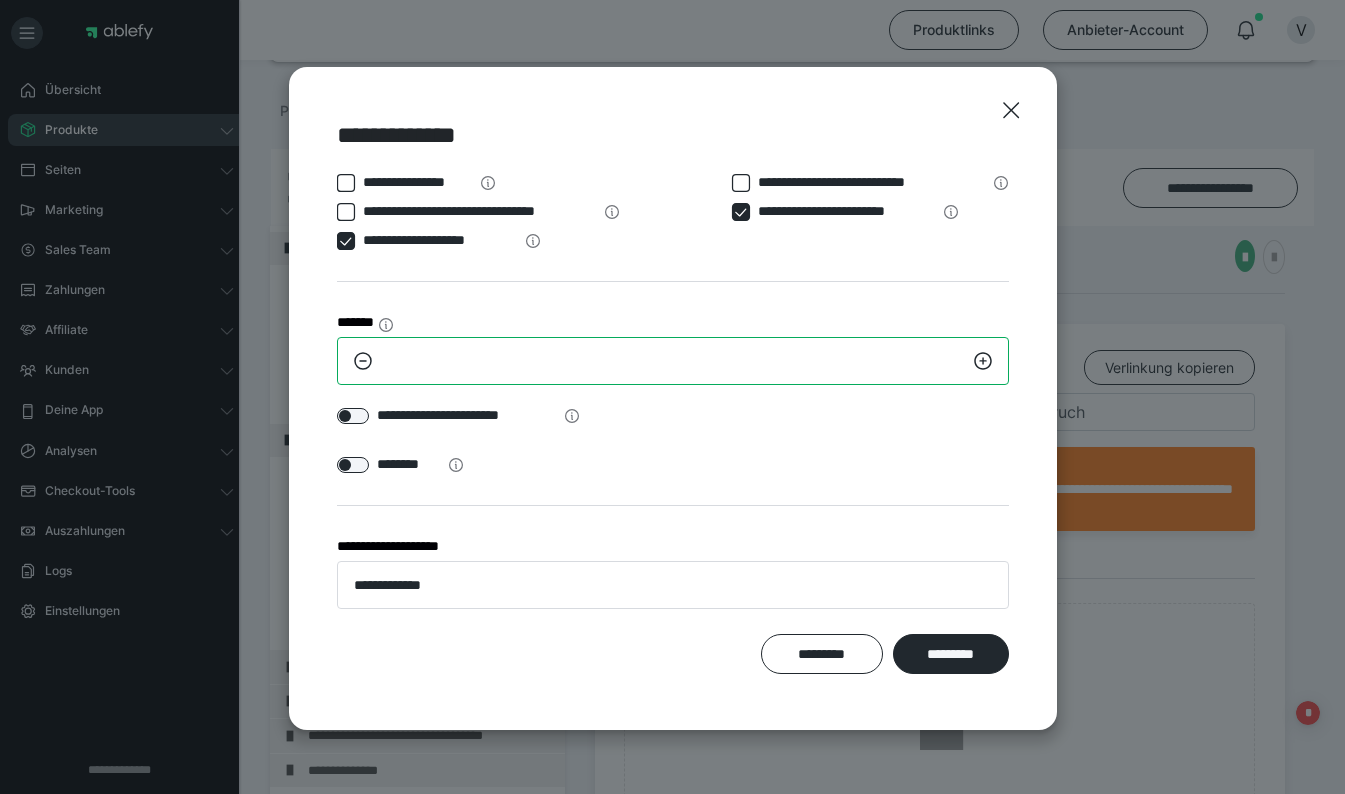 type on "**" 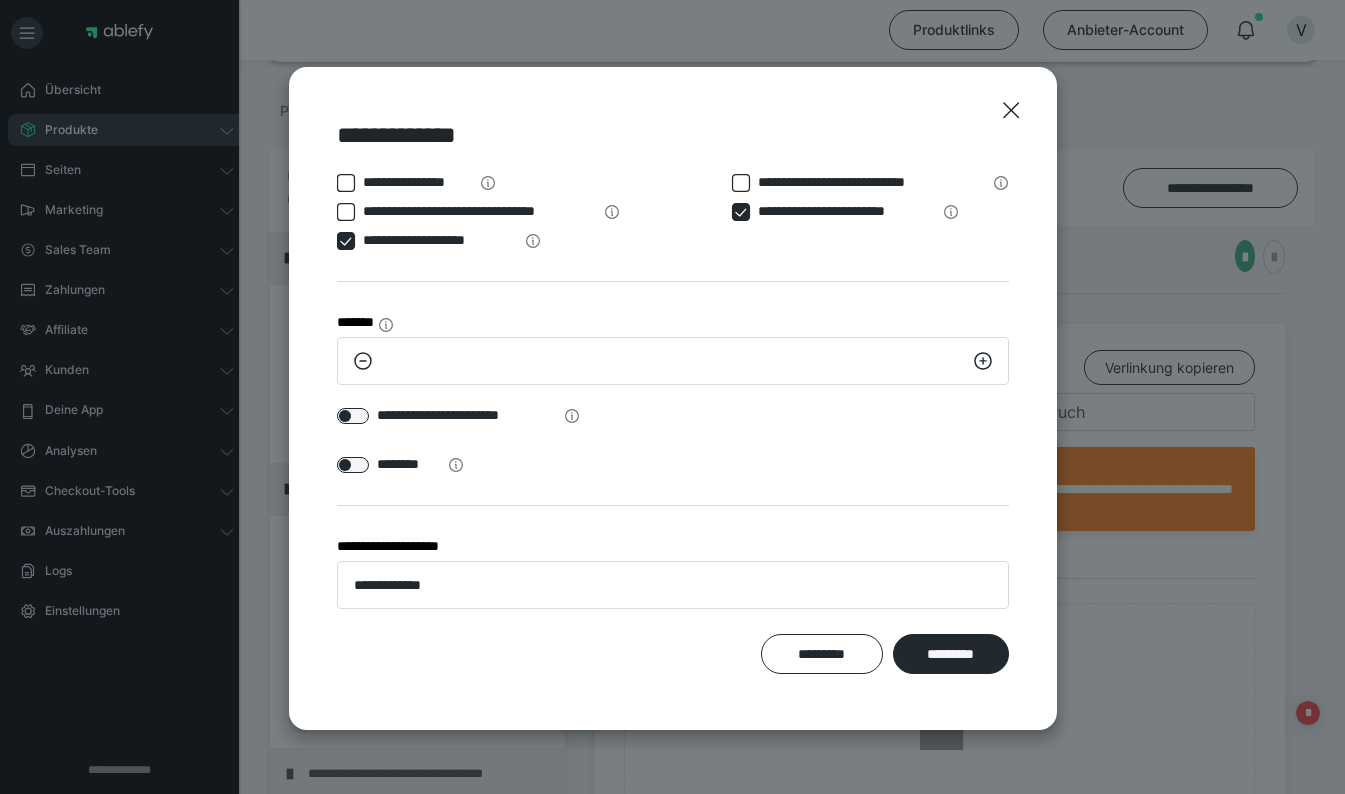 click at bounding box center (353, 416) 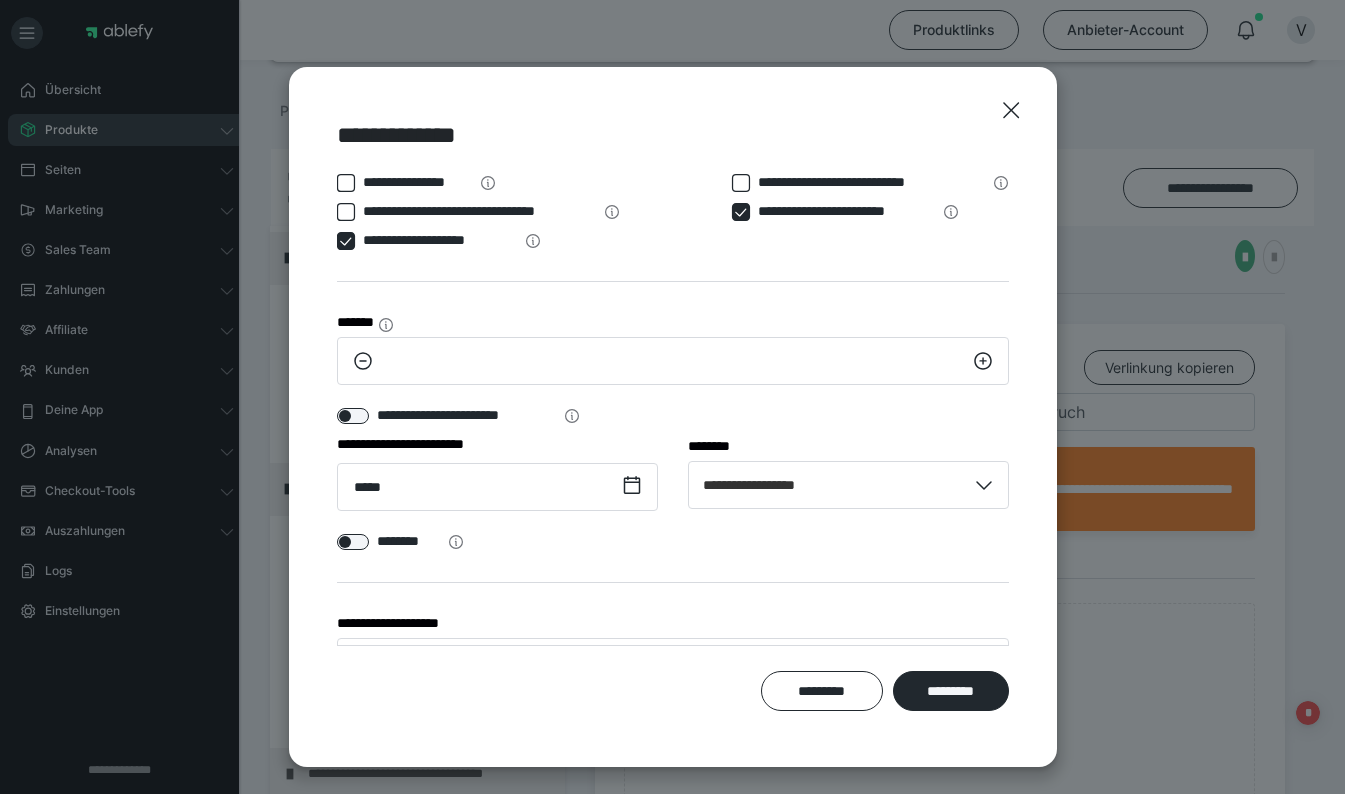click on "*********" at bounding box center (951, 691) 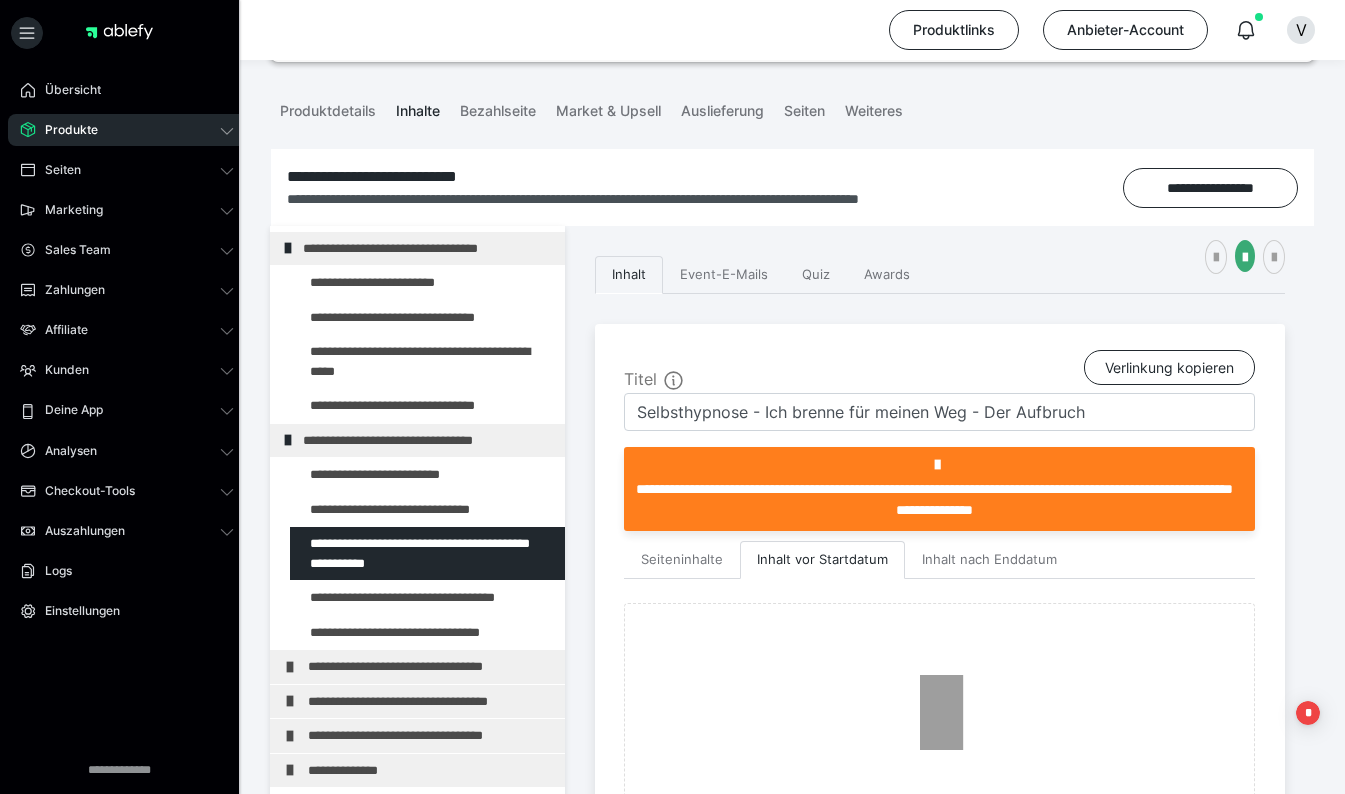 click at bounding box center (375, 598) 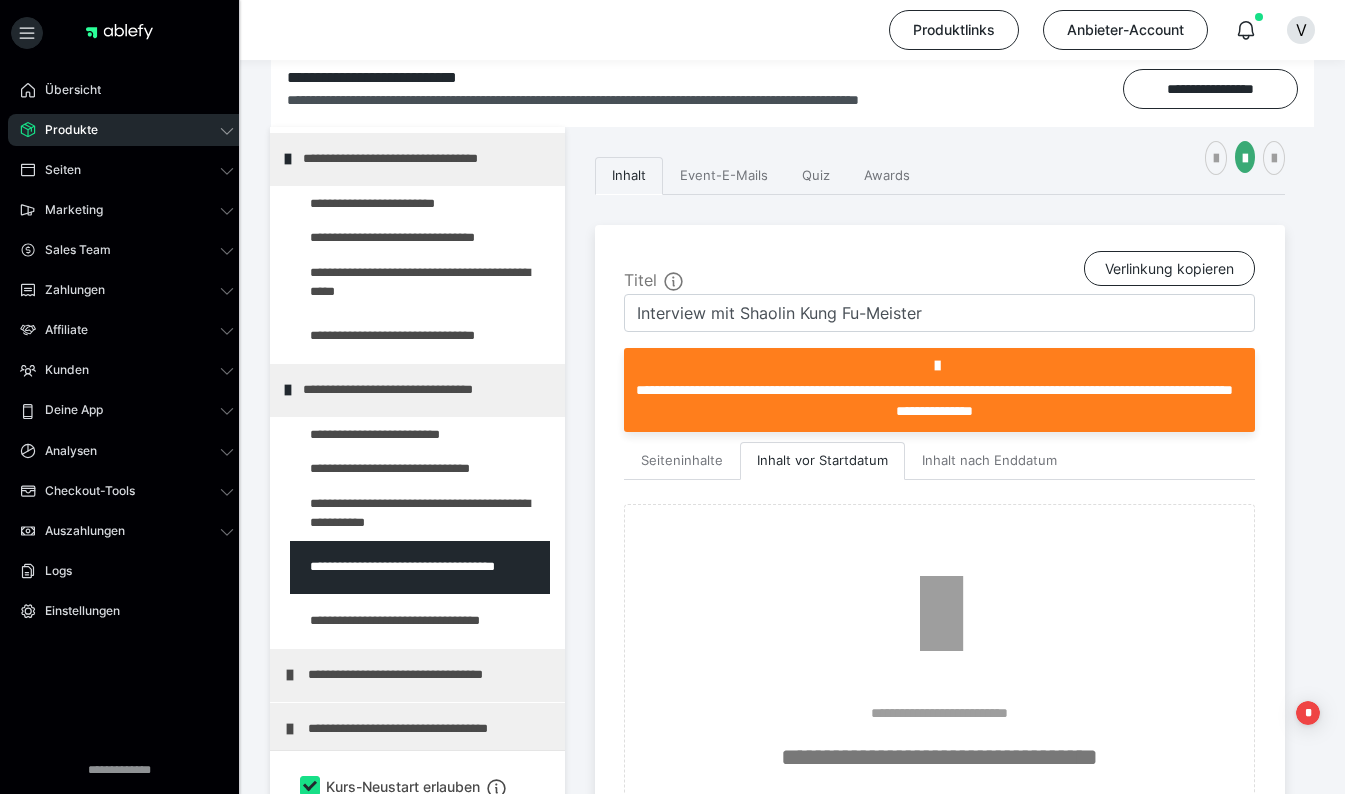 scroll, scrollTop: 326, scrollLeft: 0, axis: vertical 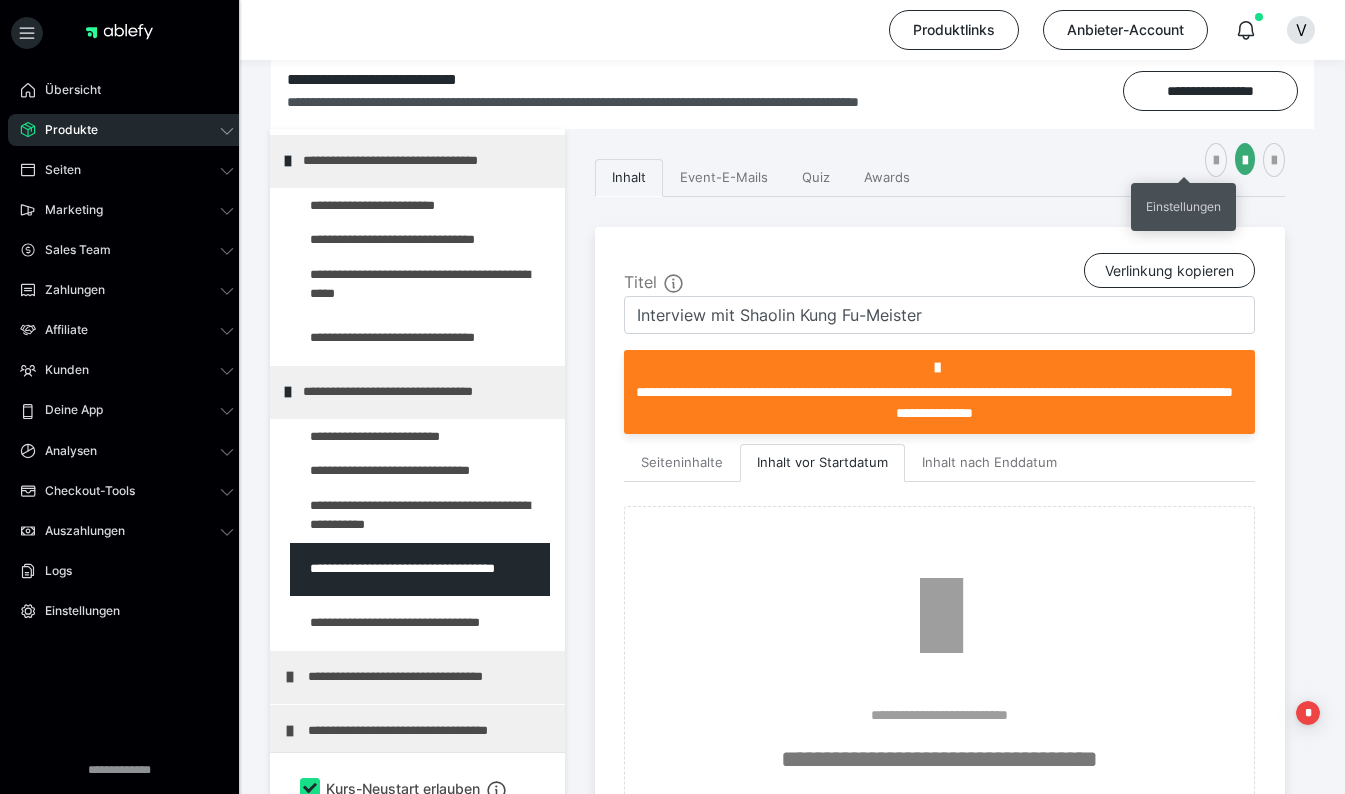 click at bounding box center (1216, 161) 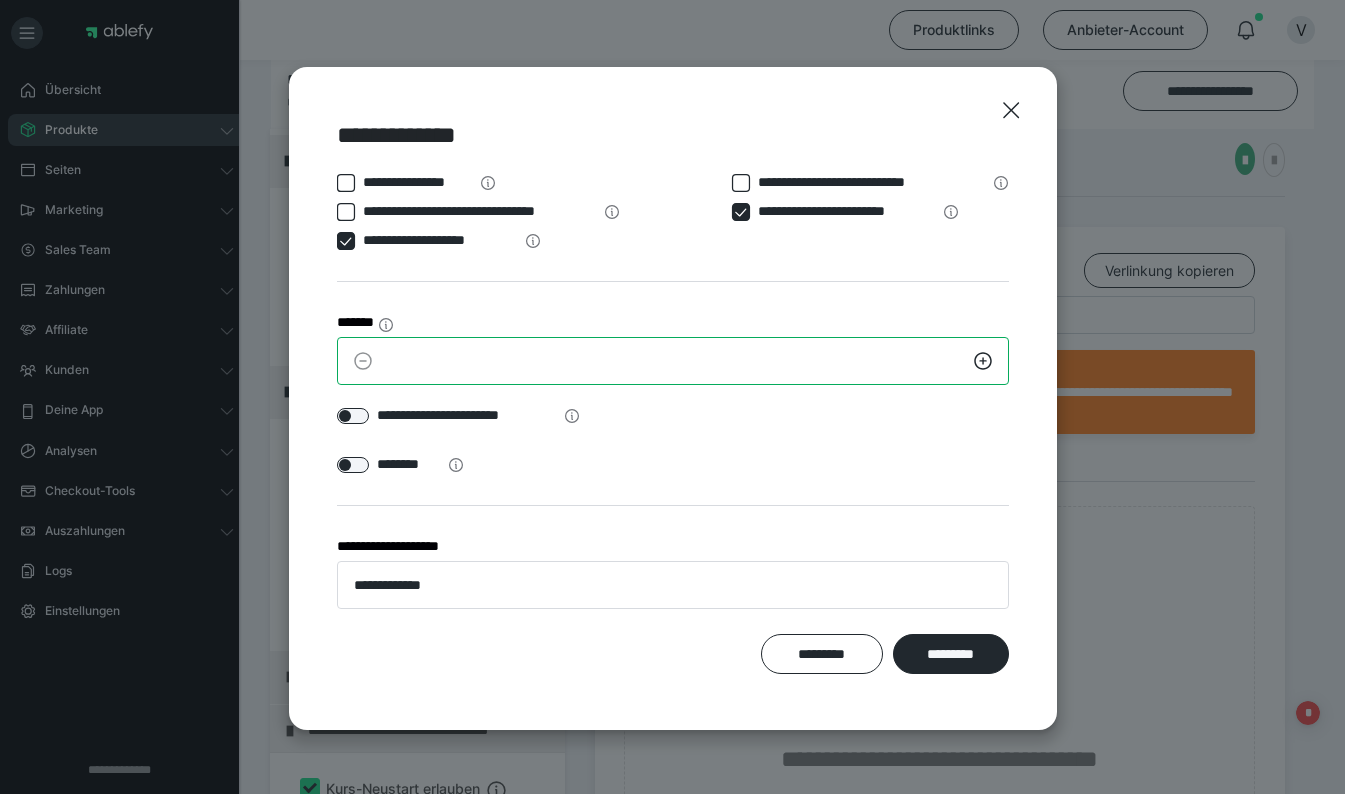 click on "*" at bounding box center [673, 361] 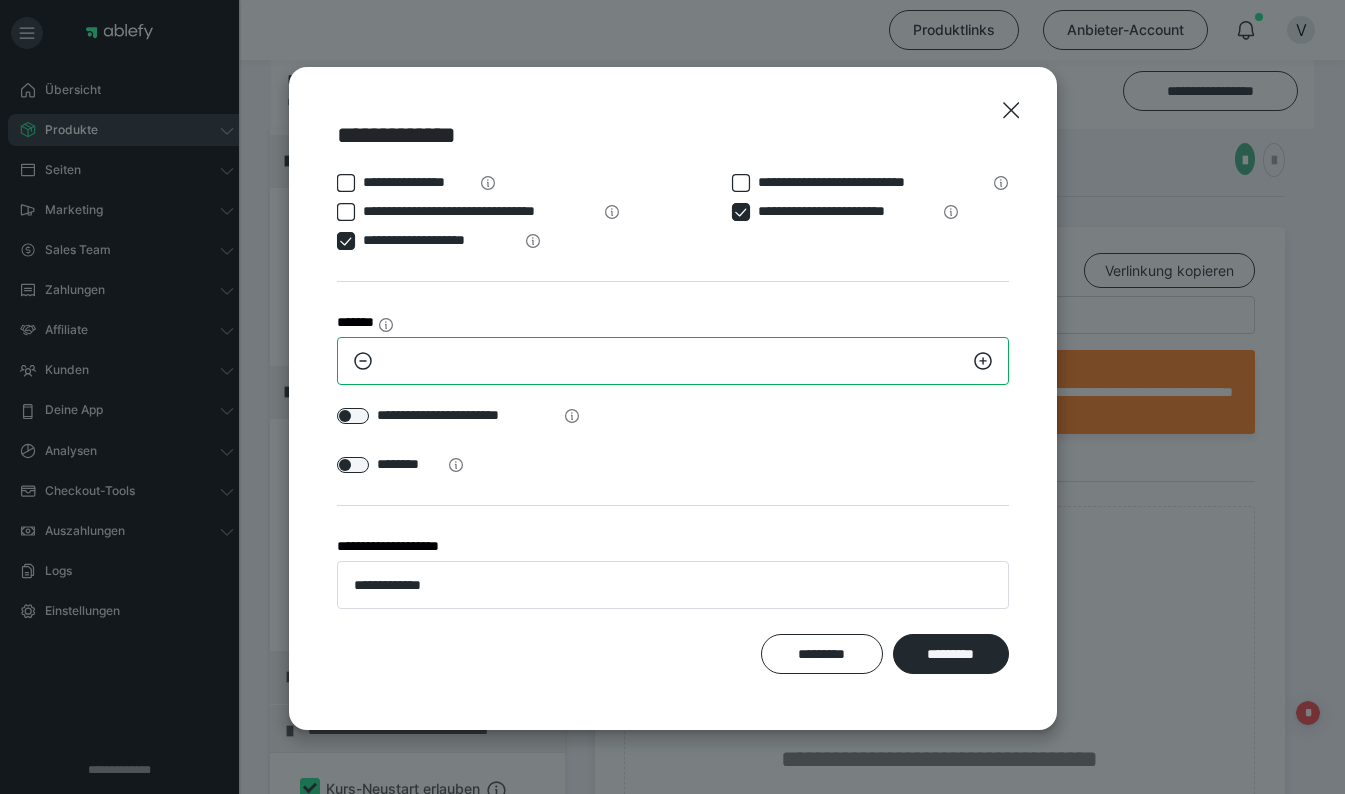 type on "**" 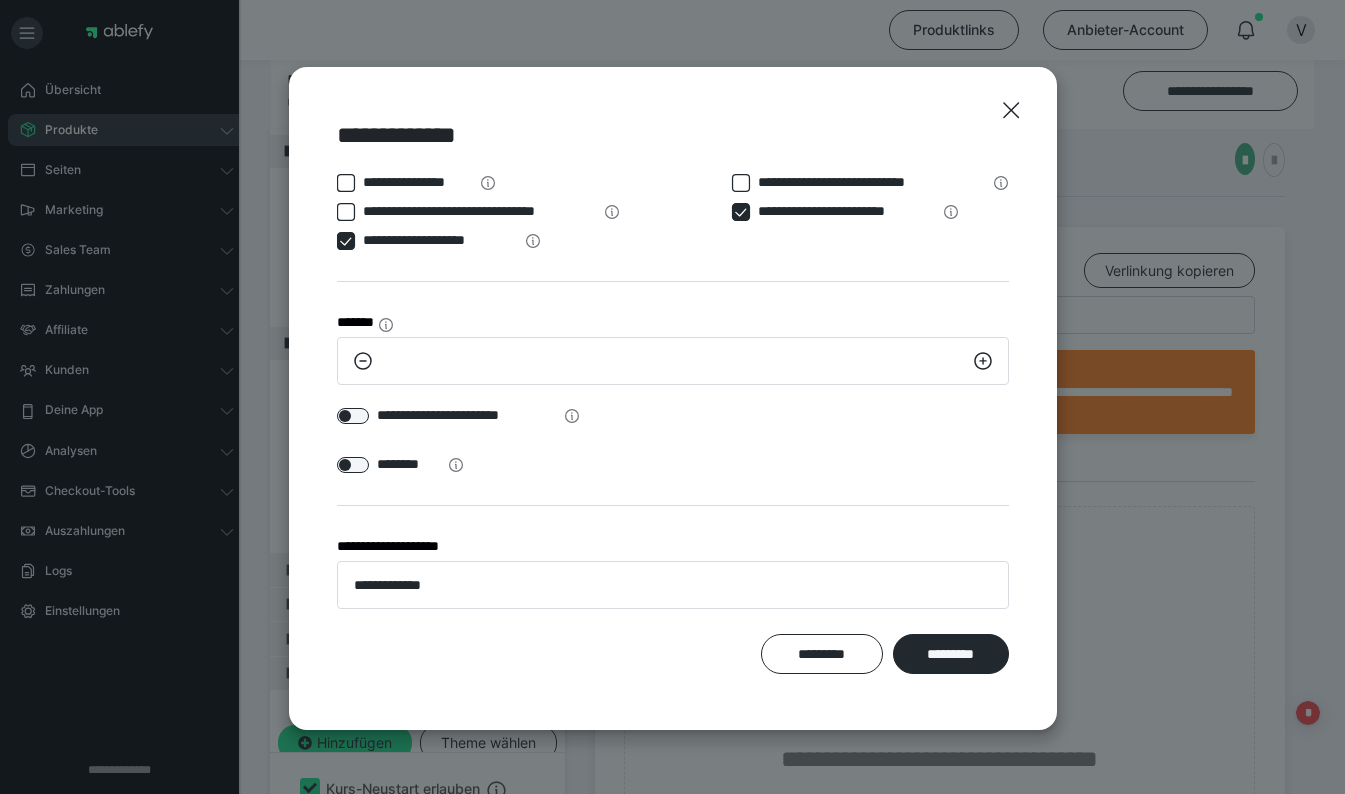 click at bounding box center [353, 416] 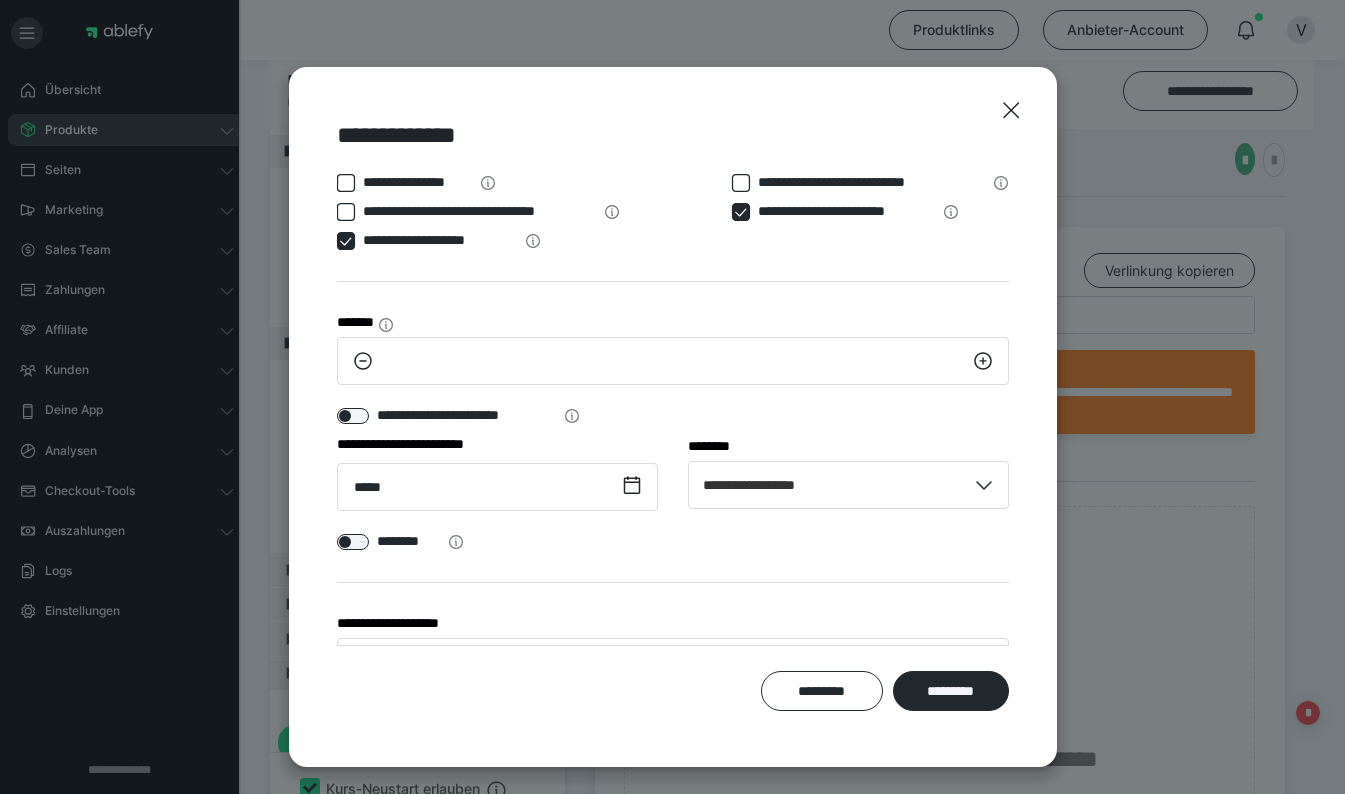 click on "*********" at bounding box center (951, 691) 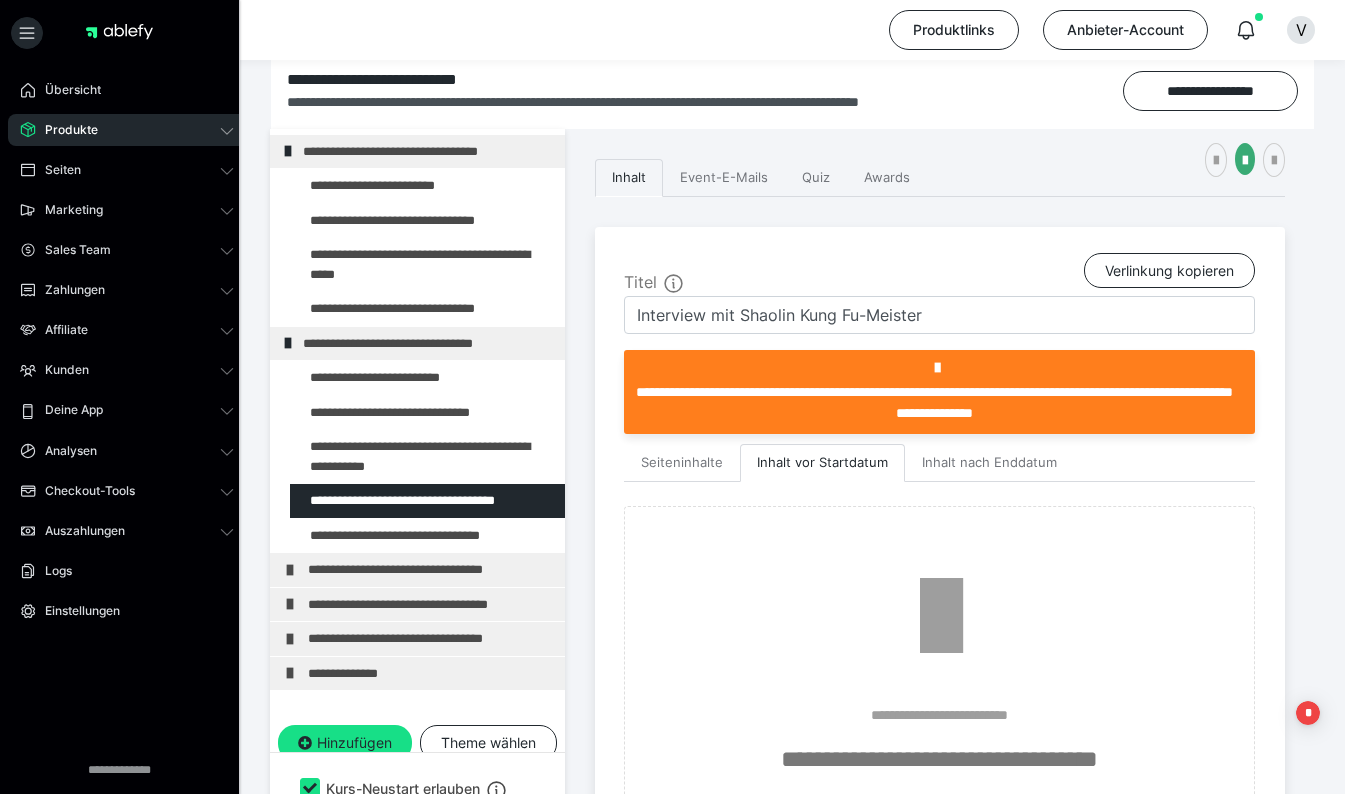 click at bounding box center (375, 536) 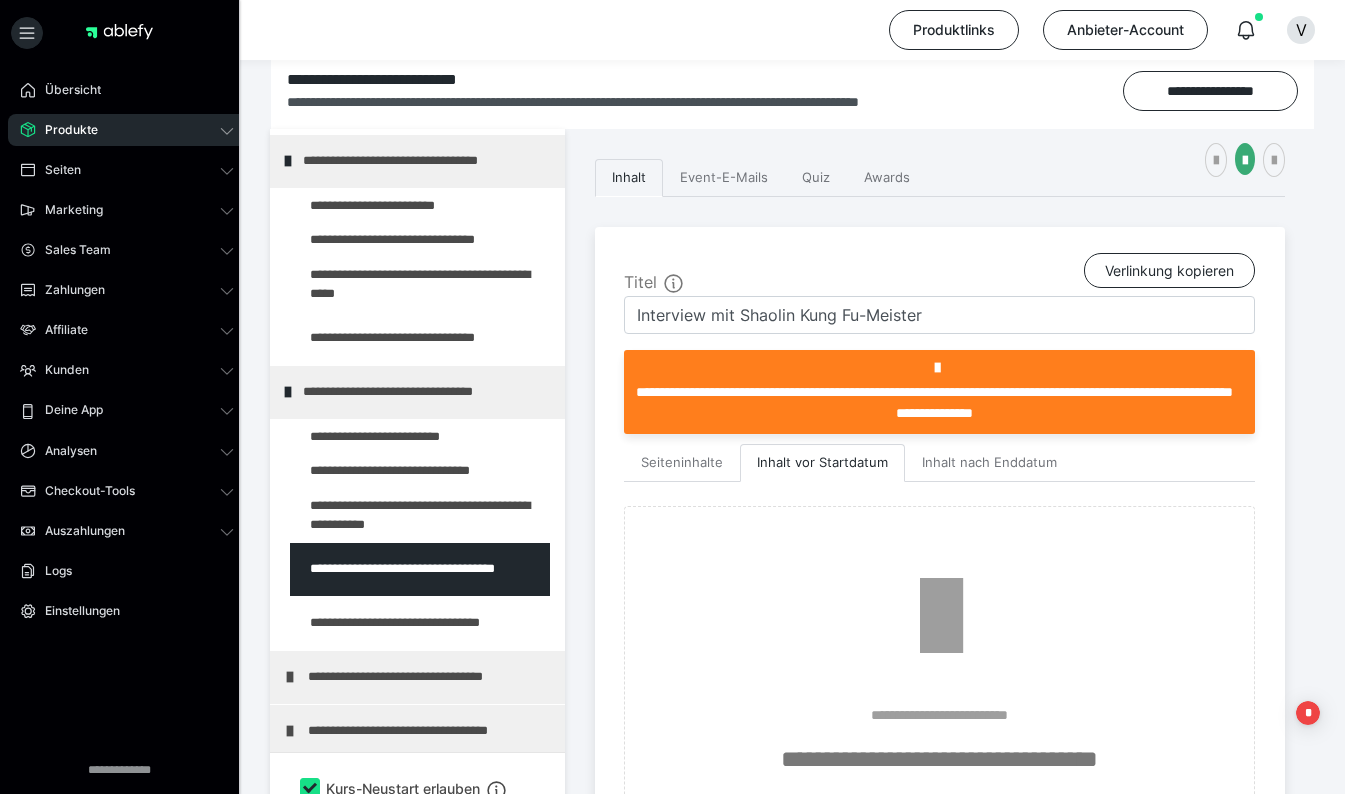 type on "Body Movements - zum Feuer-Element" 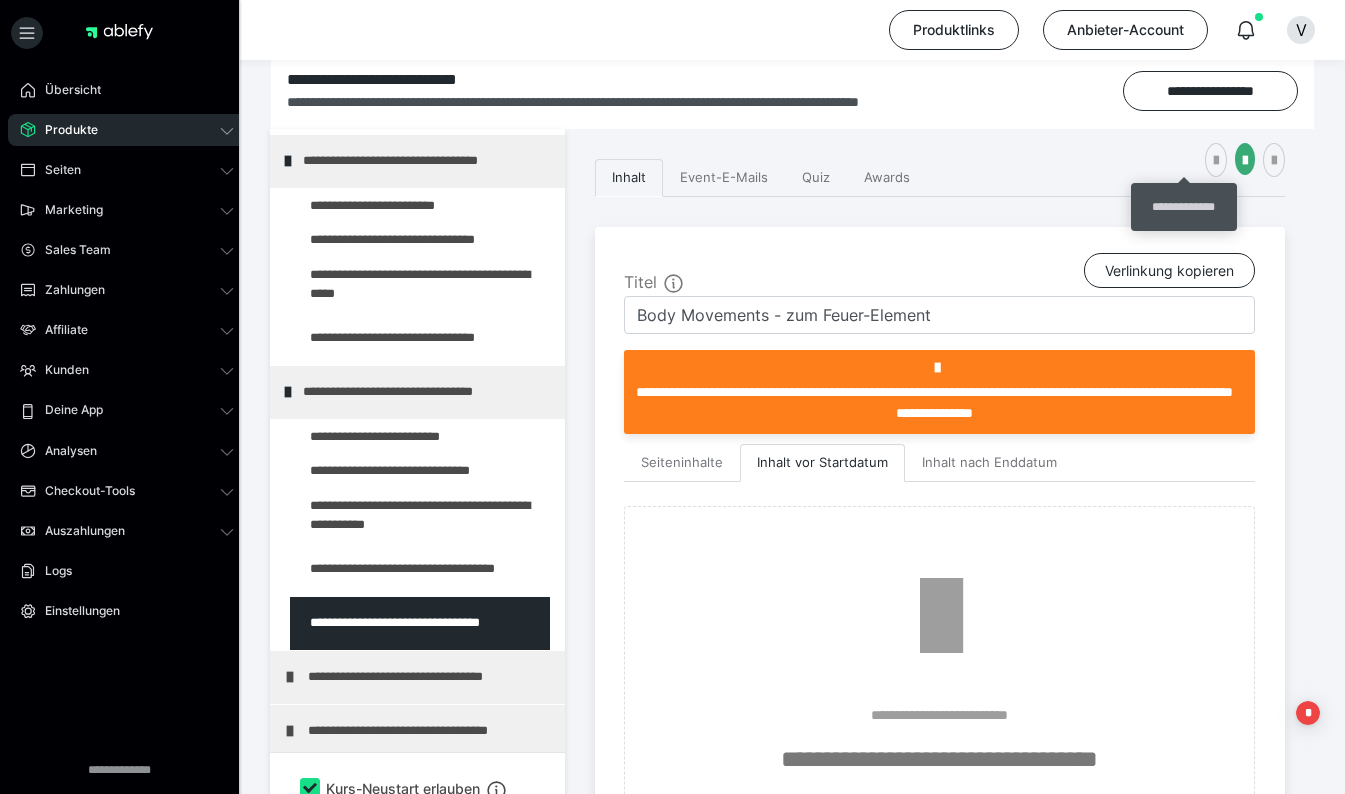 click at bounding box center [1216, 161] 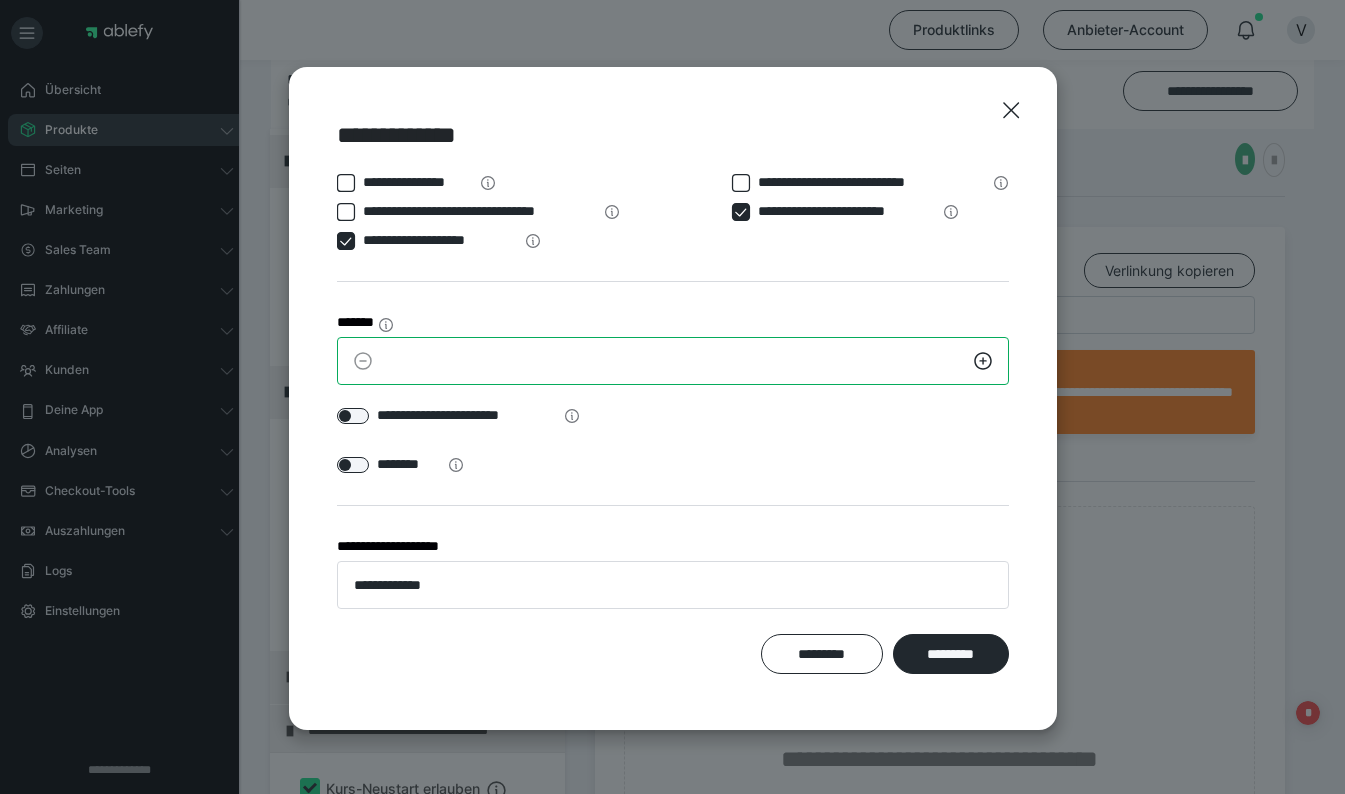 click on "*" at bounding box center [673, 361] 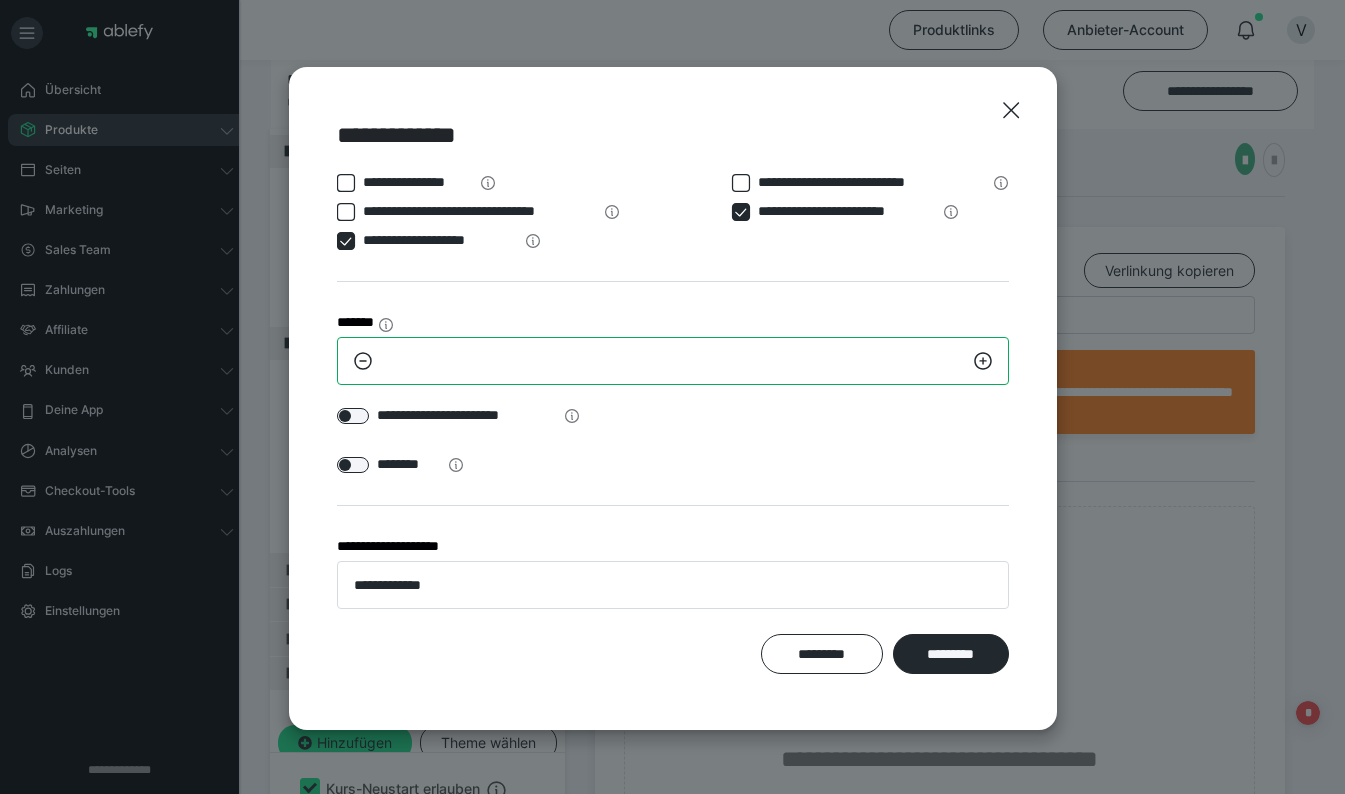 type on "*" 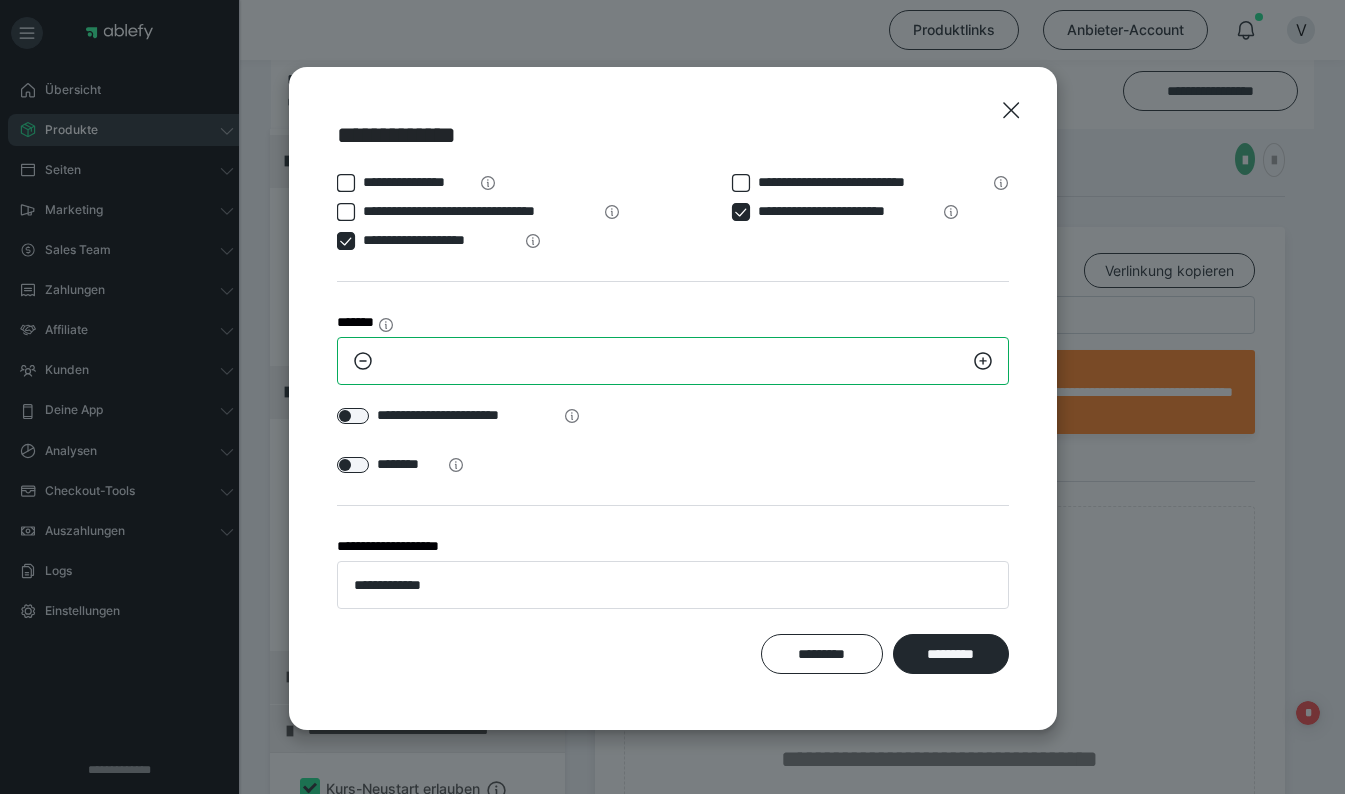 type on "**" 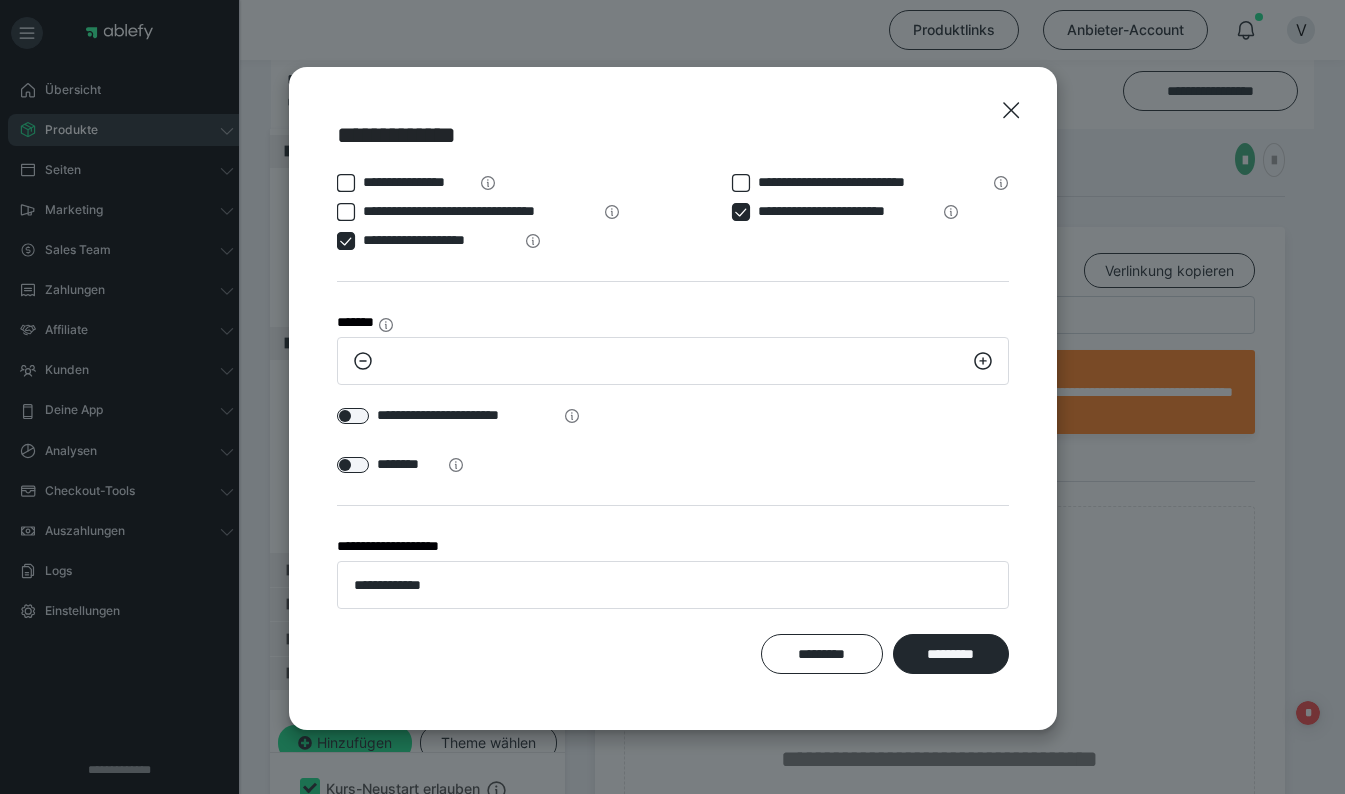 click at bounding box center (353, 416) 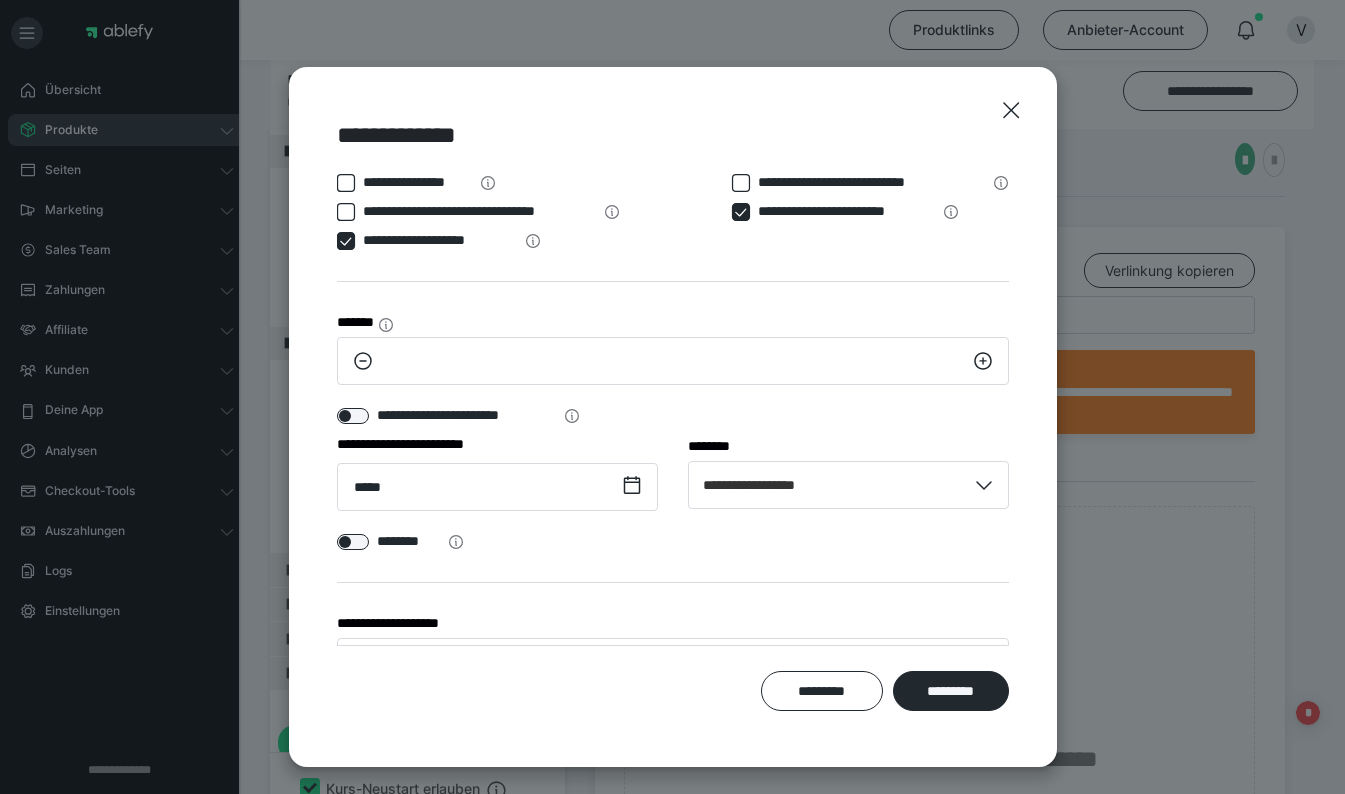 click on "*********" at bounding box center [951, 691] 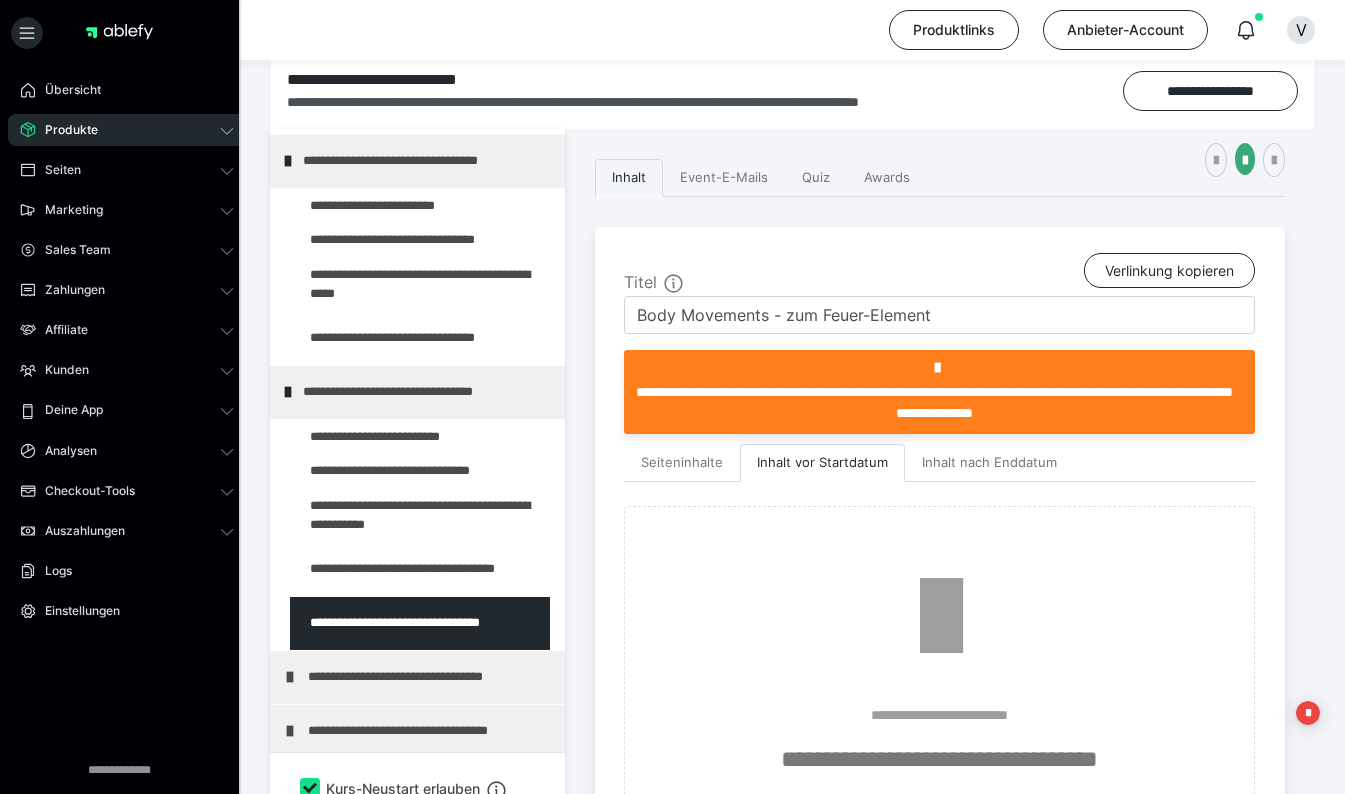 scroll, scrollTop: 451, scrollLeft: 0, axis: vertical 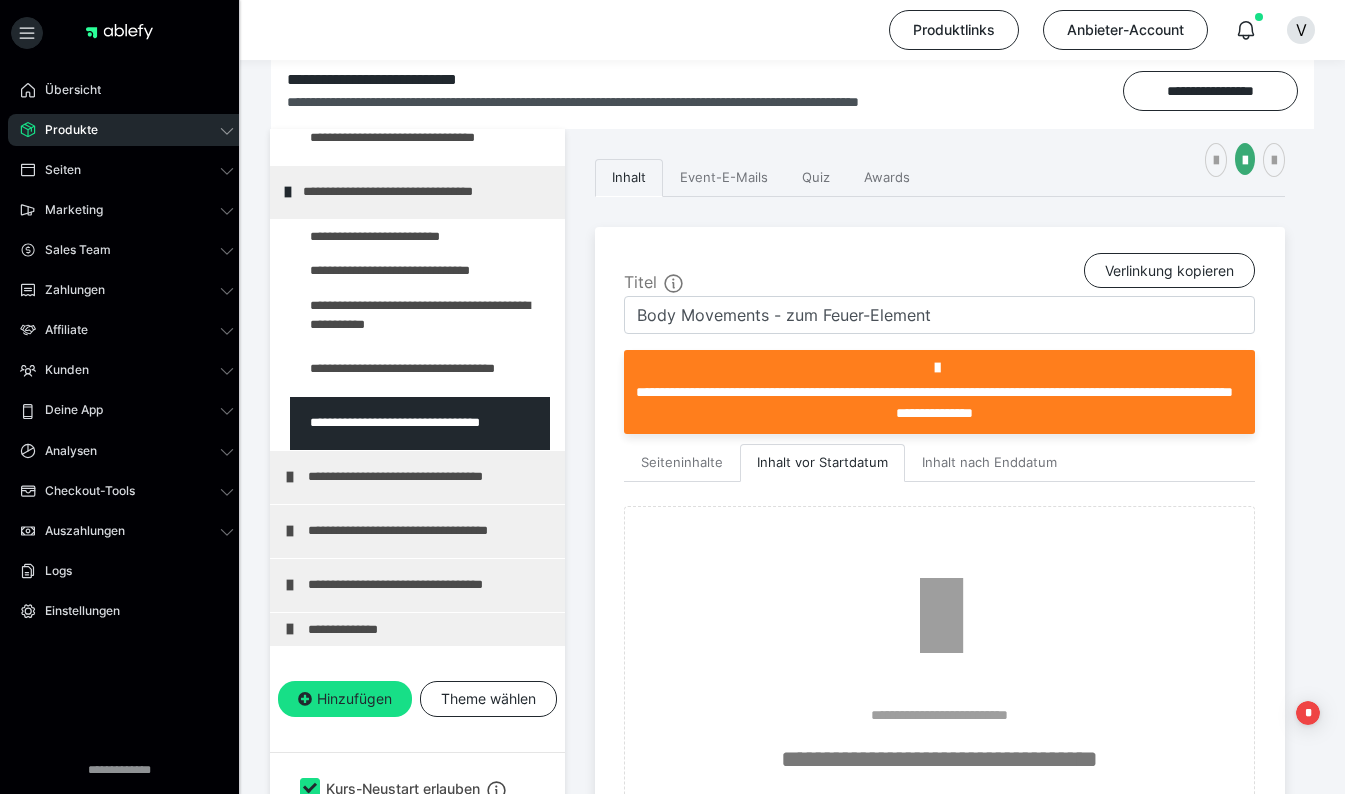click at bounding box center (290, 477) 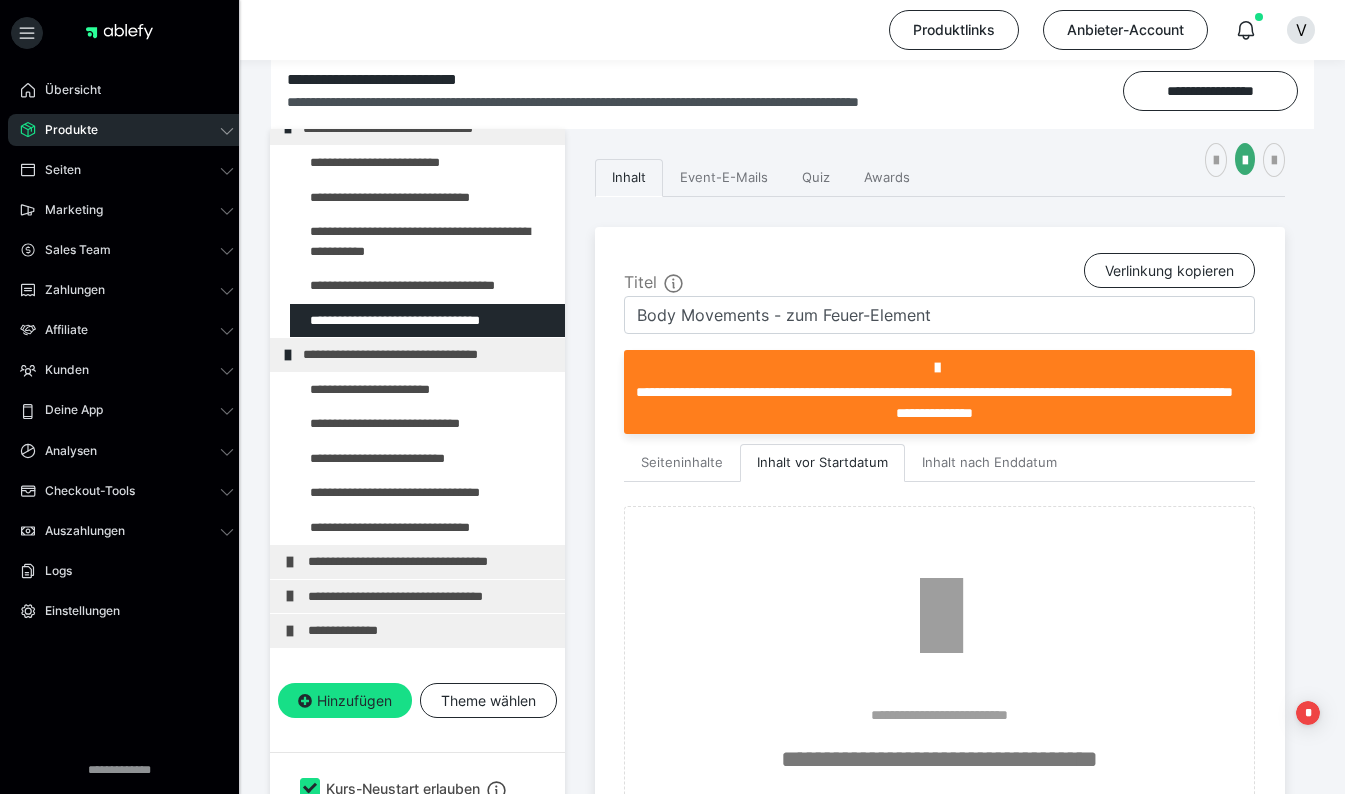 click at bounding box center (375, 390) 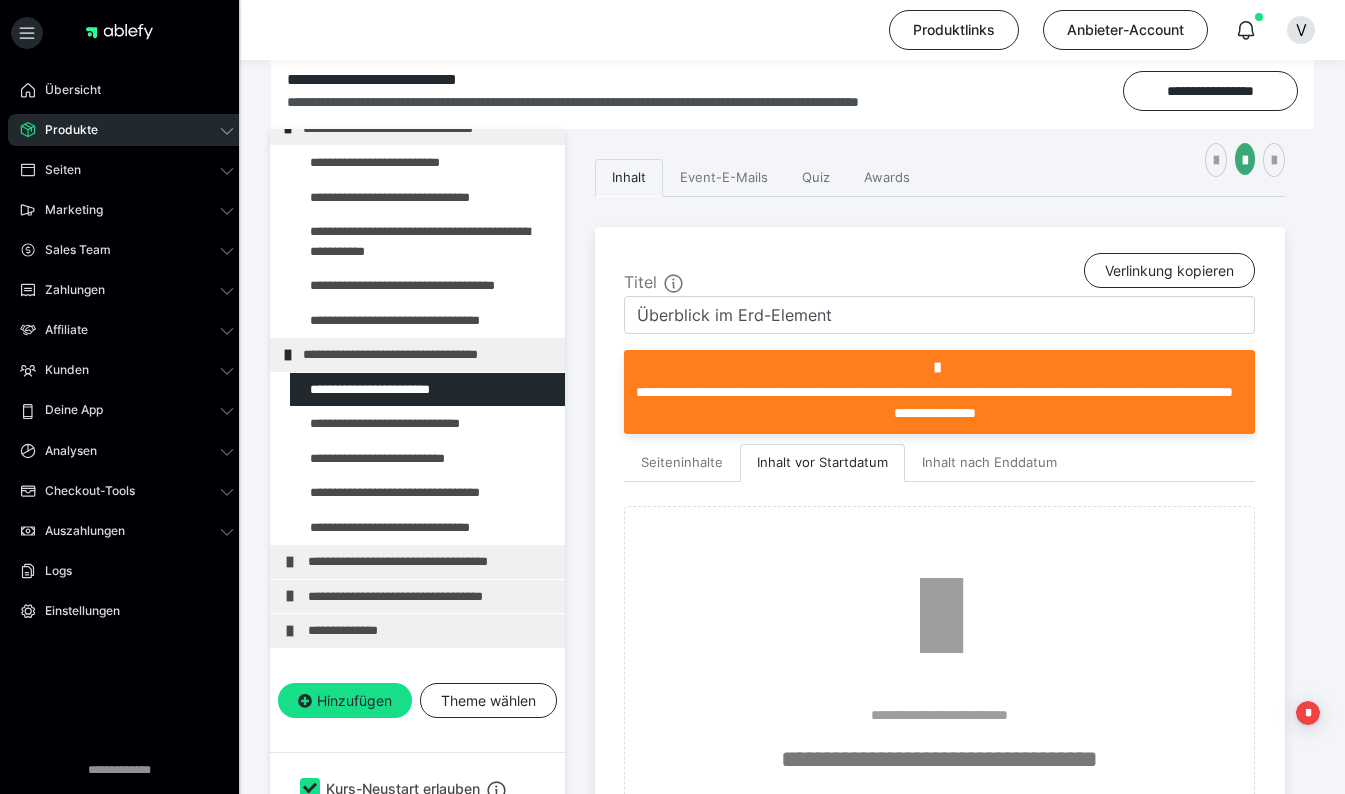 click at bounding box center (1216, 161) 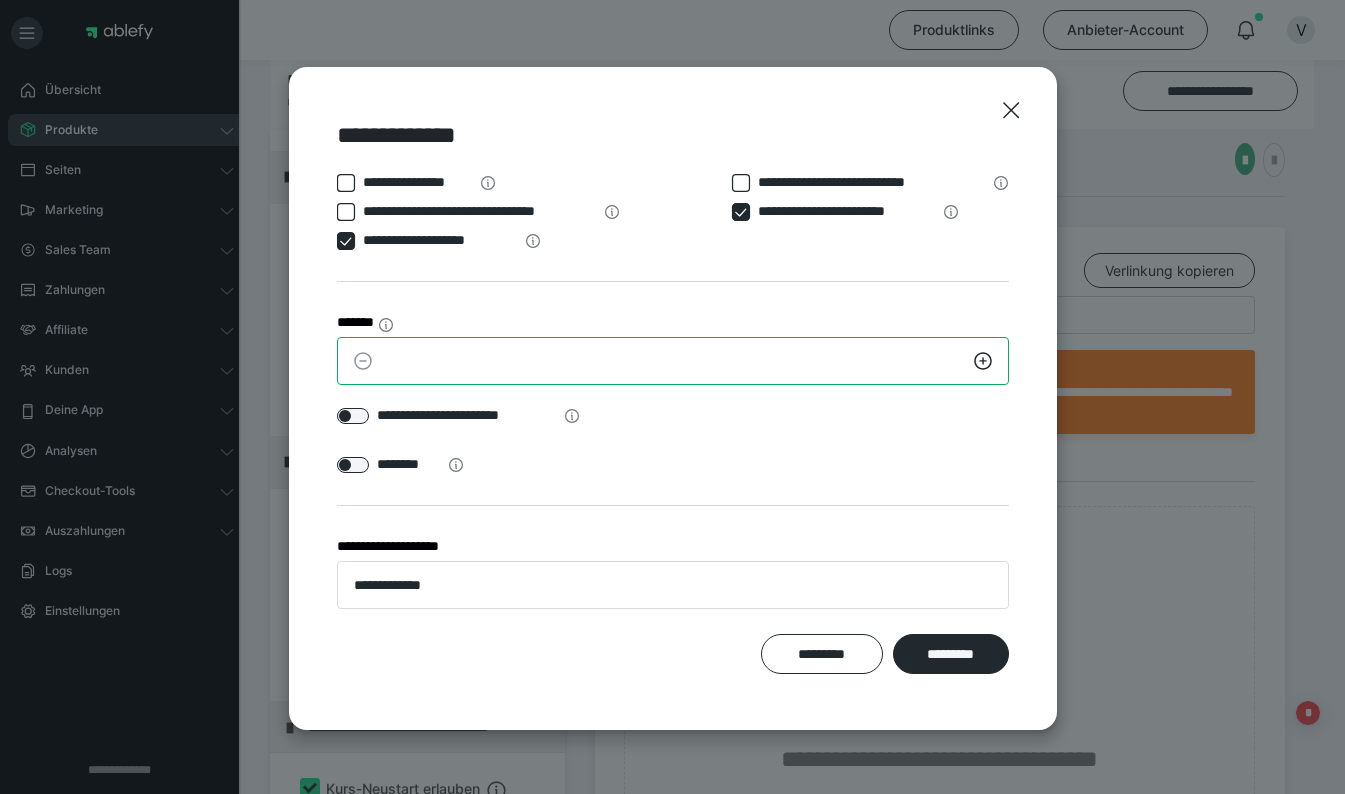 click on "*" at bounding box center [673, 361] 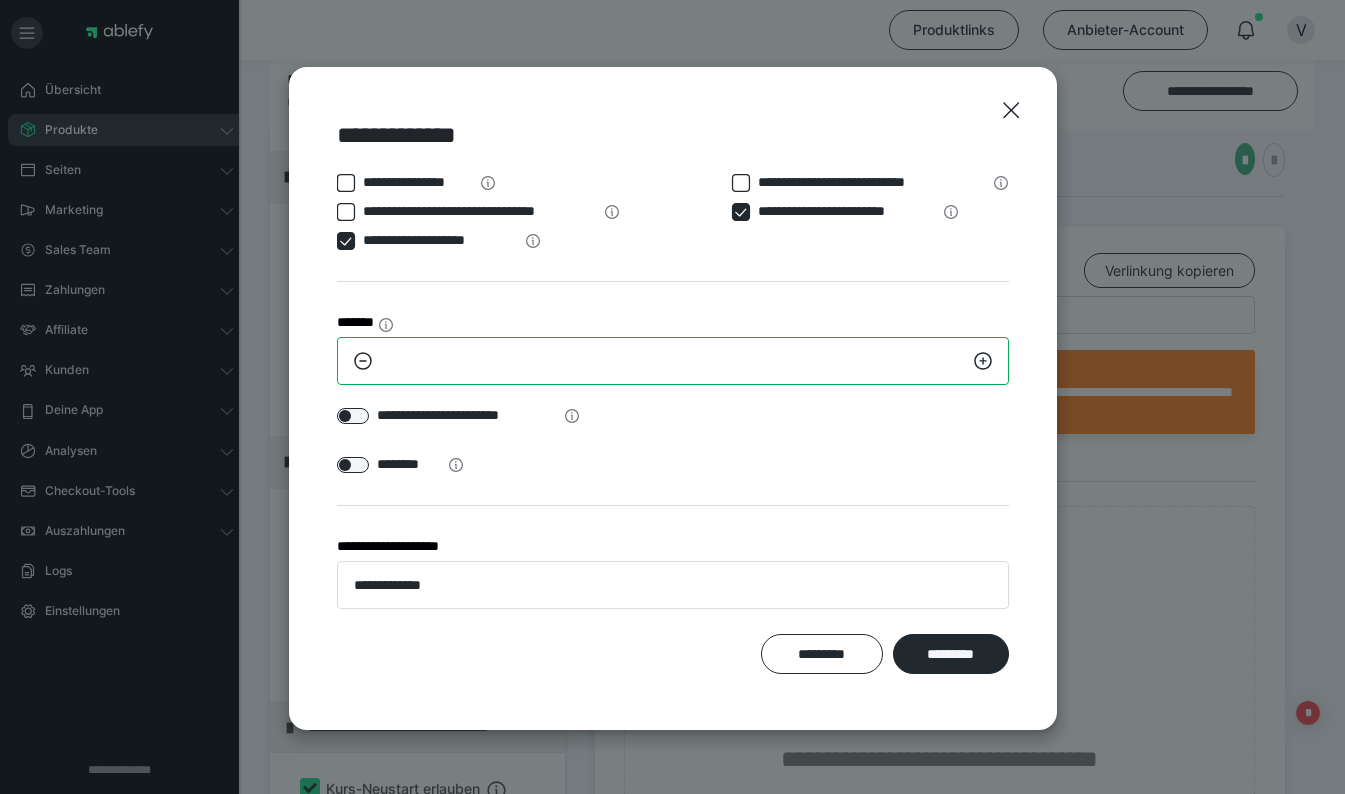 type on "**" 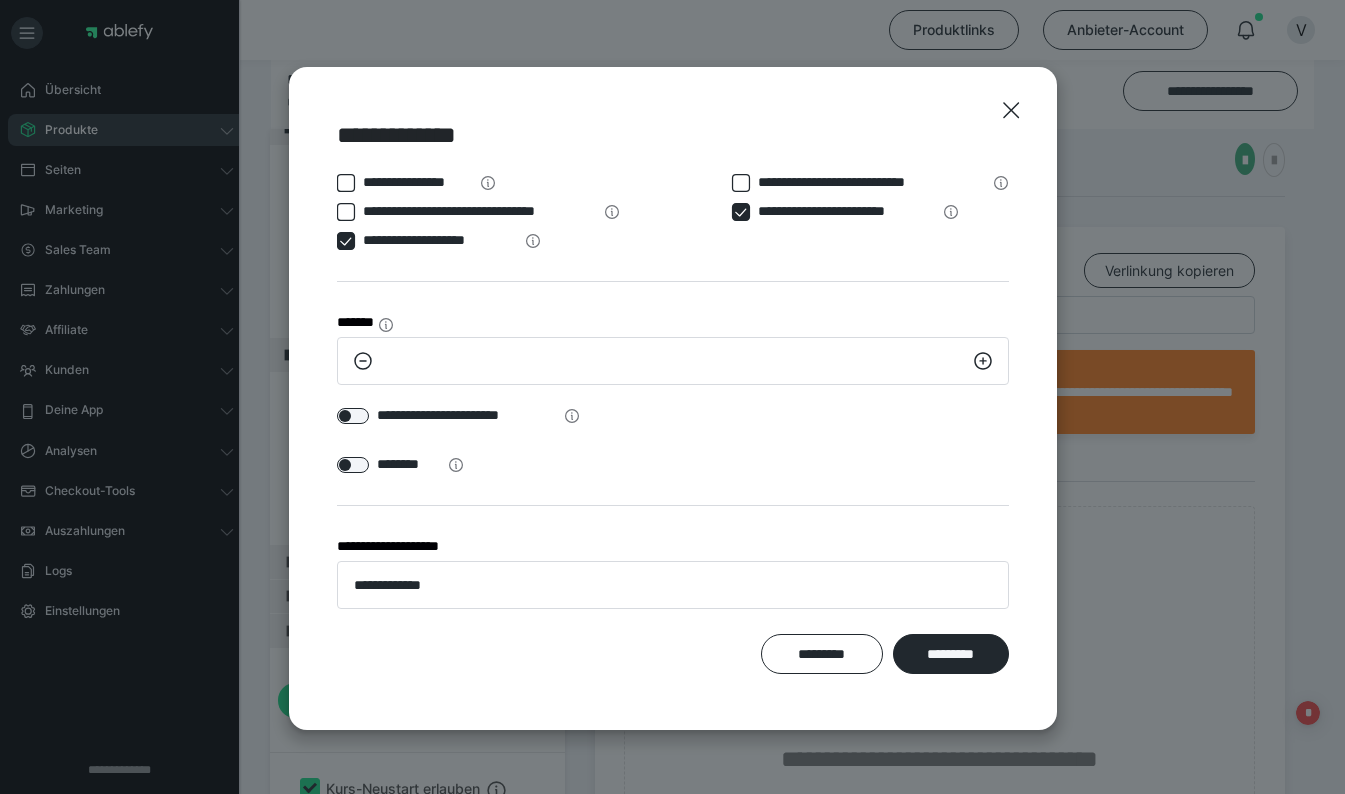 click at bounding box center [353, 416] 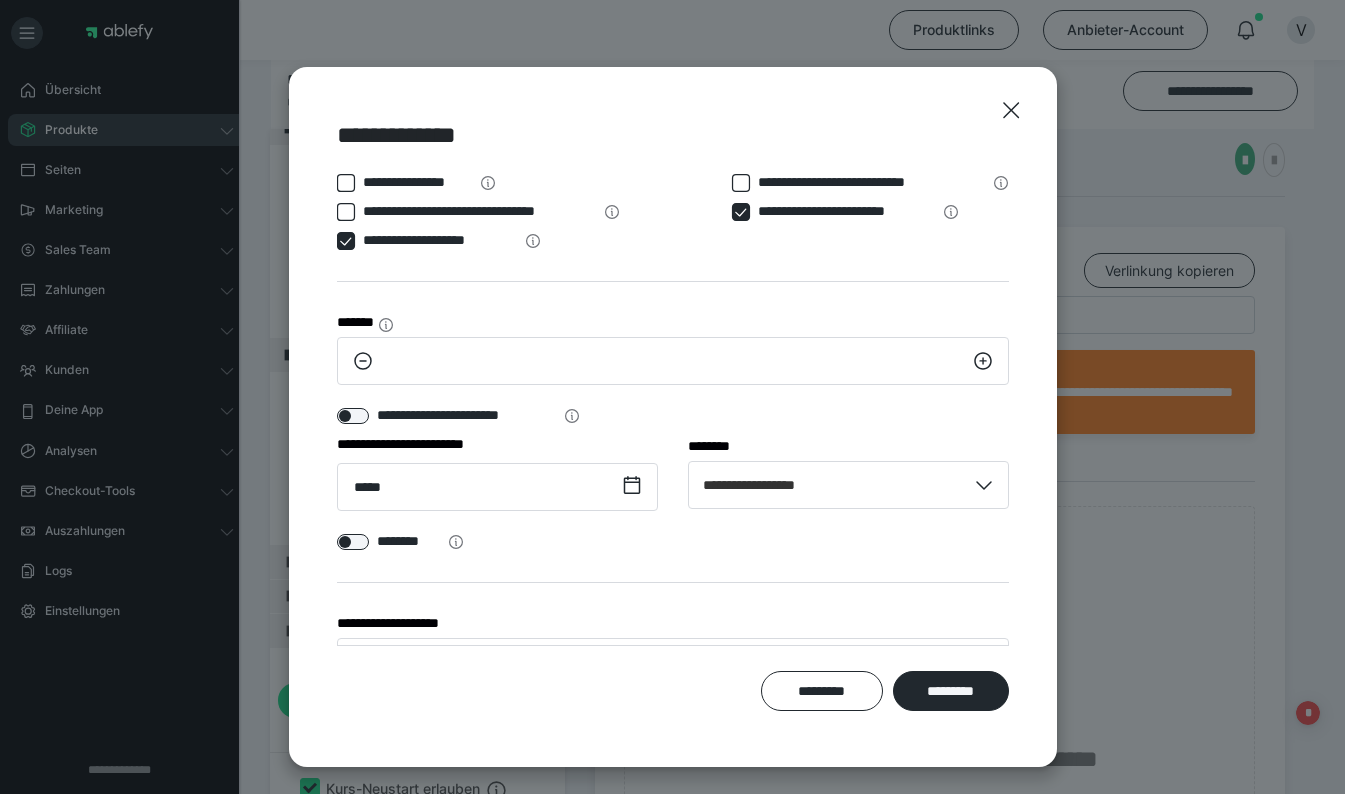 click on "*********" at bounding box center (951, 691) 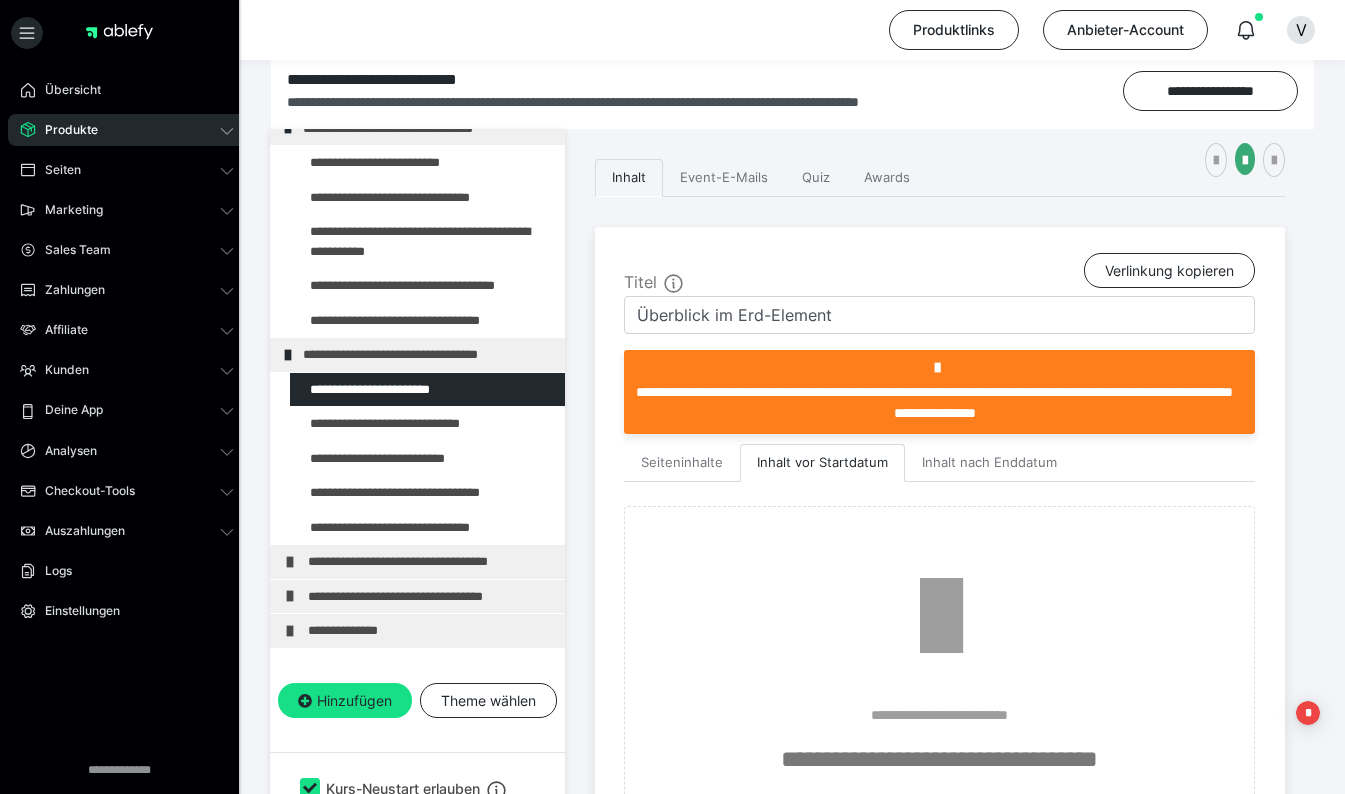 click at bounding box center [375, 424] 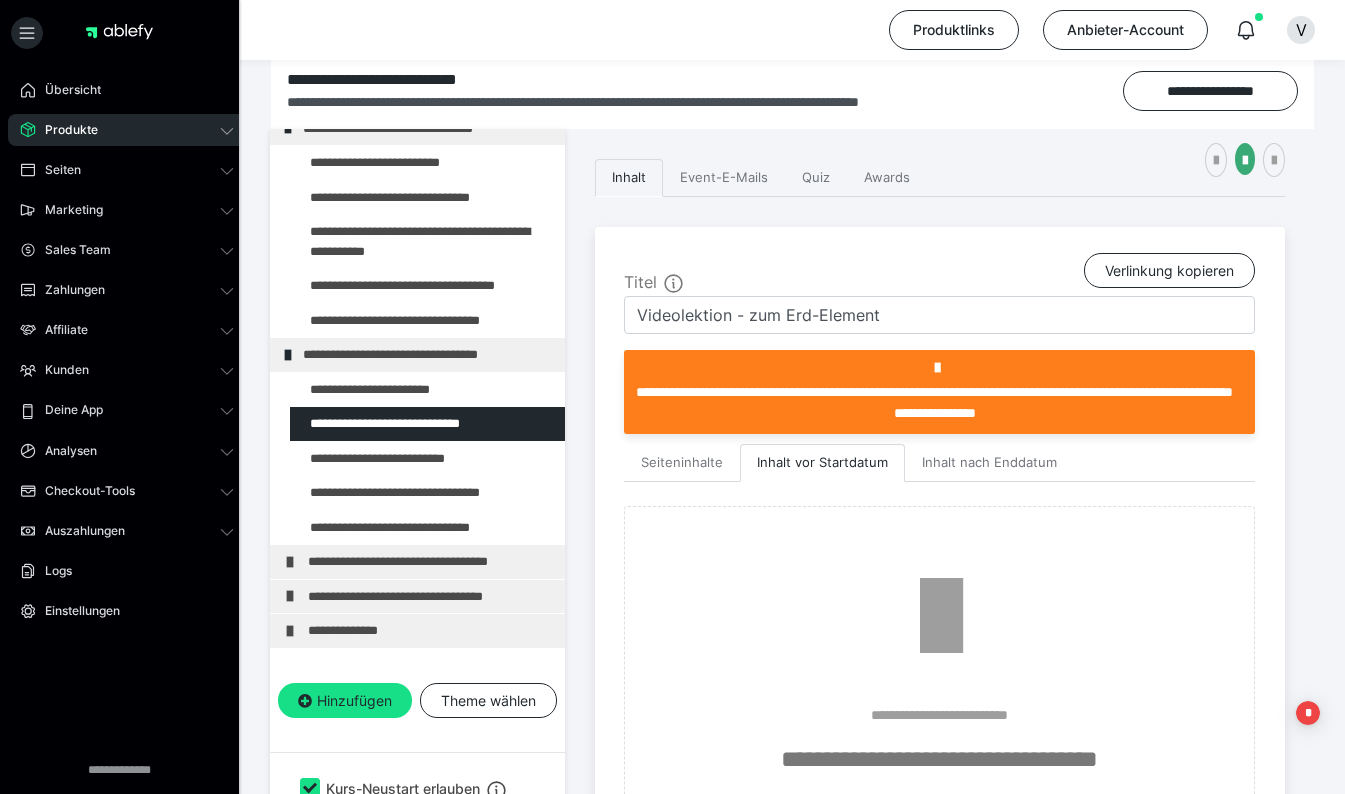 click at bounding box center [1216, 161] 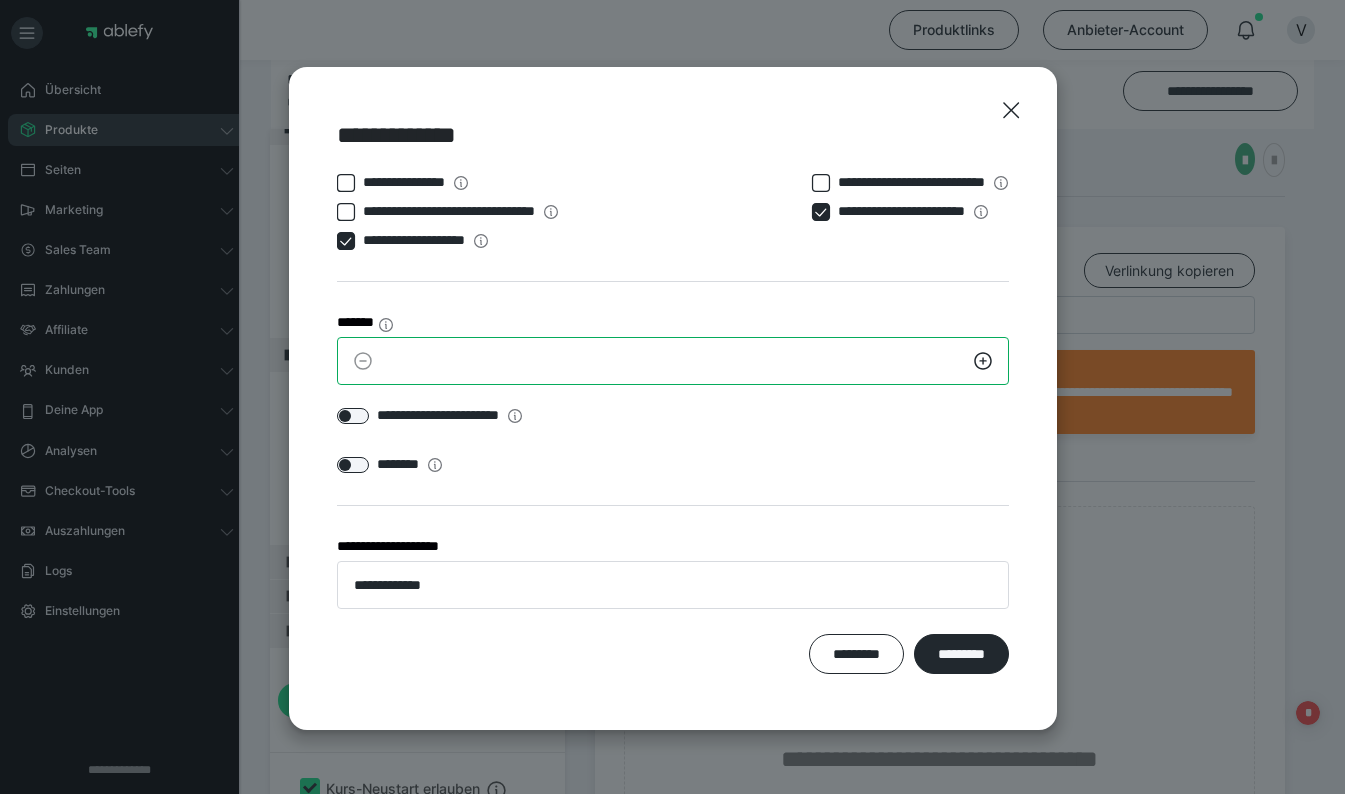 click on "*" at bounding box center [673, 361] 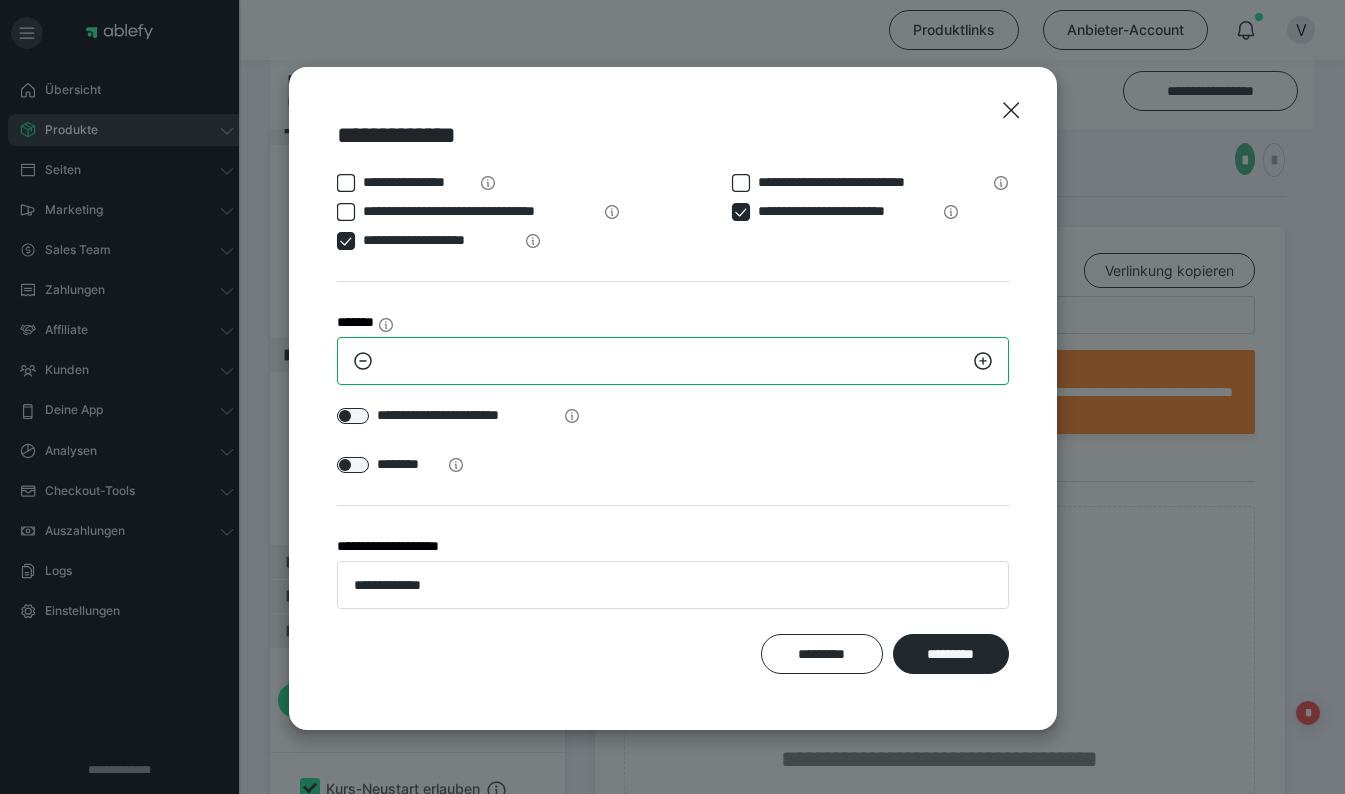 type on "**" 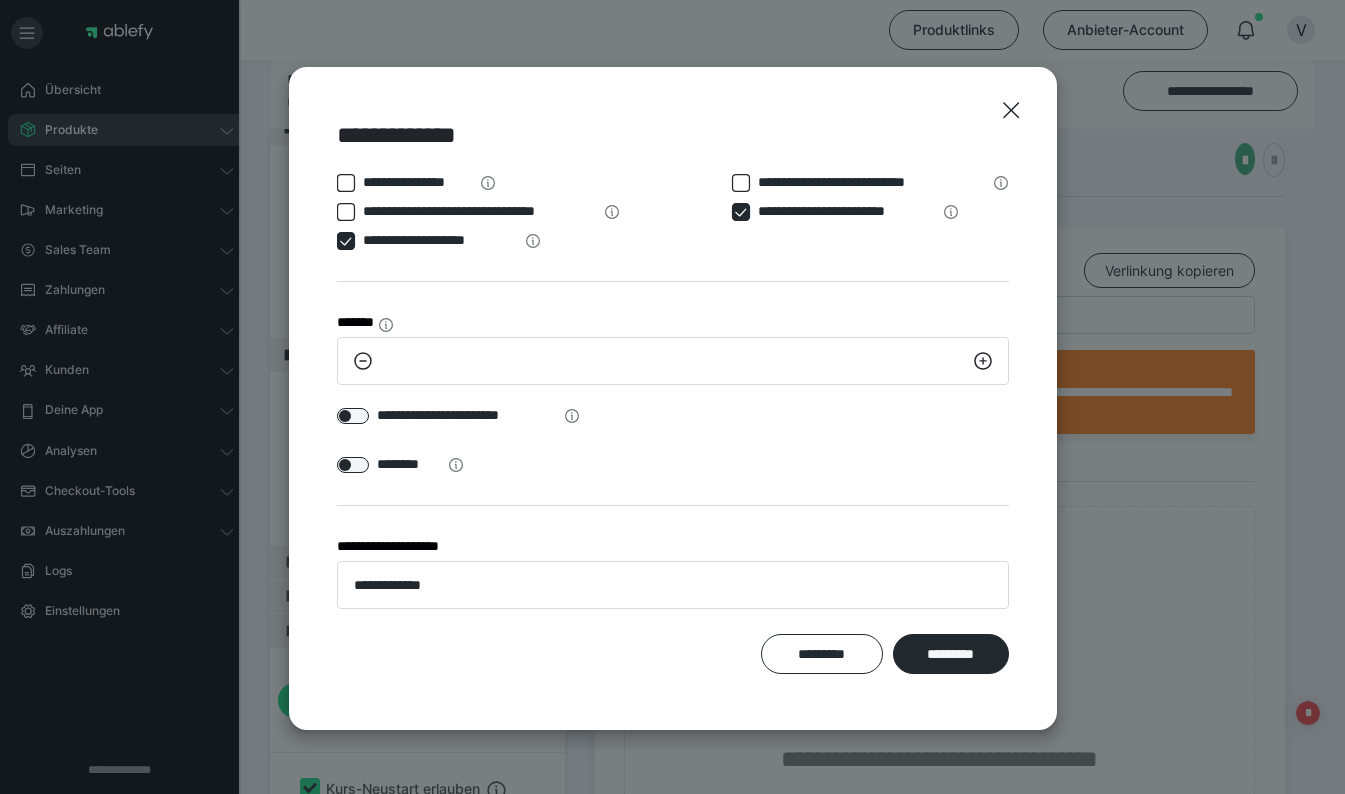 click on "**********" at bounding box center [459, 415] 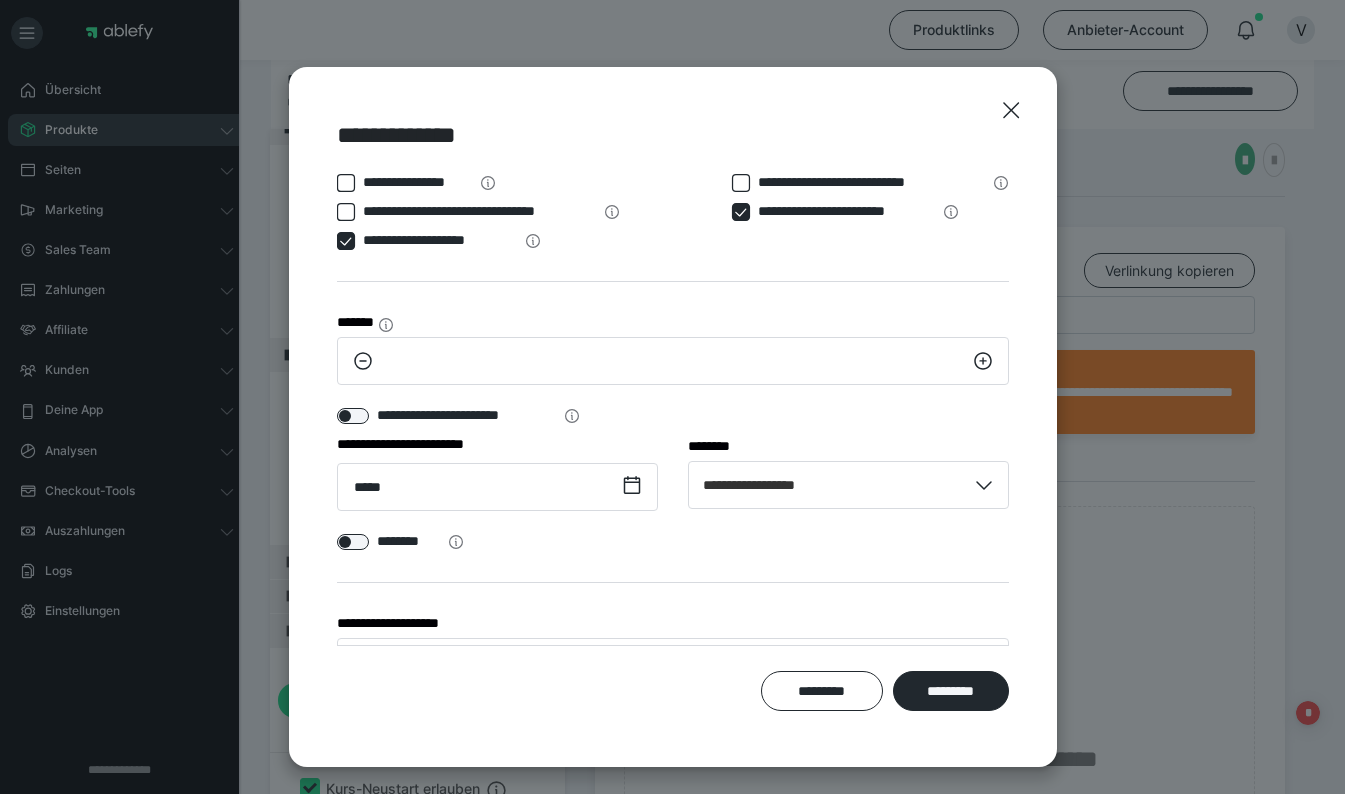 click on "*********" at bounding box center (951, 691) 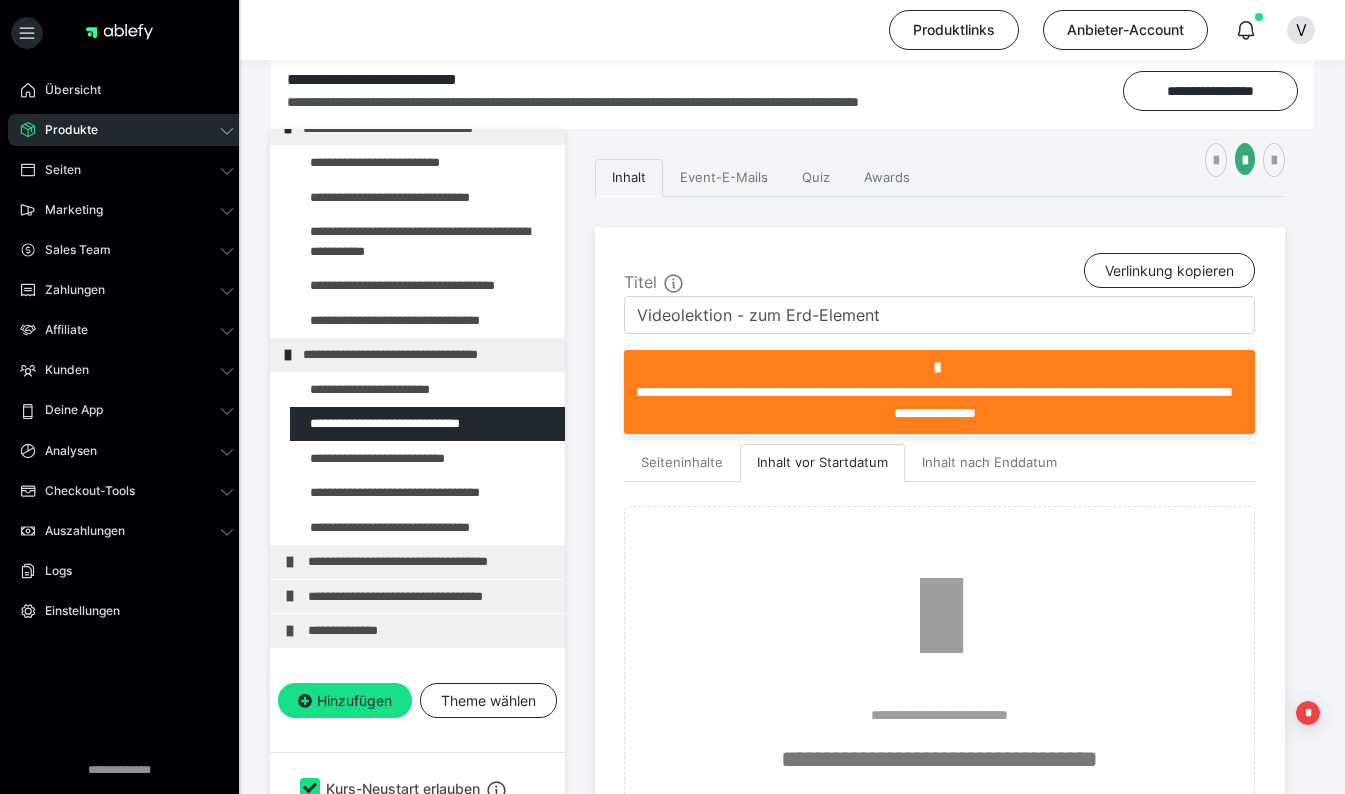 click at bounding box center [375, 459] 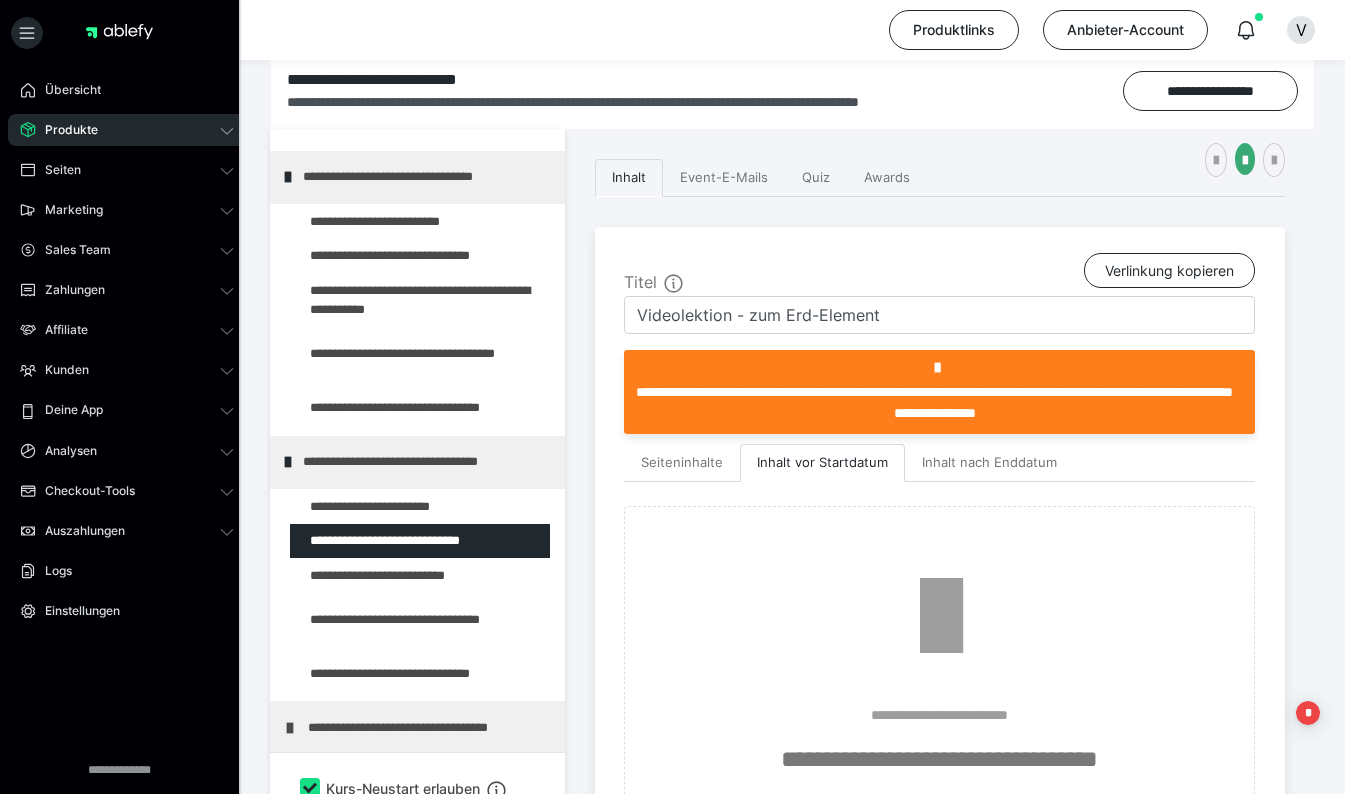type on "Interview mit Darm-Expertin" 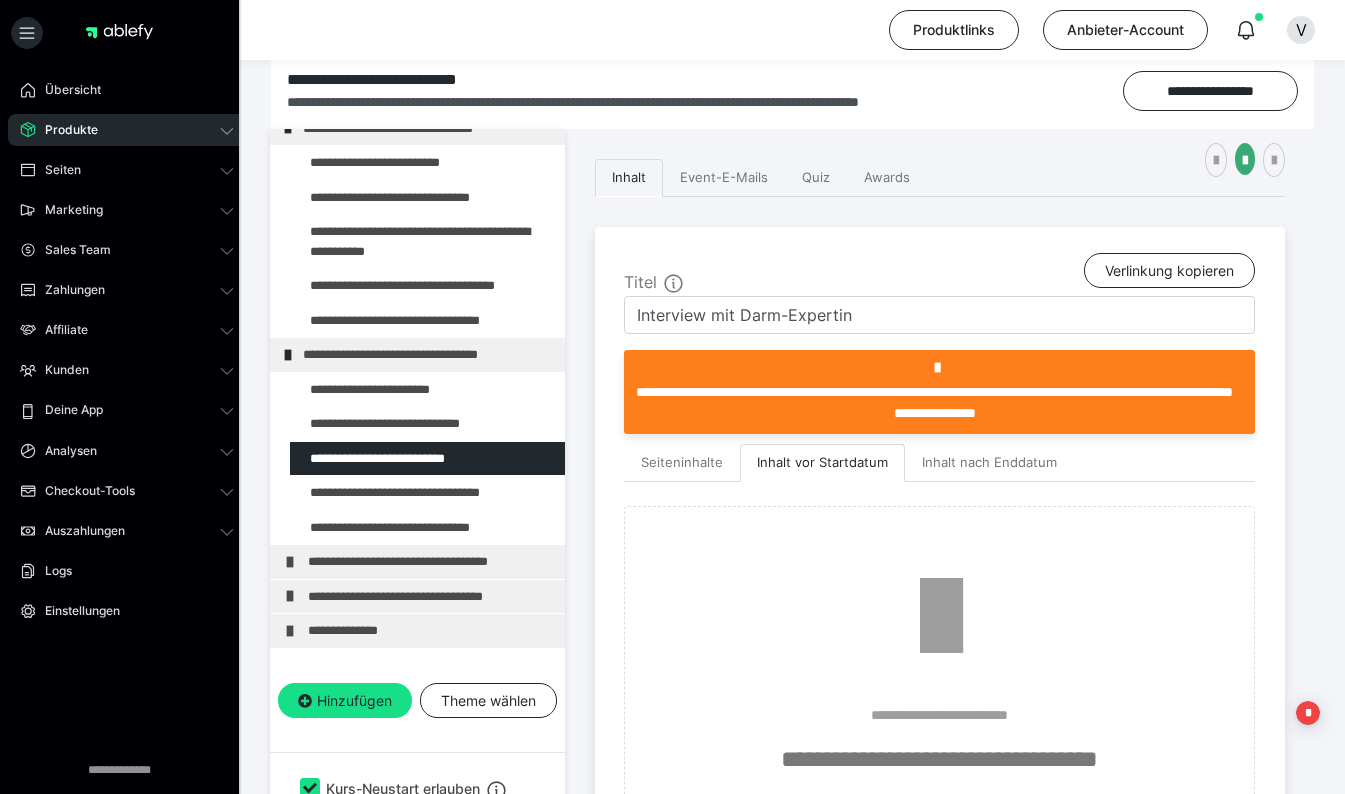 click at bounding box center (375, 459) 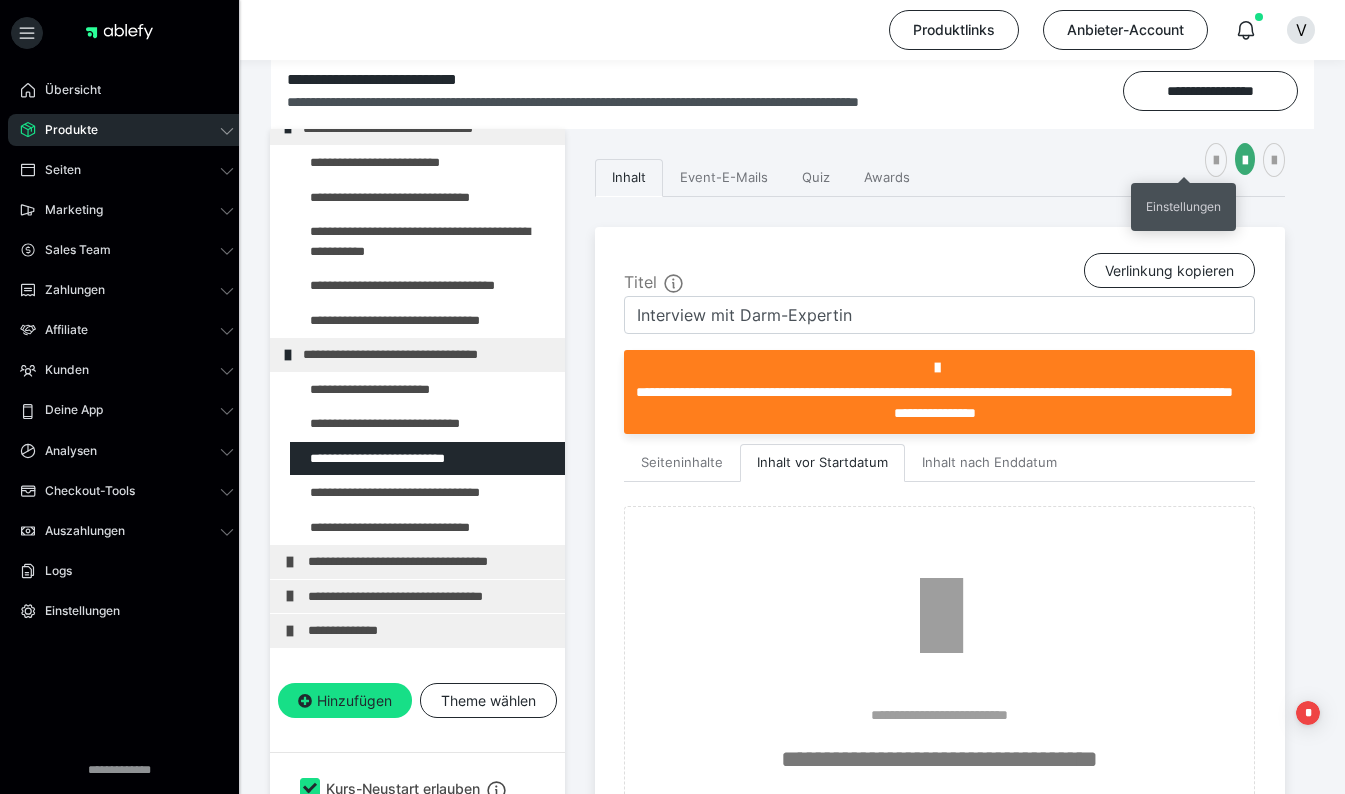 click at bounding box center (1216, 161) 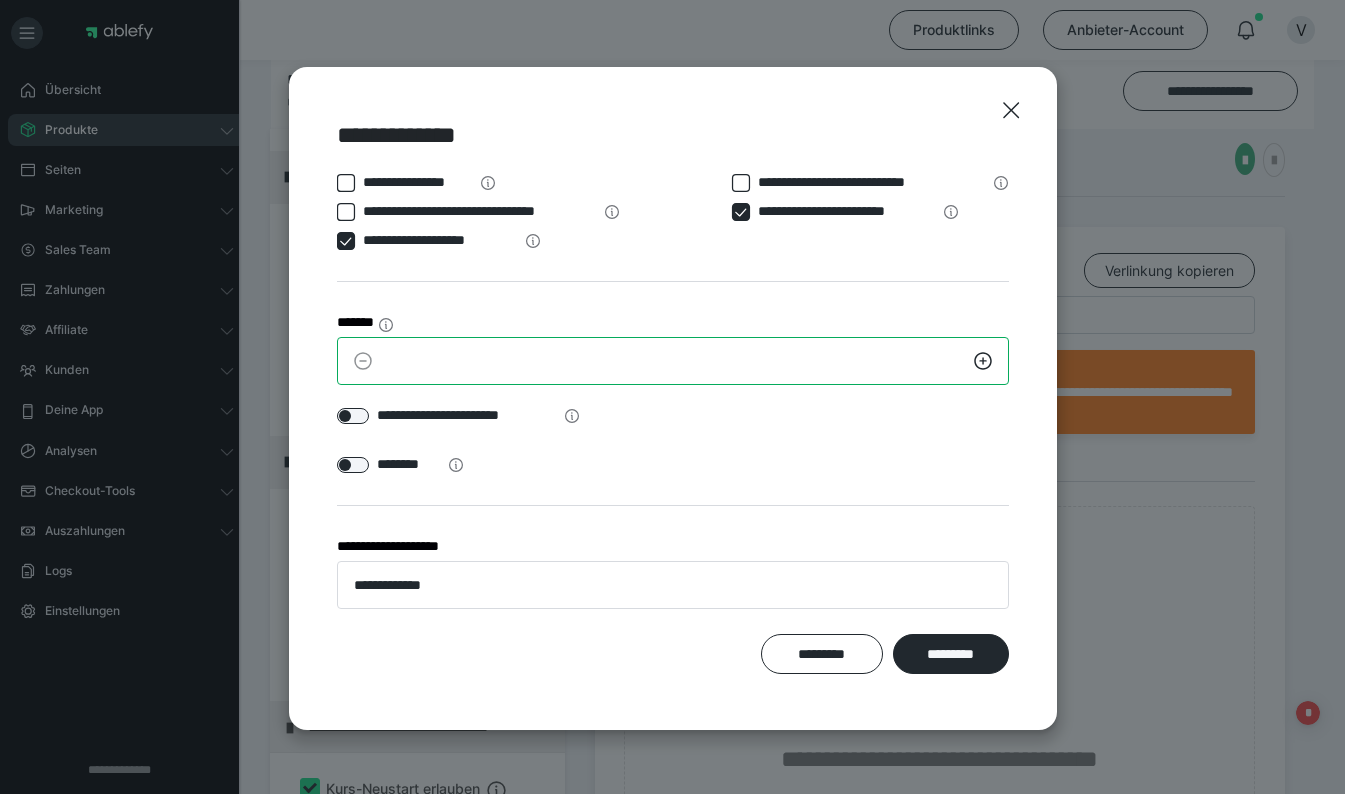 click on "*" at bounding box center (673, 361) 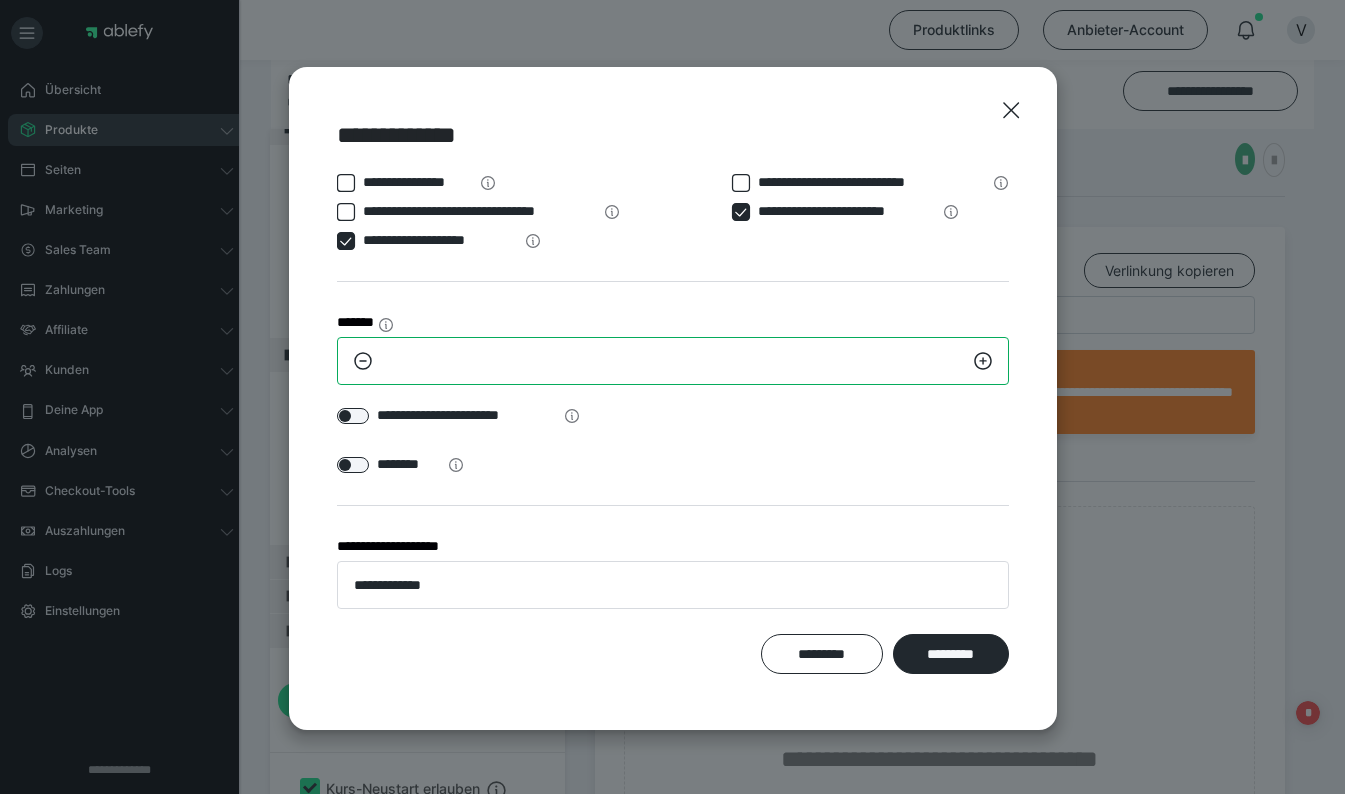 type on "**" 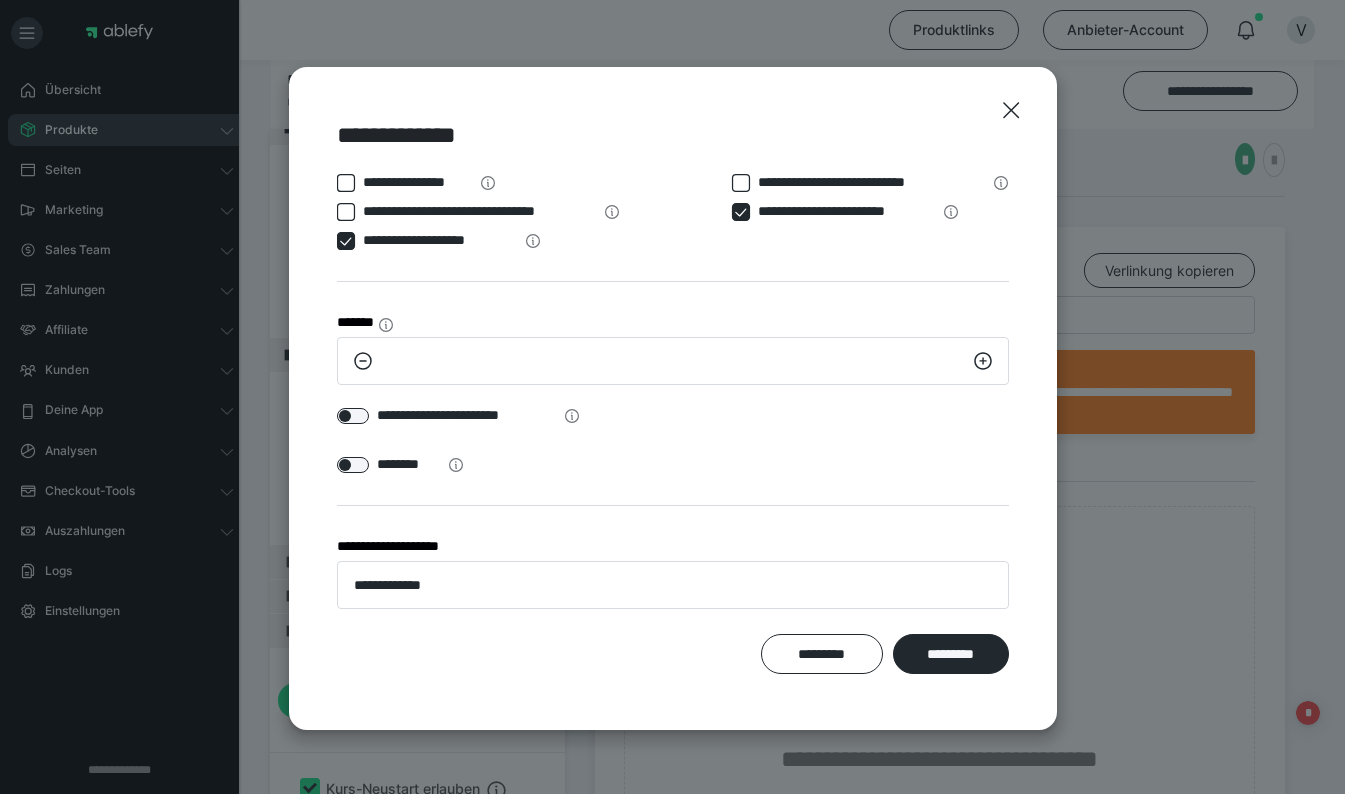 click at bounding box center (353, 416) 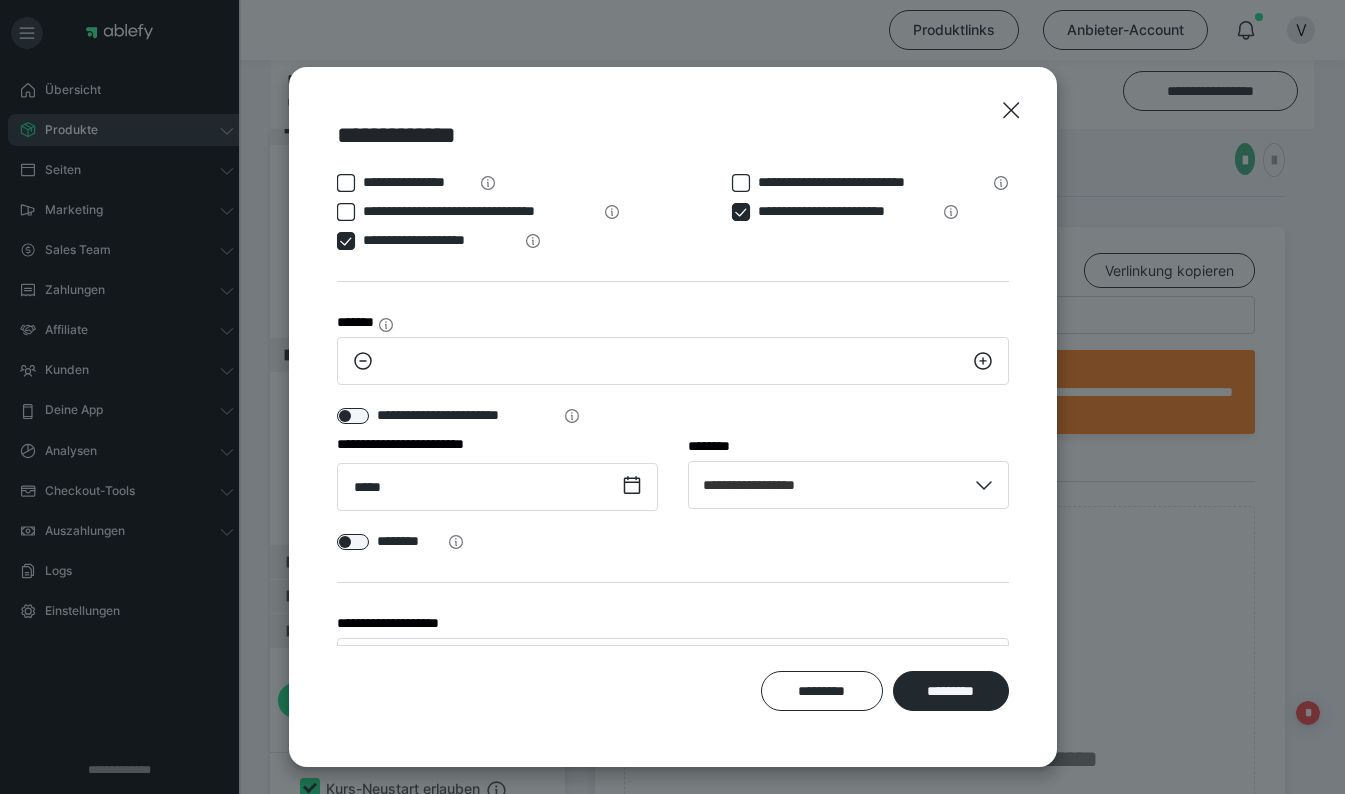 click on "*********" at bounding box center (951, 691) 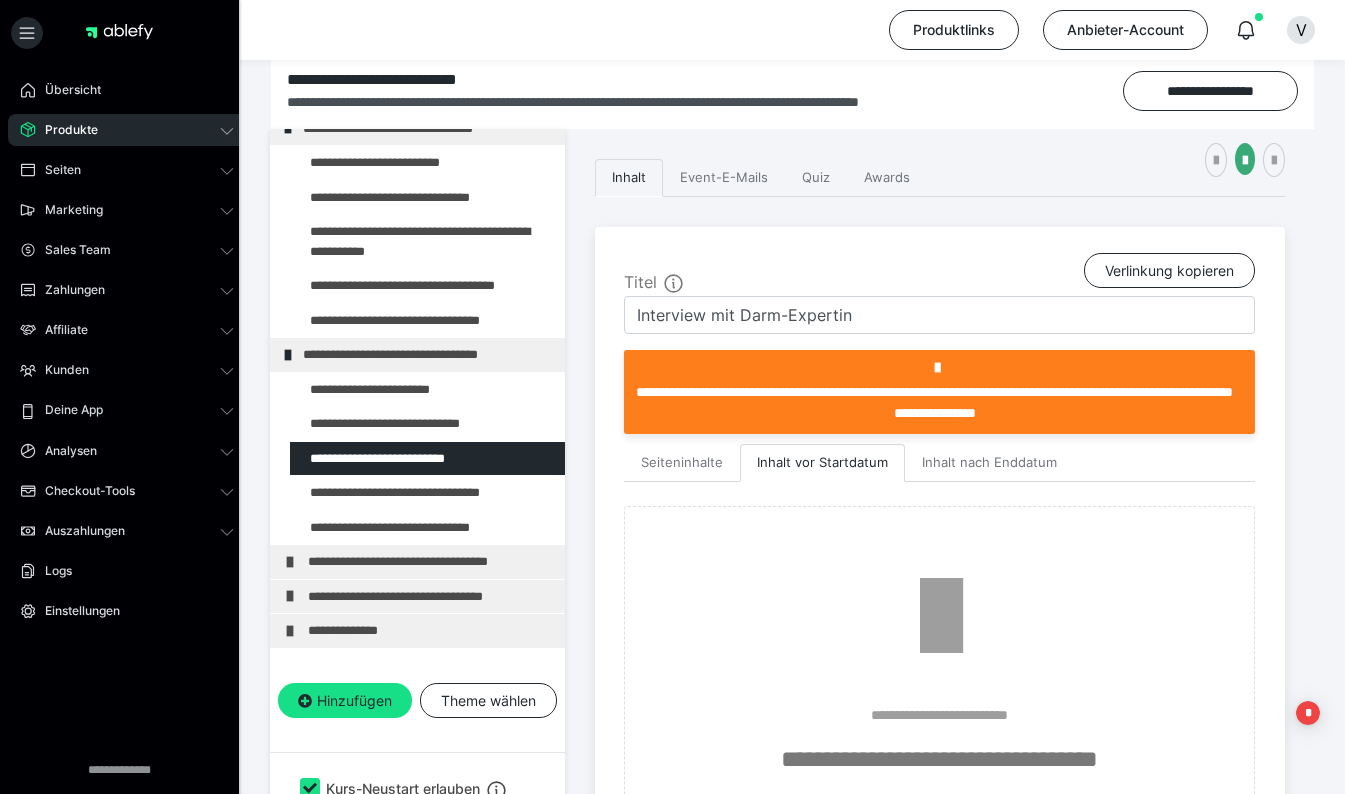 click at bounding box center [375, 493] 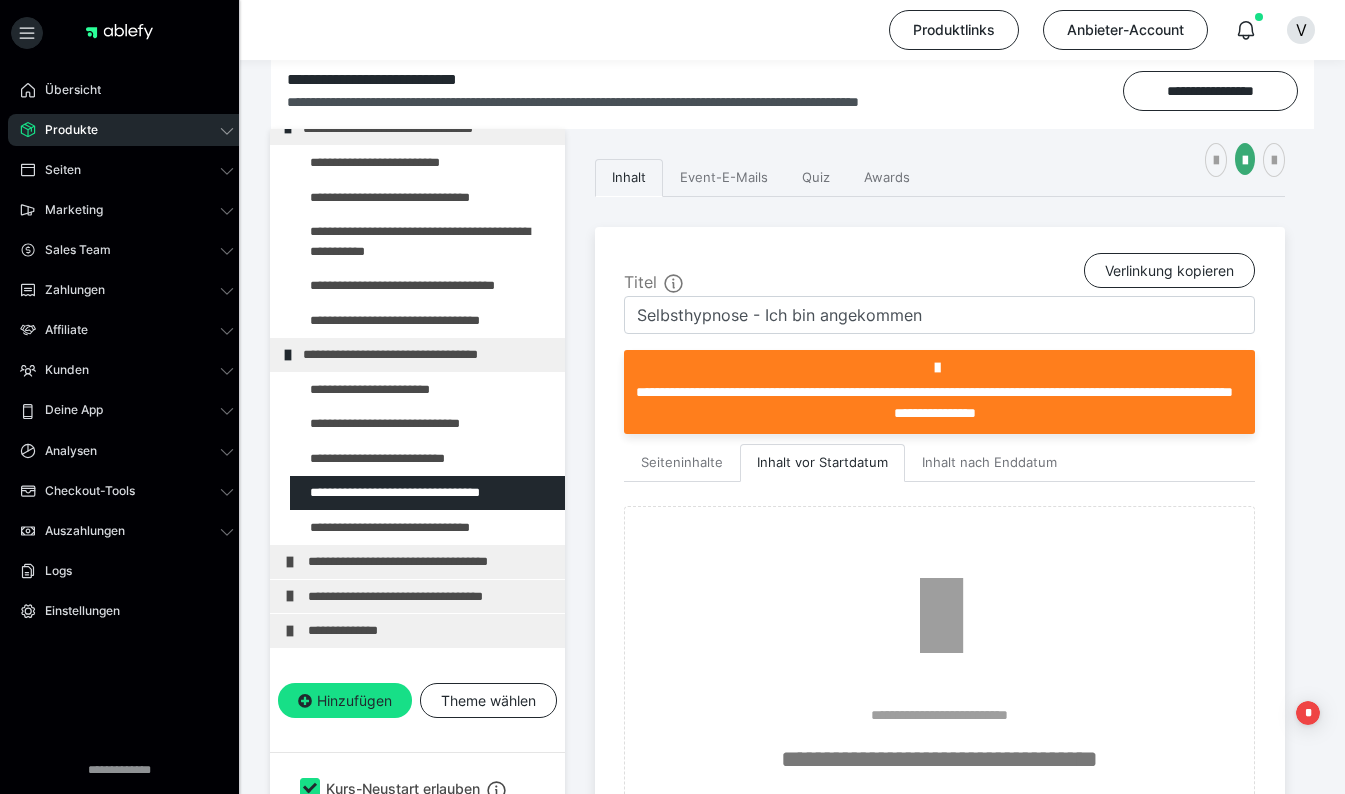 click at bounding box center (1216, 161) 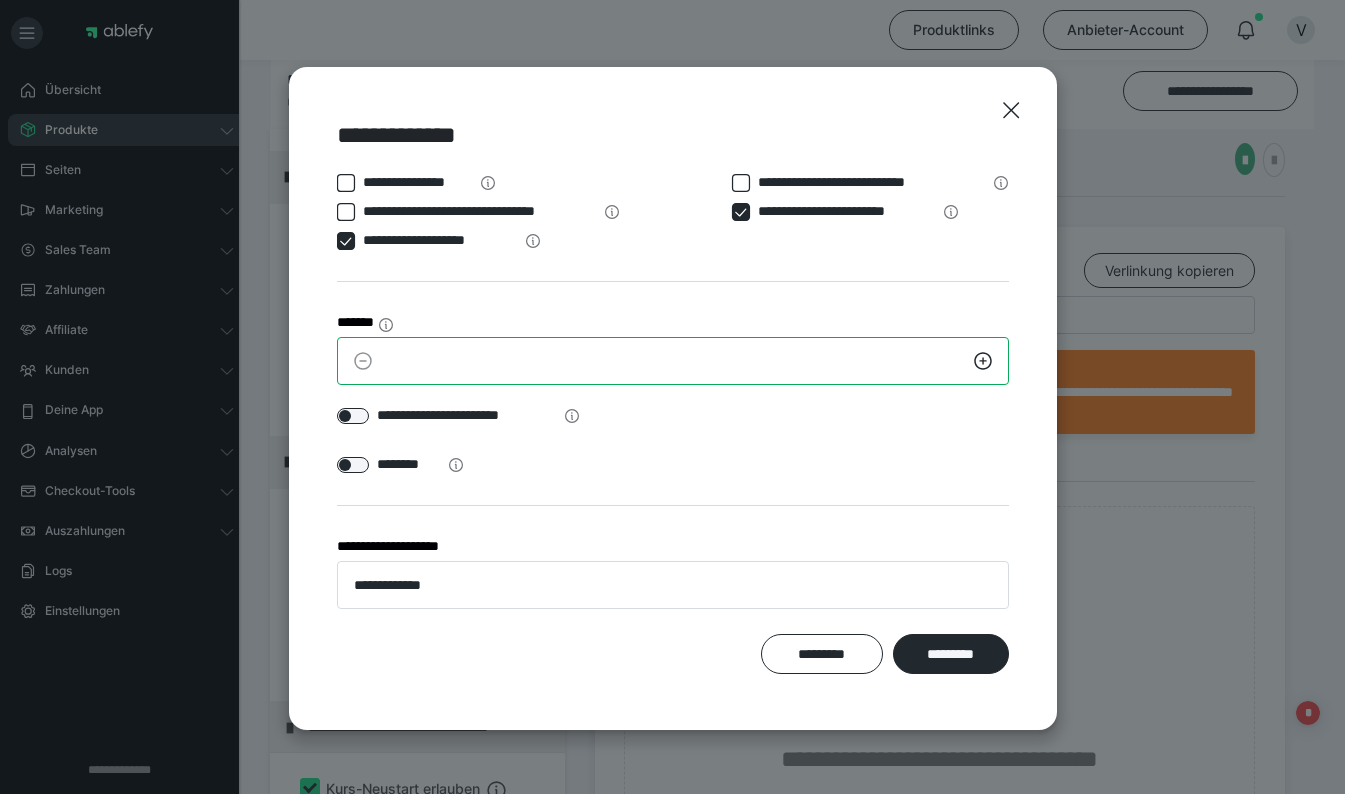 click on "*" at bounding box center (673, 361) 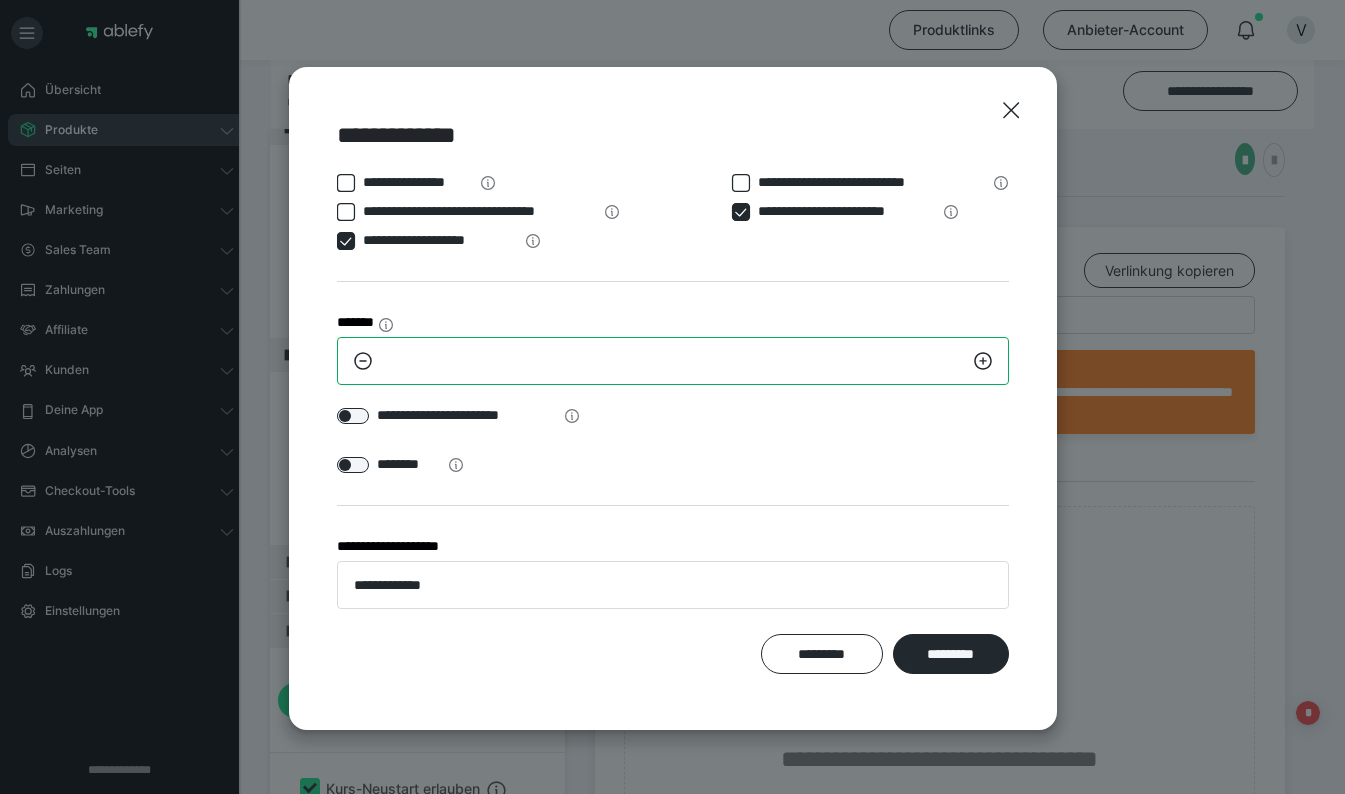type on "**" 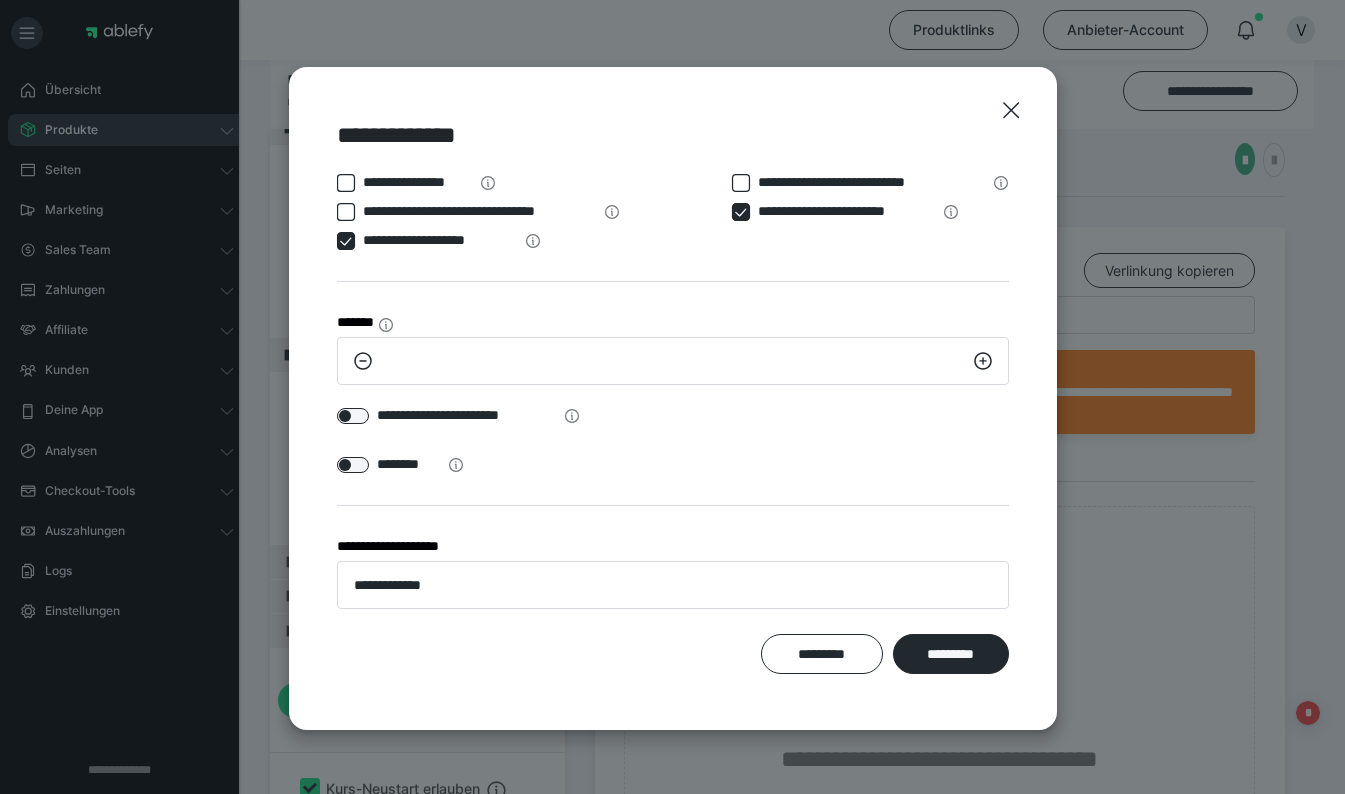 click at bounding box center (353, 416) 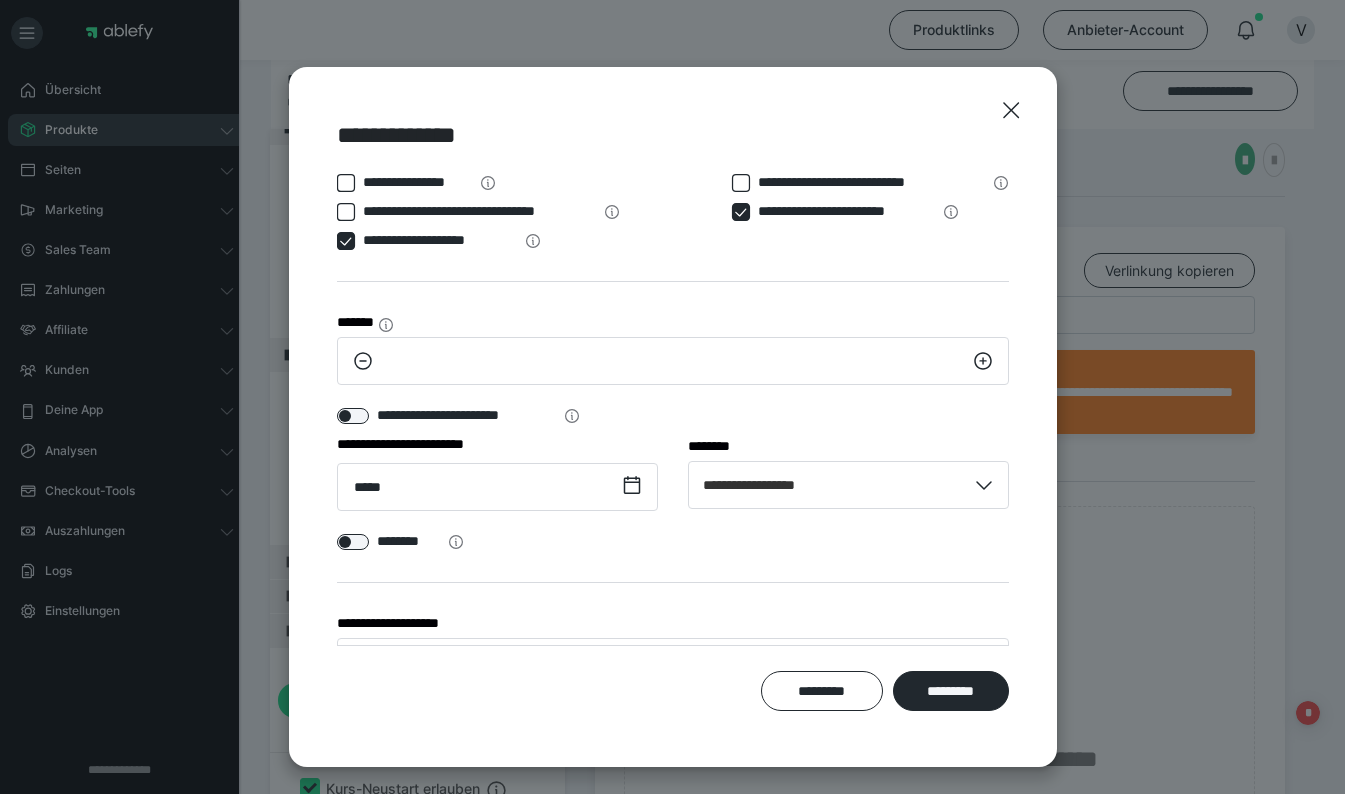 click on "*********" at bounding box center [951, 691] 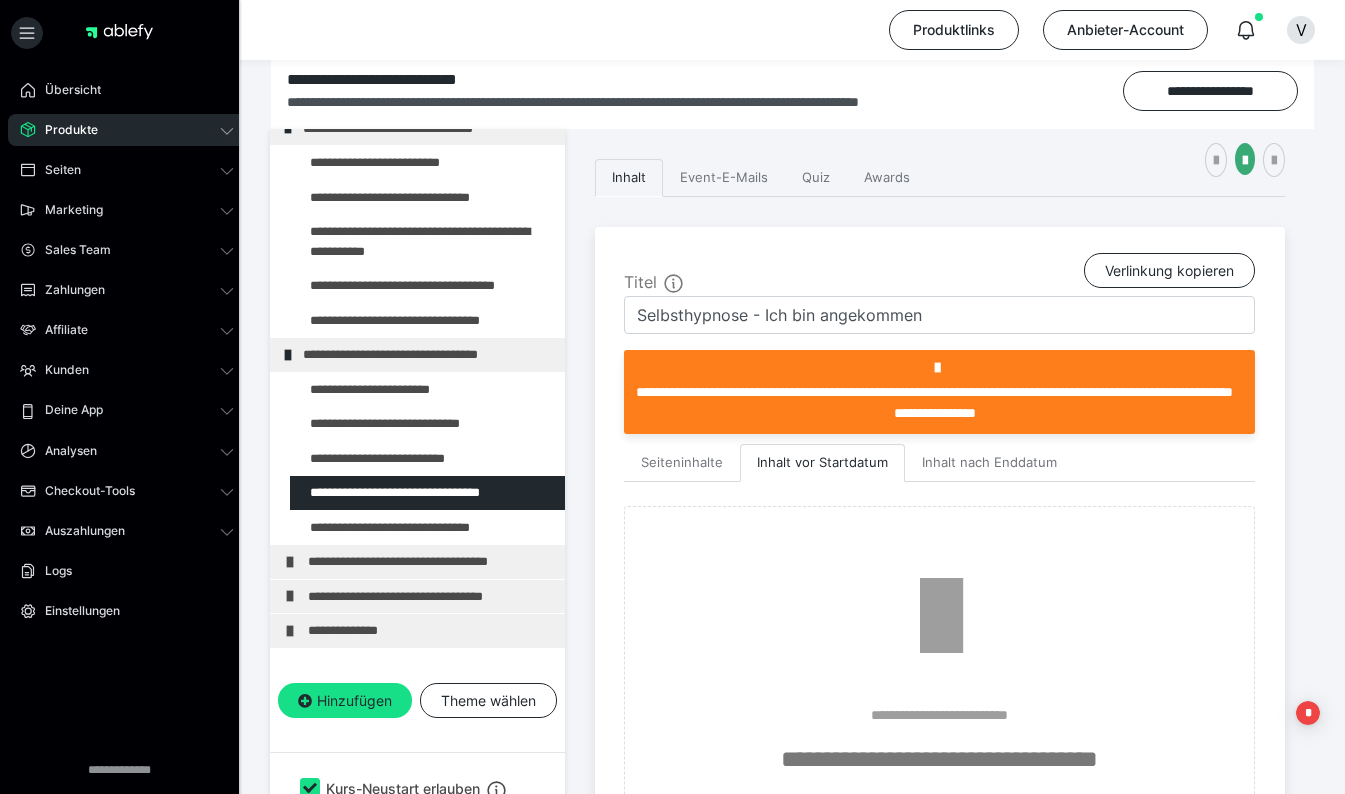 click at bounding box center [375, 528] 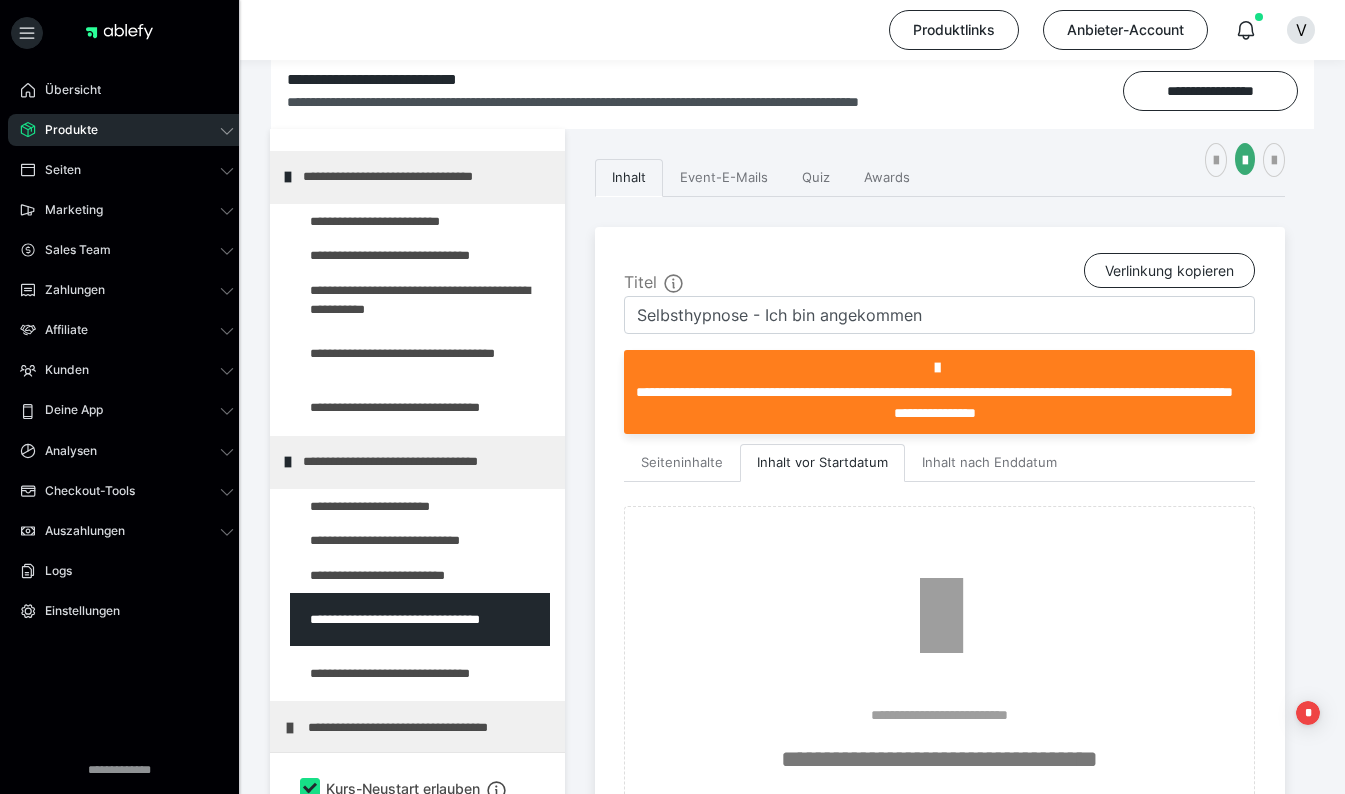 type on "Body Movements - zum Erd-Element" 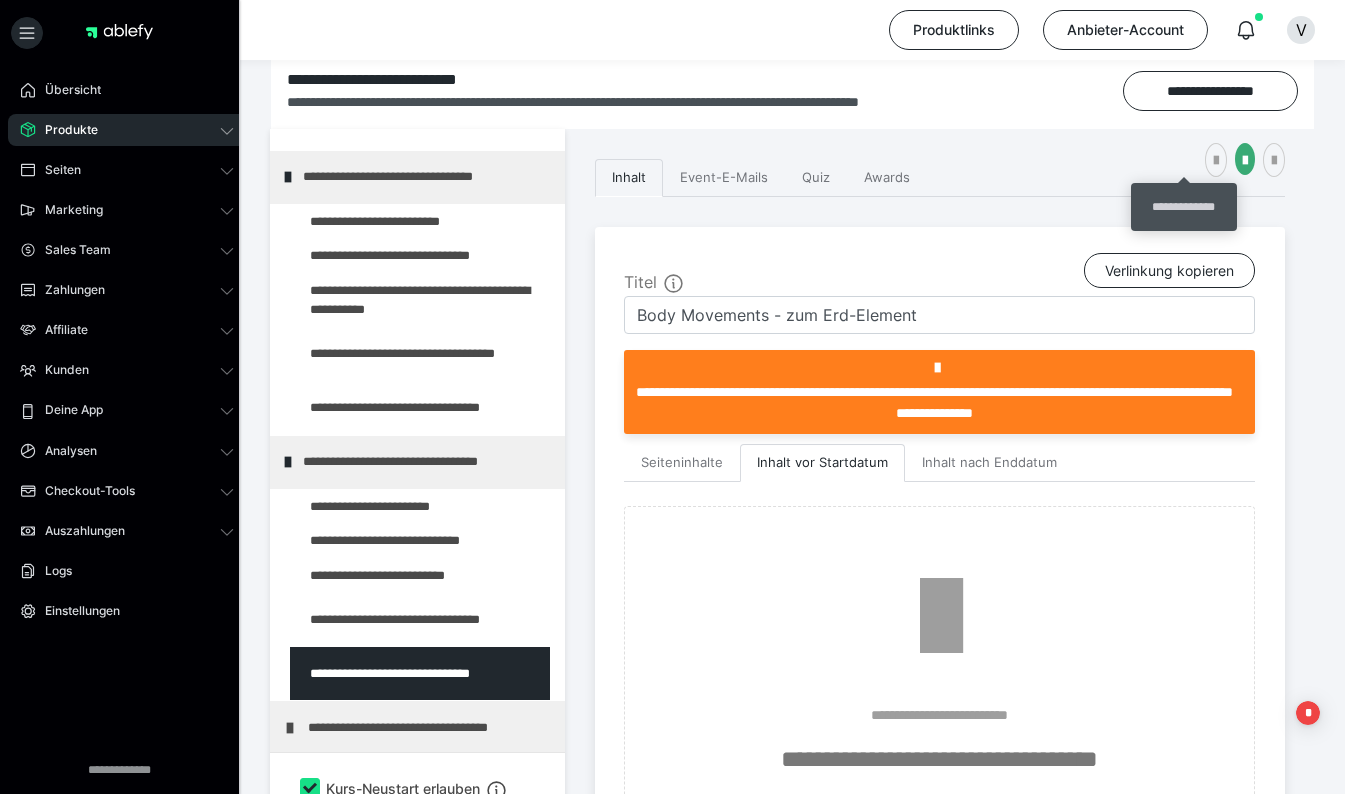 click at bounding box center [1216, 160] 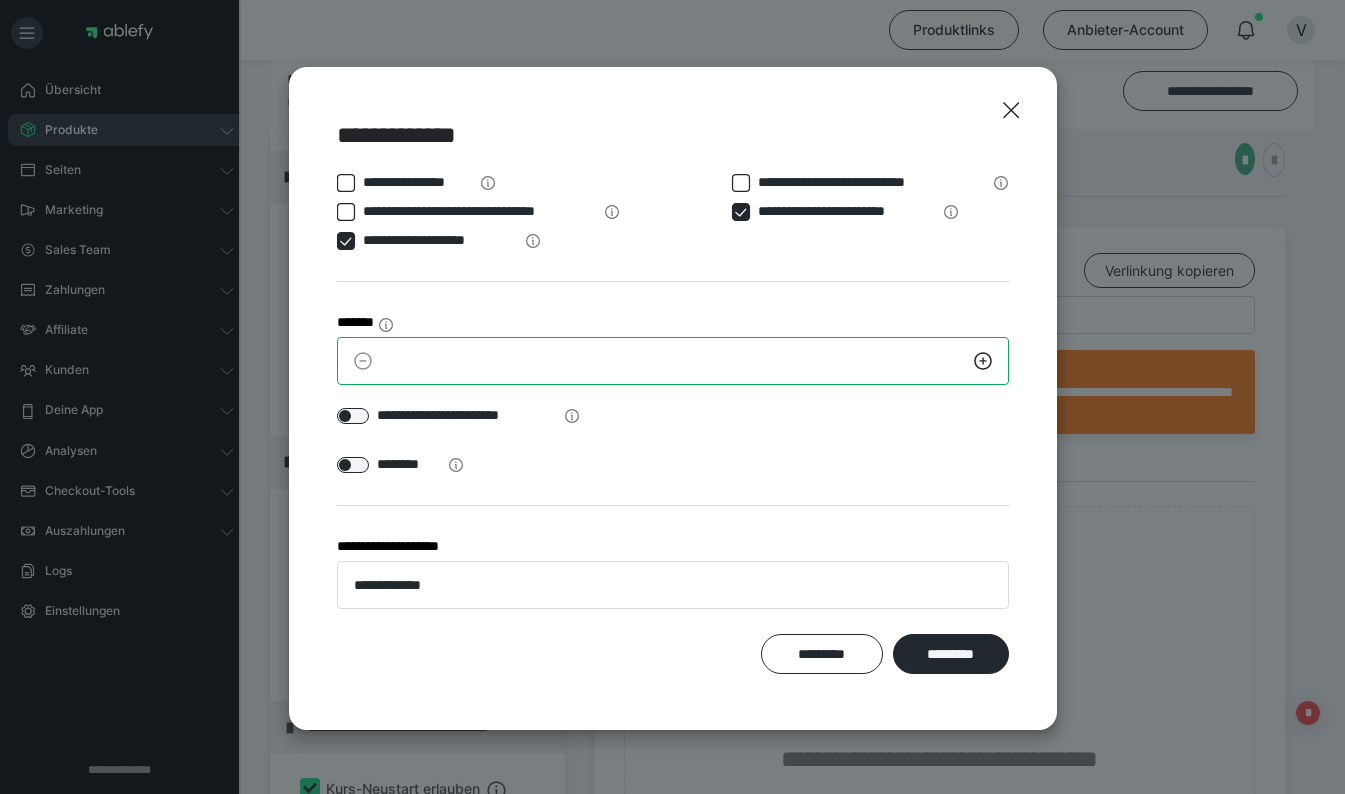 click on "*" at bounding box center (673, 361) 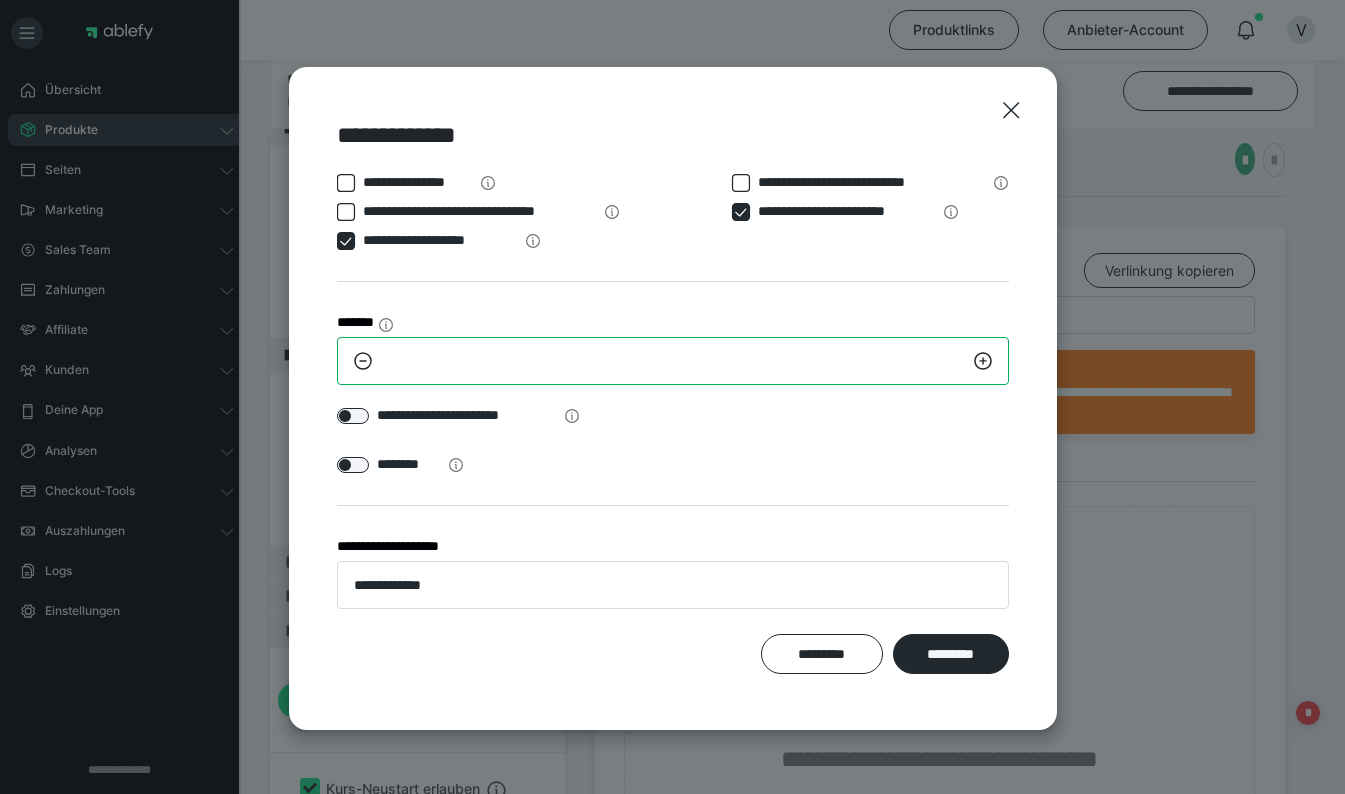 type on "**" 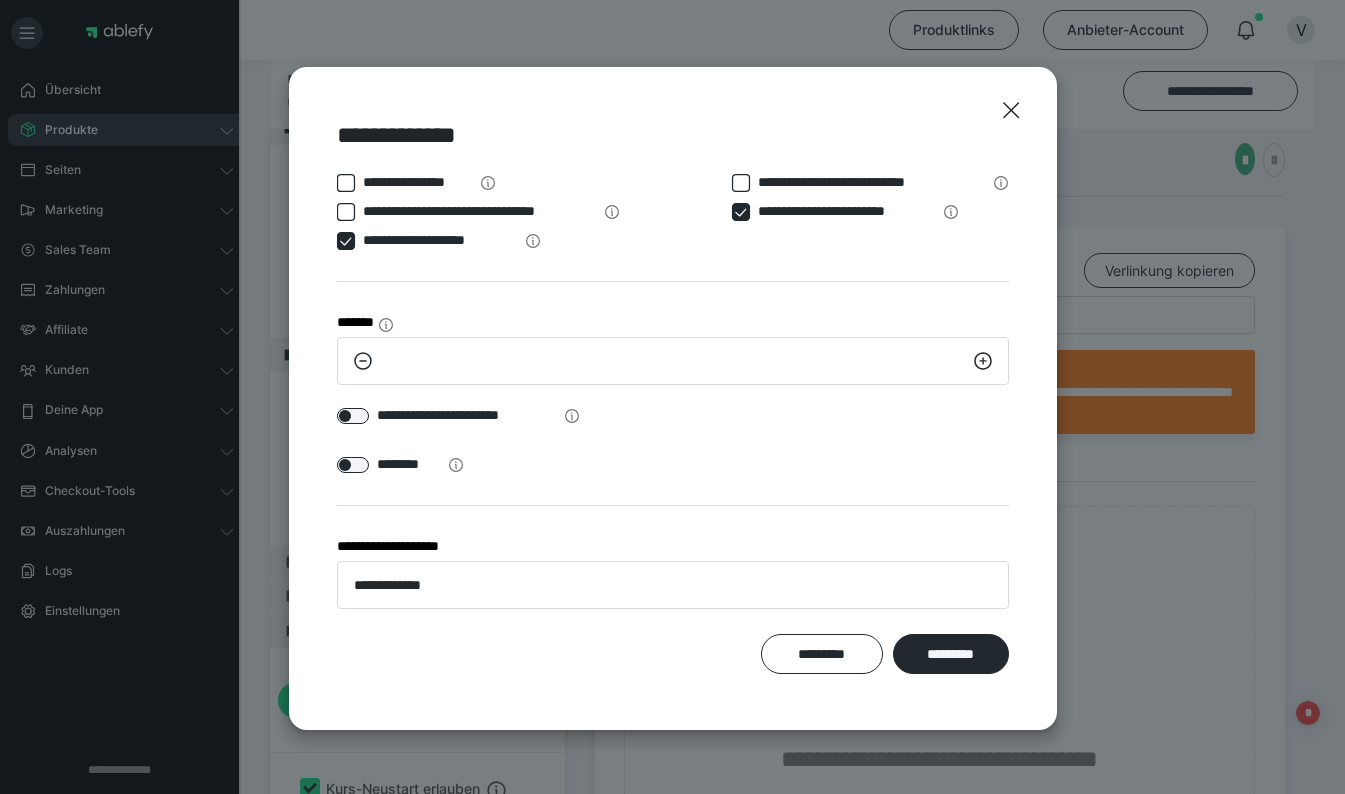 click at bounding box center [353, 416] 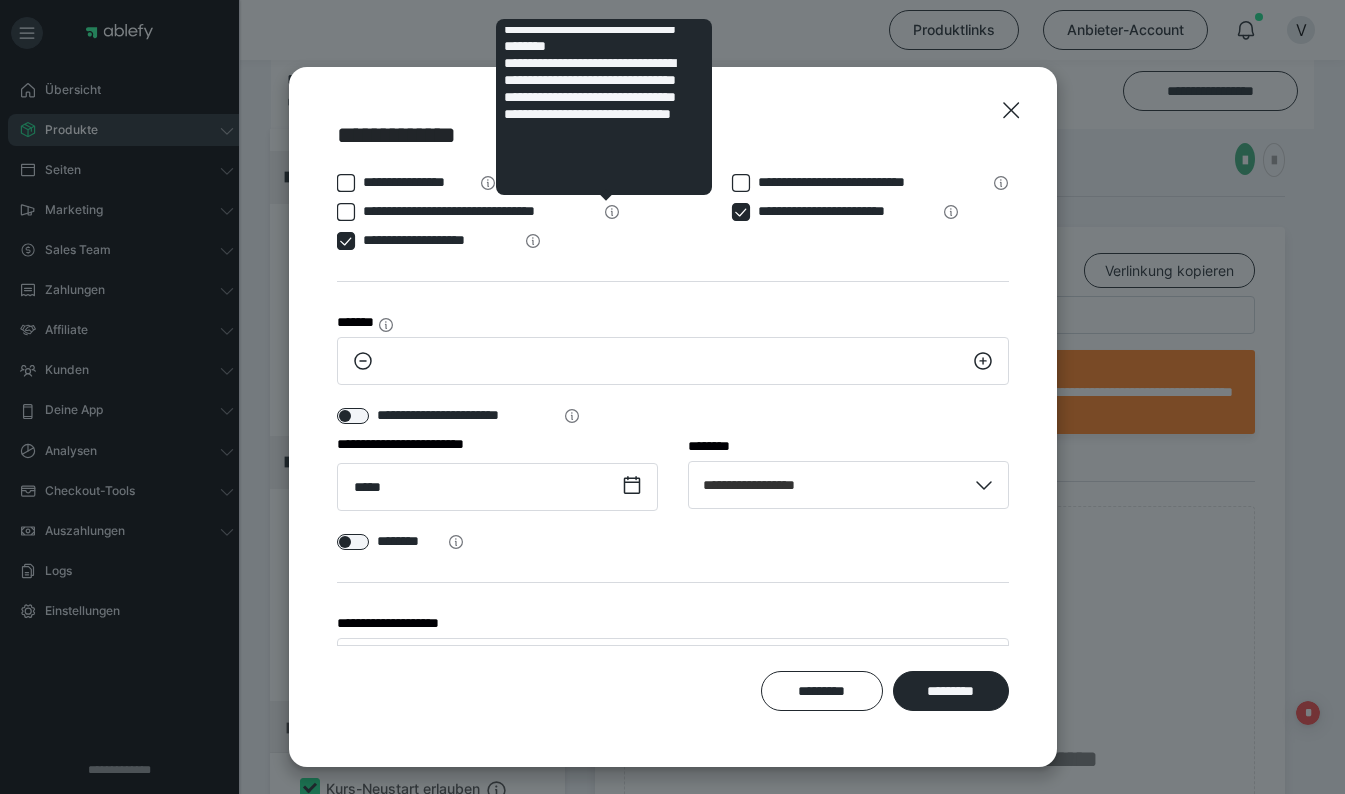 scroll, scrollTop: 0, scrollLeft: 0, axis: both 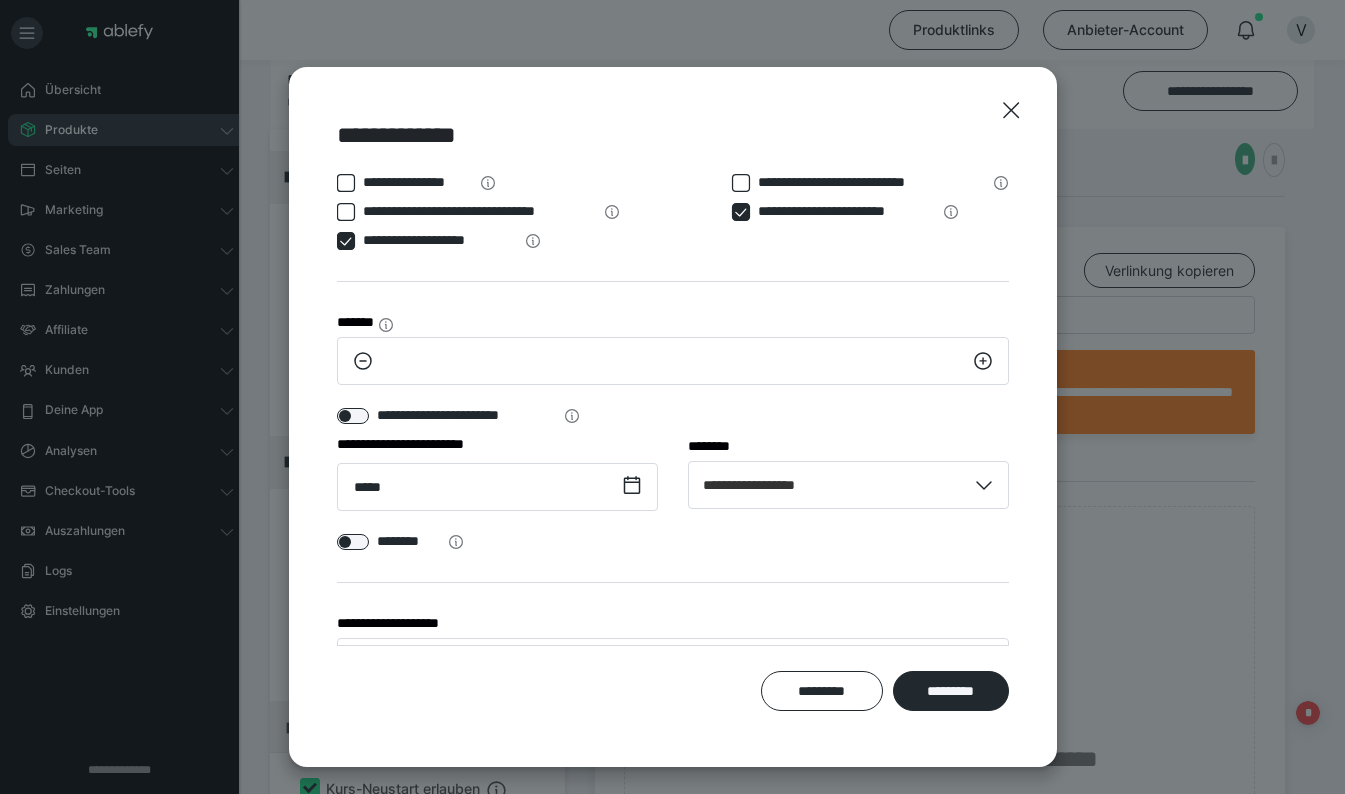 click on "*********" at bounding box center [951, 691] 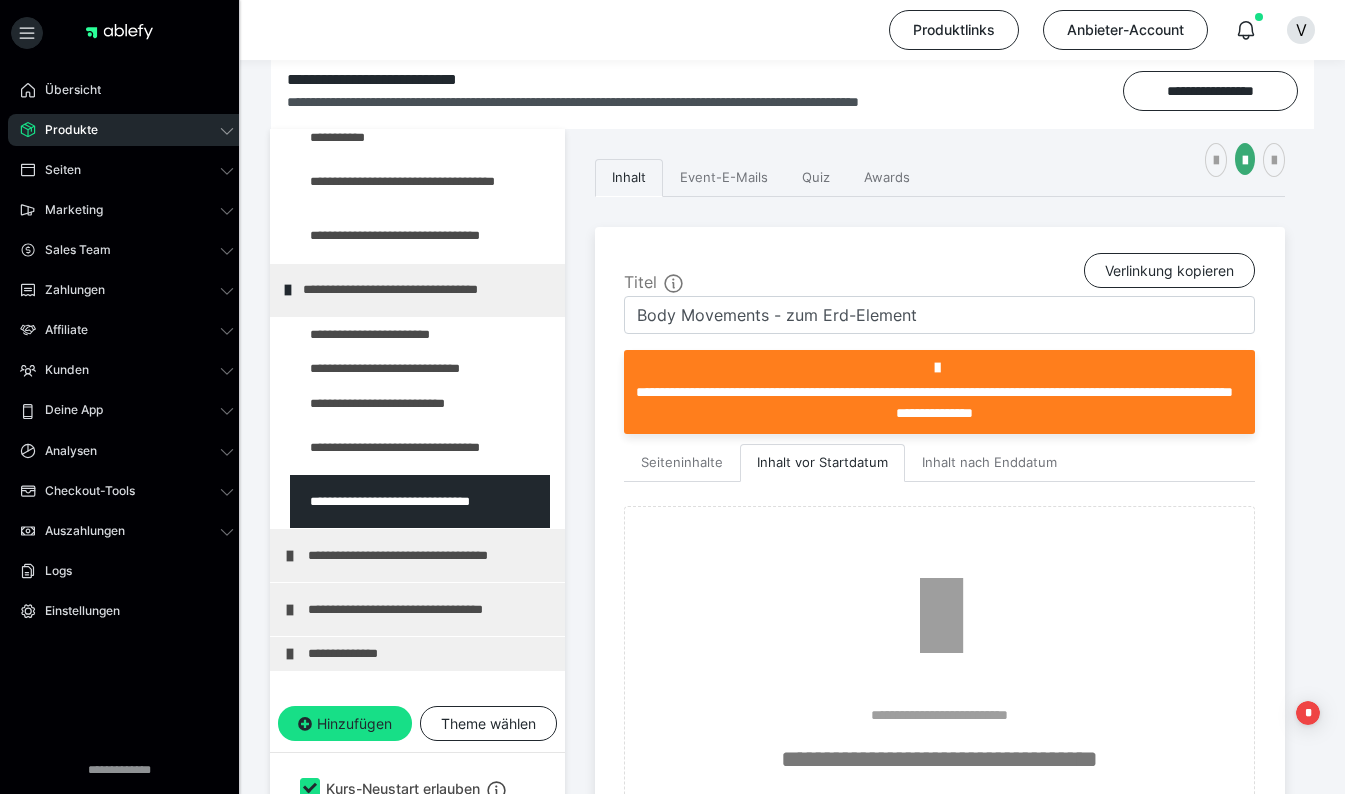 scroll, scrollTop: 639, scrollLeft: 0, axis: vertical 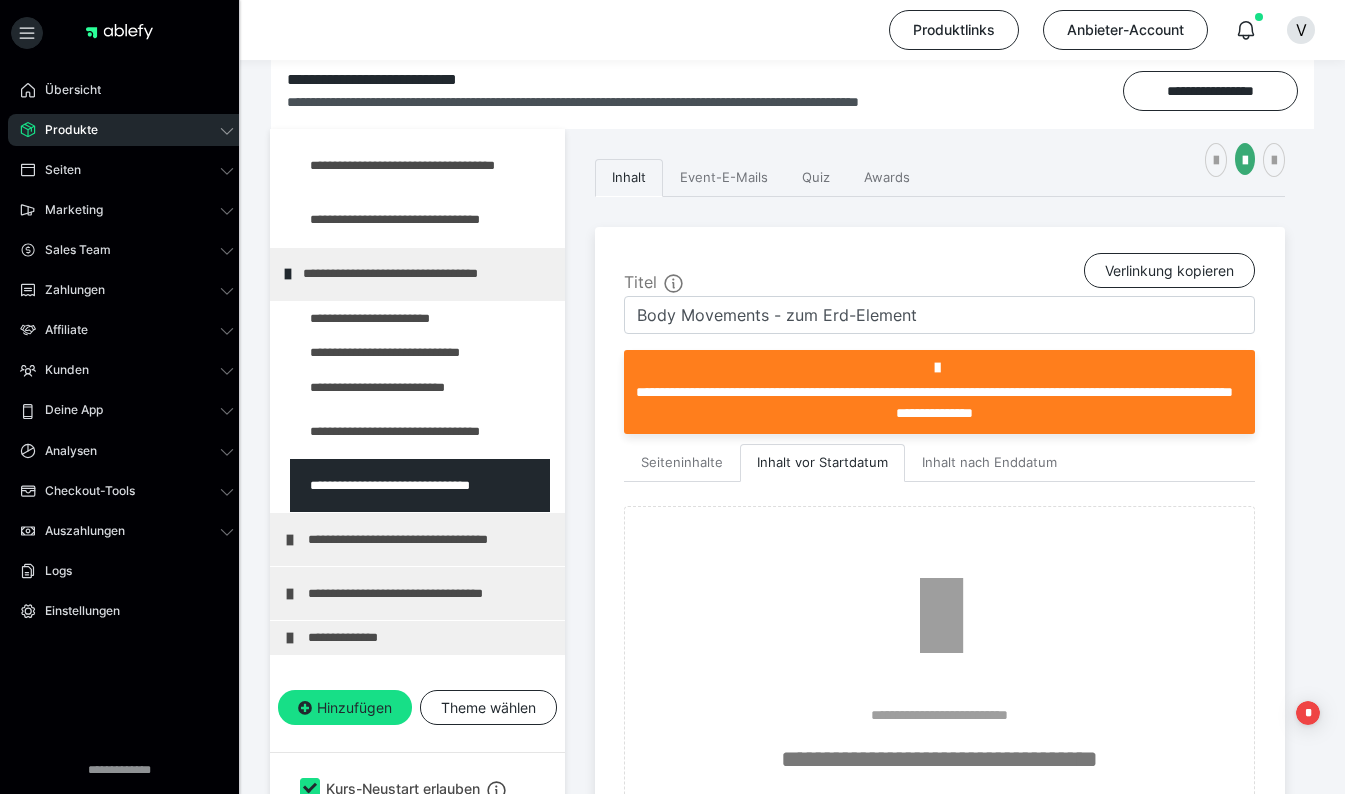 click on "**********" at bounding box center [417, 539] 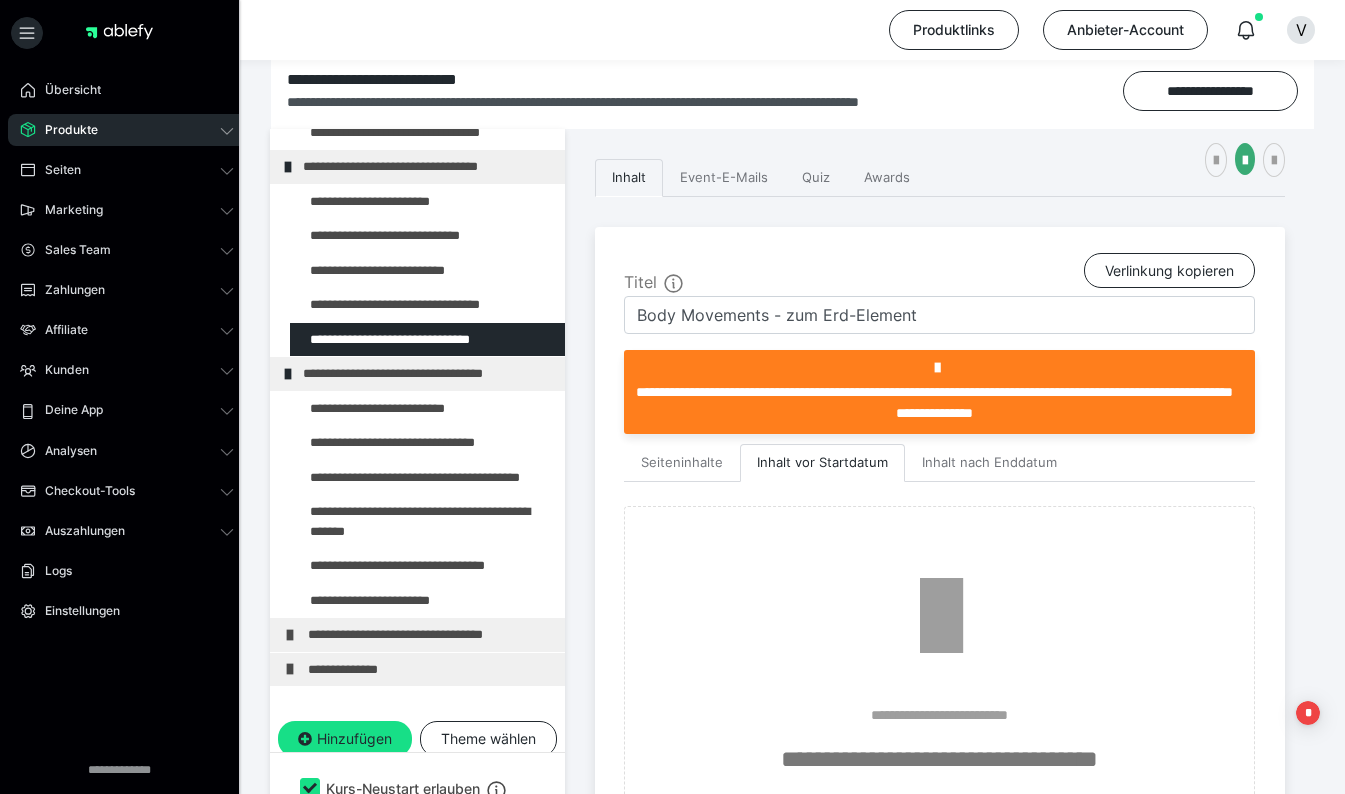 click at bounding box center (375, 409) 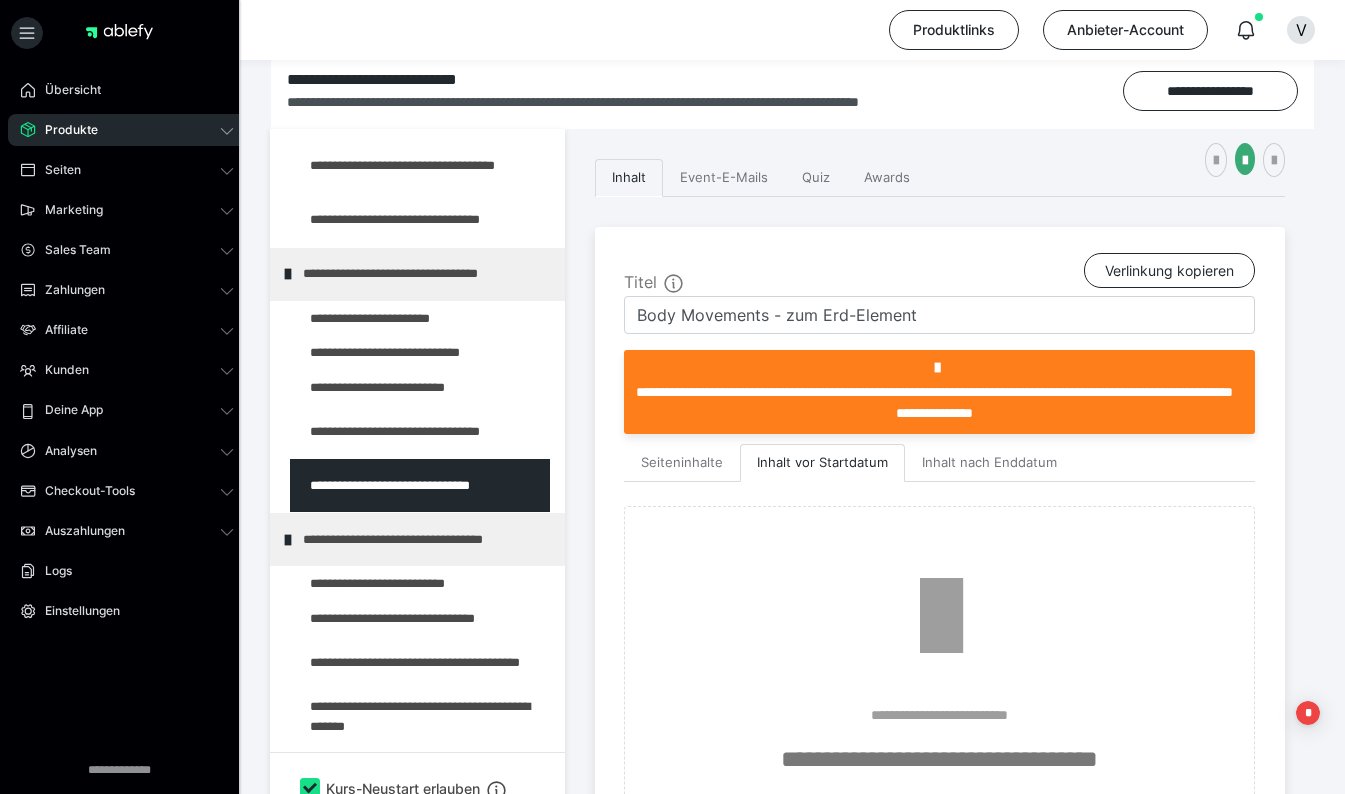 type on "Überblick im Metall-Element" 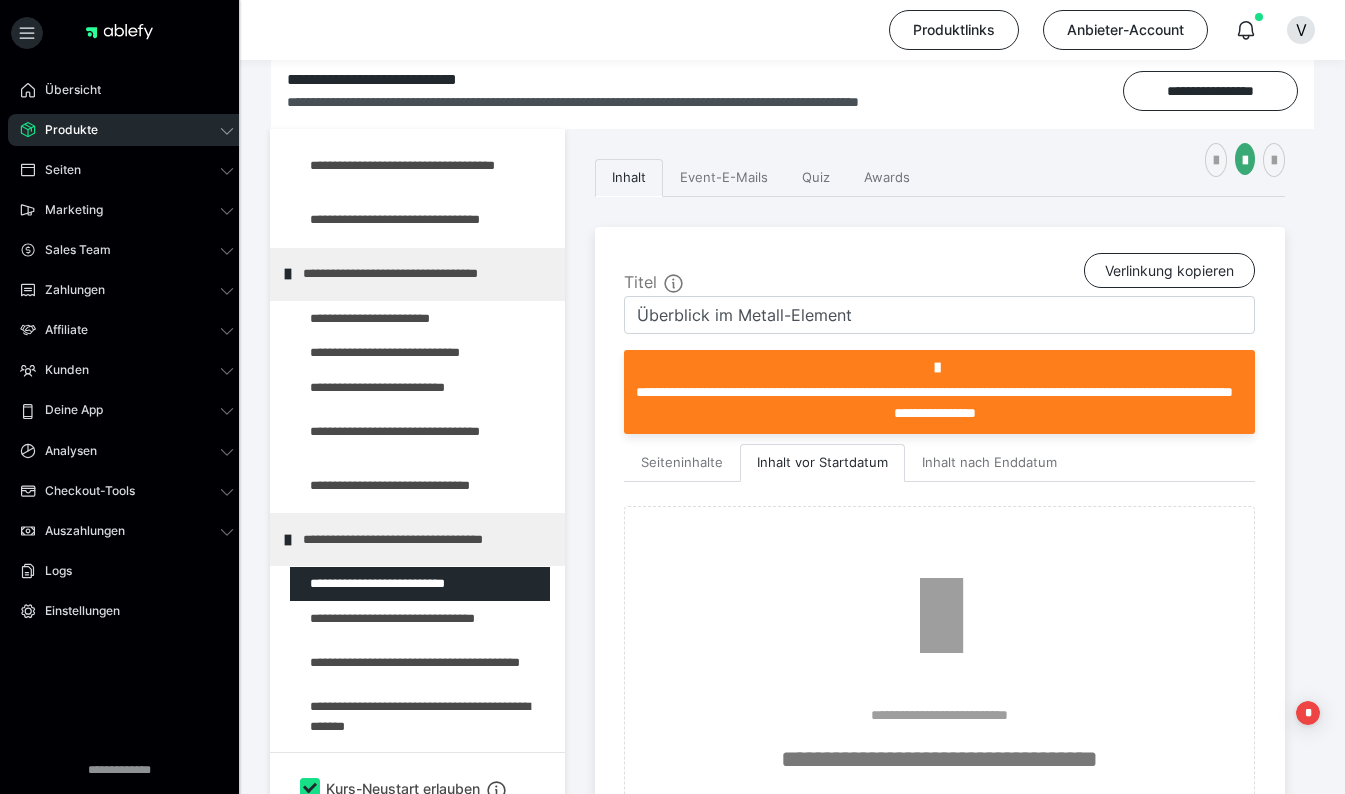 click at bounding box center [1216, 161] 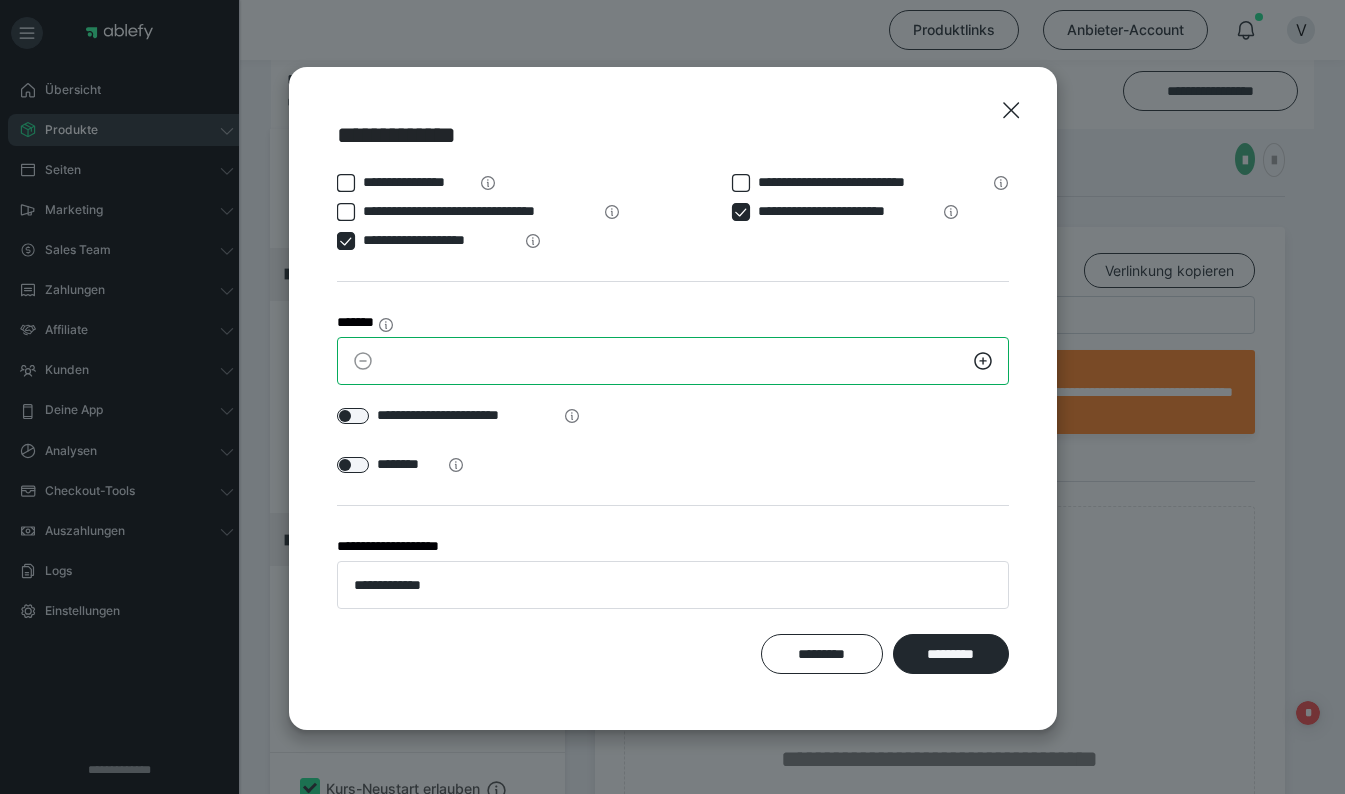 click on "*" at bounding box center [673, 361] 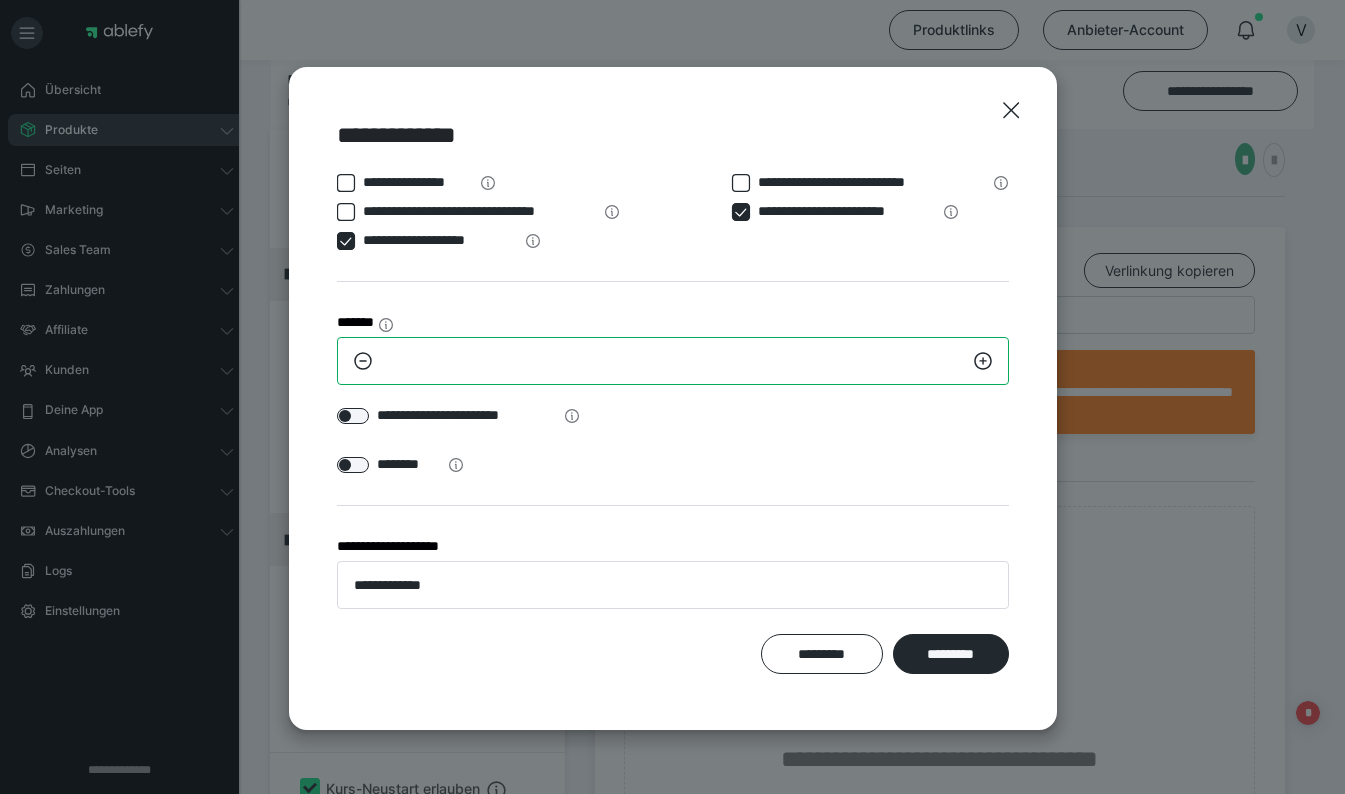 type on "**" 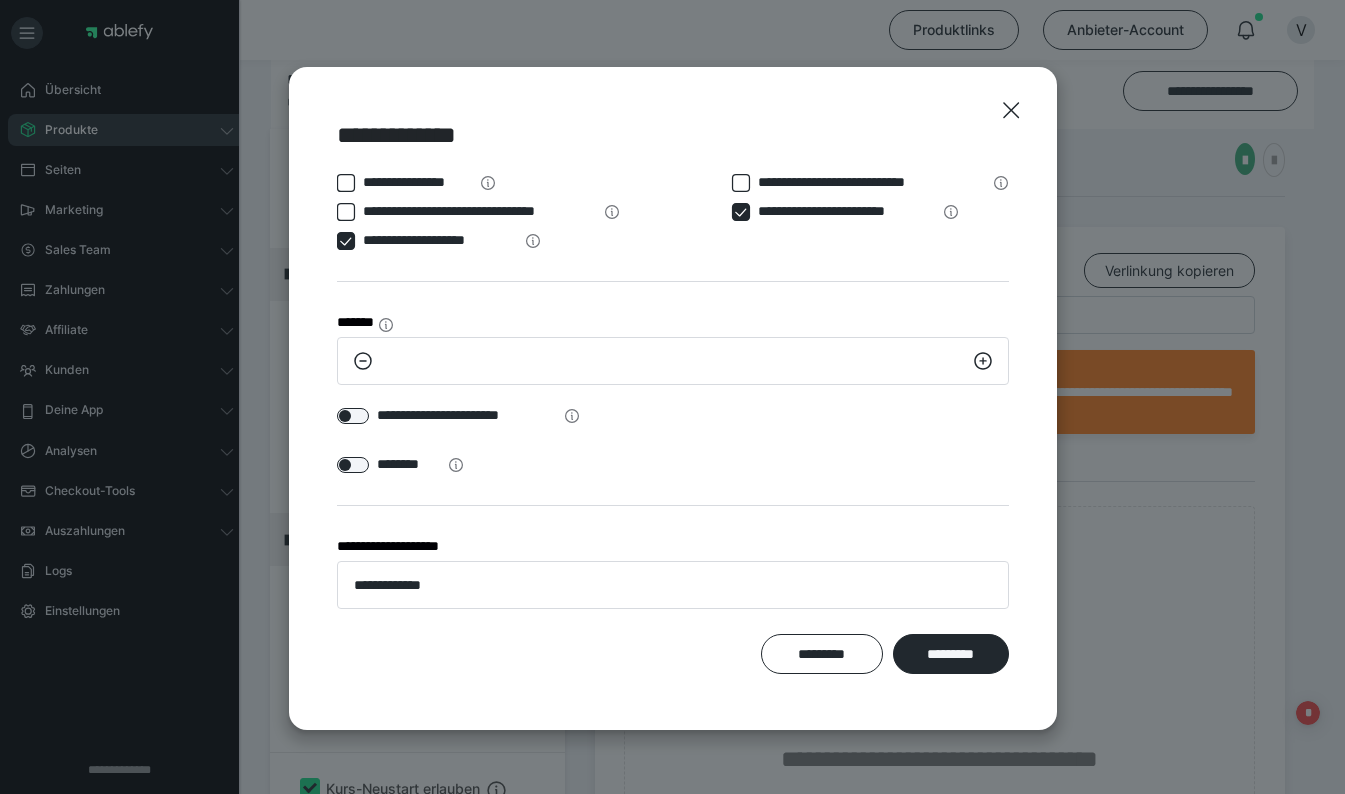 type 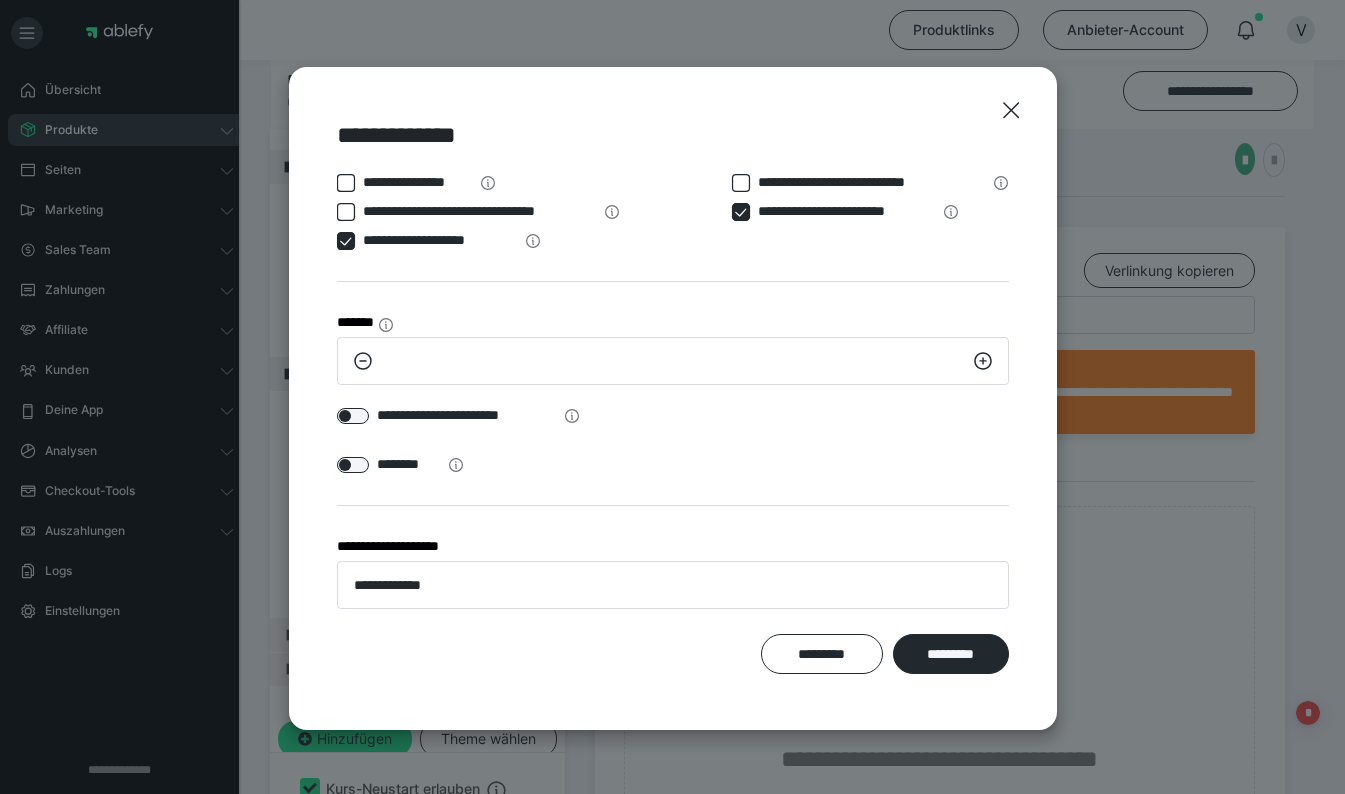 click at bounding box center (353, 416) 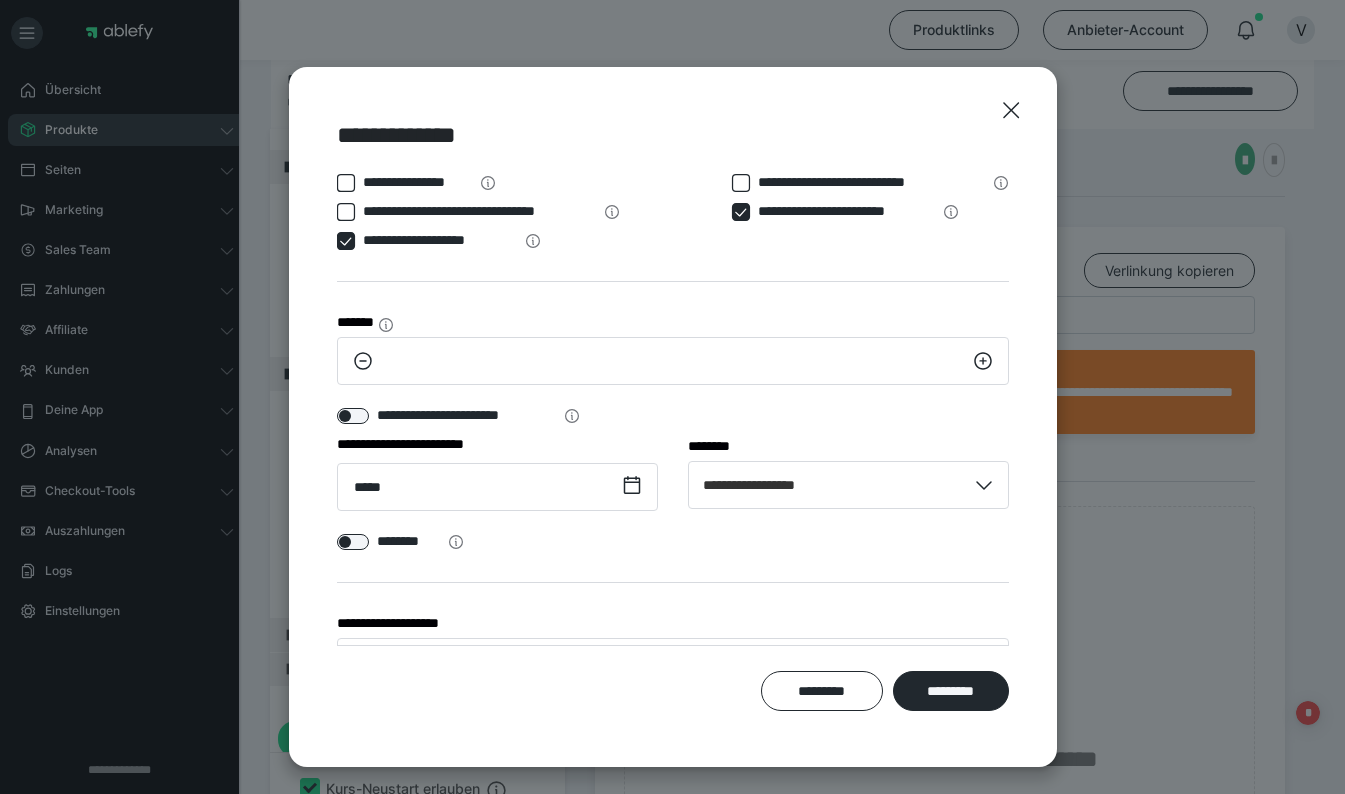 click on "*********" at bounding box center (951, 691) 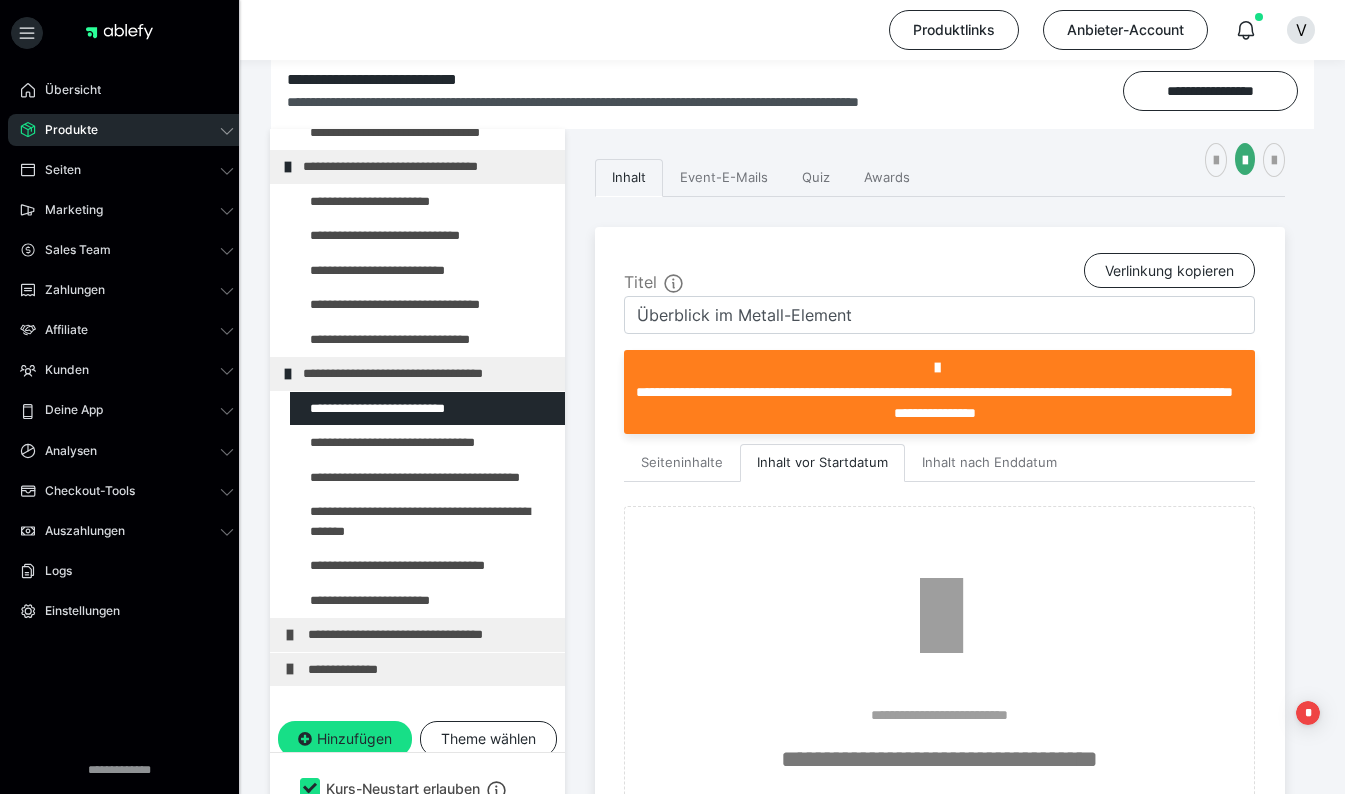 click at bounding box center [375, 443] 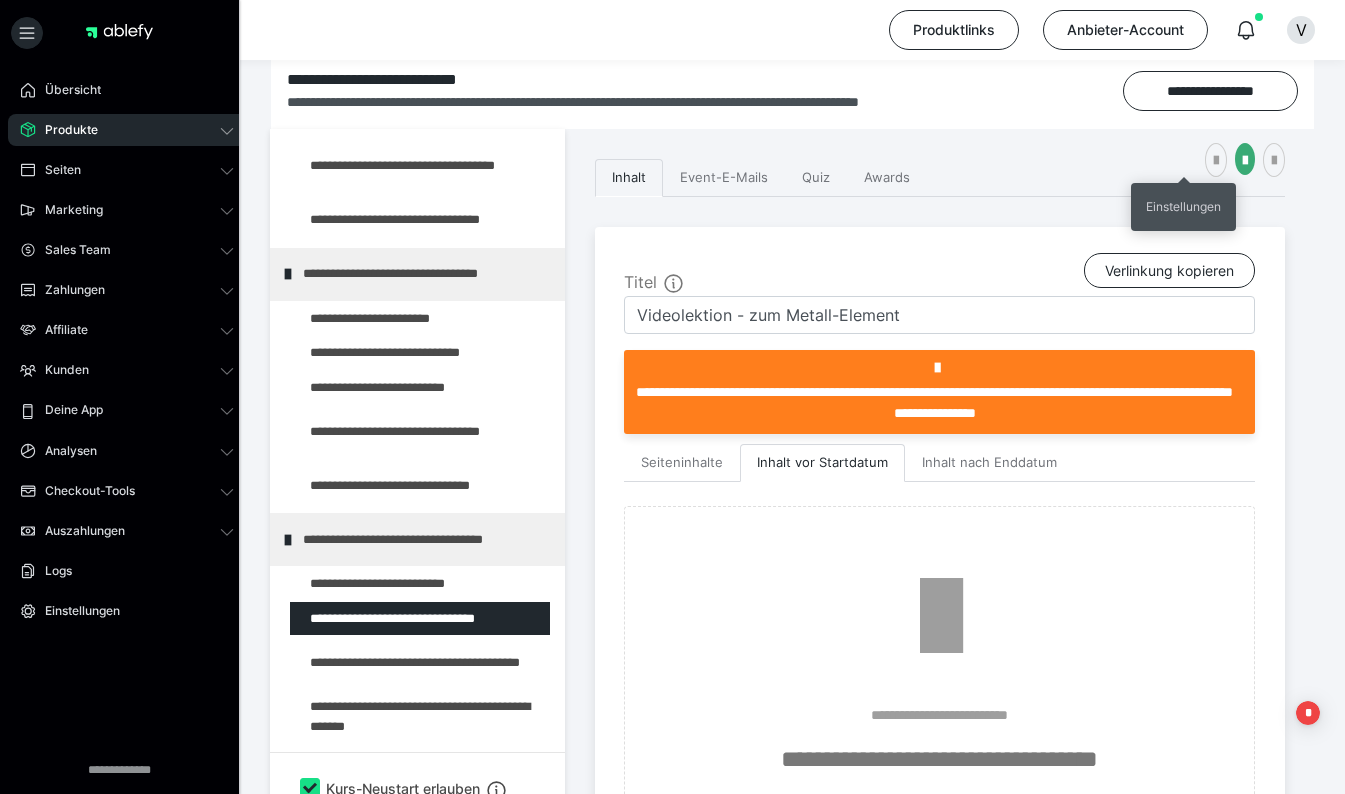 click at bounding box center [1216, 161] 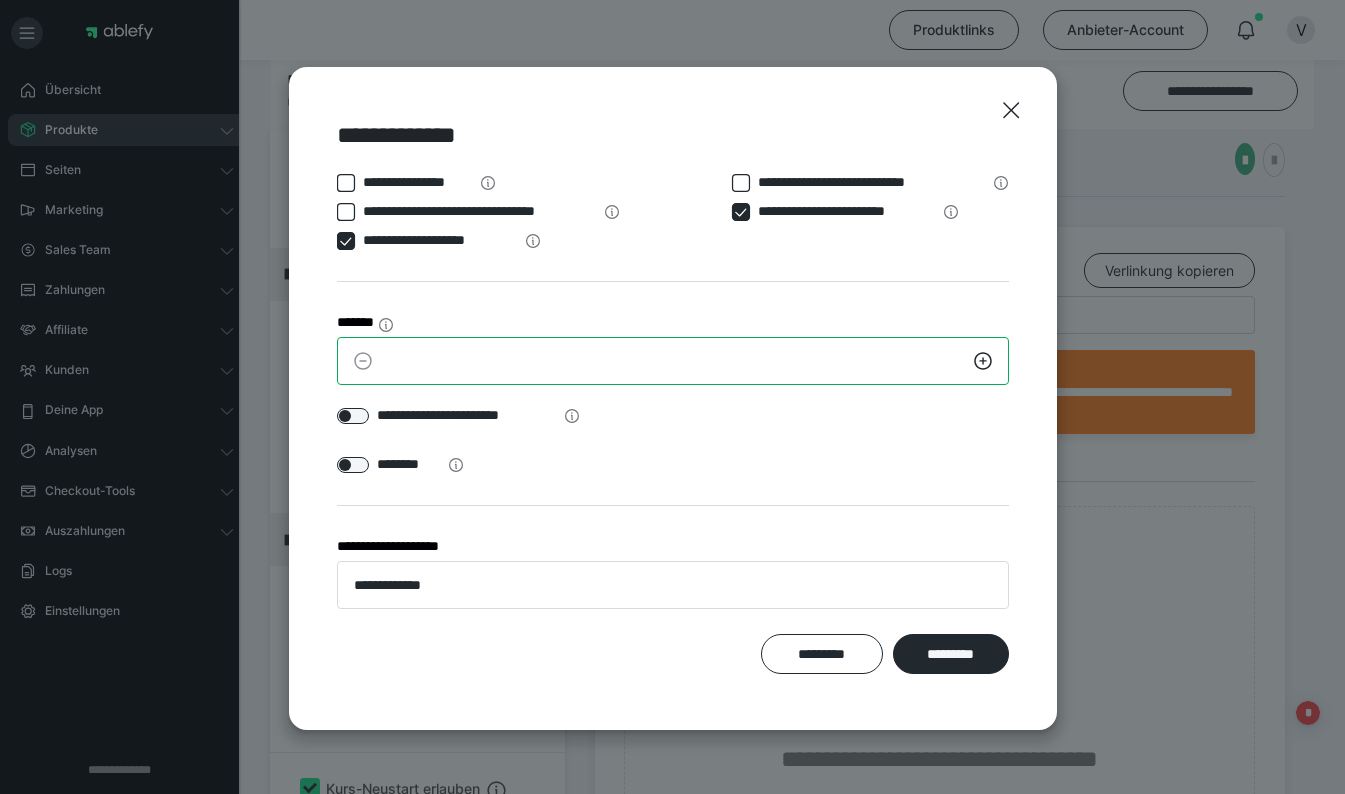 click on "*" at bounding box center [673, 361] 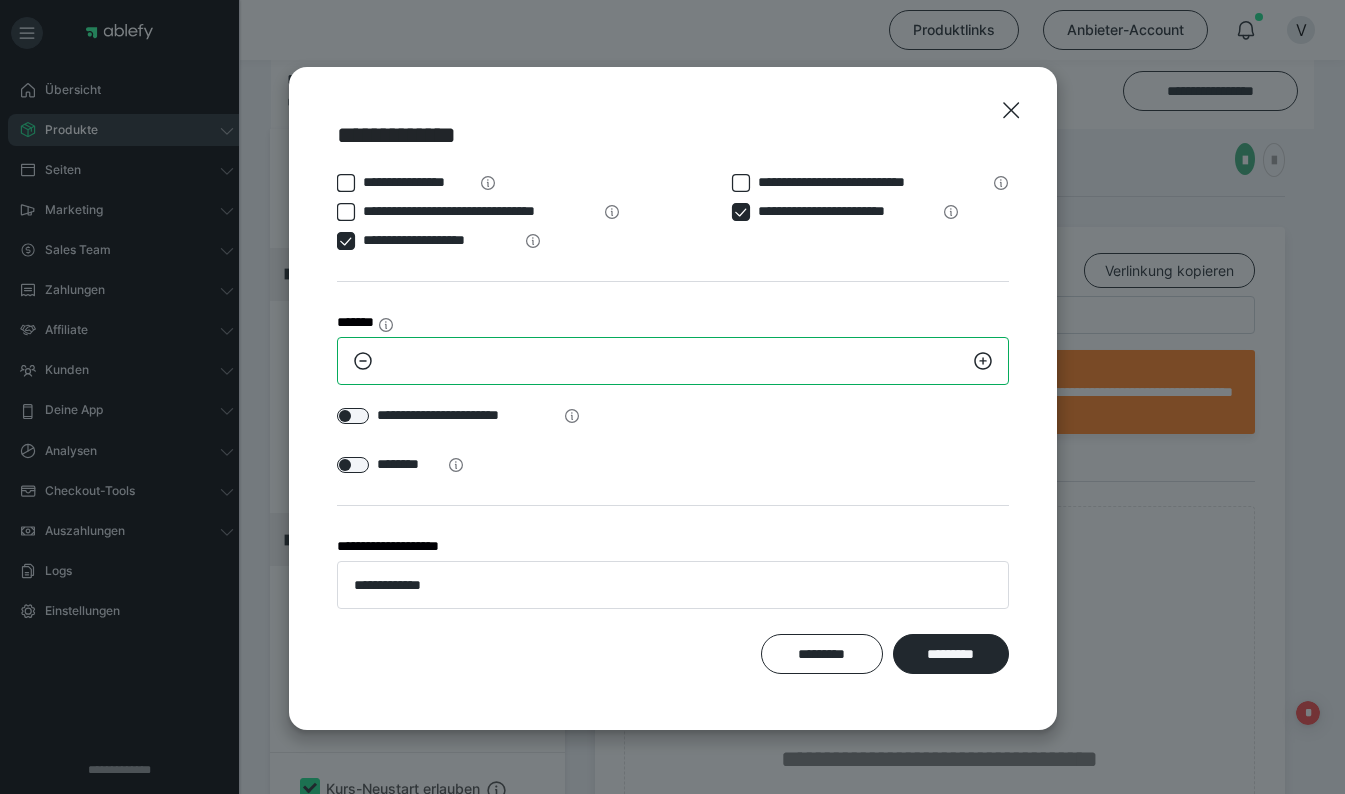 type on "**" 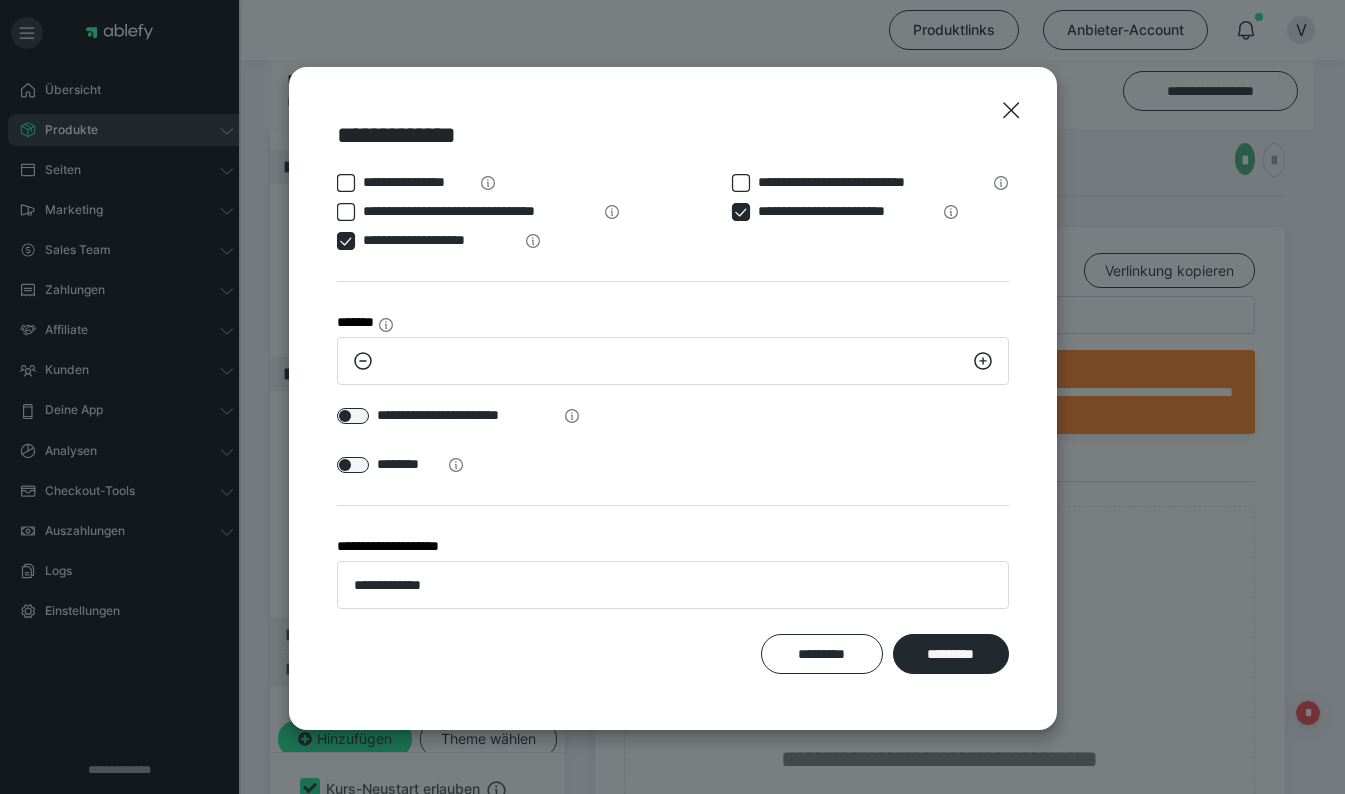 click at bounding box center (353, 416) 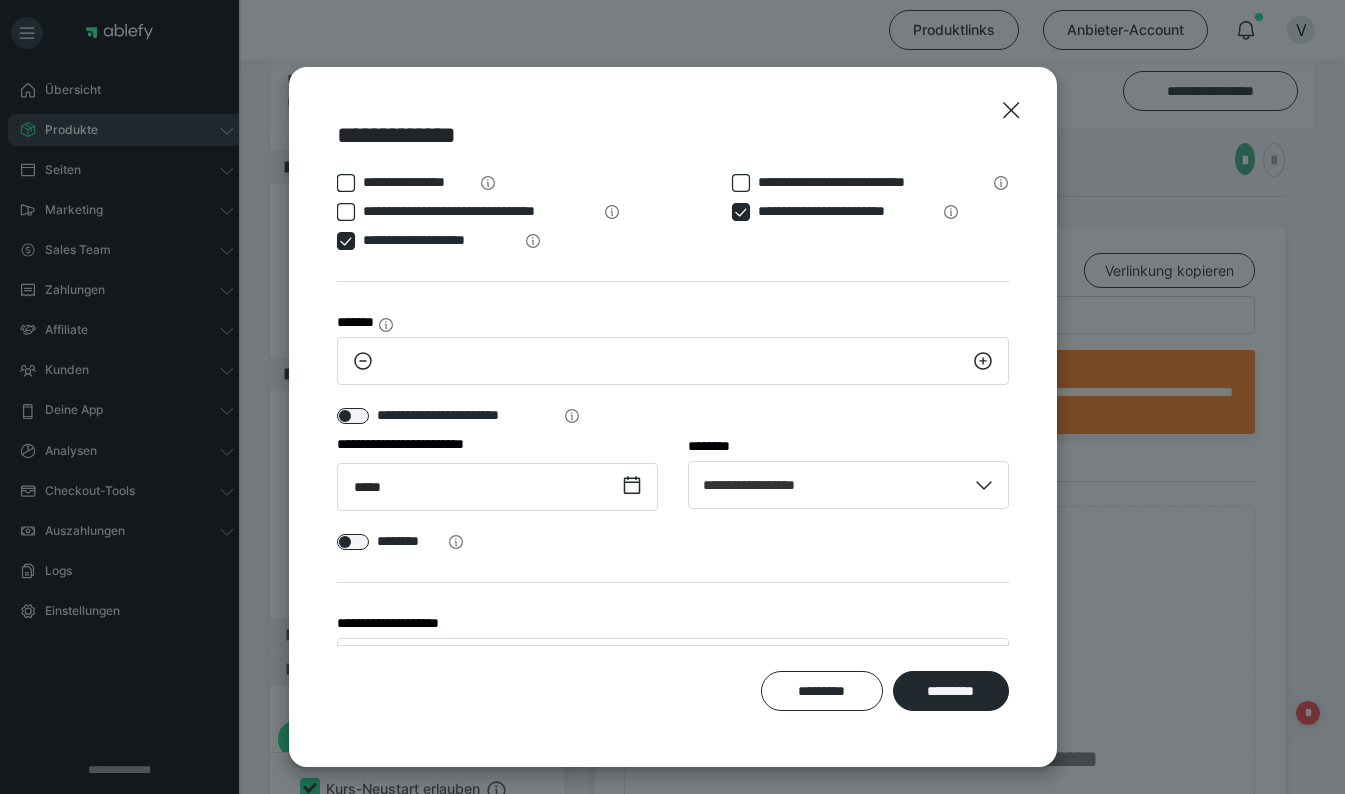click on "*********" at bounding box center [951, 691] 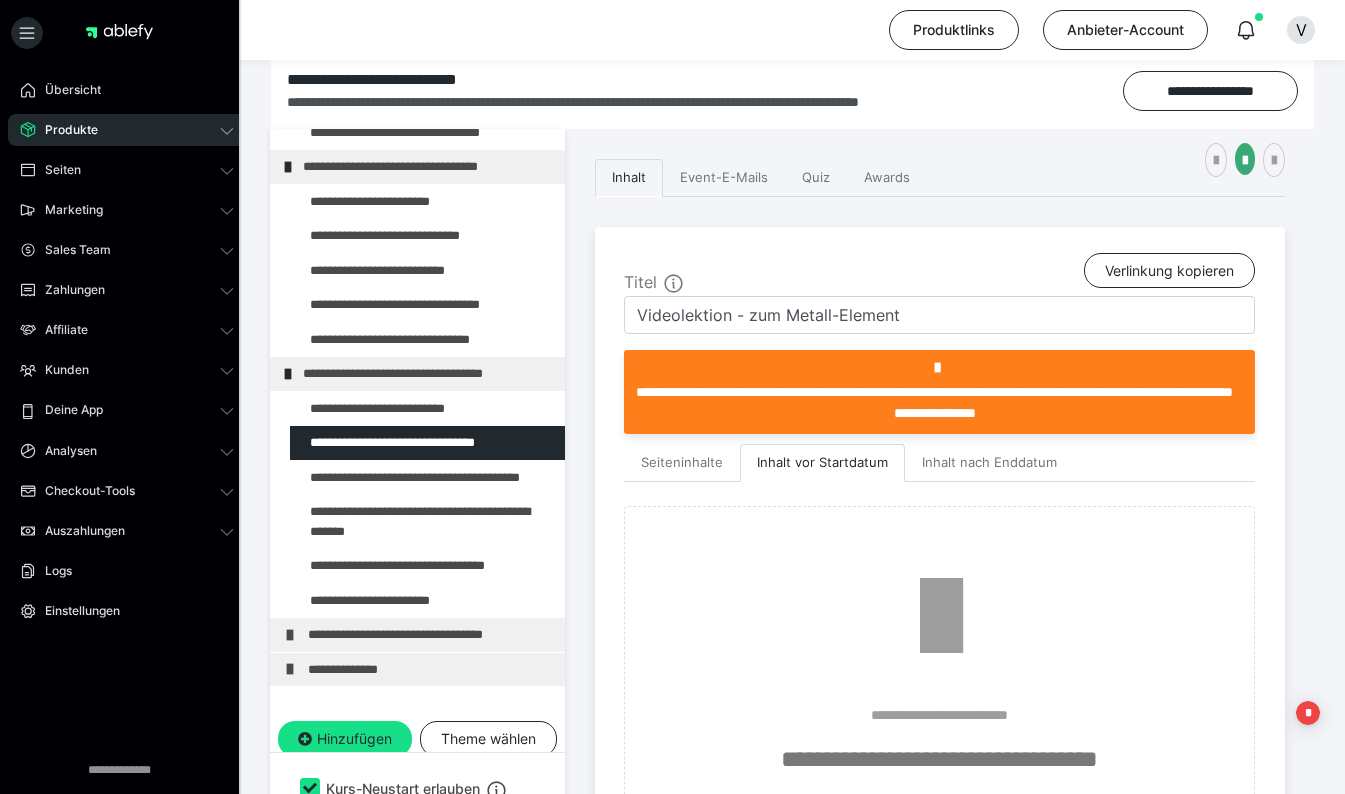 click at bounding box center (375, 478) 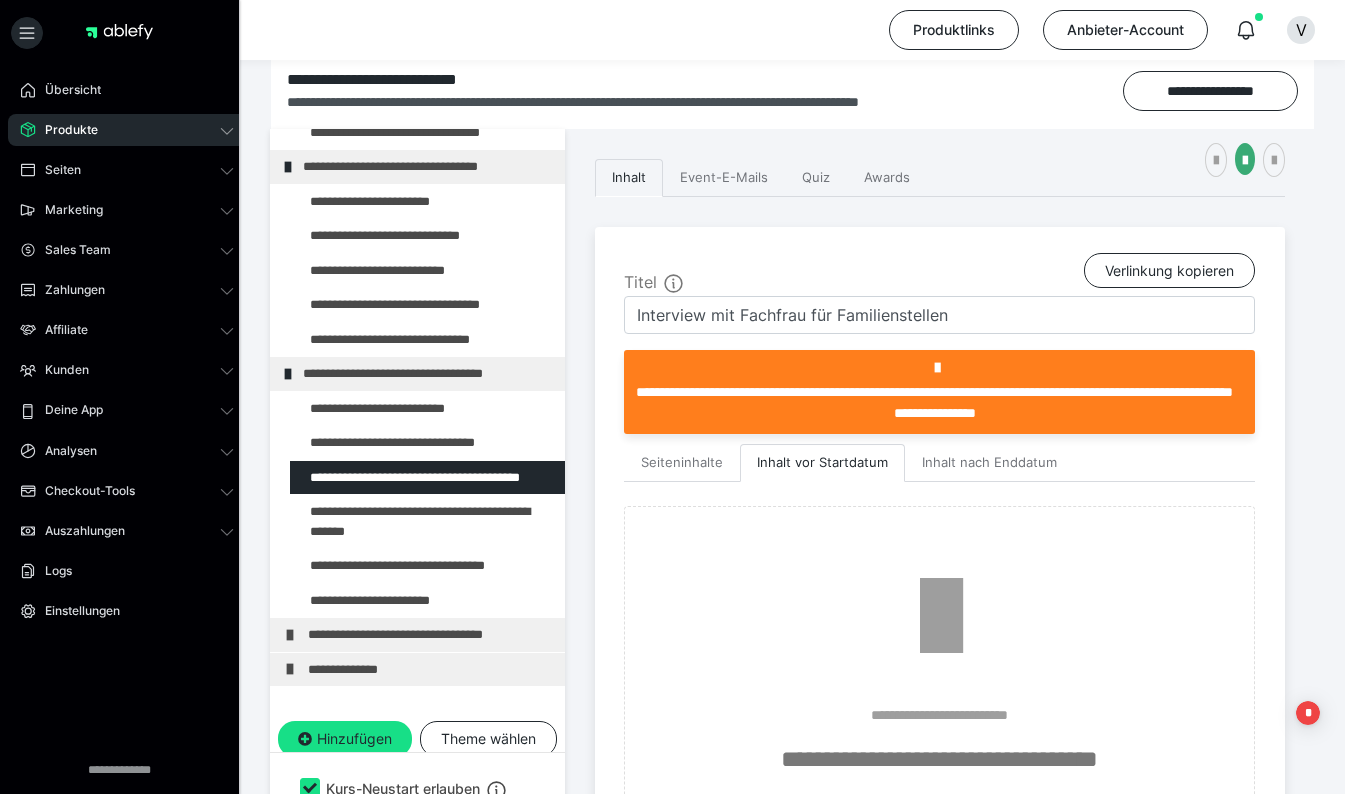 click at bounding box center [1216, 161] 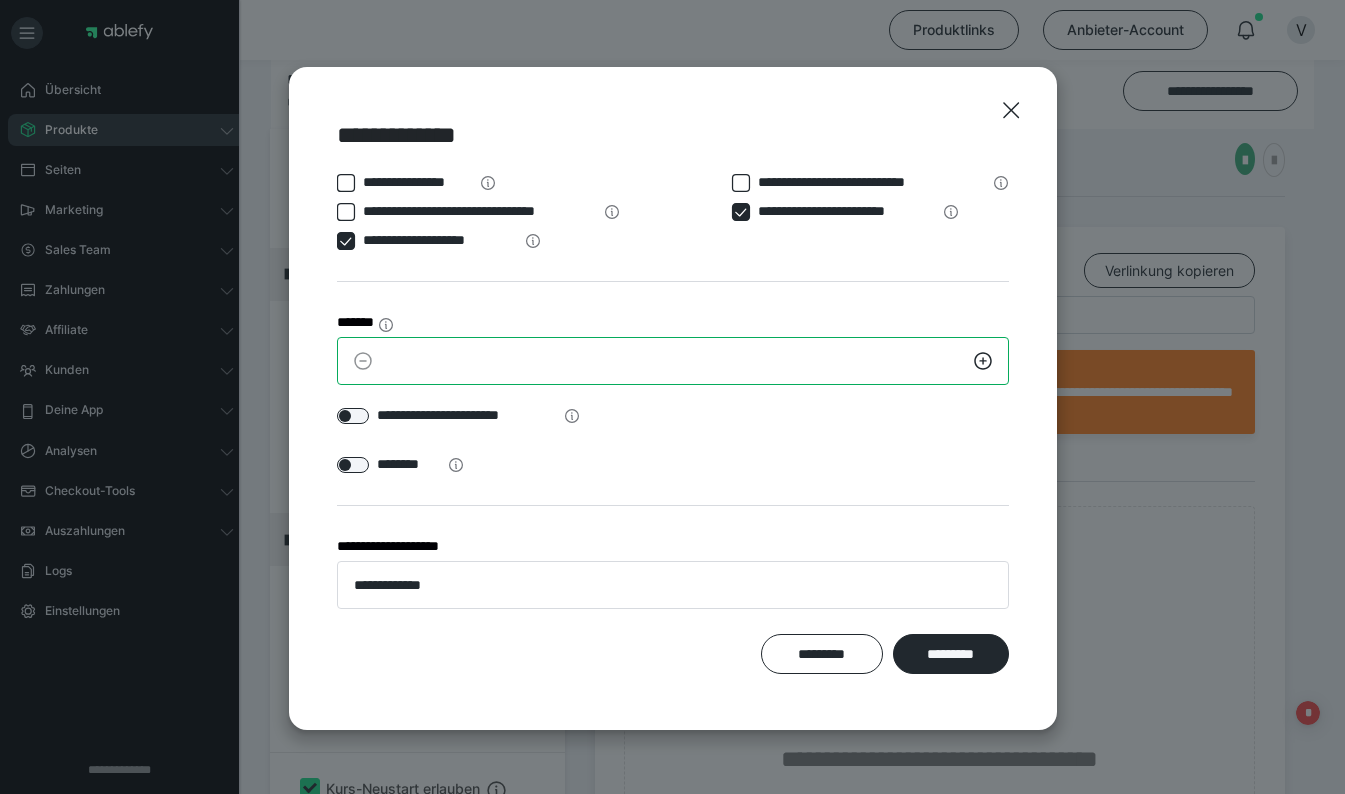 click on "*" at bounding box center [673, 361] 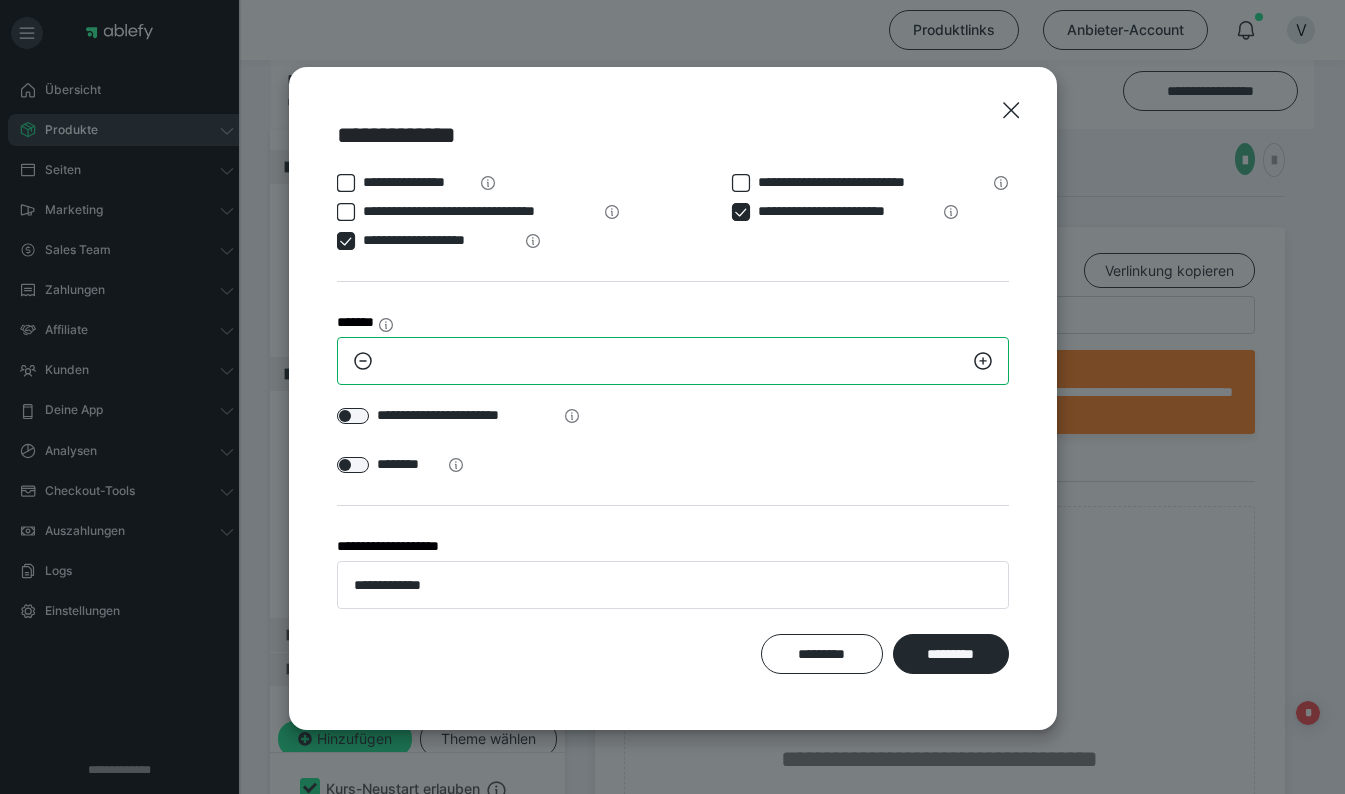 type on "**" 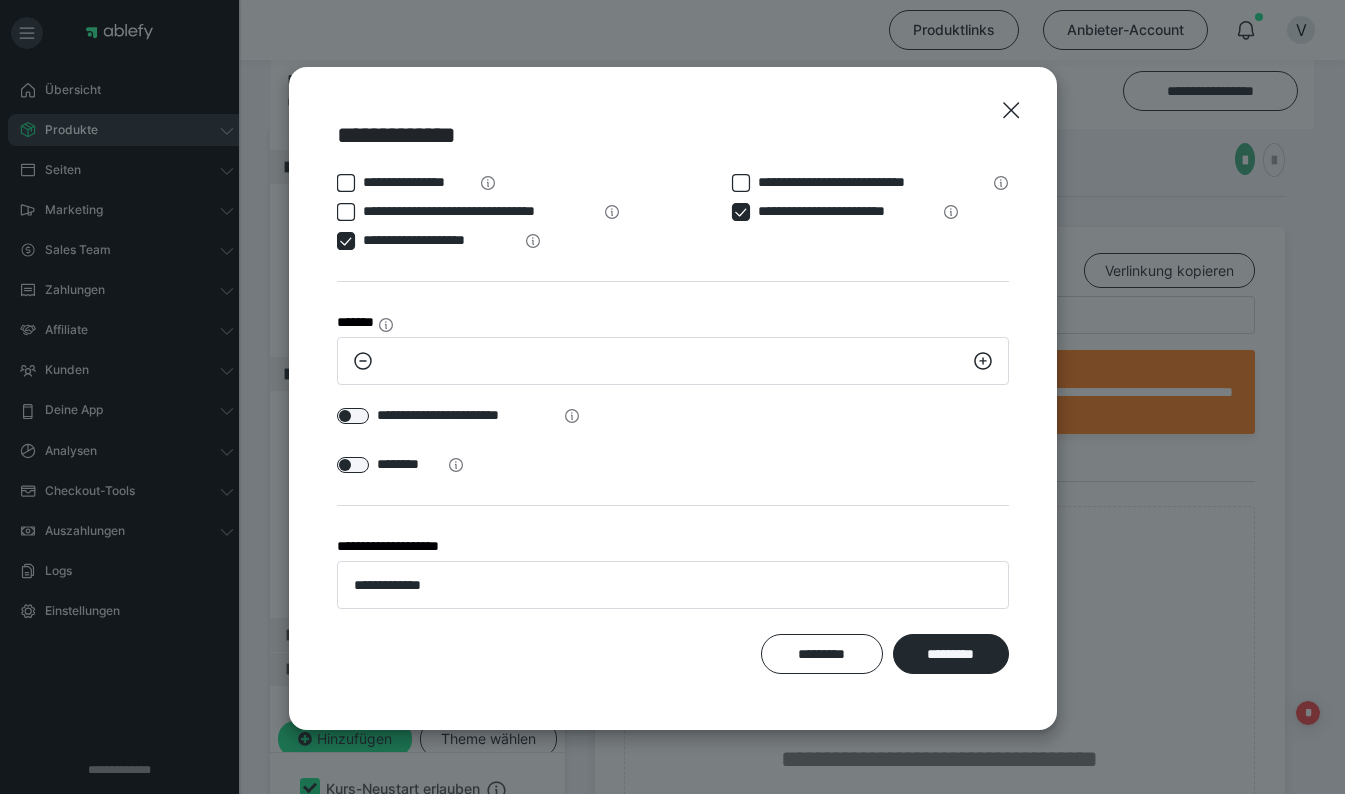 click at bounding box center [353, 416] 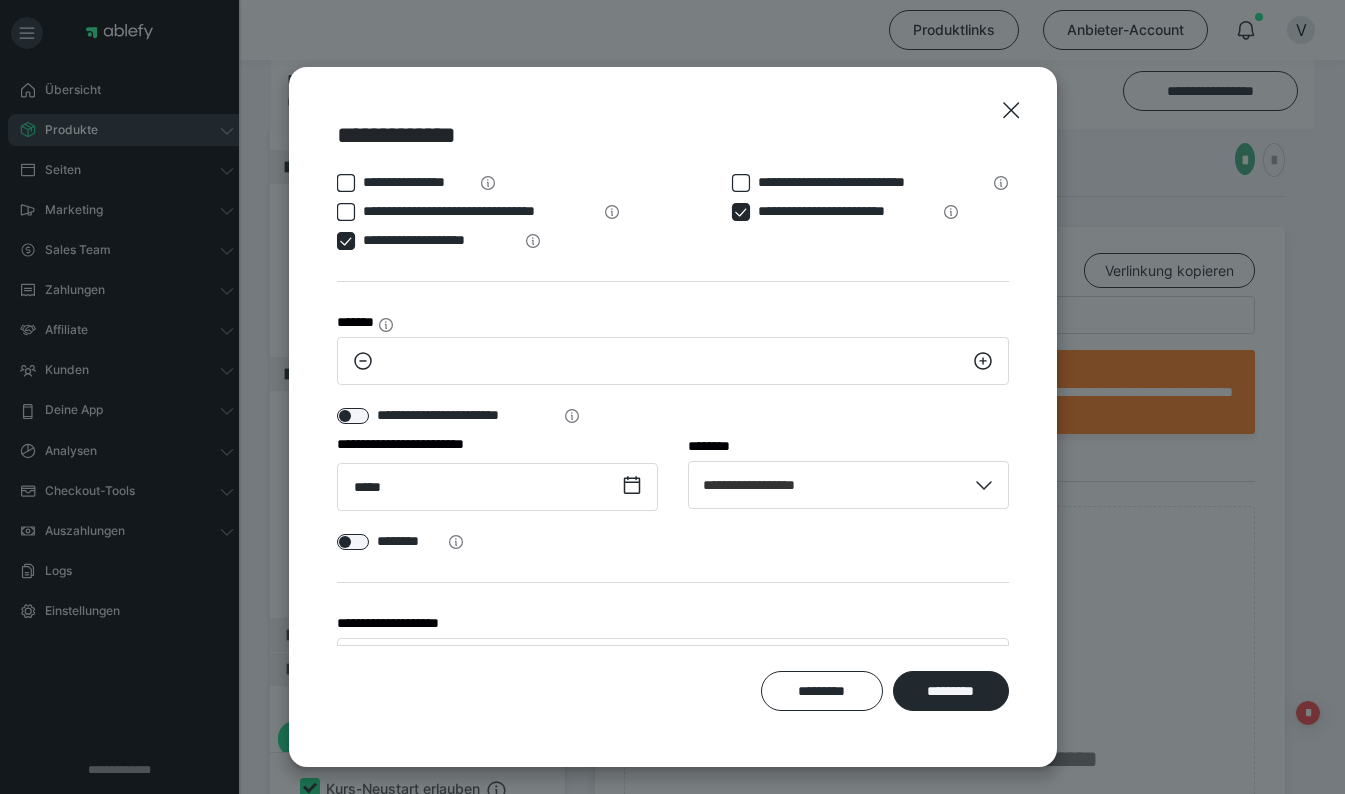 click on "*********" at bounding box center (951, 691) 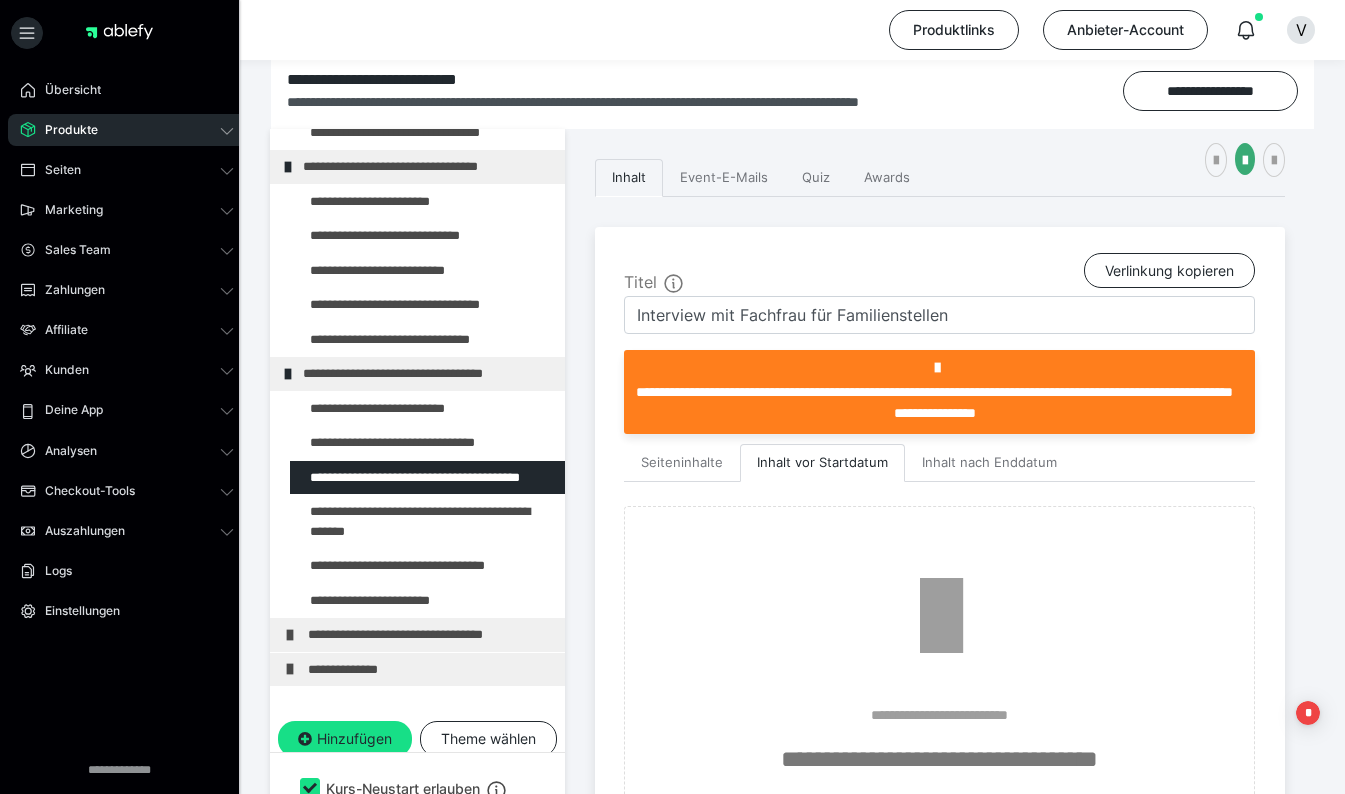click on "**********" at bounding box center (429, 374) 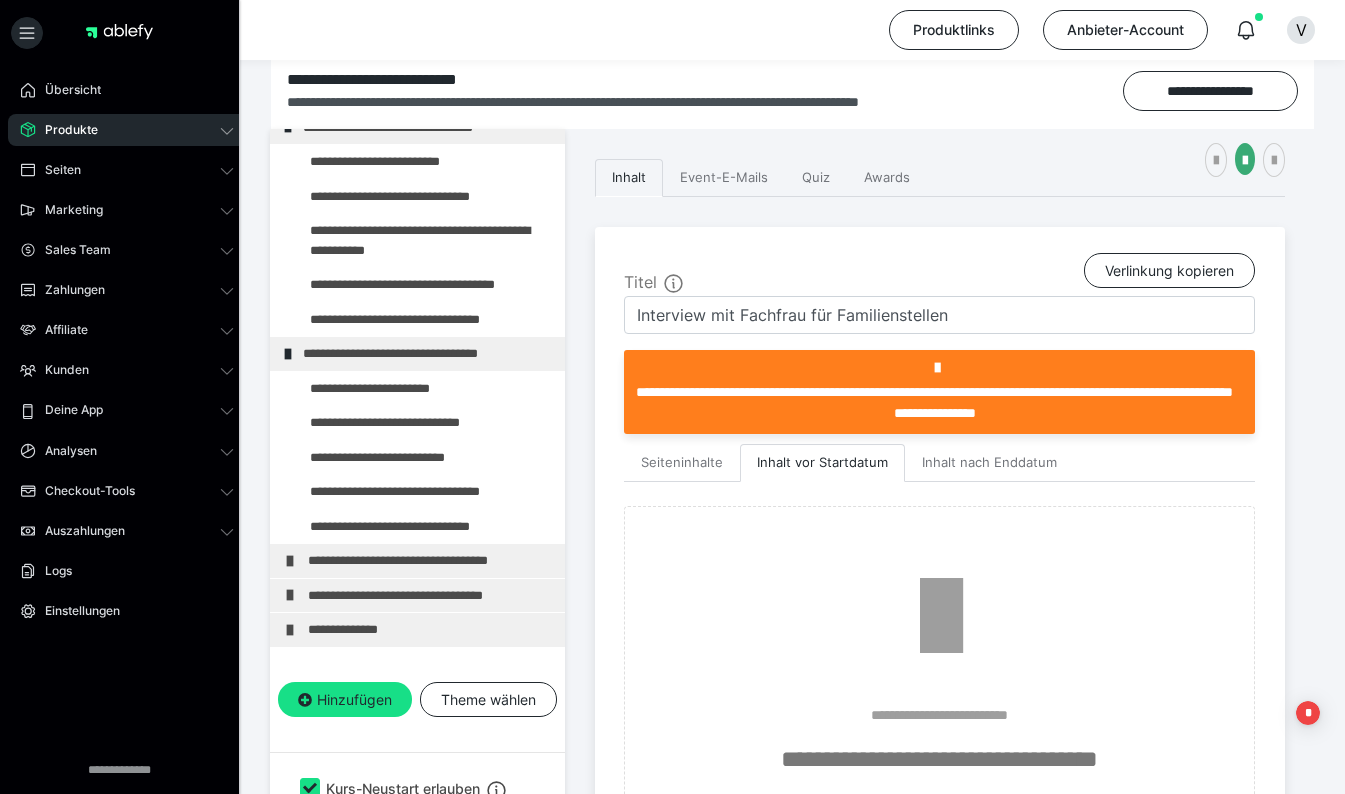 scroll, scrollTop: 682, scrollLeft: 0, axis: vertical 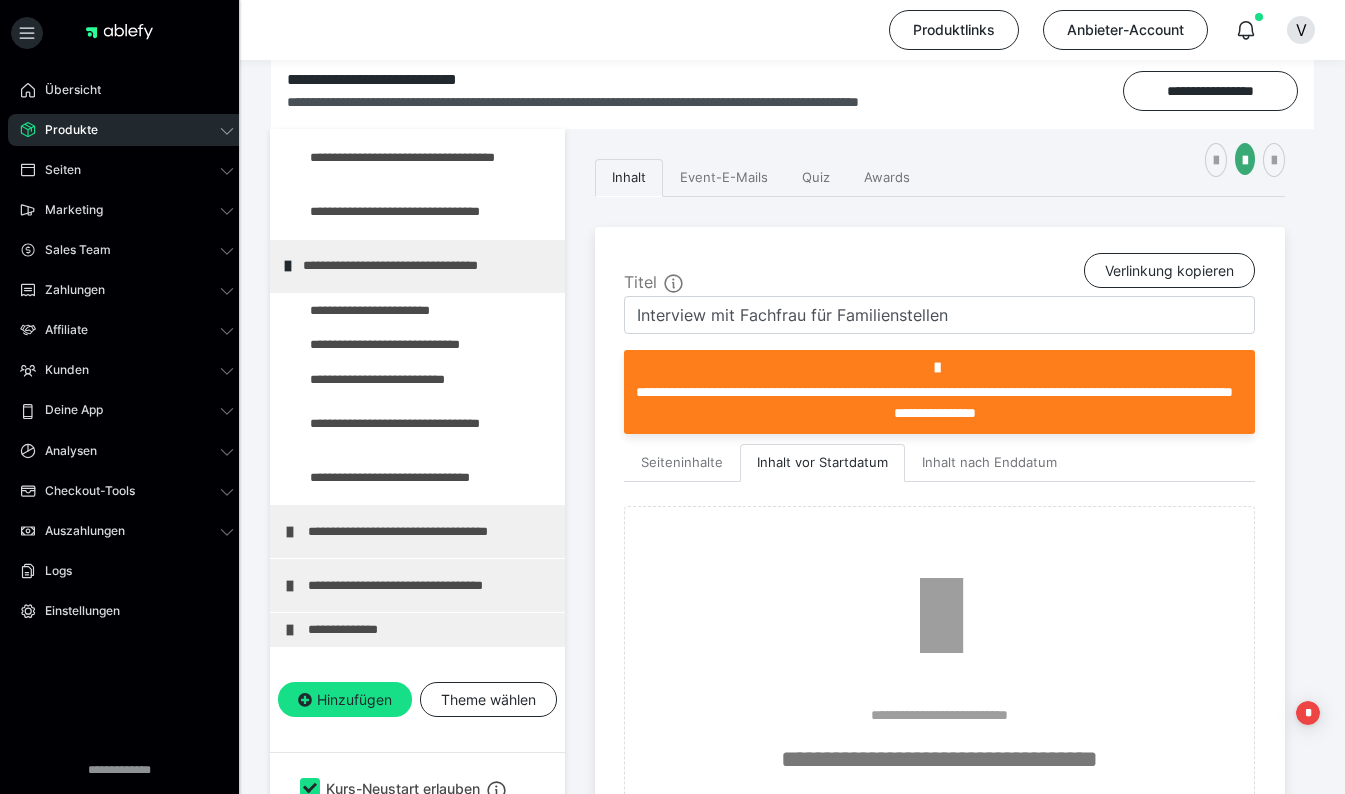 click at bounding box center [290, 532] 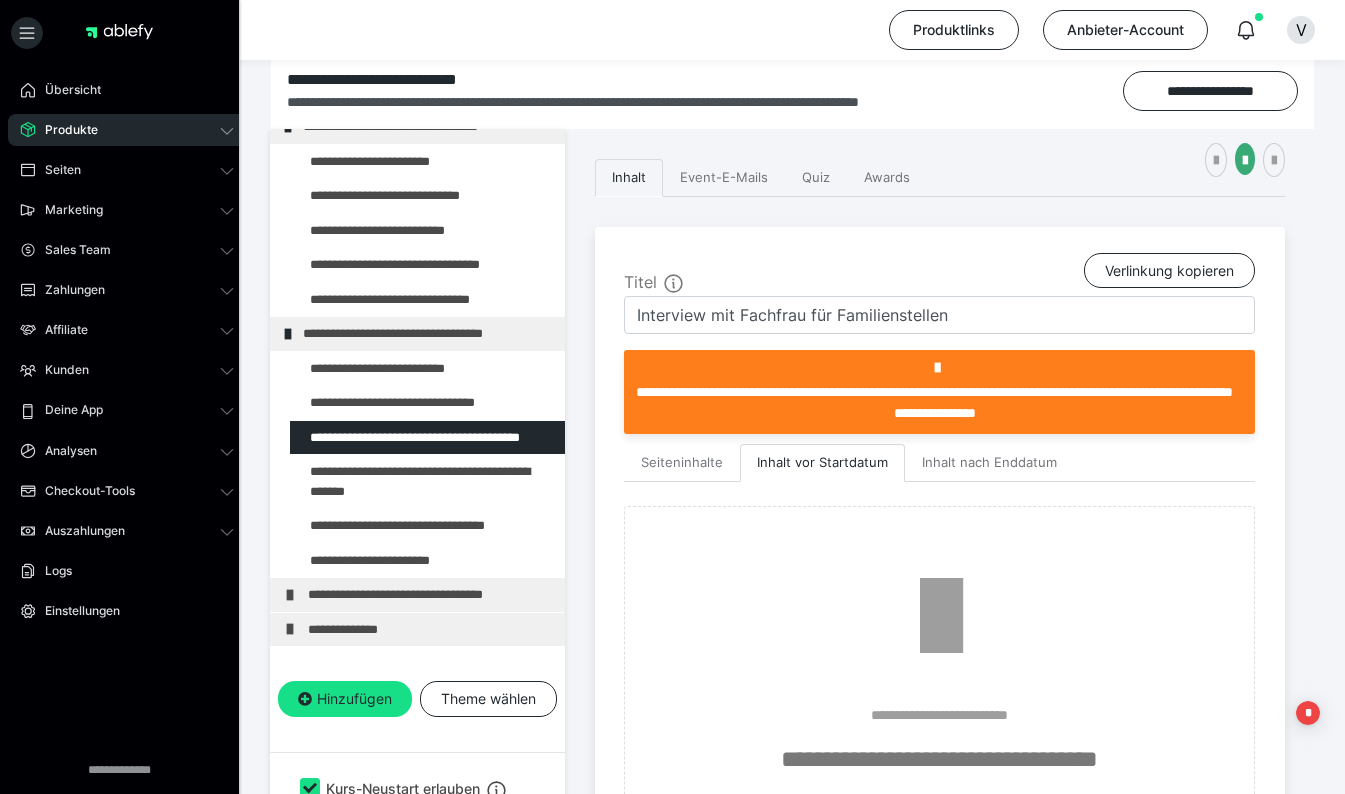 click at bounding box center [375, 300] 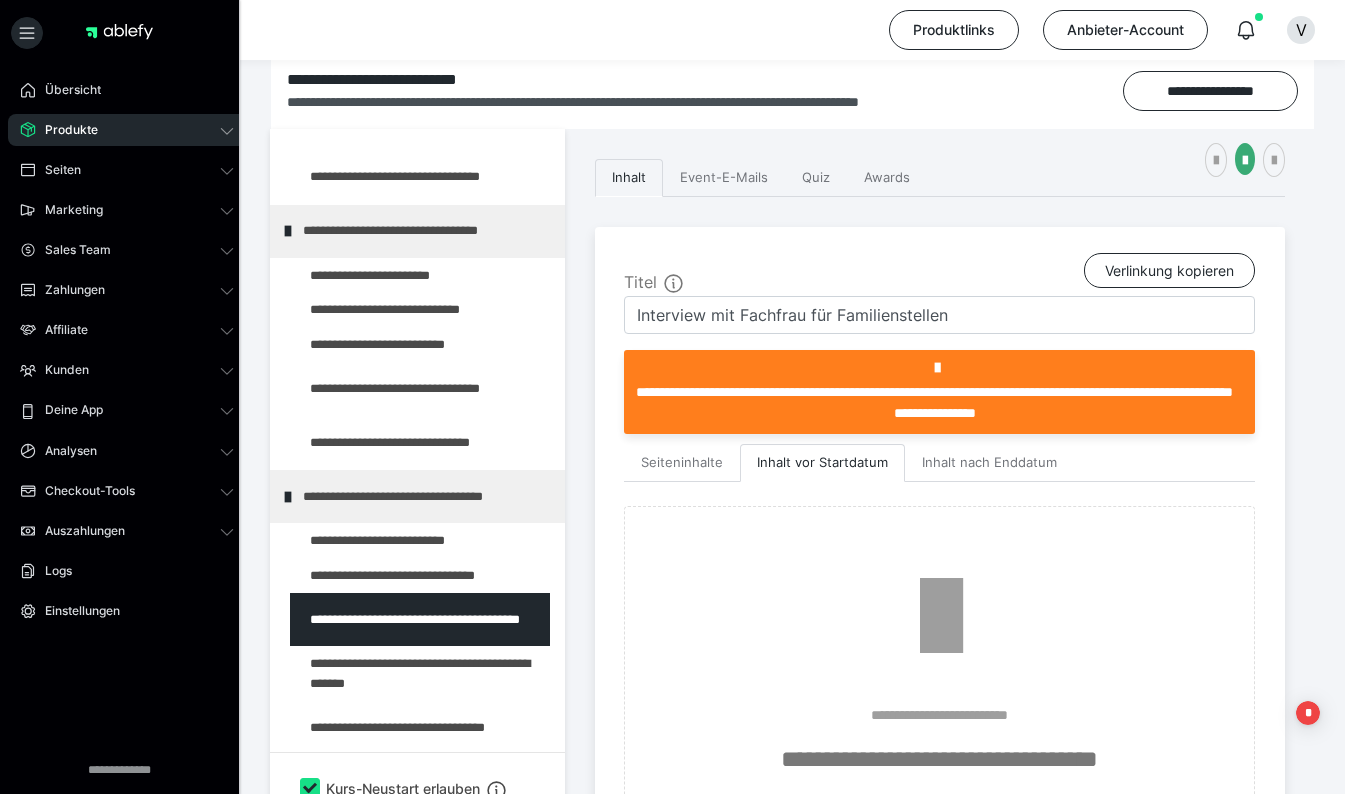 scroll, scrollTop: 890, scrollLeft: 0, axis: vertical 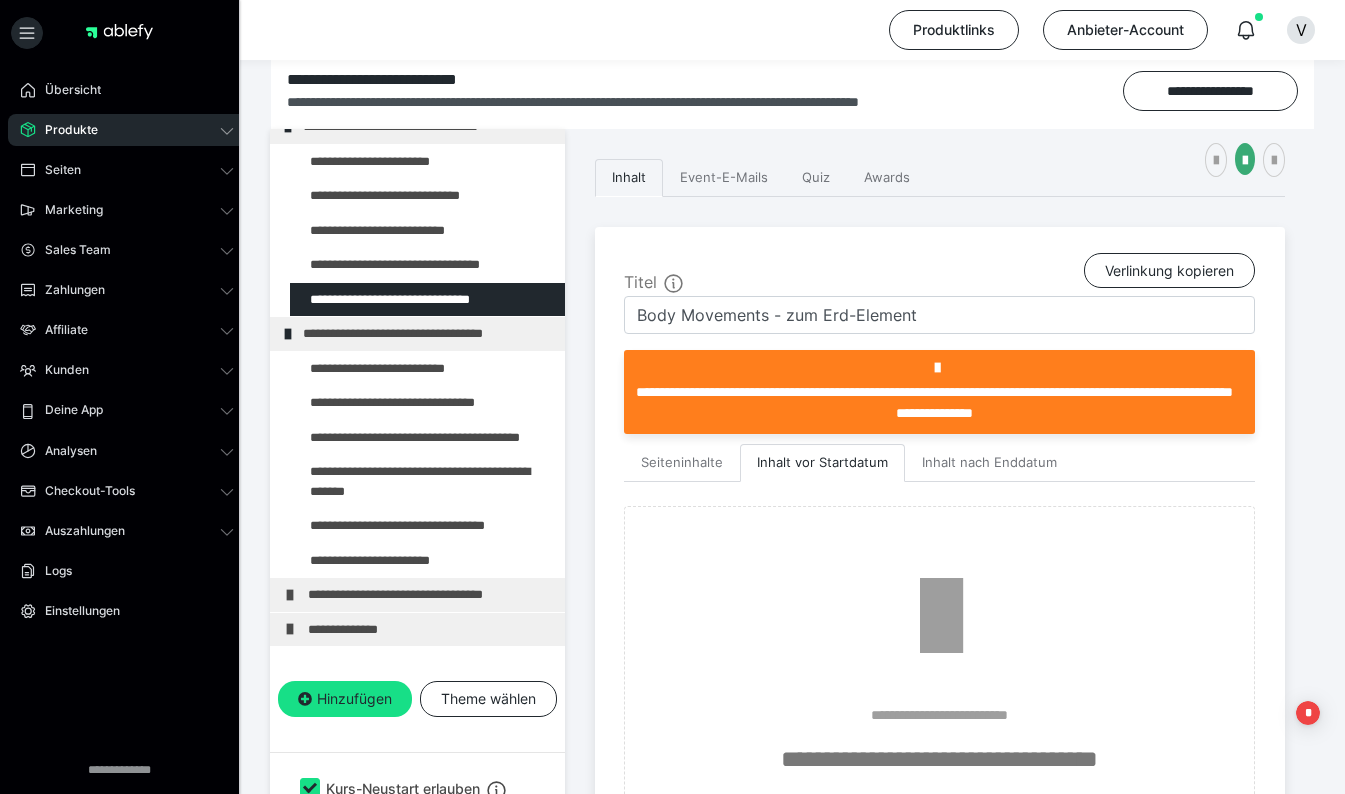 click at bounding box center (375, 481) 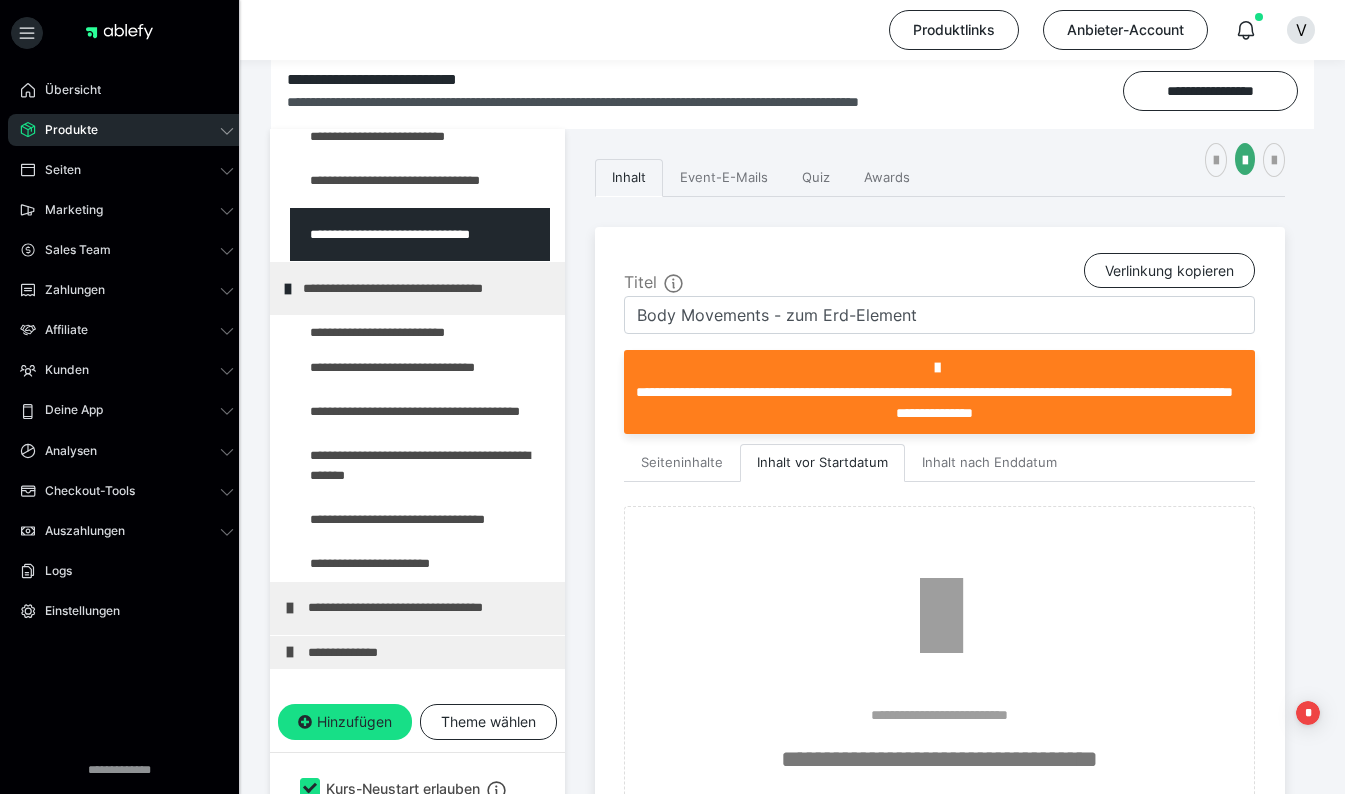 type on "Selbsthypnose - Ich lasse los, was ich nicht brauche" 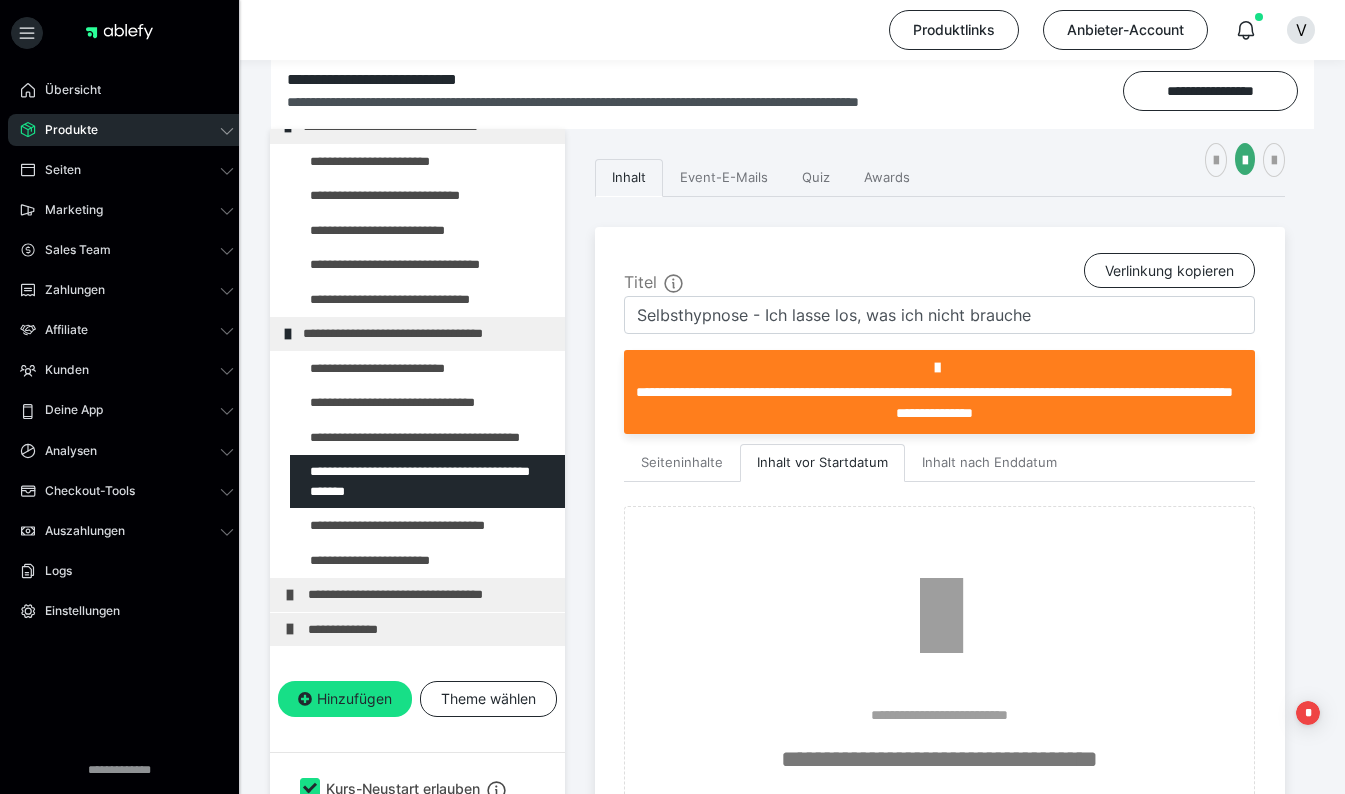 click at bounding box center (1216, 161) 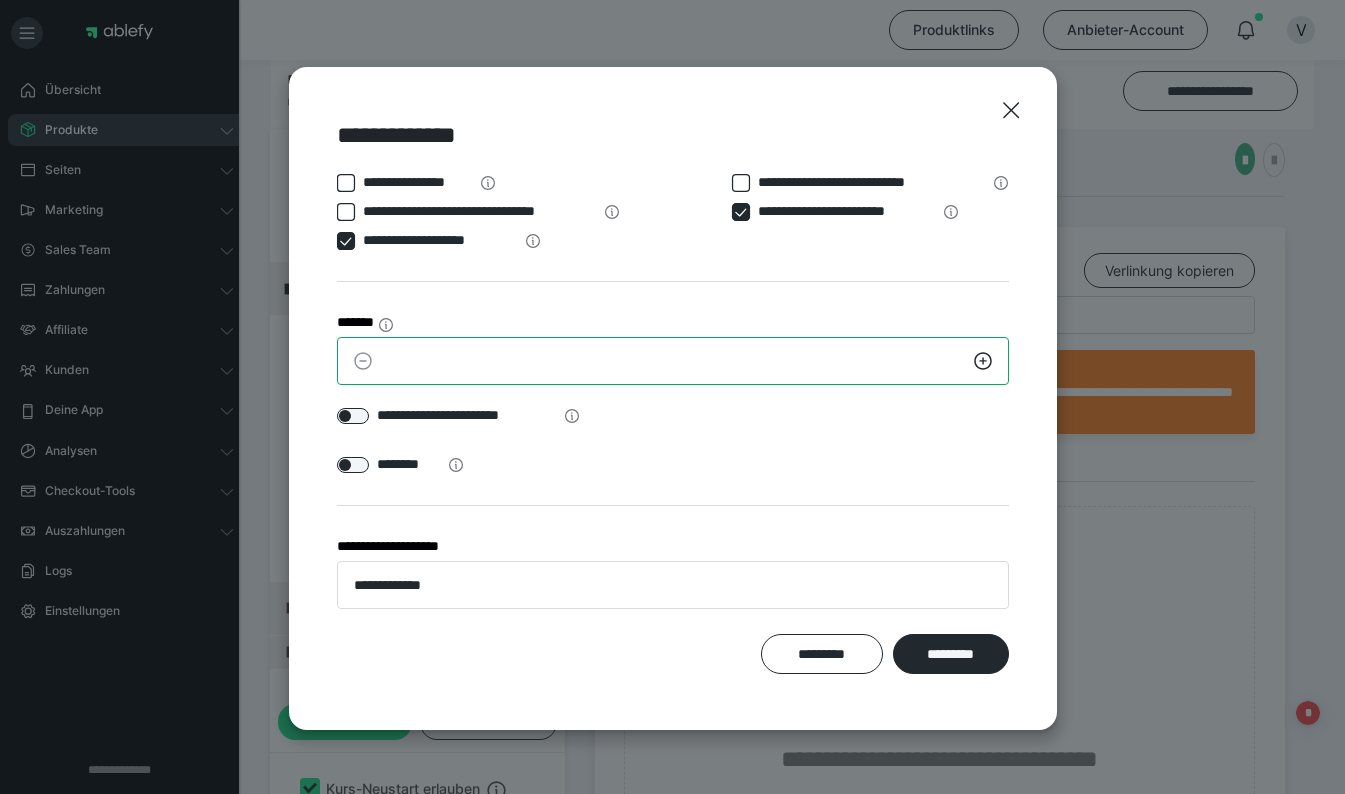 click on "*" at bounding box center (673, 361) 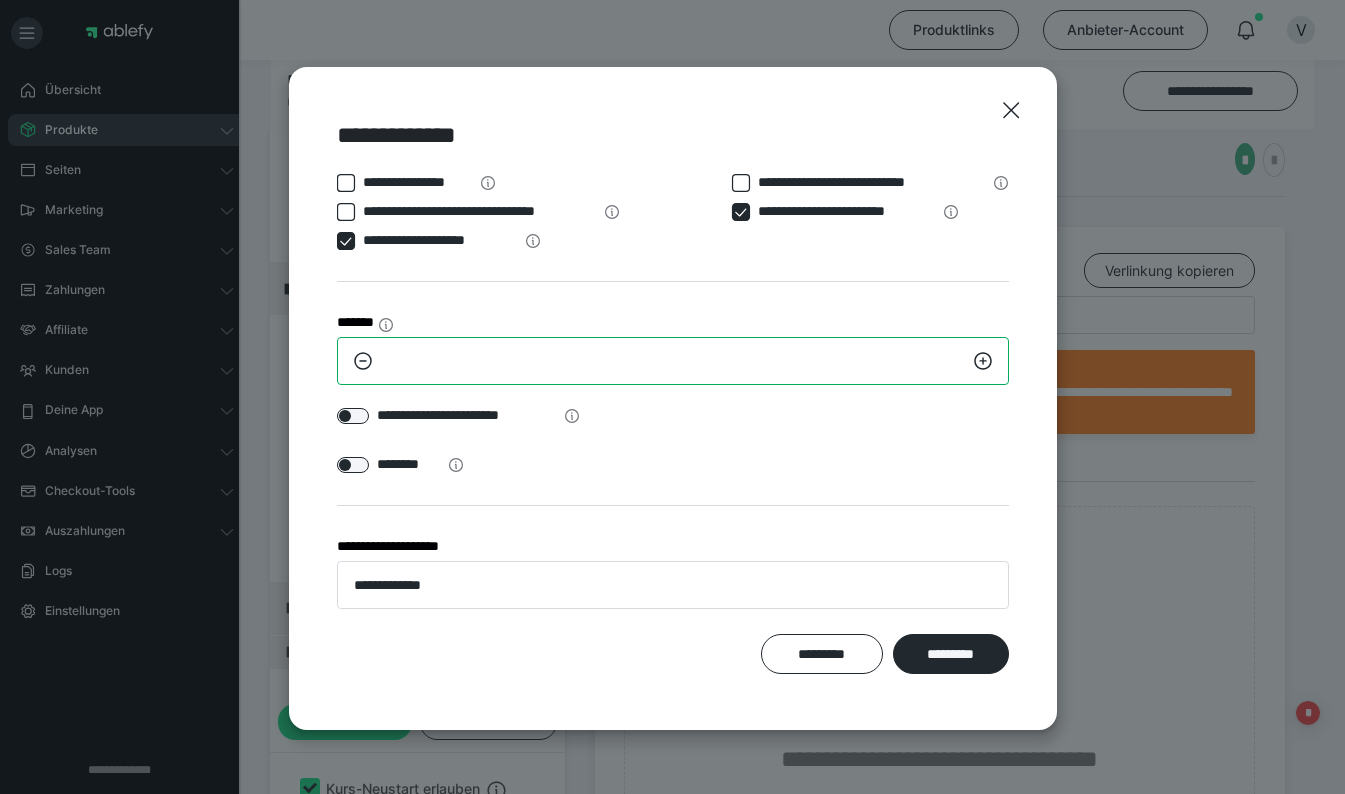type on "**" 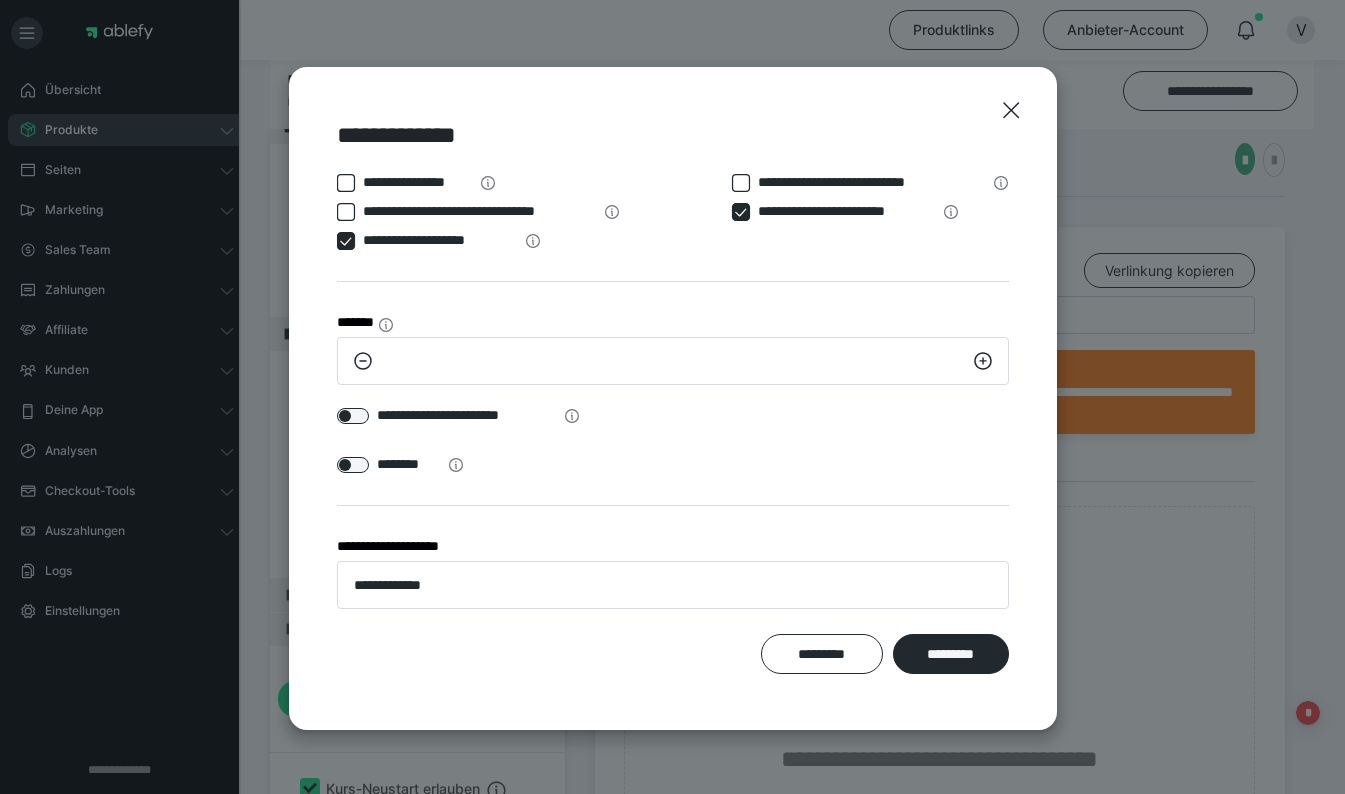 click at bounding box center [353, 416] 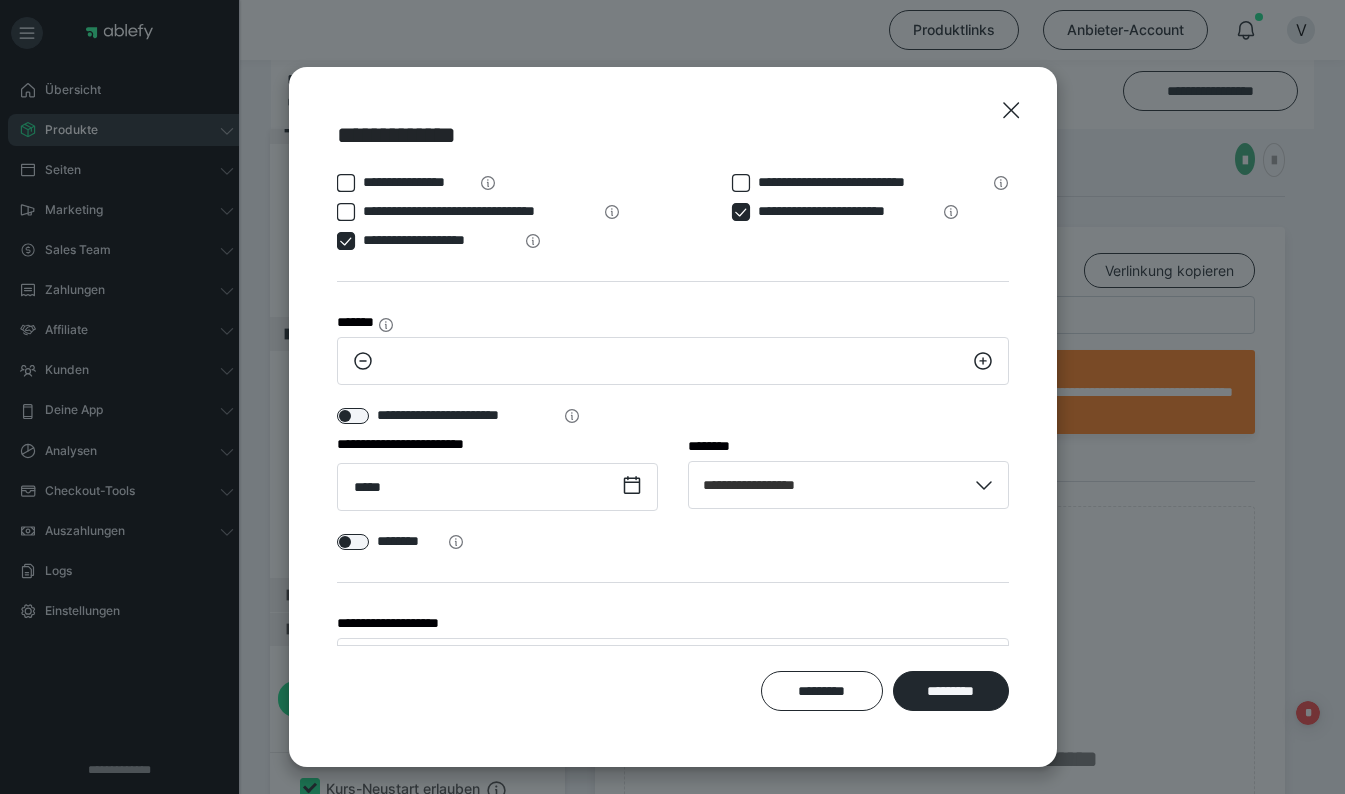 click on "*********" at bounding box center [951, 691] 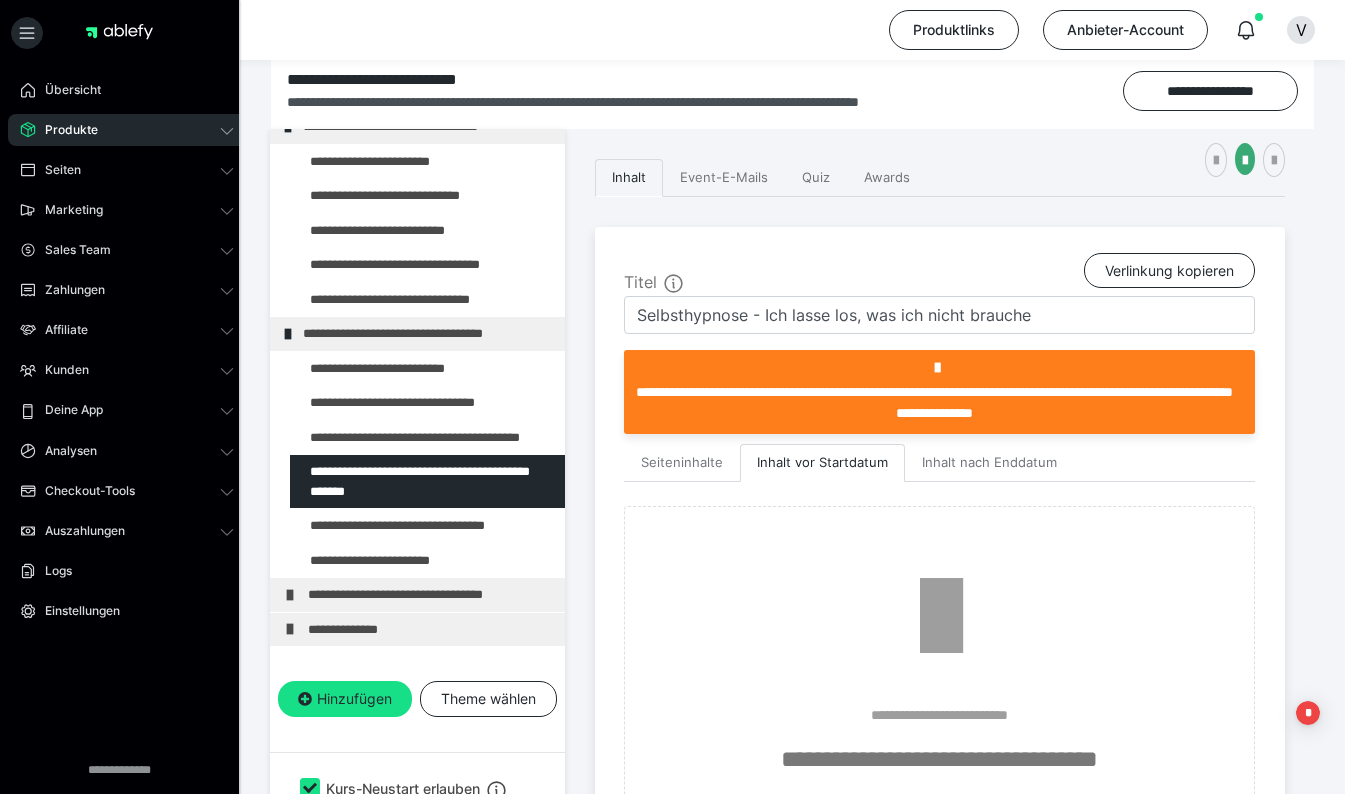 click at bounding box center (375, 526) 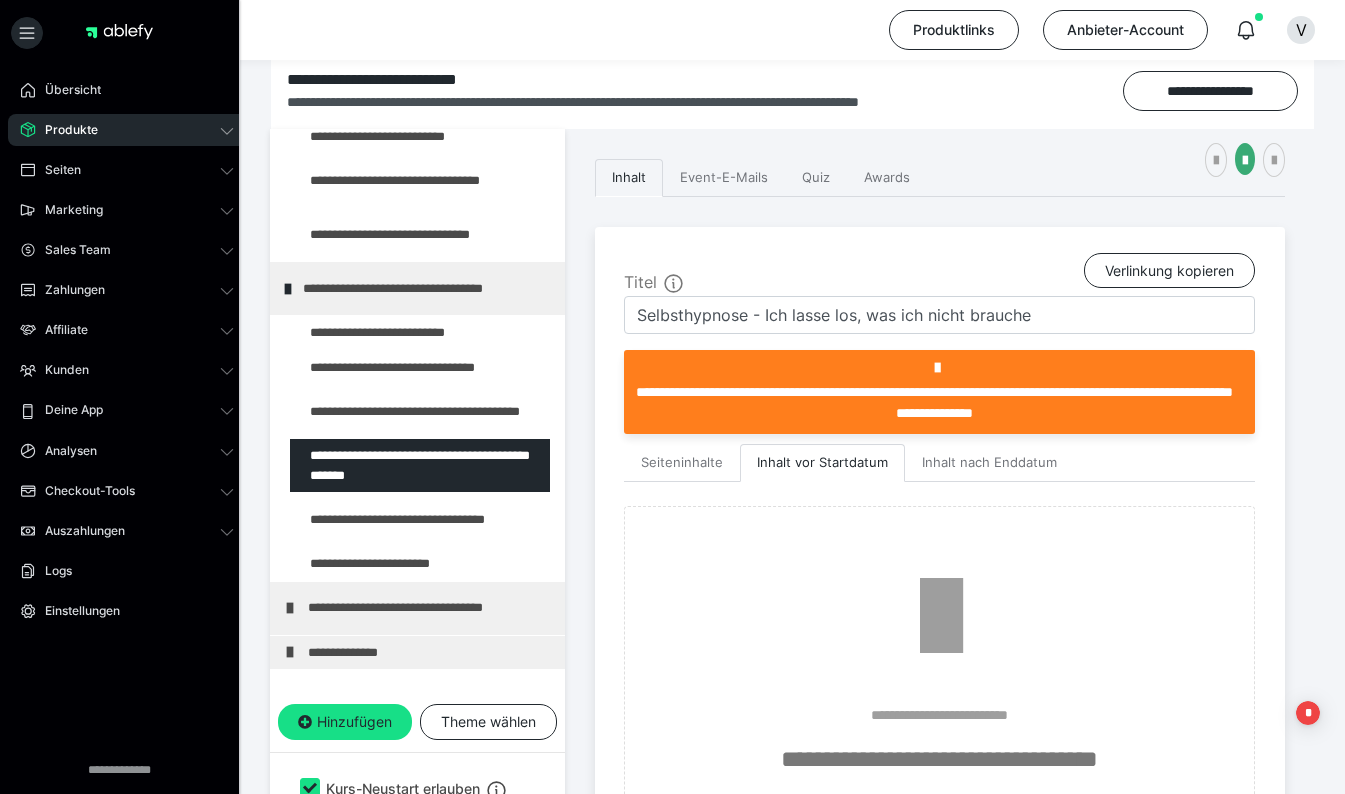 type on "Body Movements - zum Metall-Element" 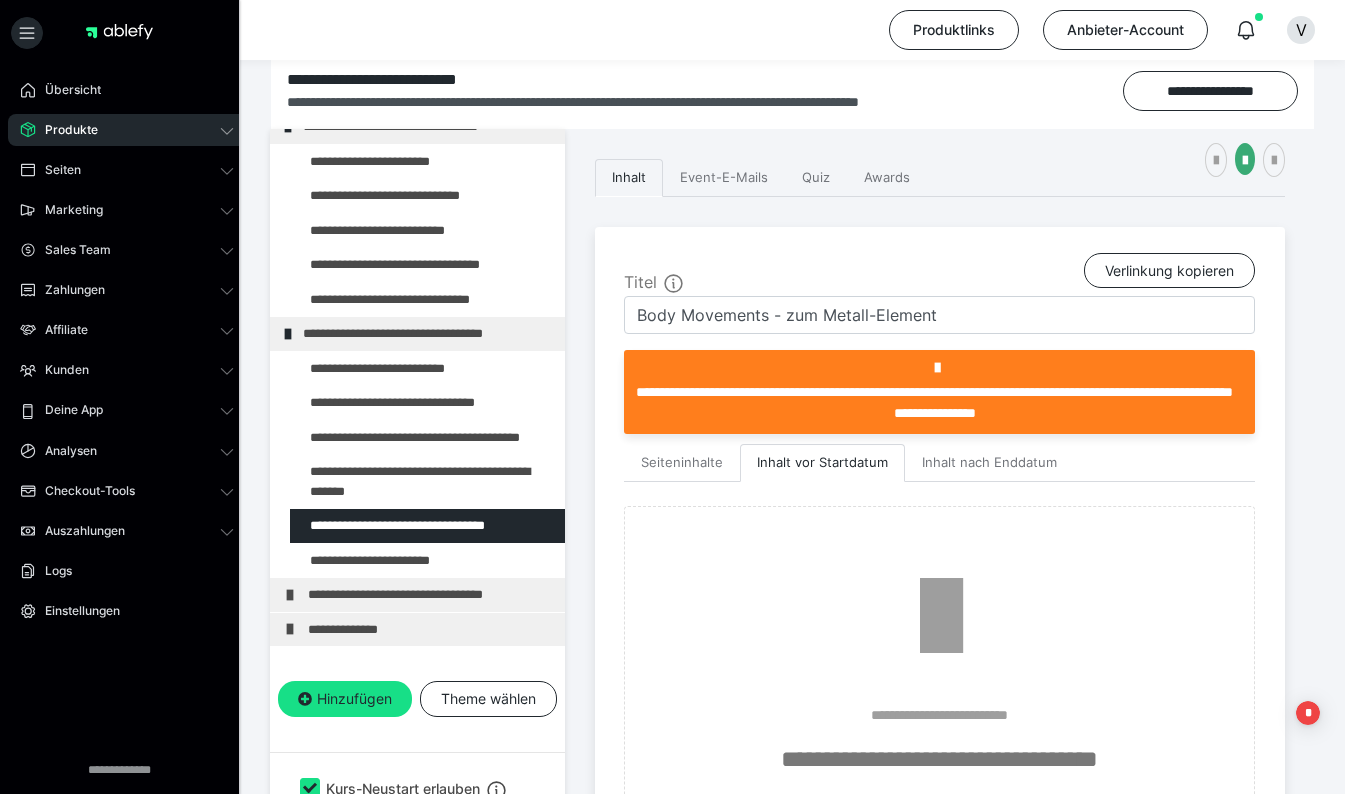 click at bounding box center [1216, 161] 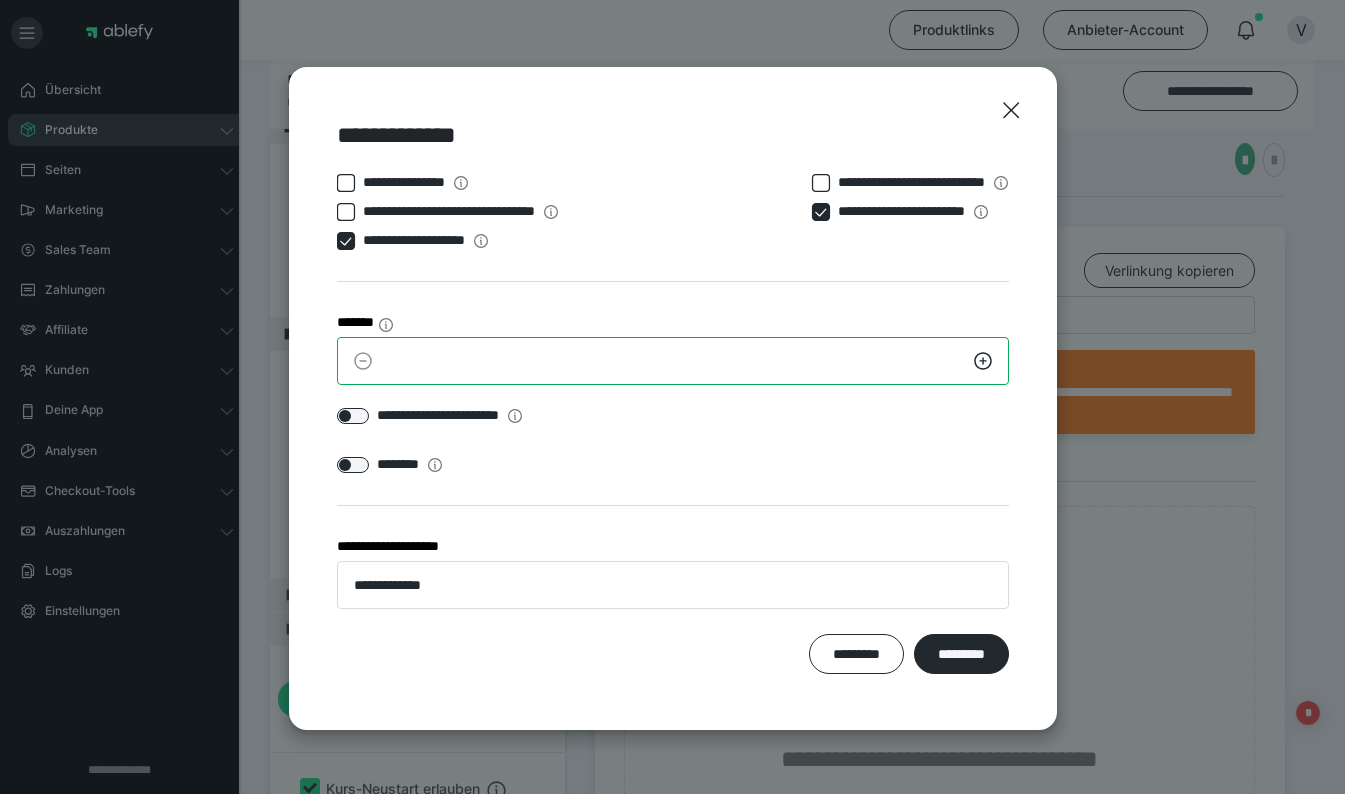 click on "*" at bounding box center [673, 361] 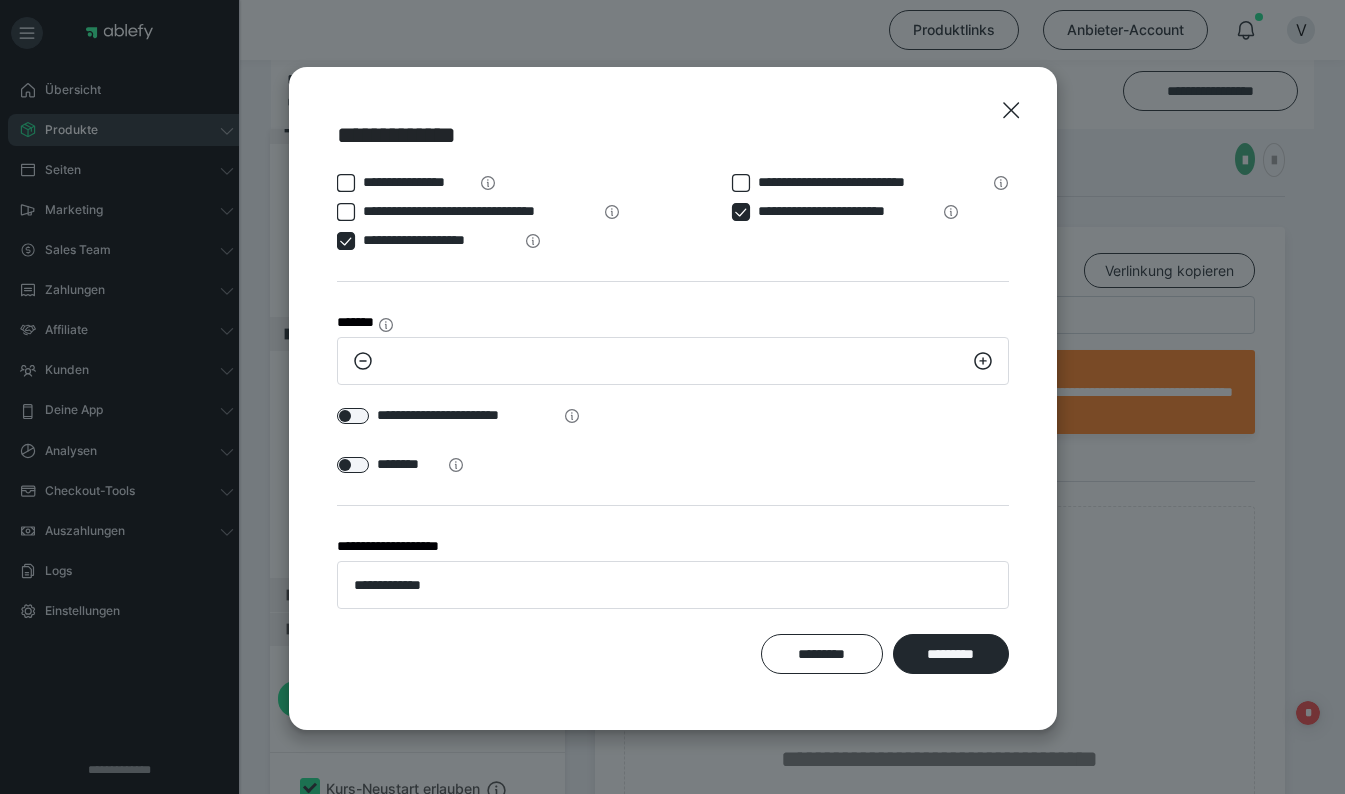 click at bounding box center [353, 416] 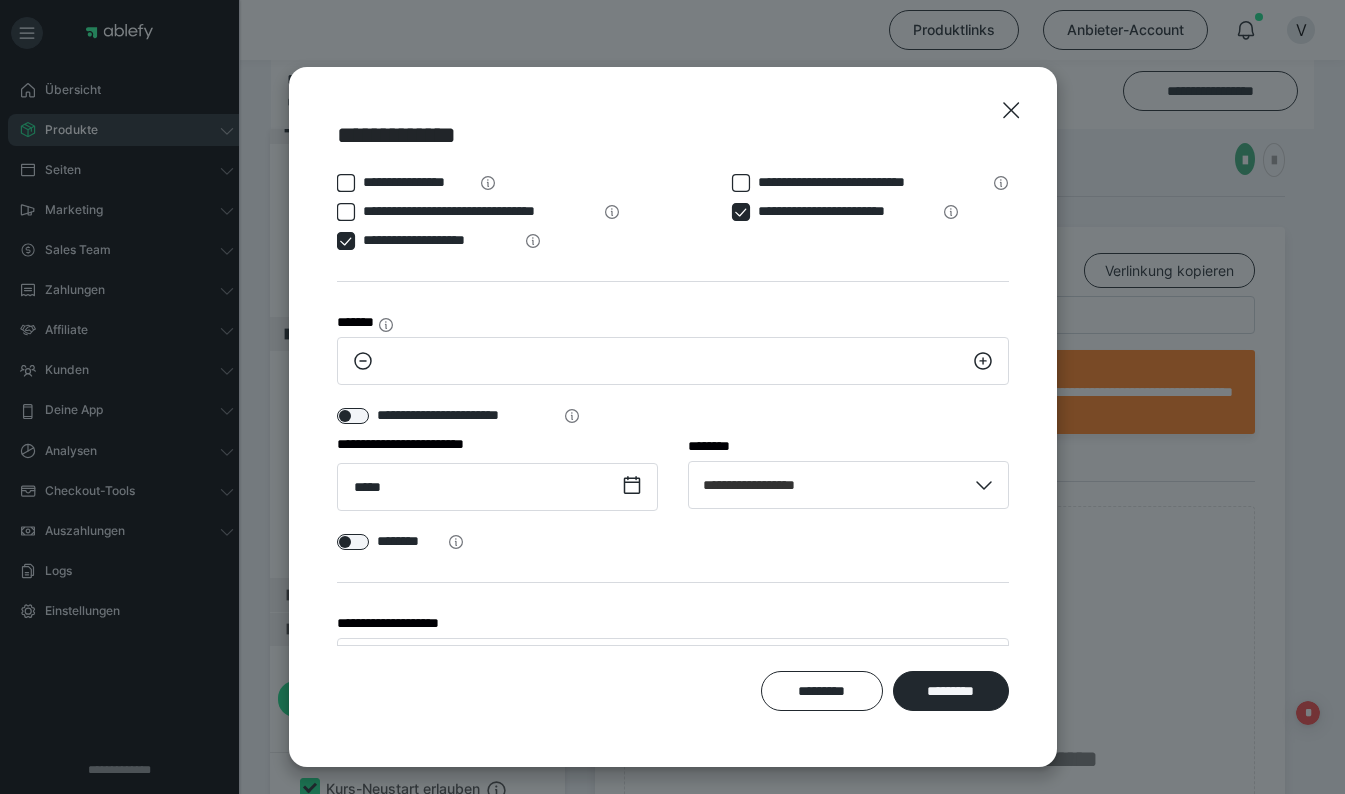 click on "*********" at bounding box center [951, 691] 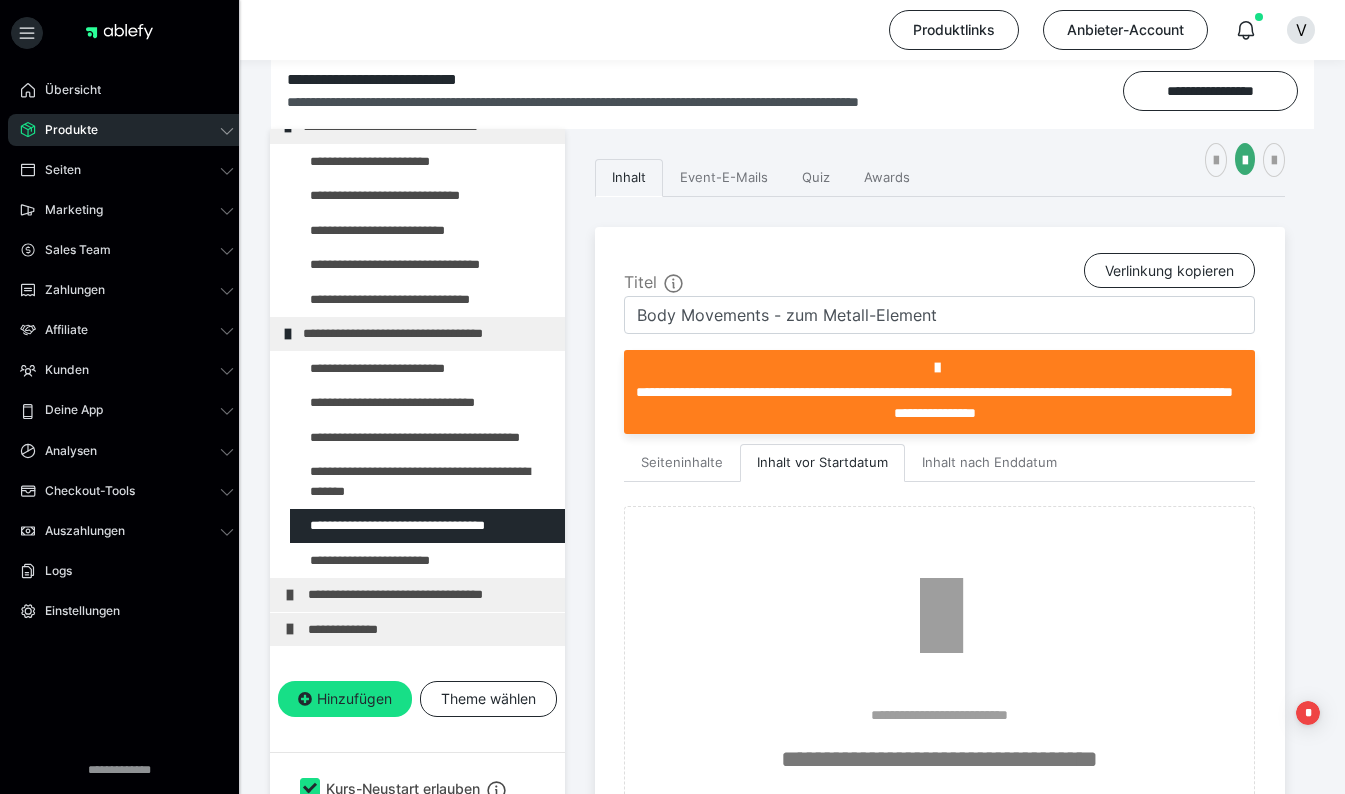 click at bounding box center (375, 561) 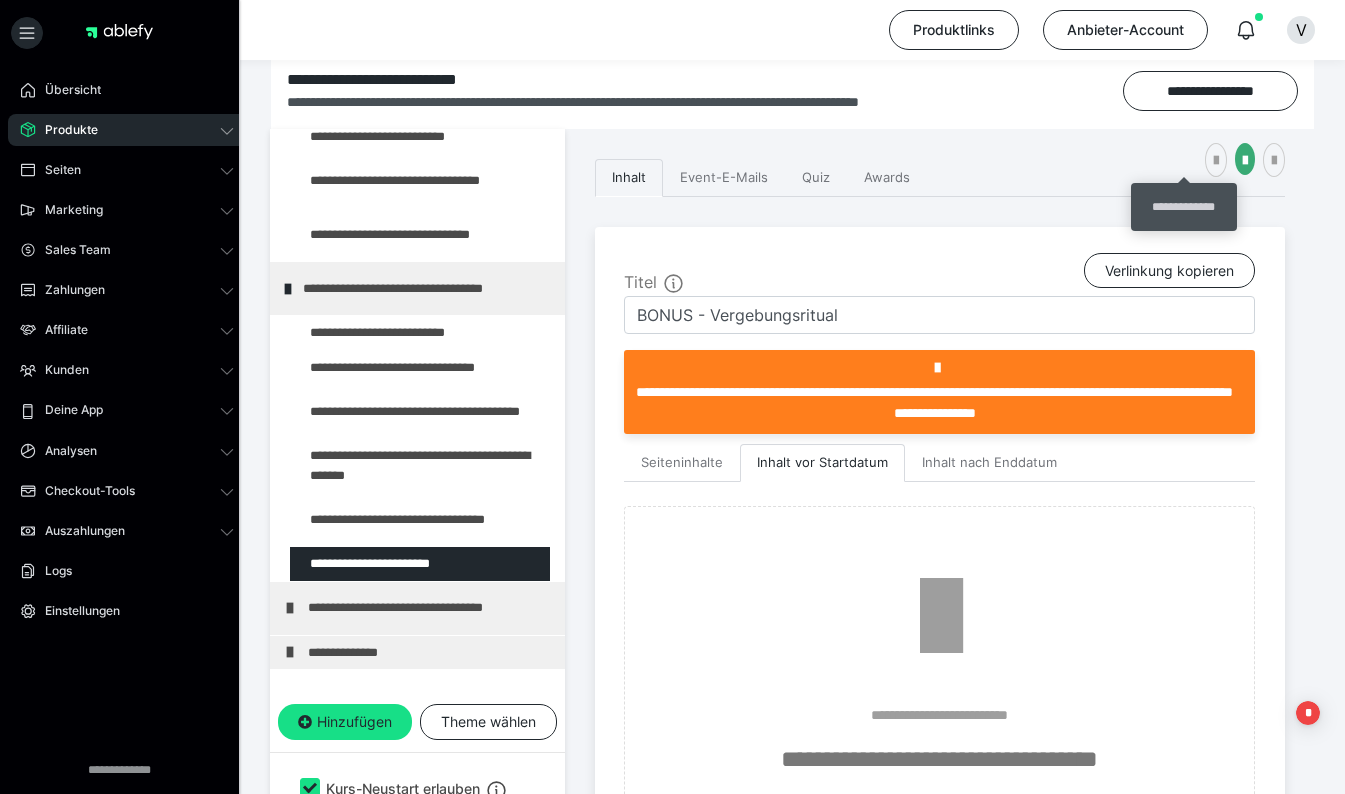 click at bounding box center (1216, 161) 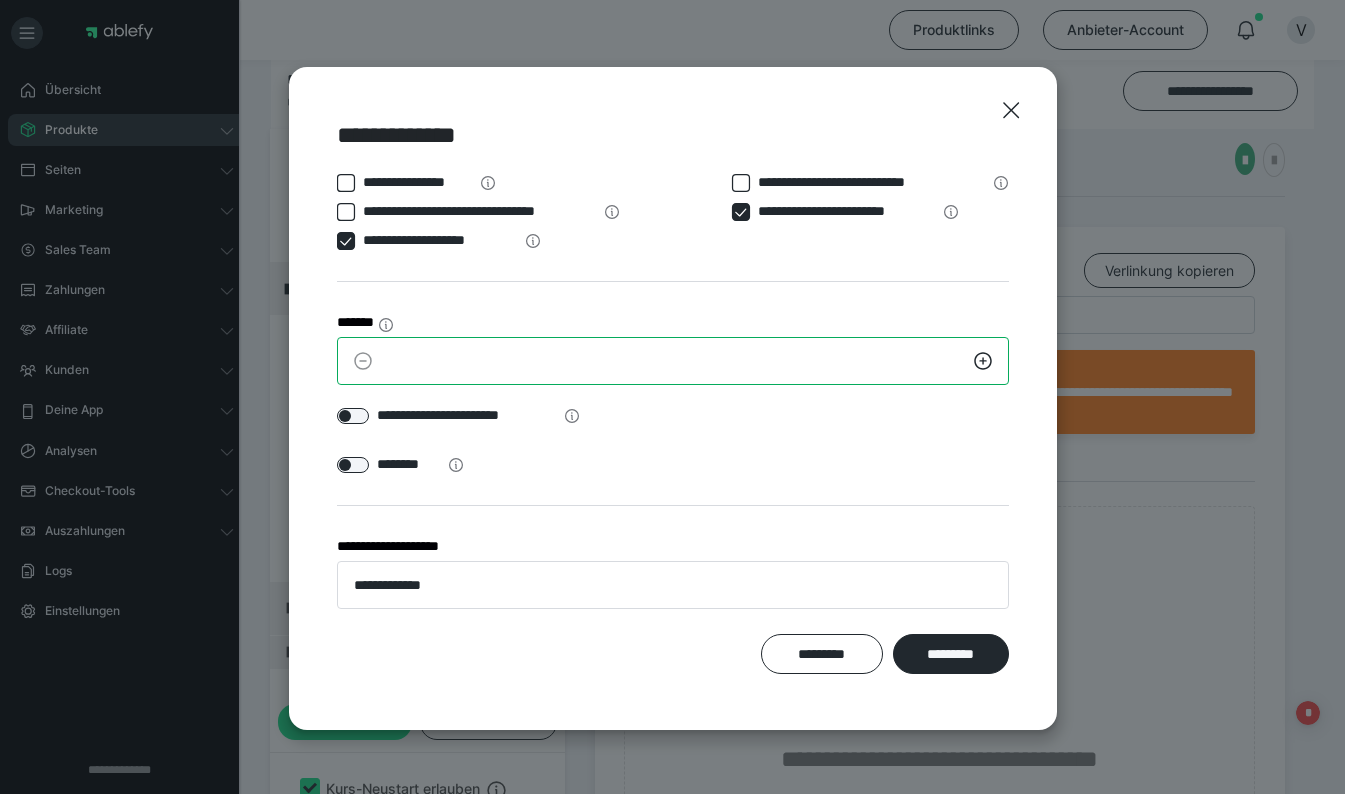 click on "*" at bounding box center (673, 361) 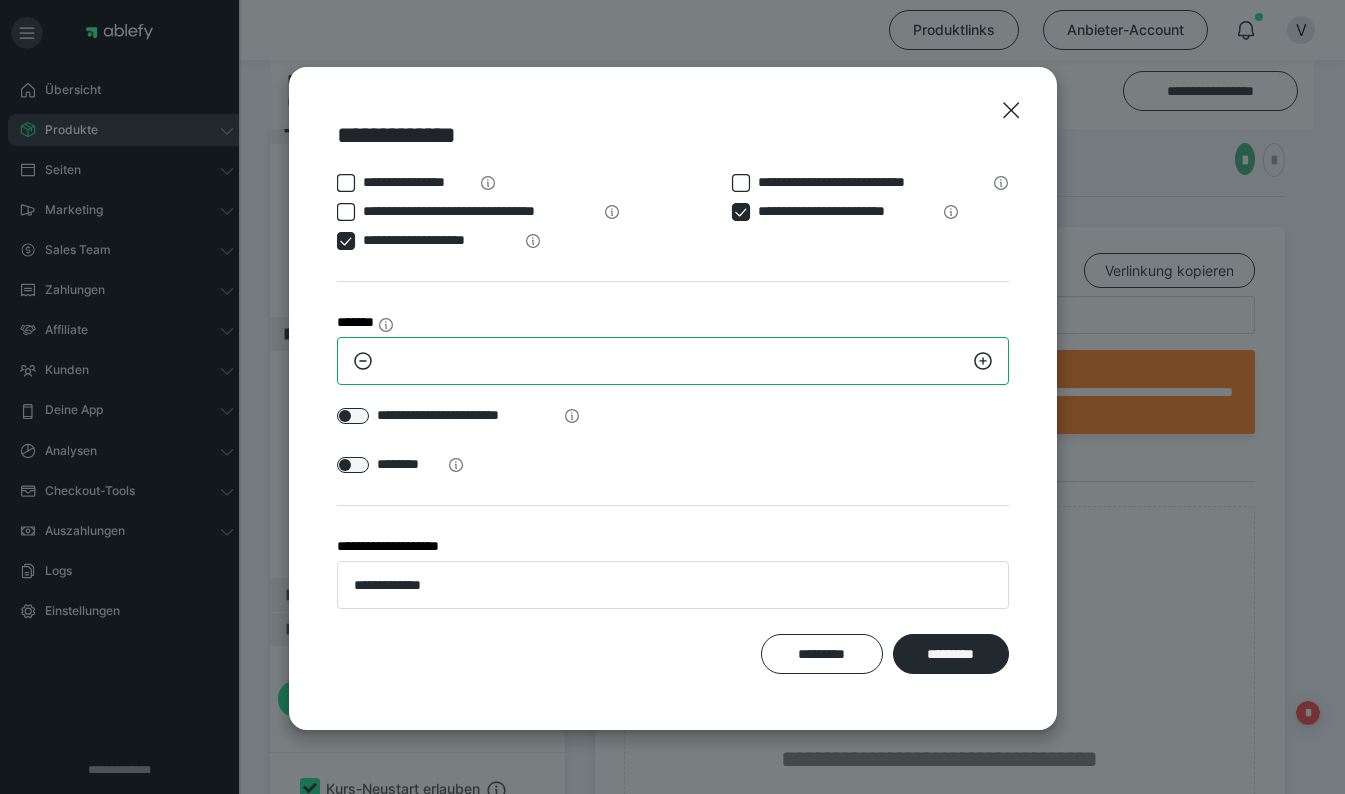 type on "**" 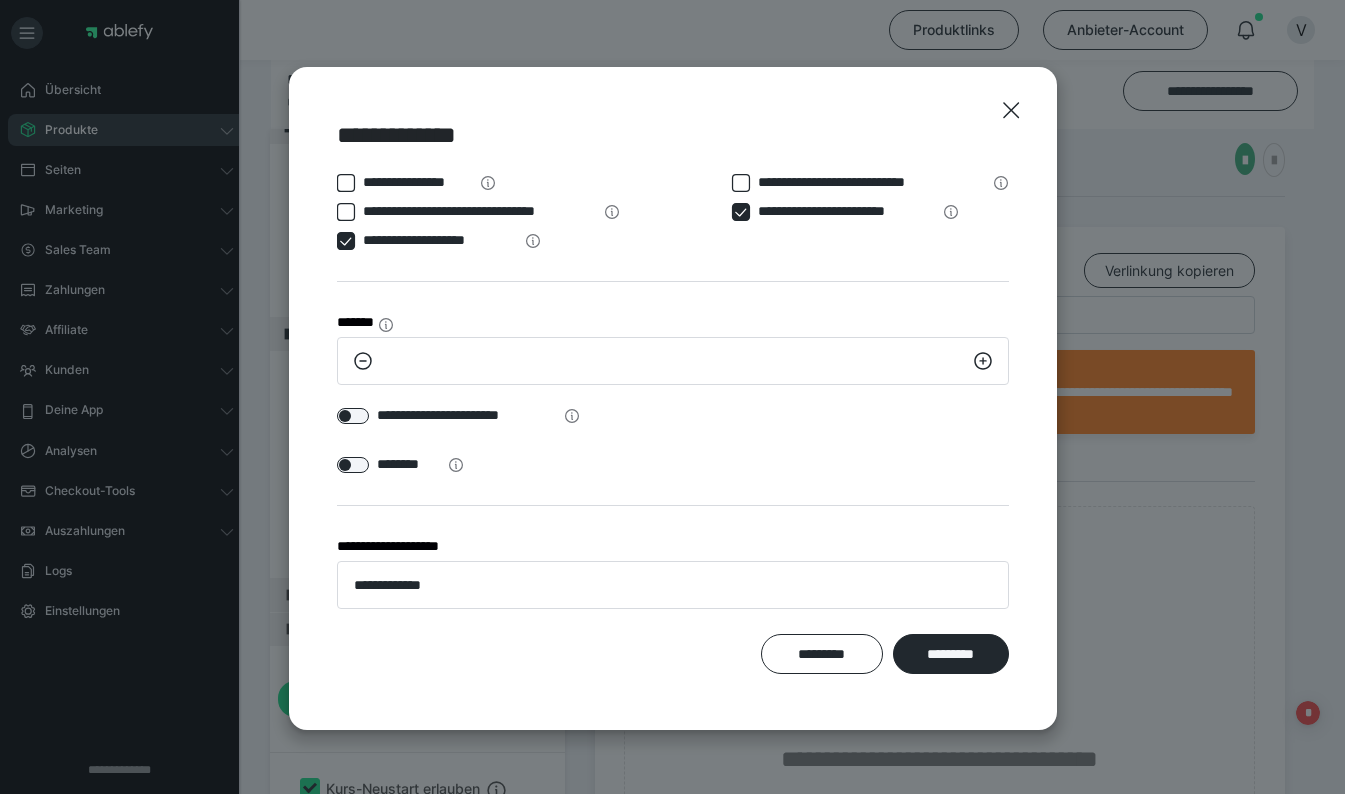 click at bounding box center [353, 416] 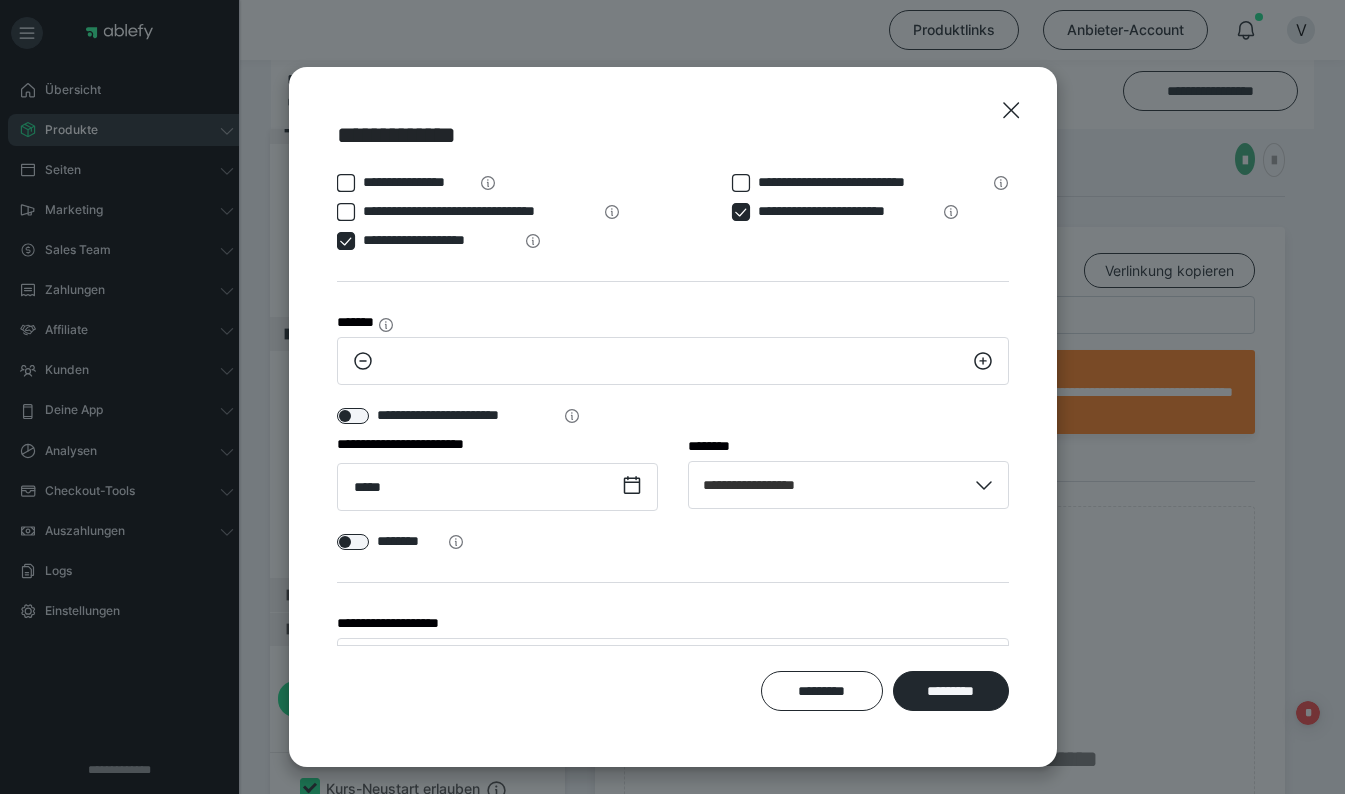 click on "*********" at bounding box center [951, 691] 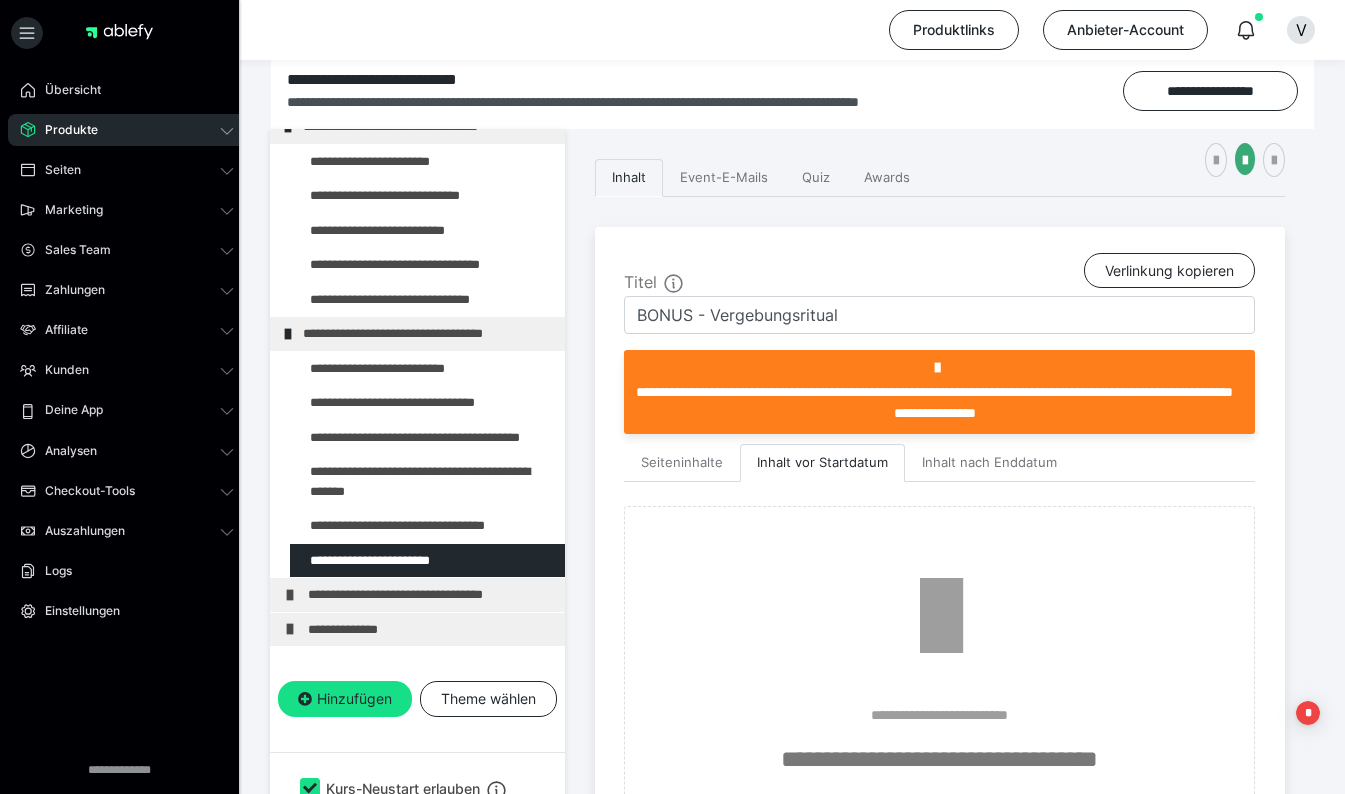 click on "**********" at bounding box center [431, 595] 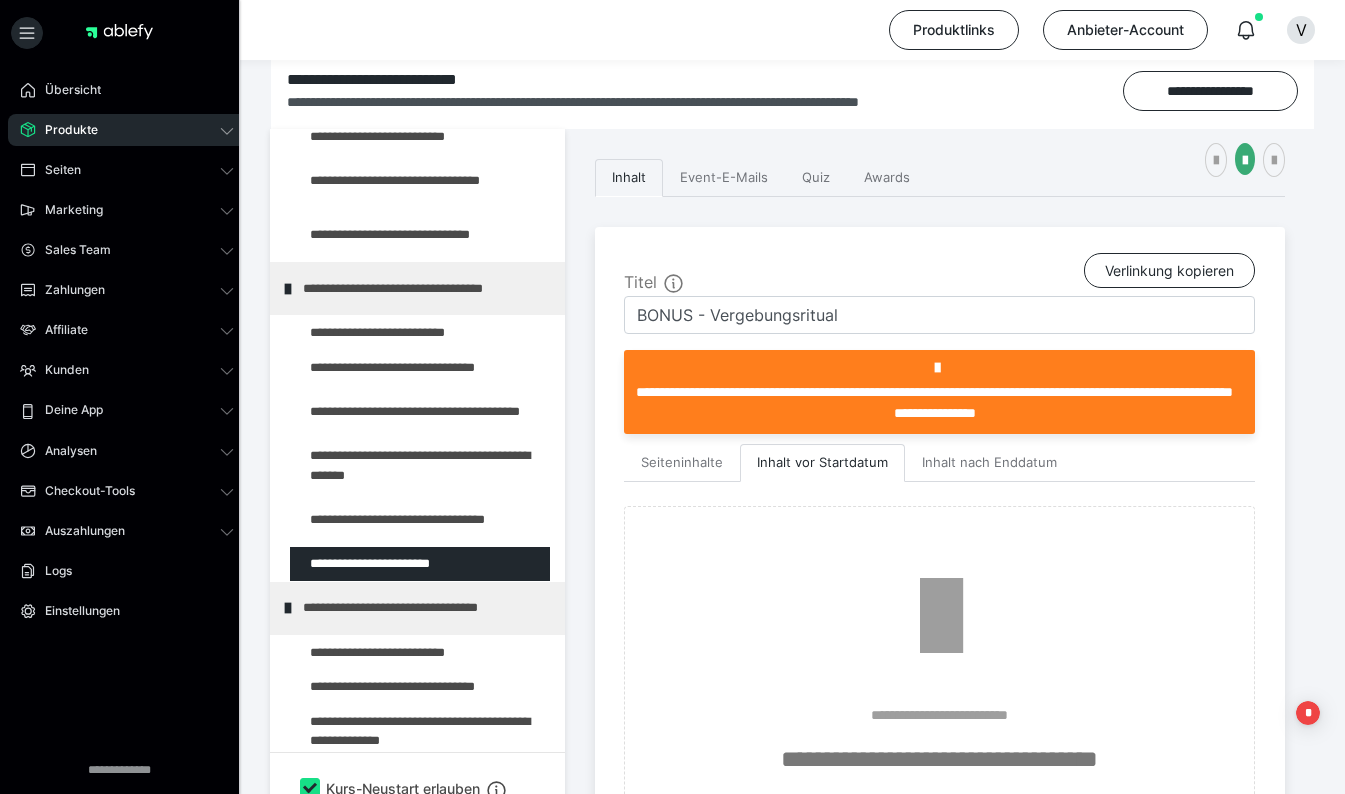 scroll, scrollTop: 1060, scrollLeft: 0, axis: vertical 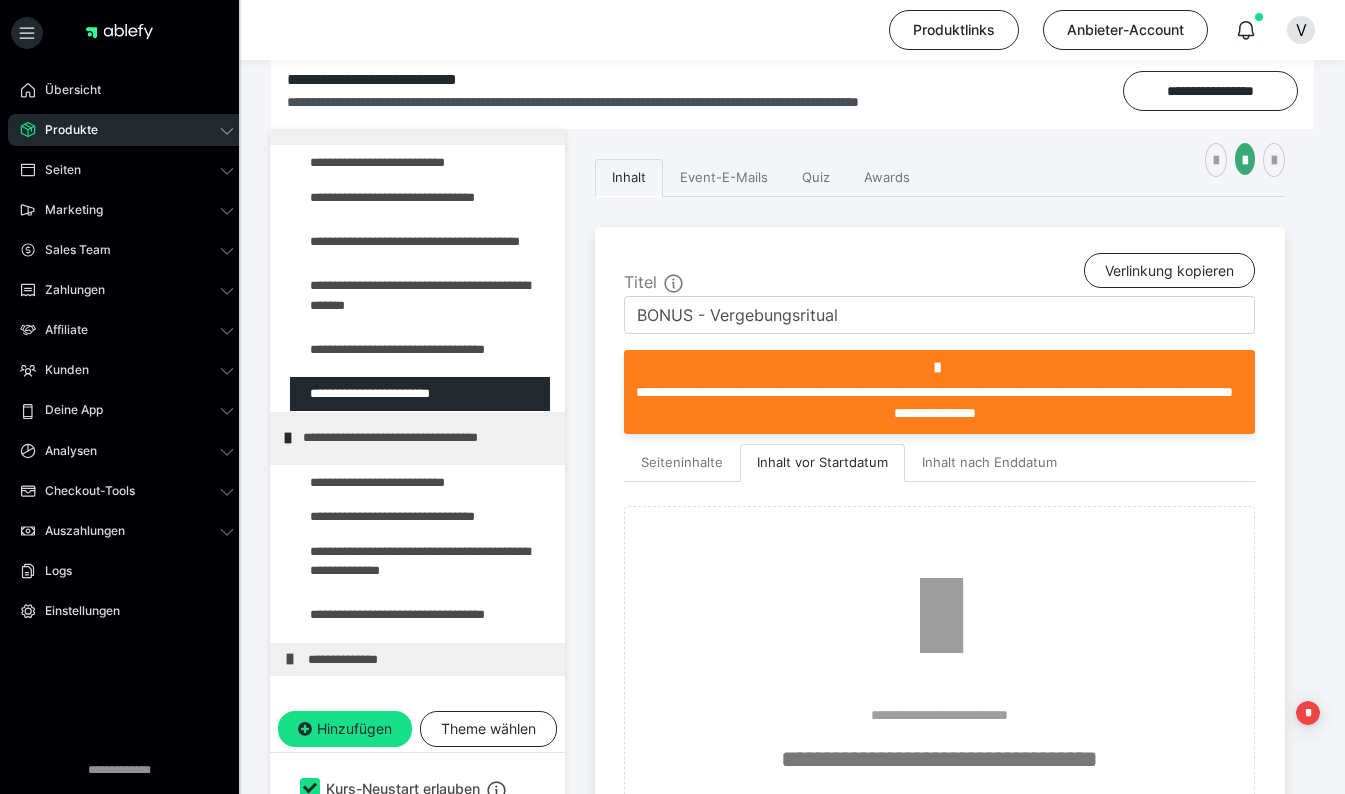 click at bounding box center (375, 483) 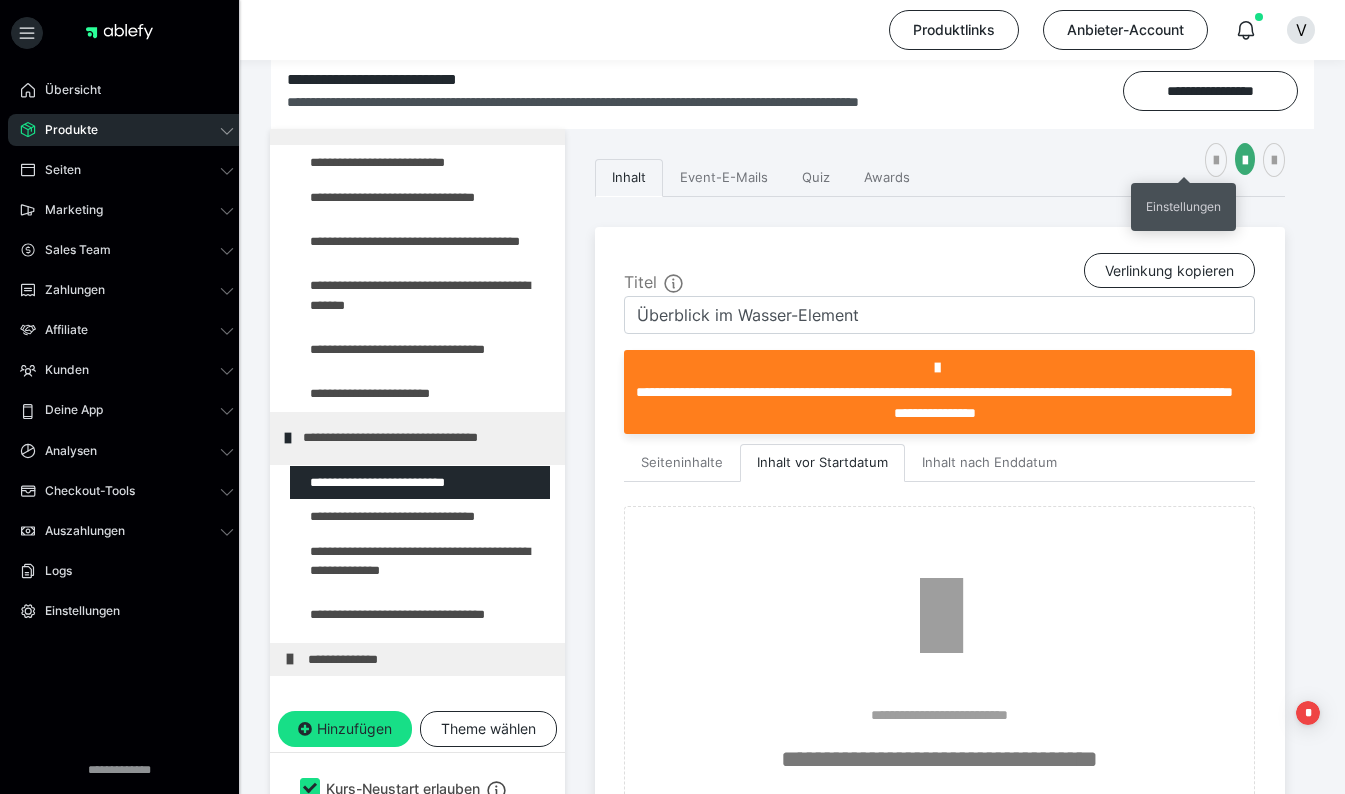 click at bounding box center [1216, 161] 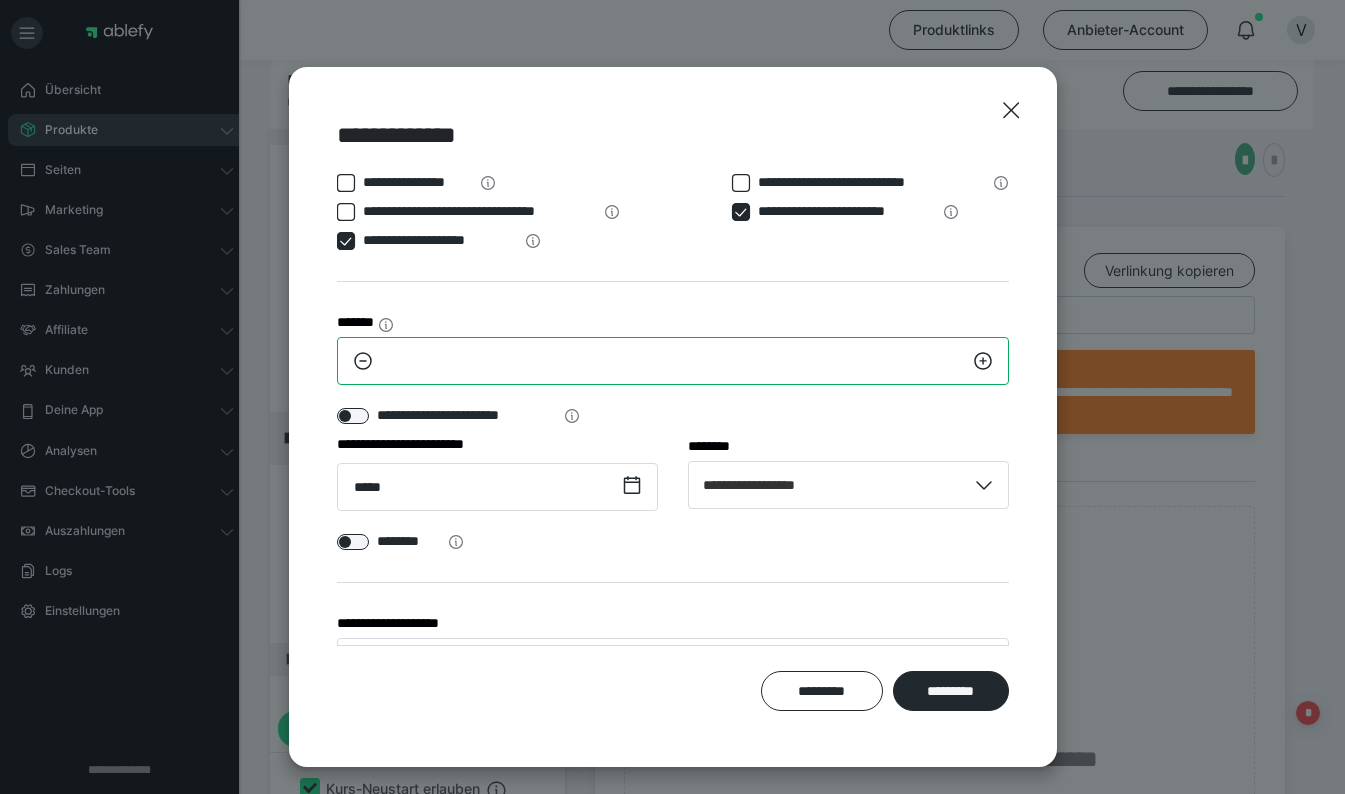 click on "**" at bounding box center [673, 361] 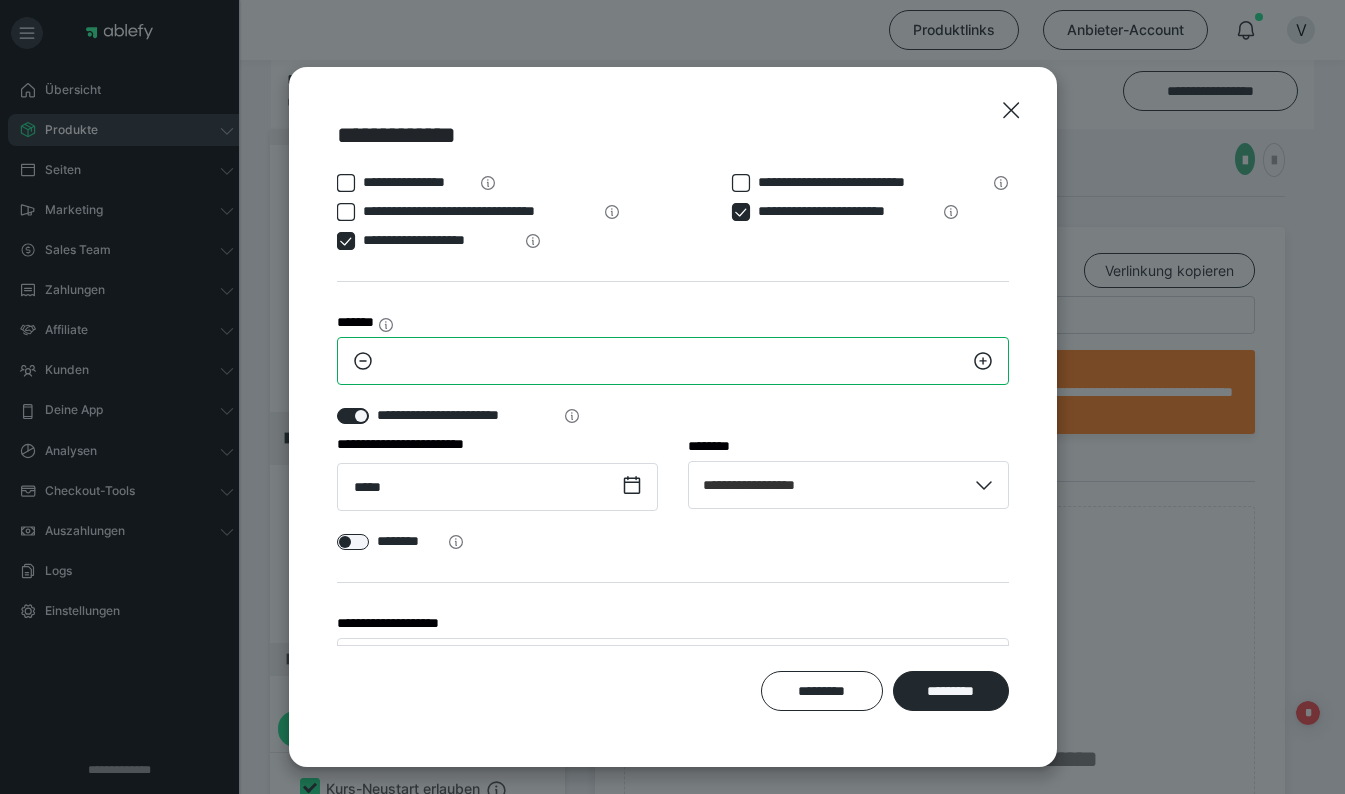 type on "*" 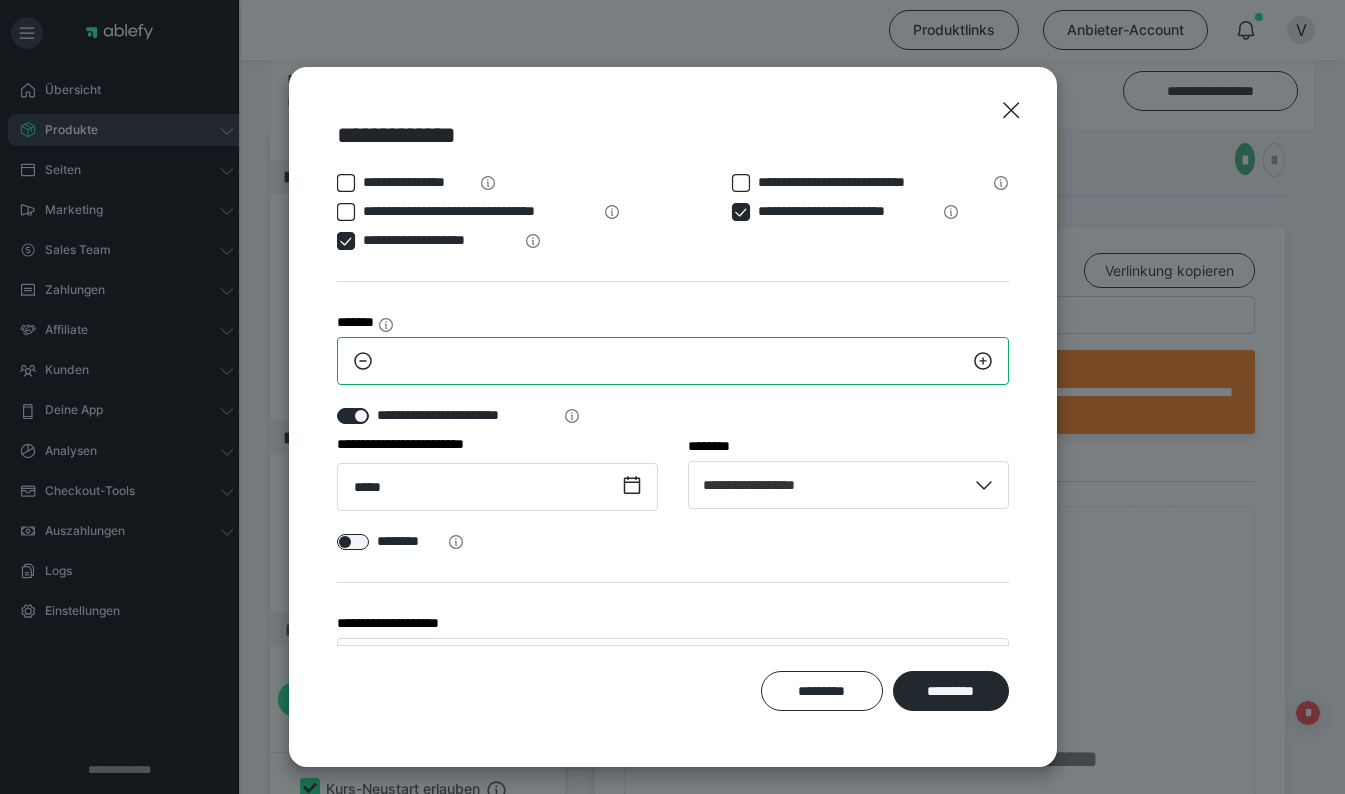 type on "**" 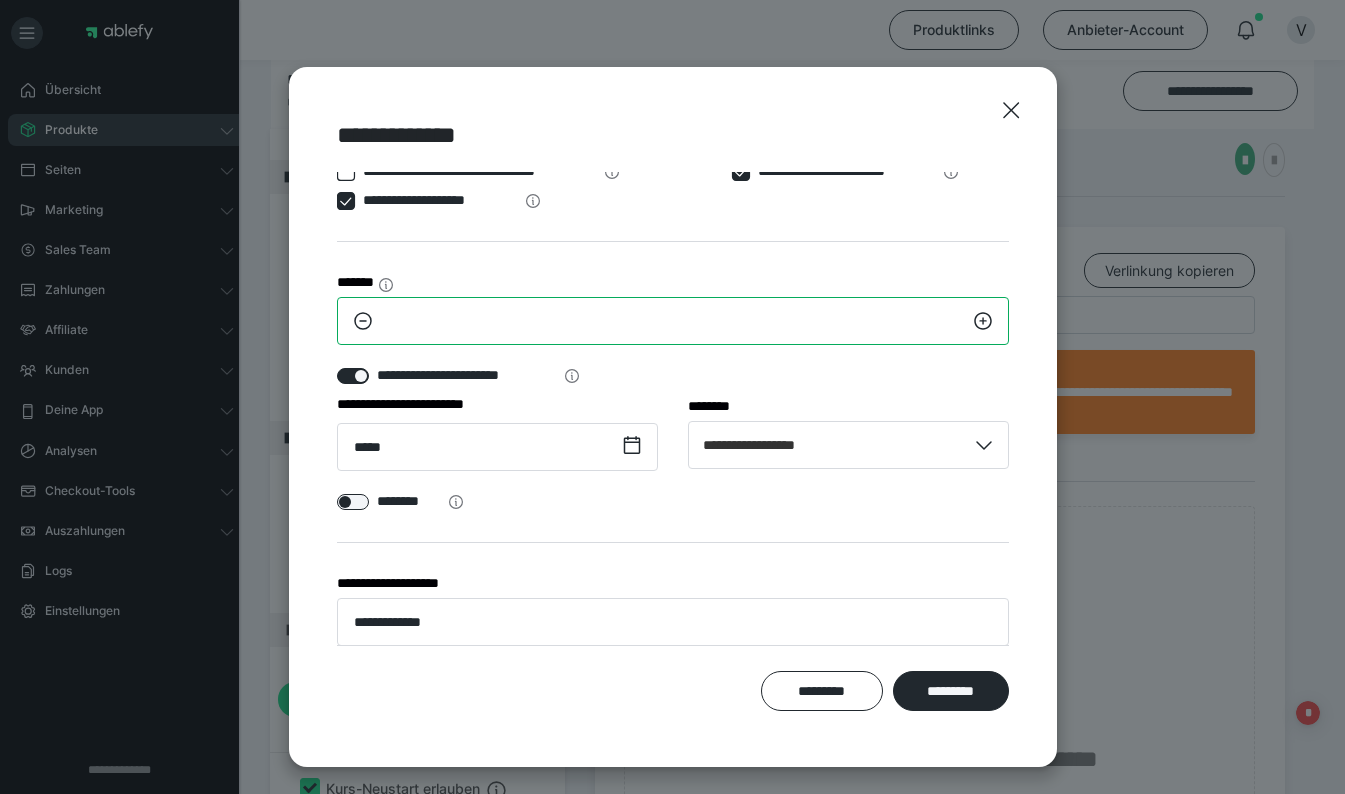 scroll, scrollTop: 41, scrollLeft: 0, axis: vertical 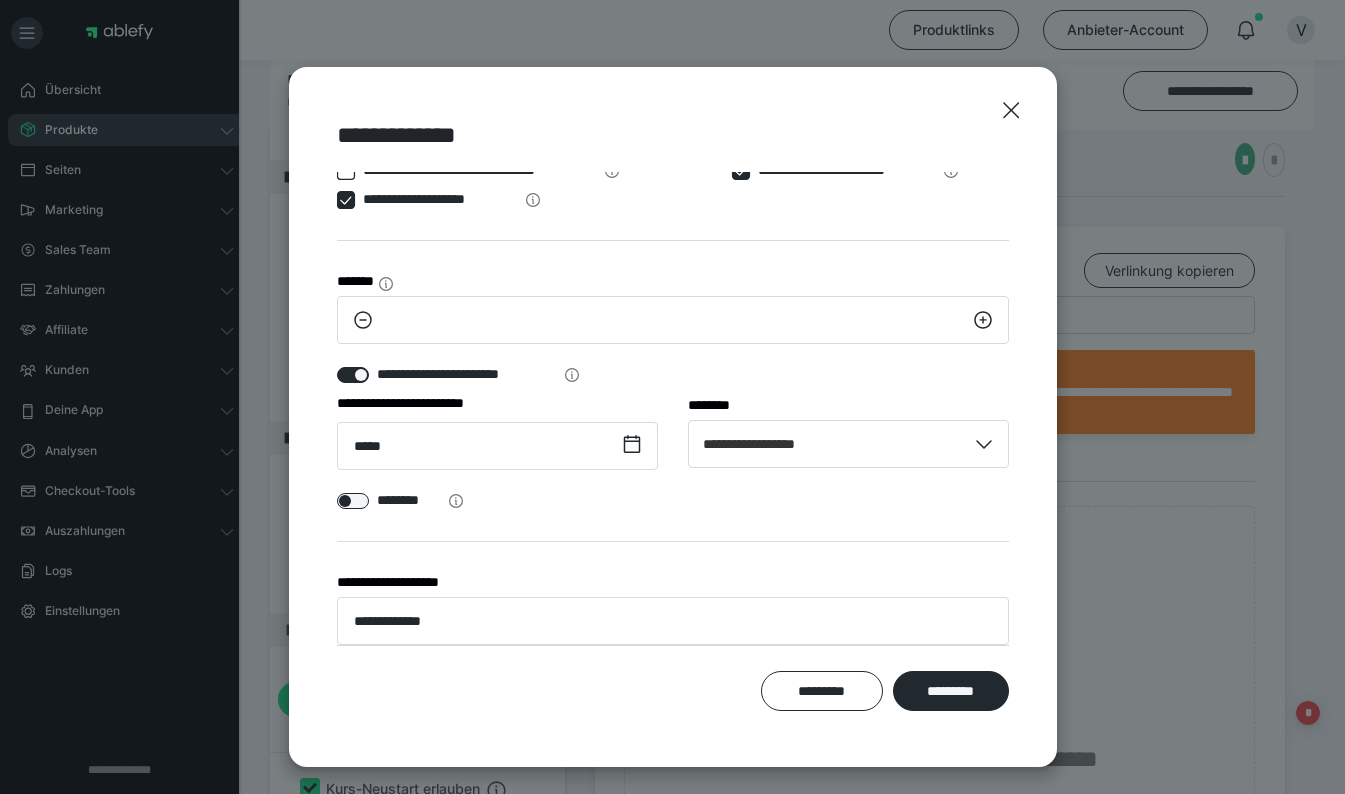 click on "*********" at bounding box center [951, 691] 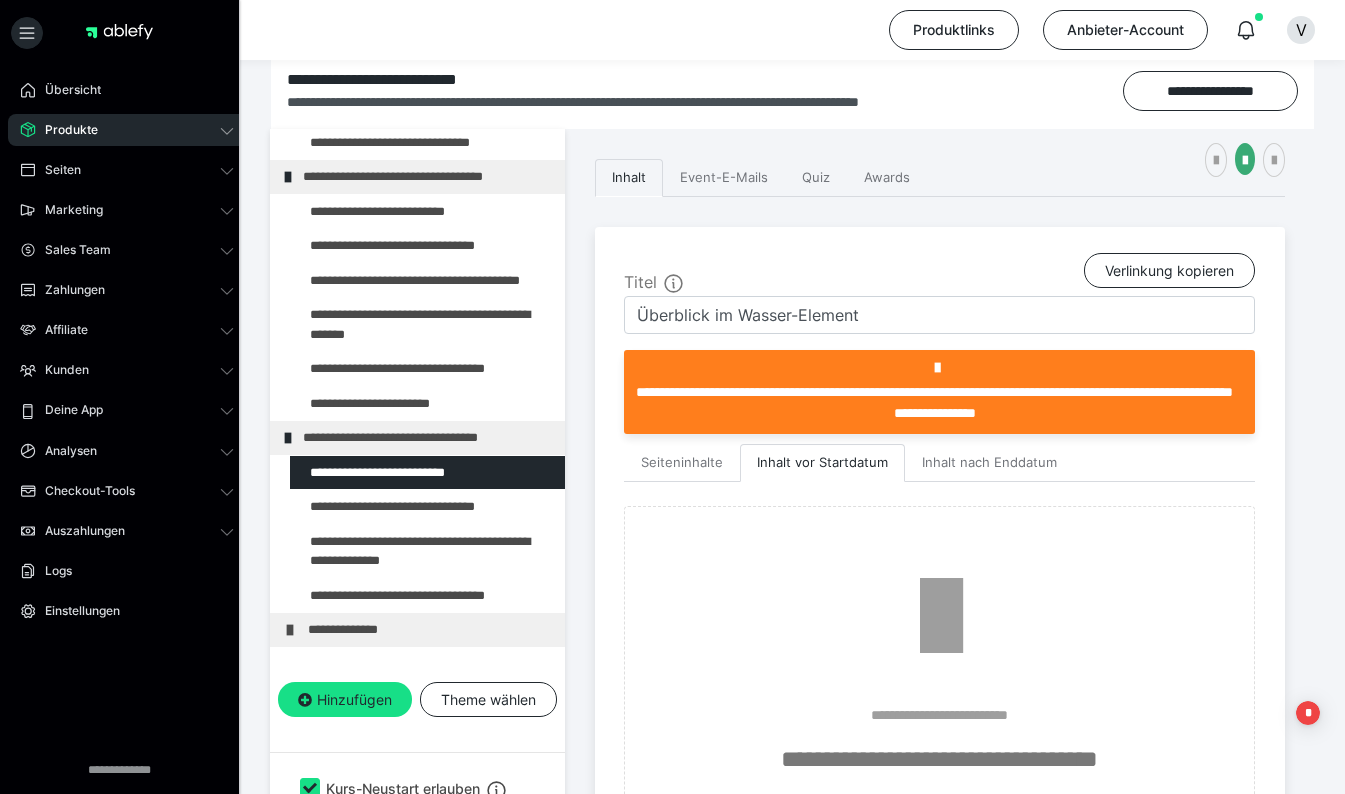 click at bounding box center (375, 507) 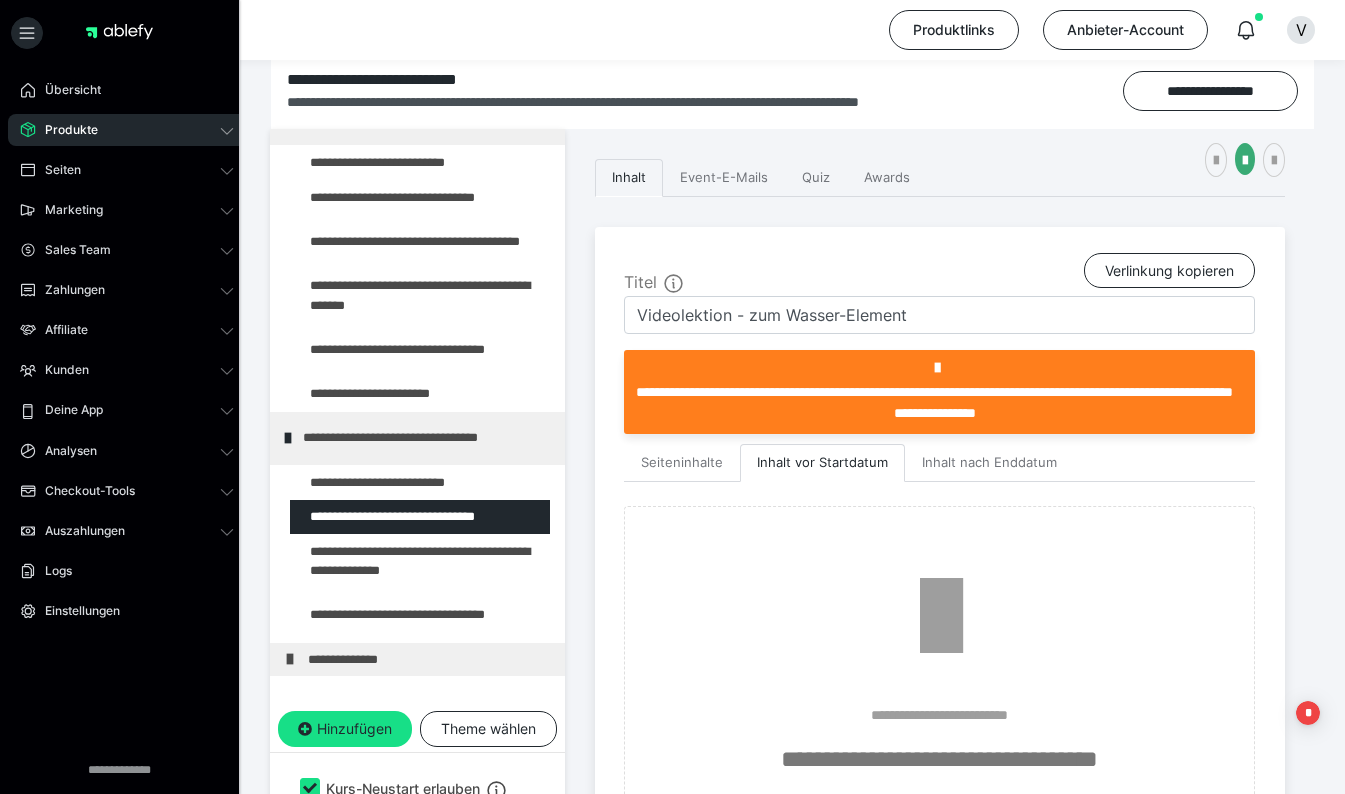 click at bounding box center (1216, 160) 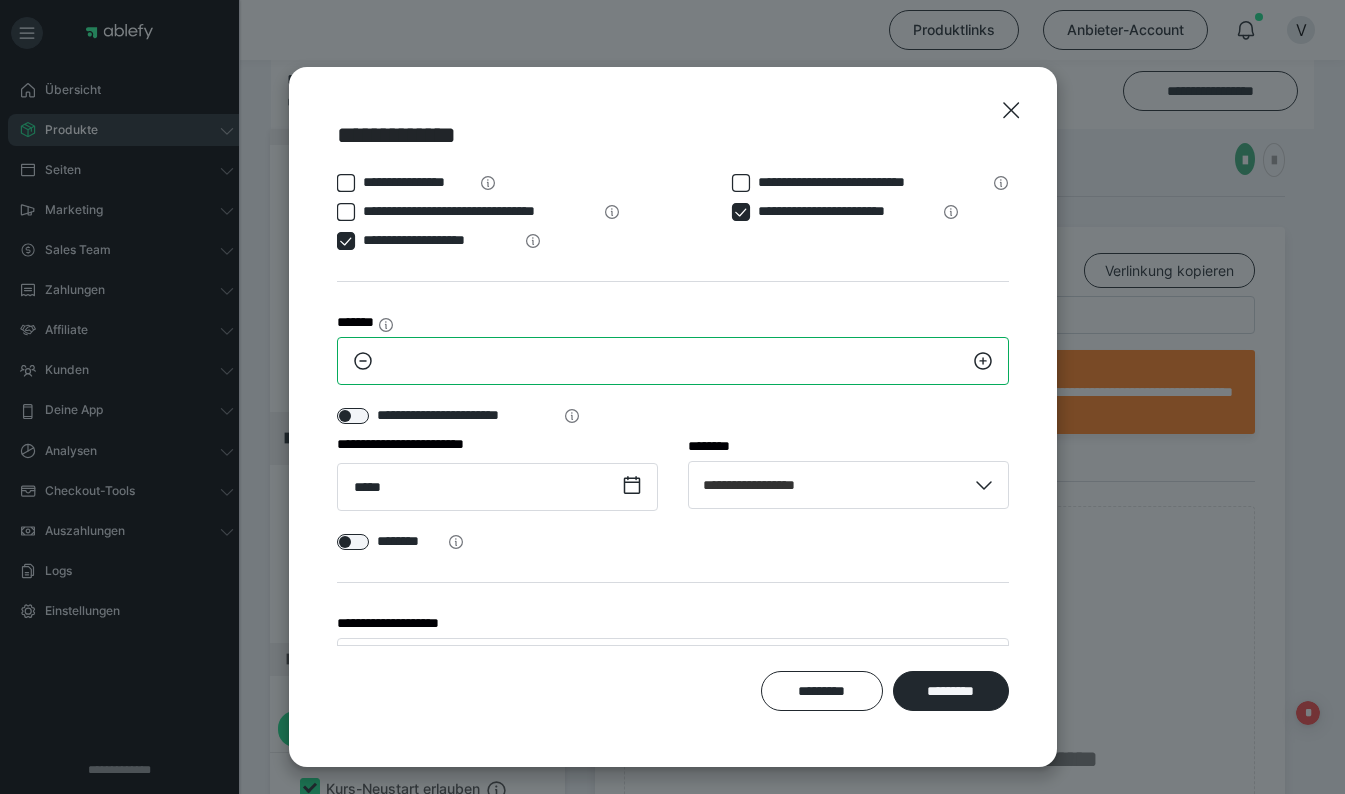 click on "**" at bounding box center (673, 361) 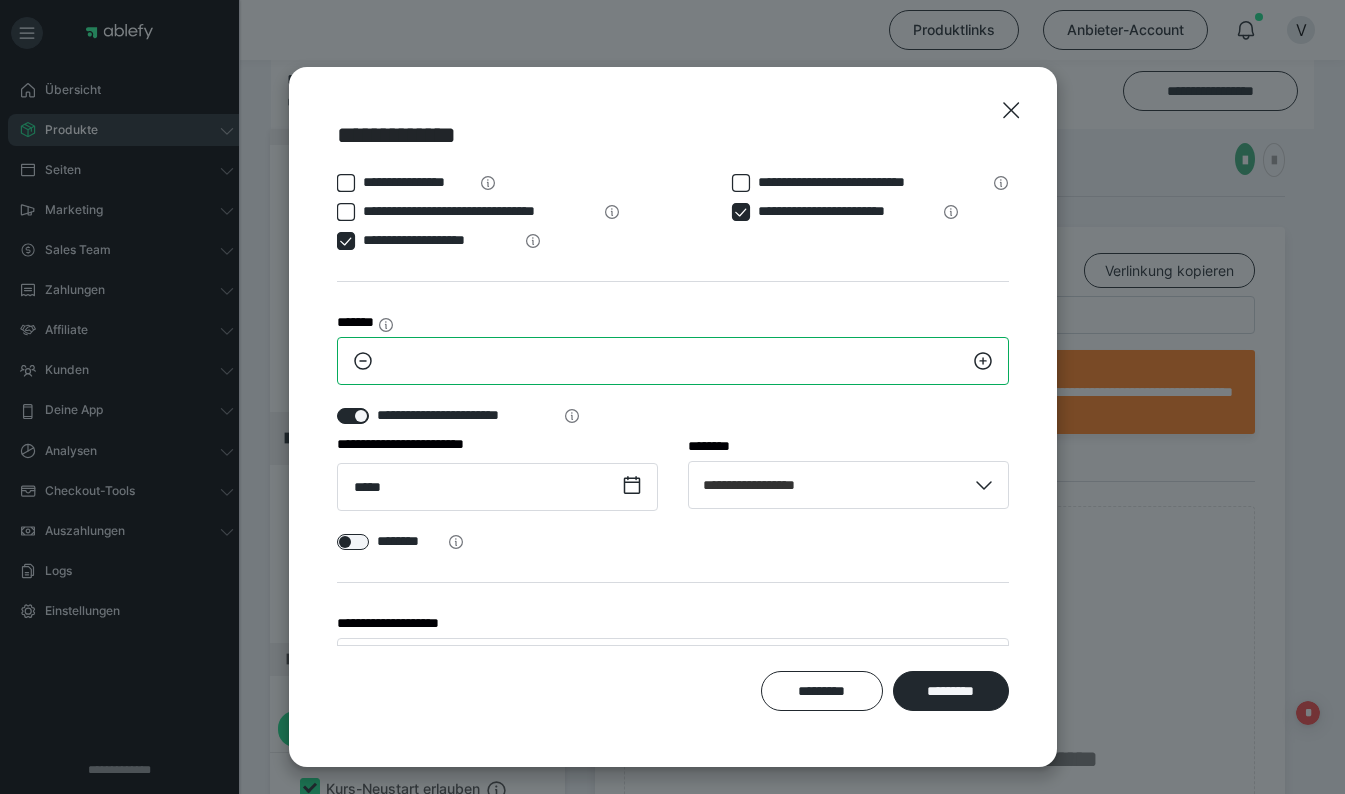 type on "*" 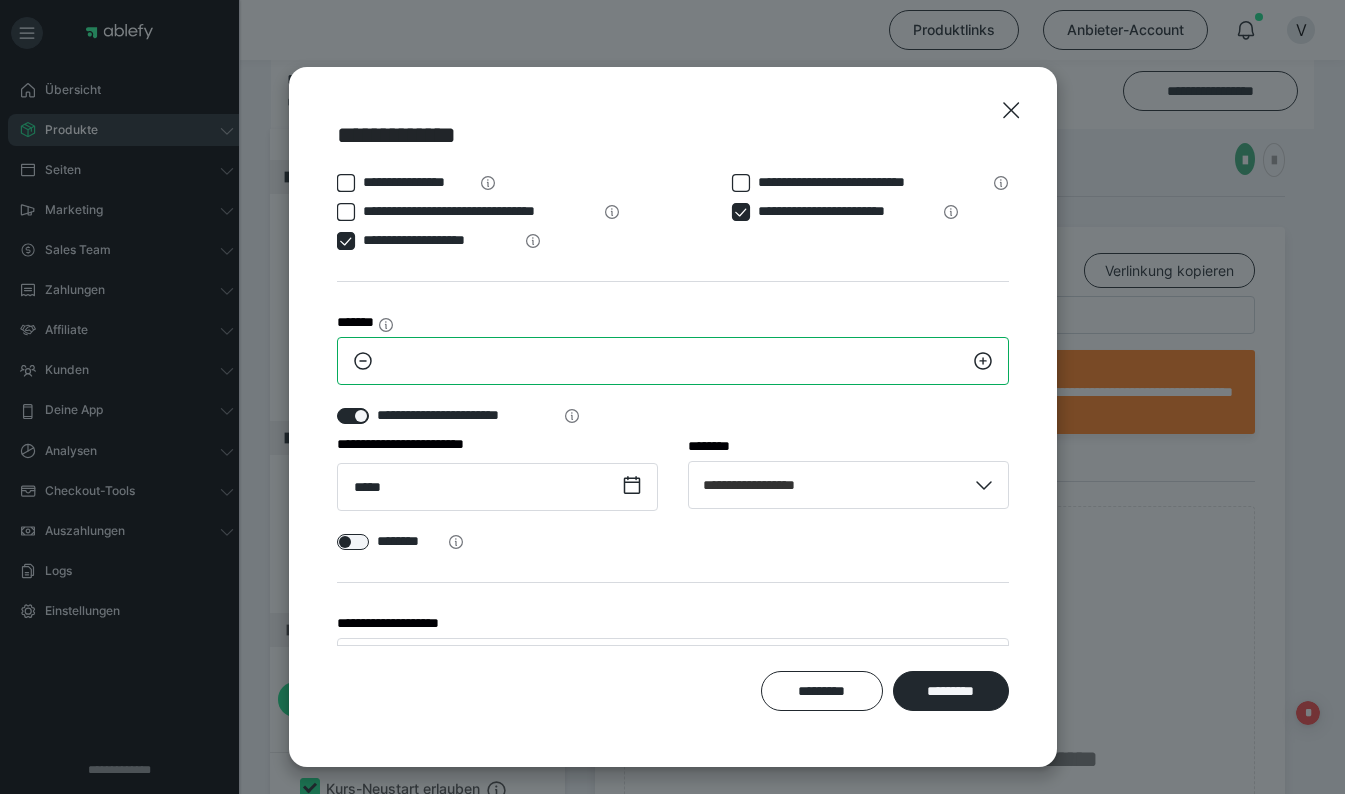 type on "**" 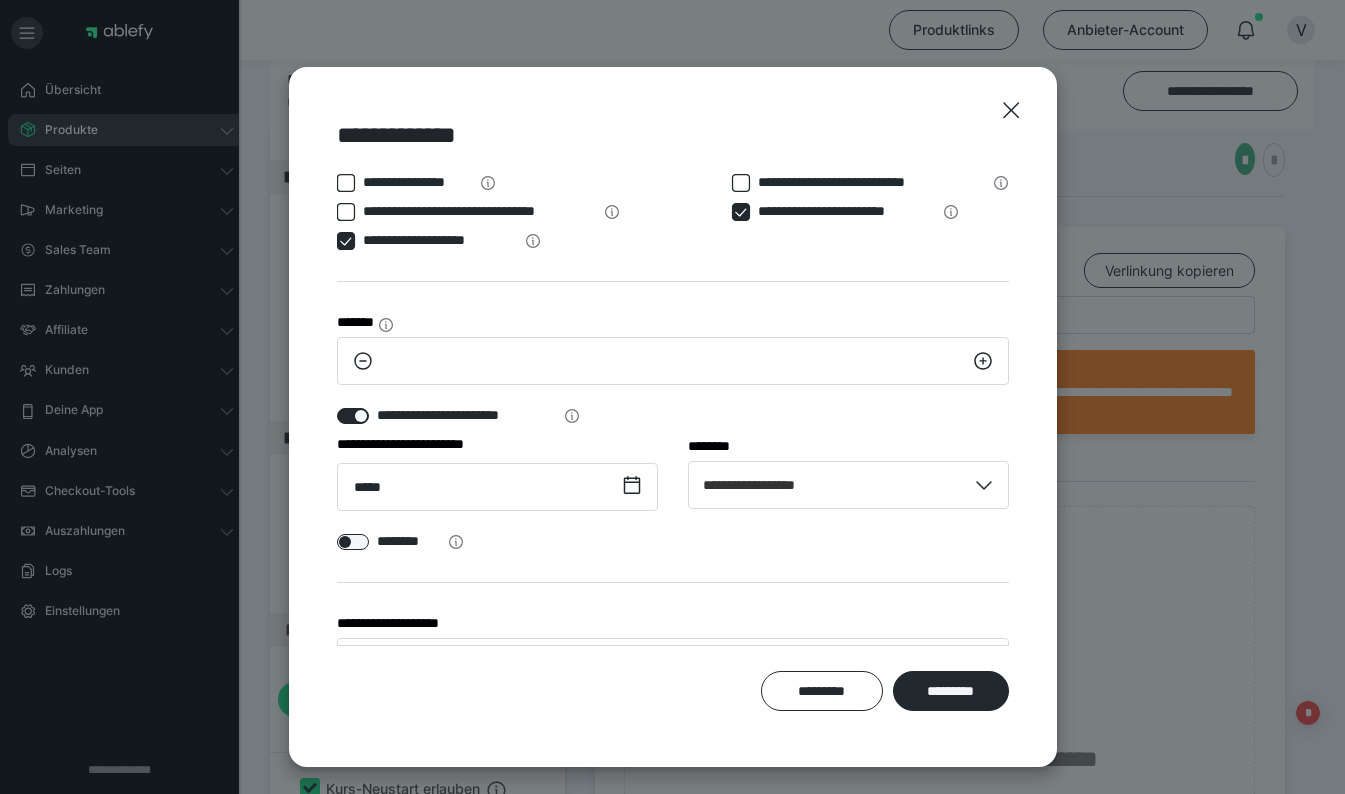 click on "*********" at bounding box center (951, 691) 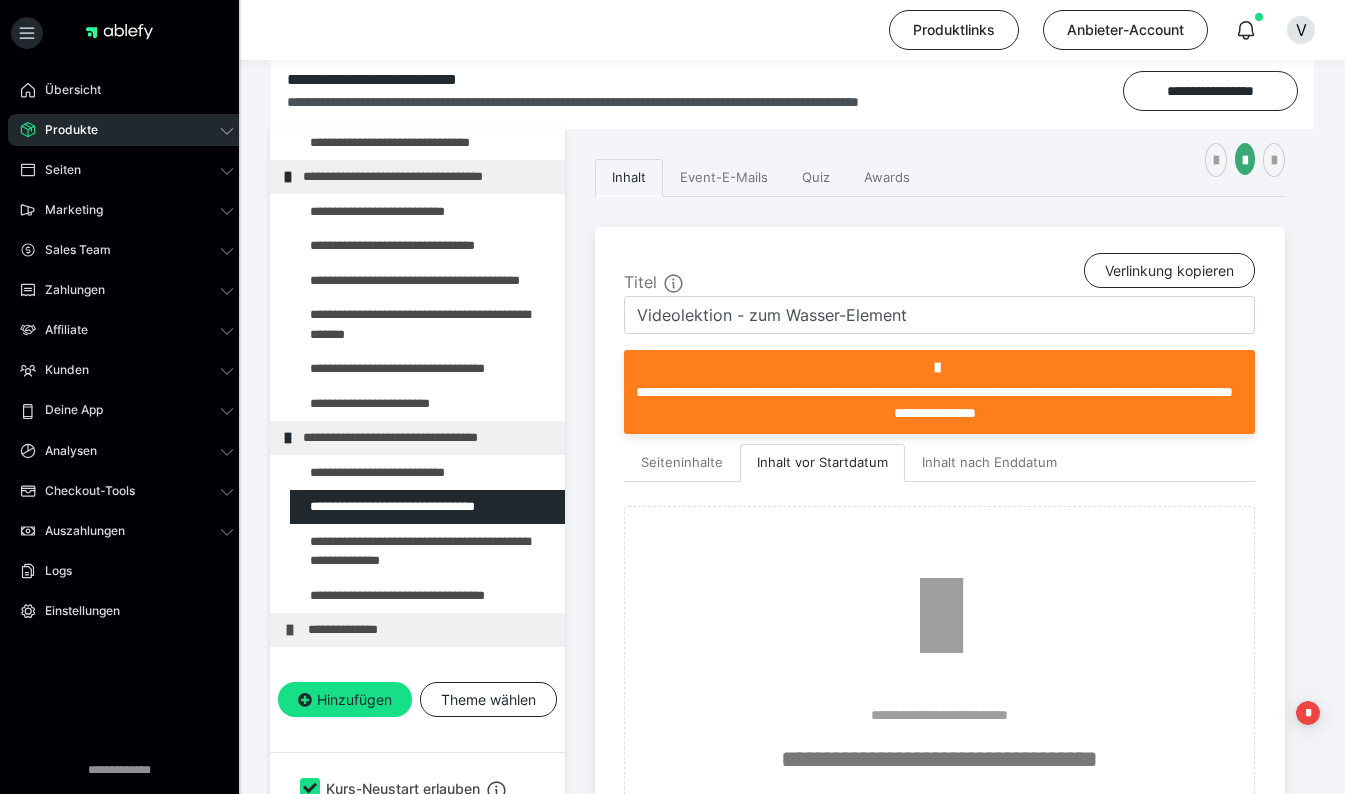 click at bounding box center (375, 551) 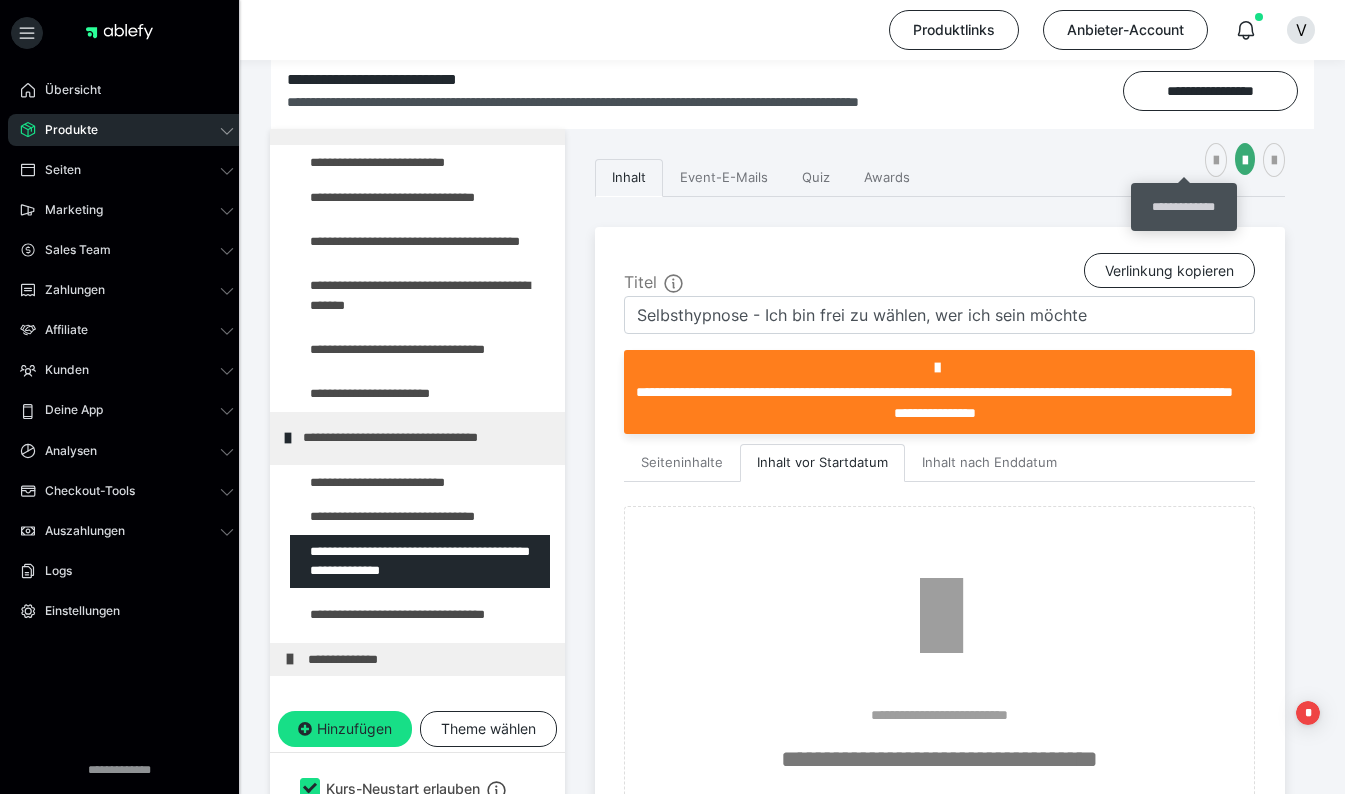 click at bounding box center (1216, 161) 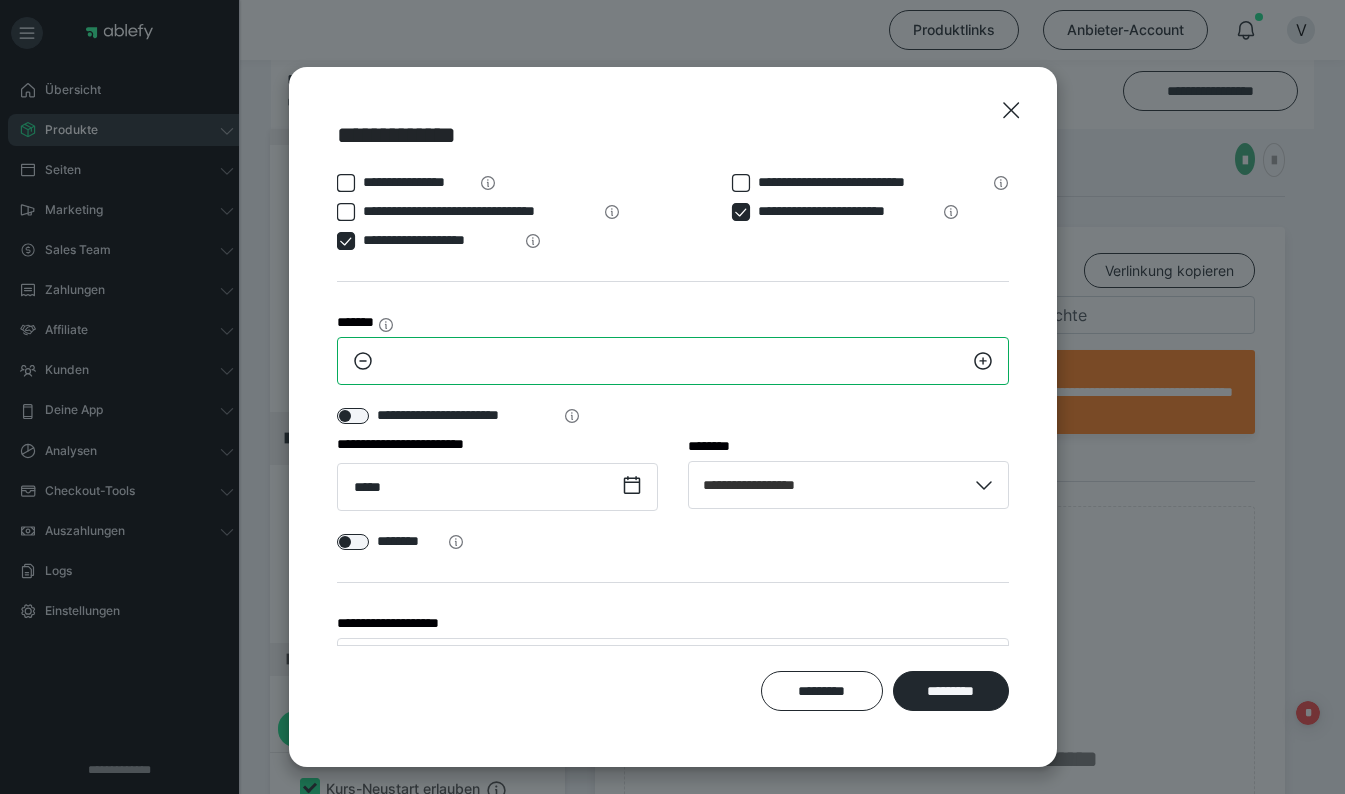 click on "**" at bounding box center (673, 361) 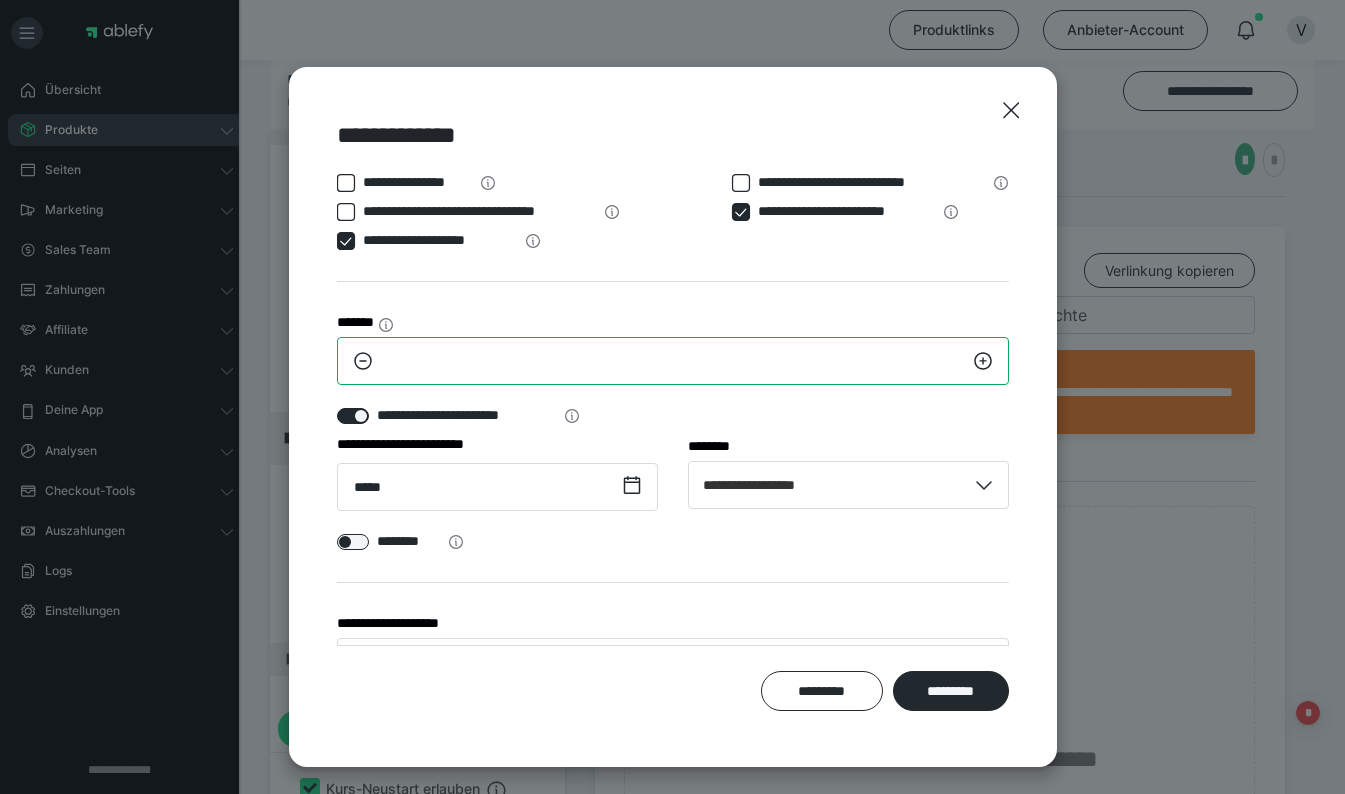 type on "*" 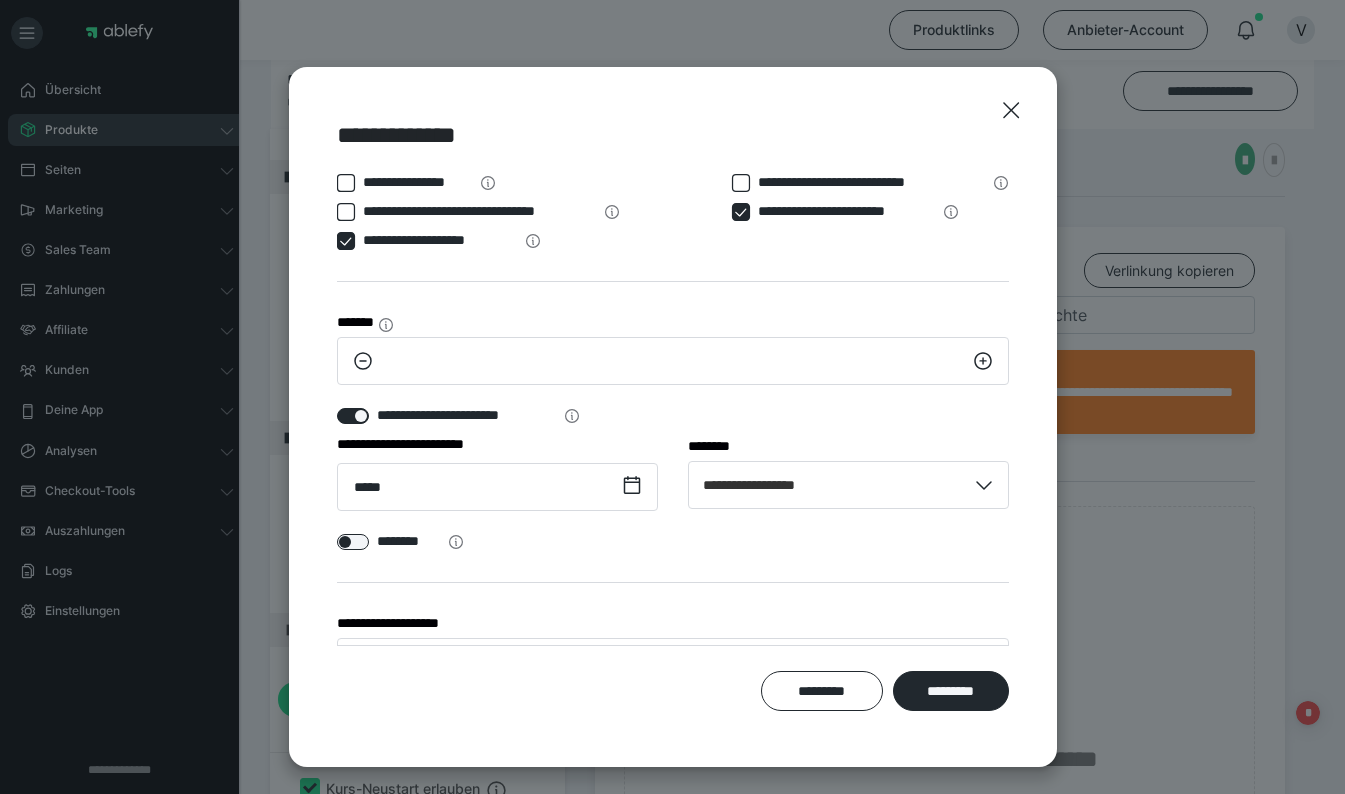 click on "*********" at bounding box center [951, 691] 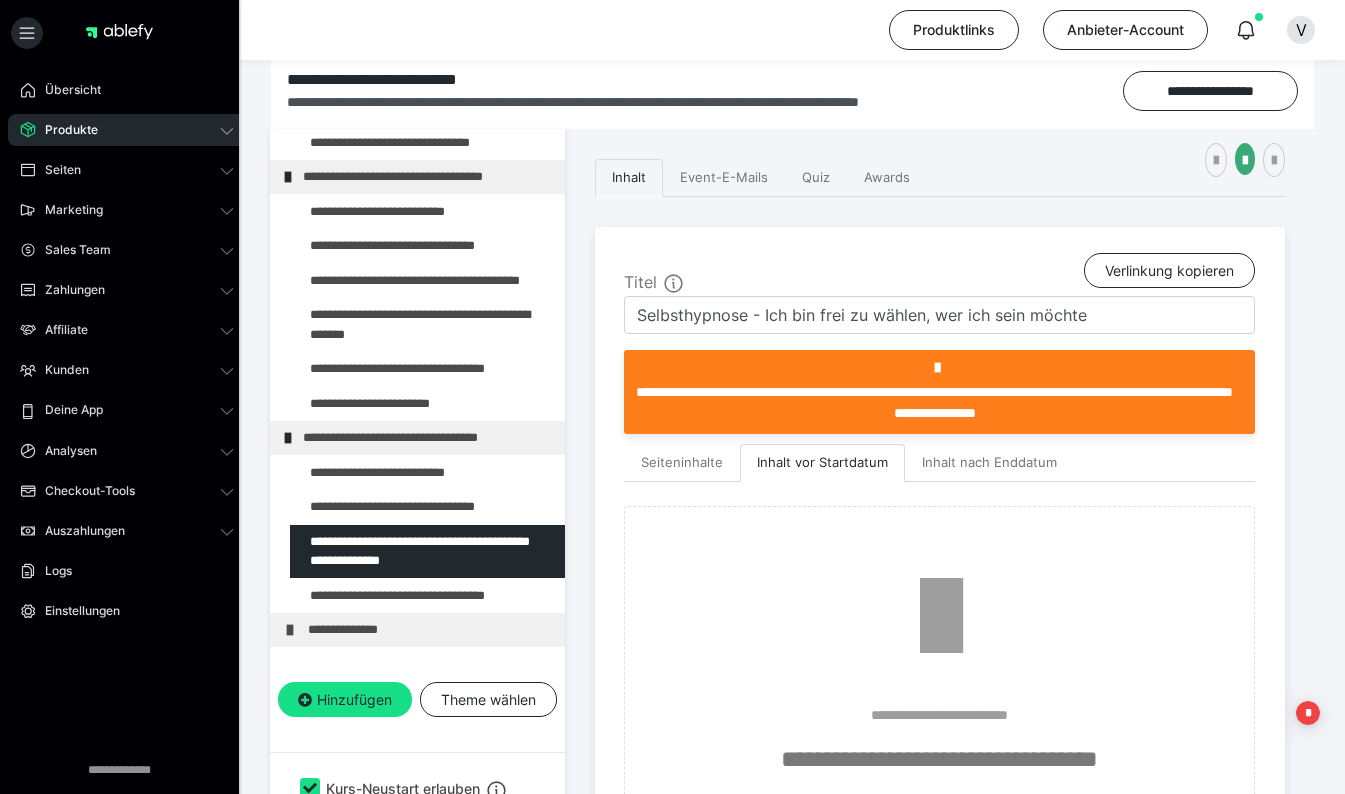 click at bounding box center [375, 596] 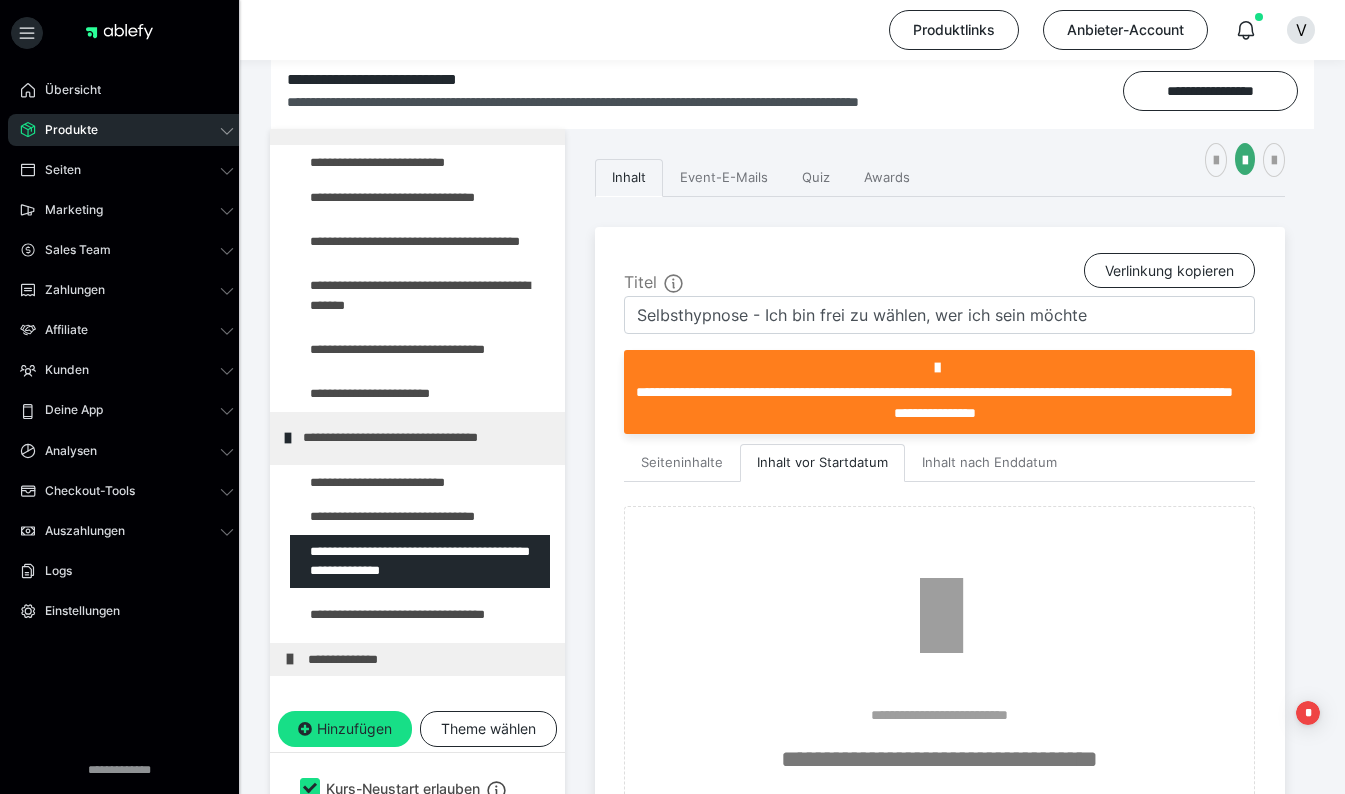 type on "Body Movements - zum Wasser-Element" 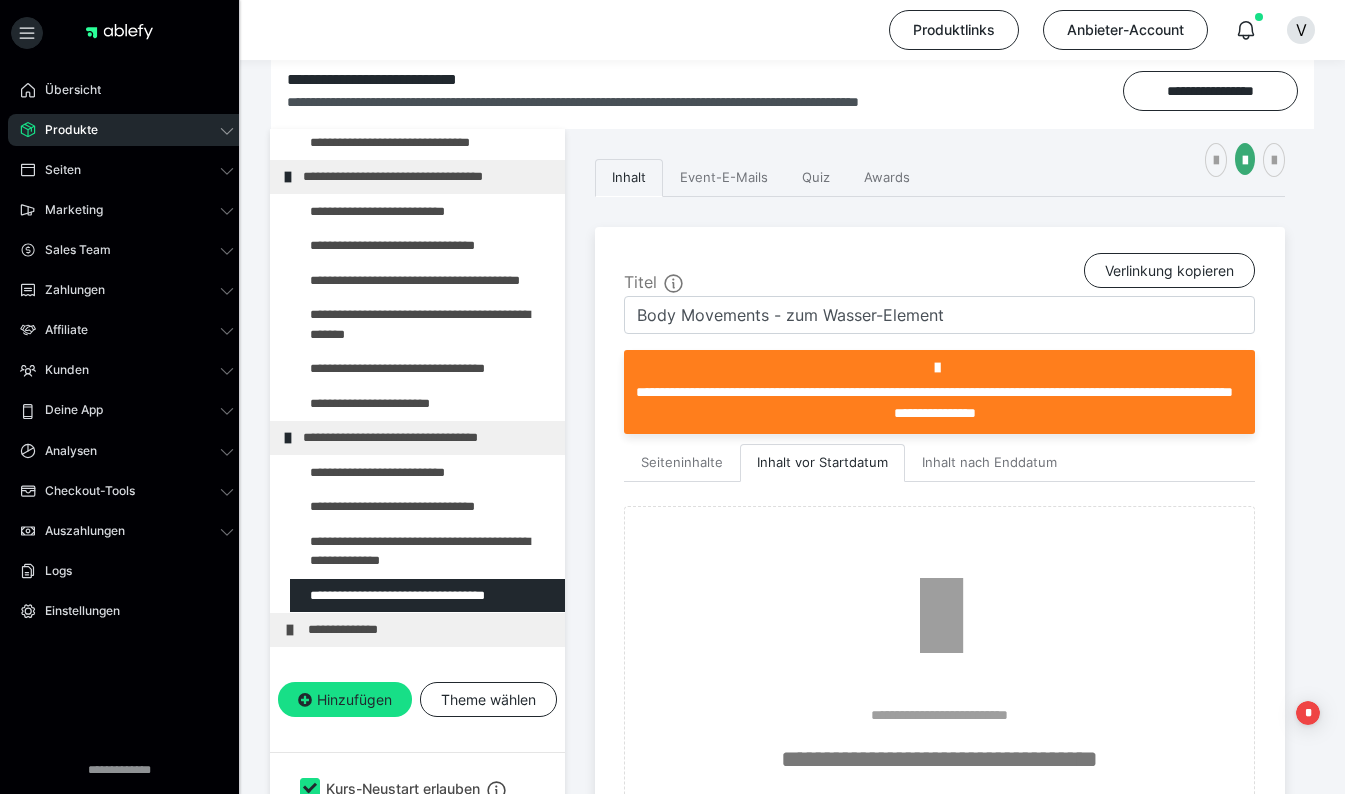 click at bounding box center (1216, 160) 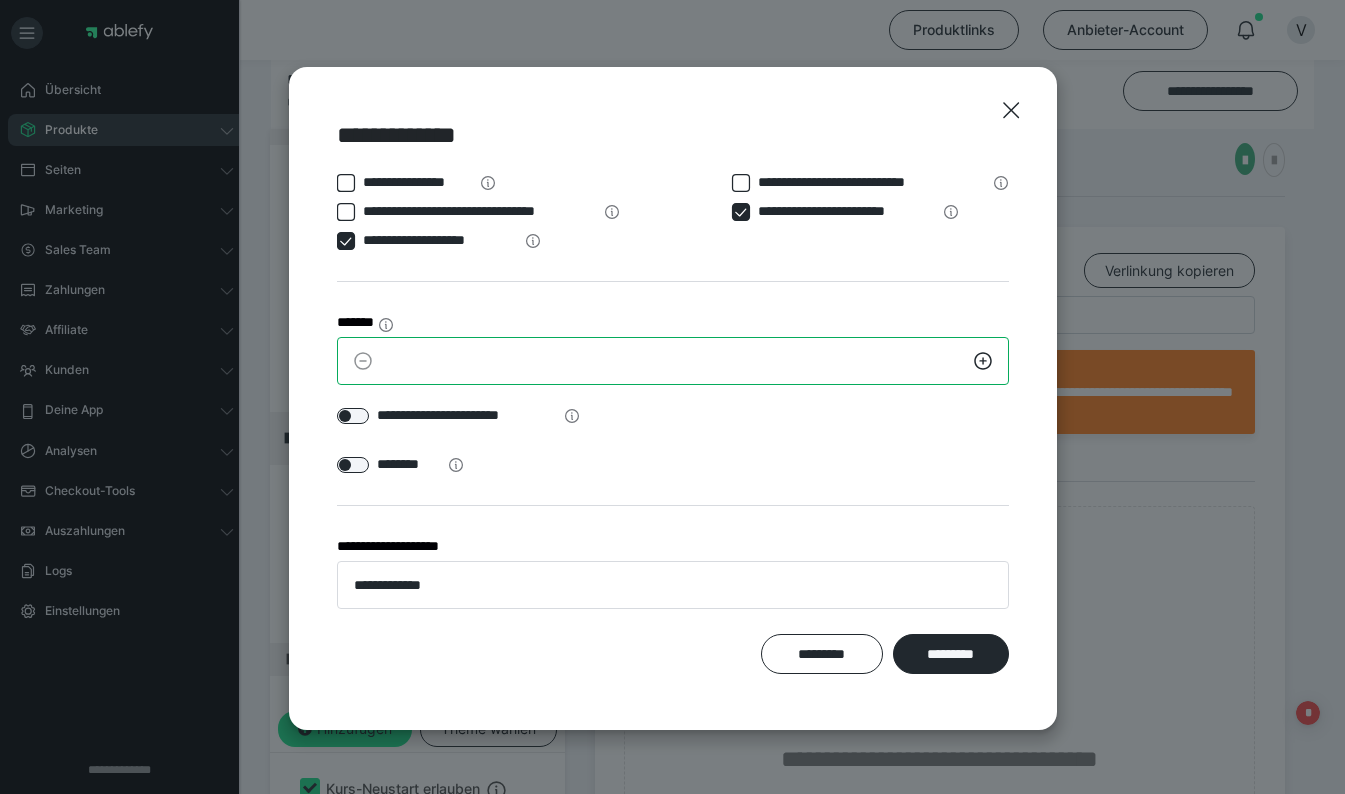 click on "*" at bounding box center [673, 361] 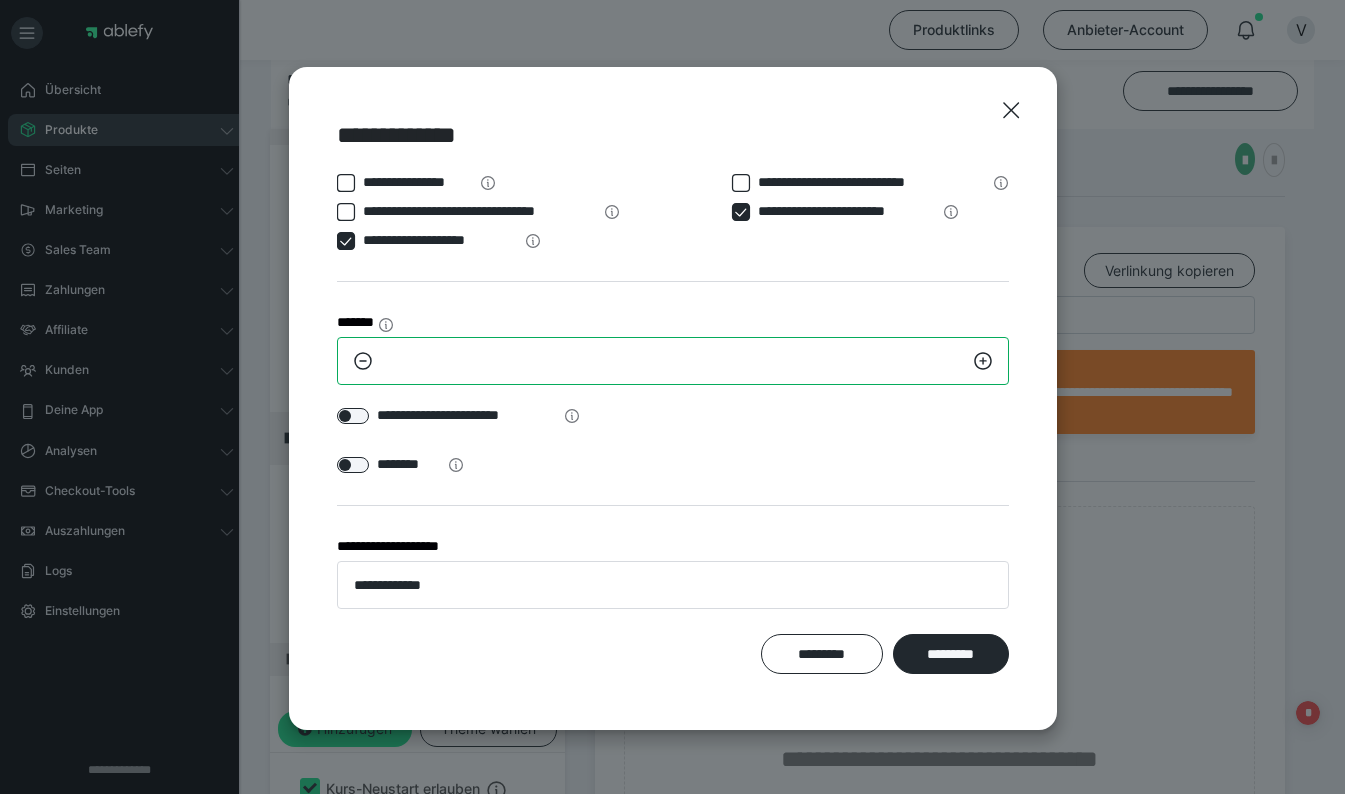 type on "**" 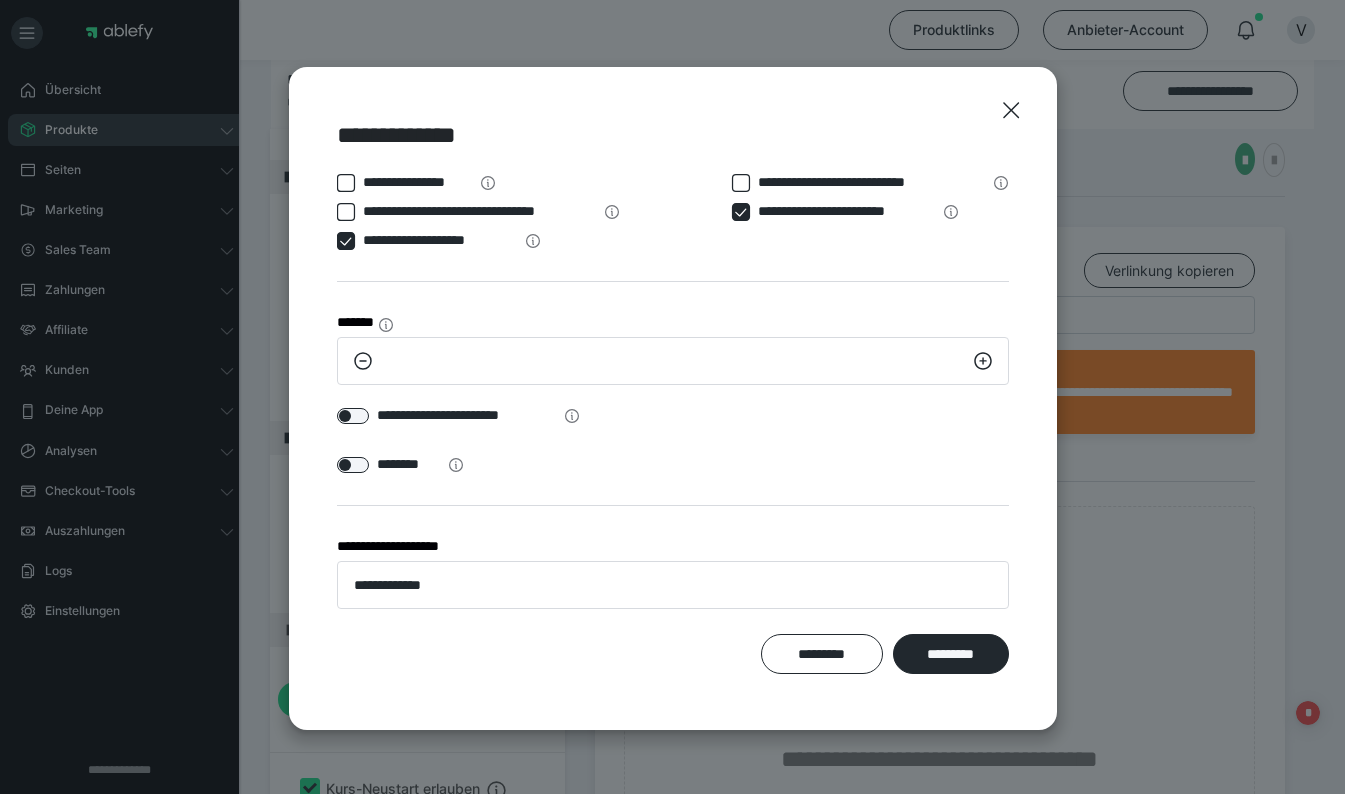 click at bounding box center [353, 416] 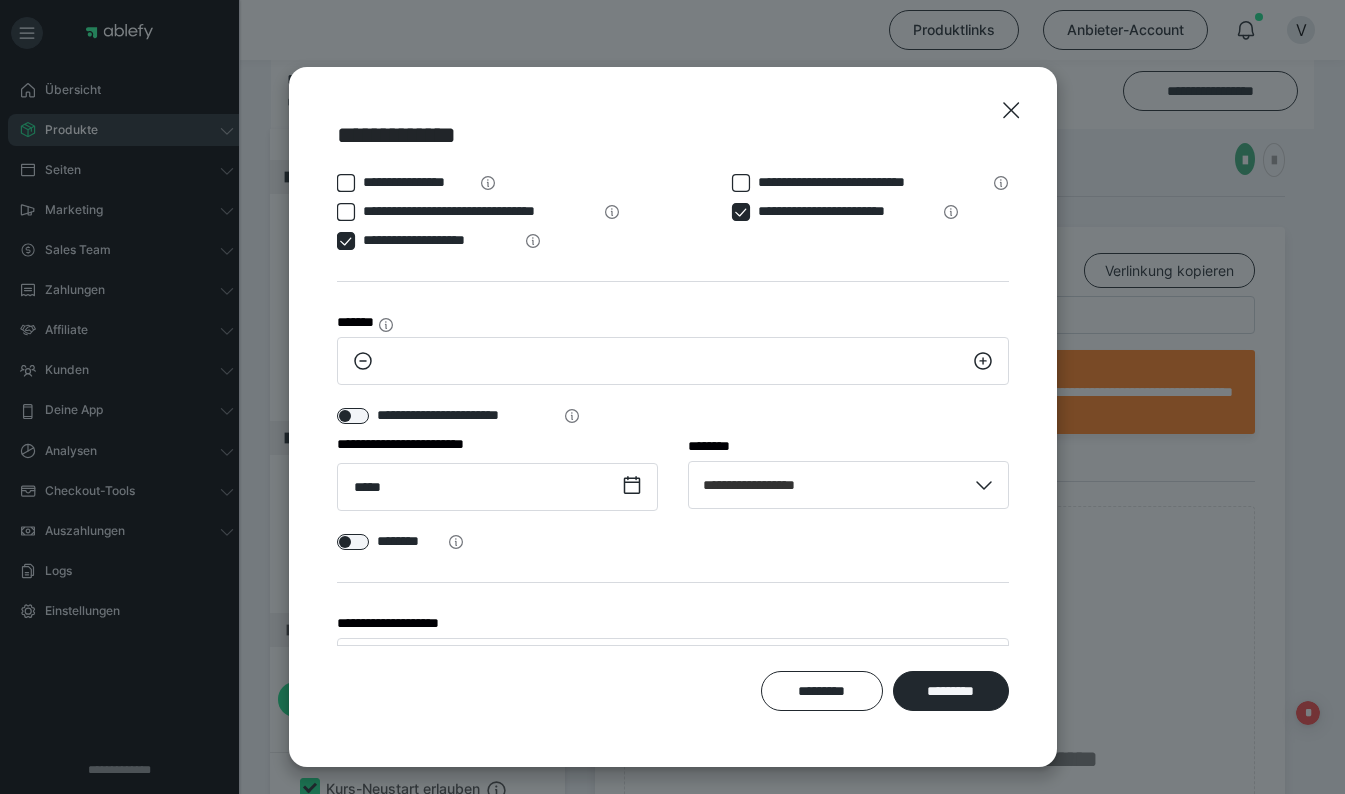 click on "*********" at bounding box center (951, 691) 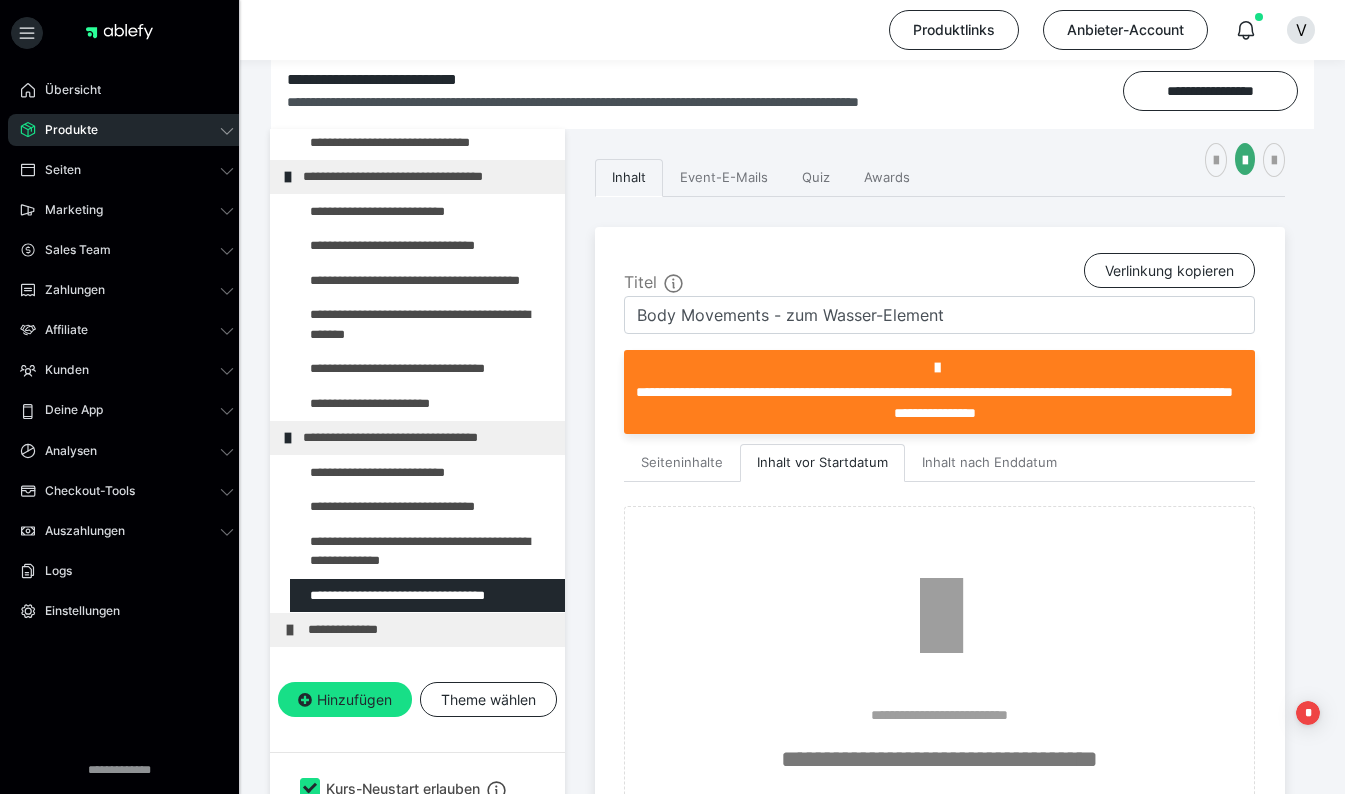 scroll, scrollTop: 1125, scrollLeft: 0, axis: vertical 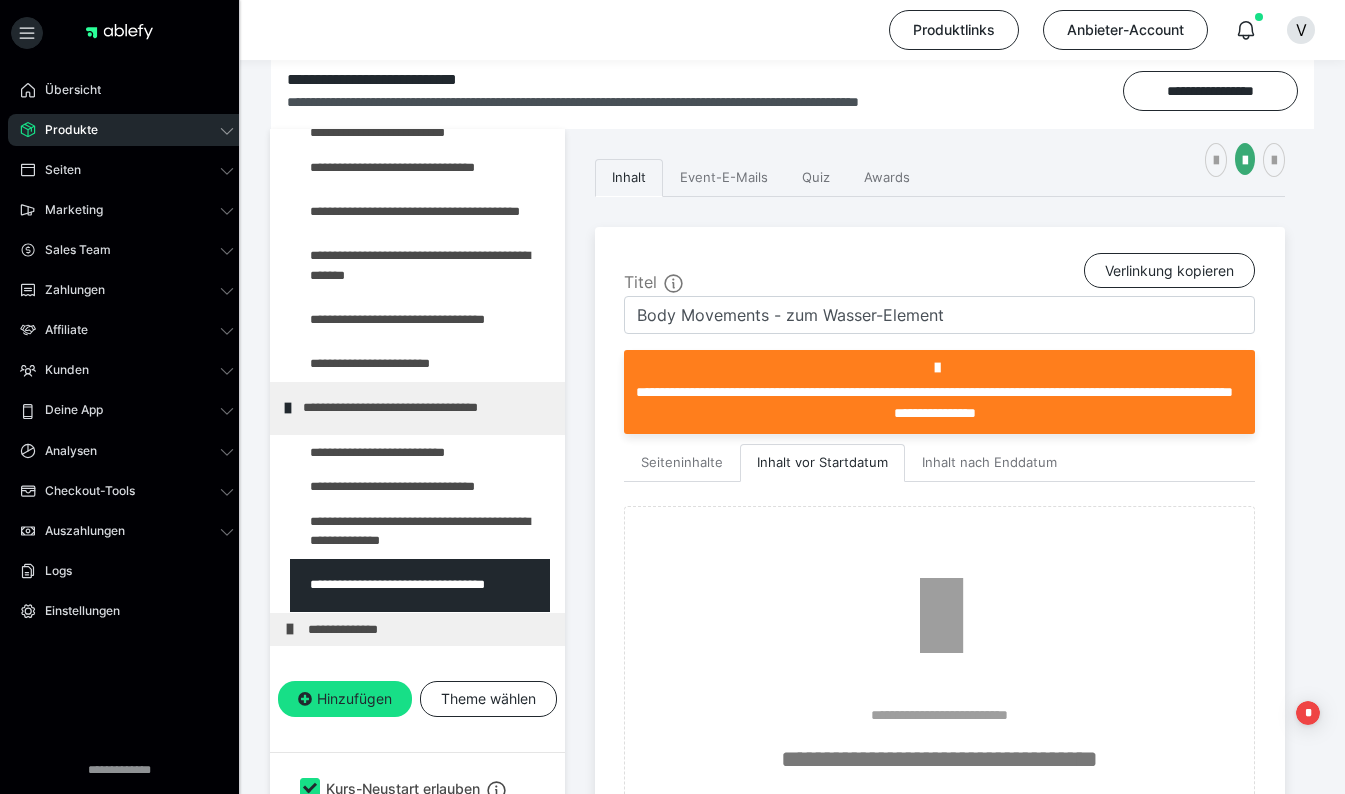 click at bounding box center (290, 629) 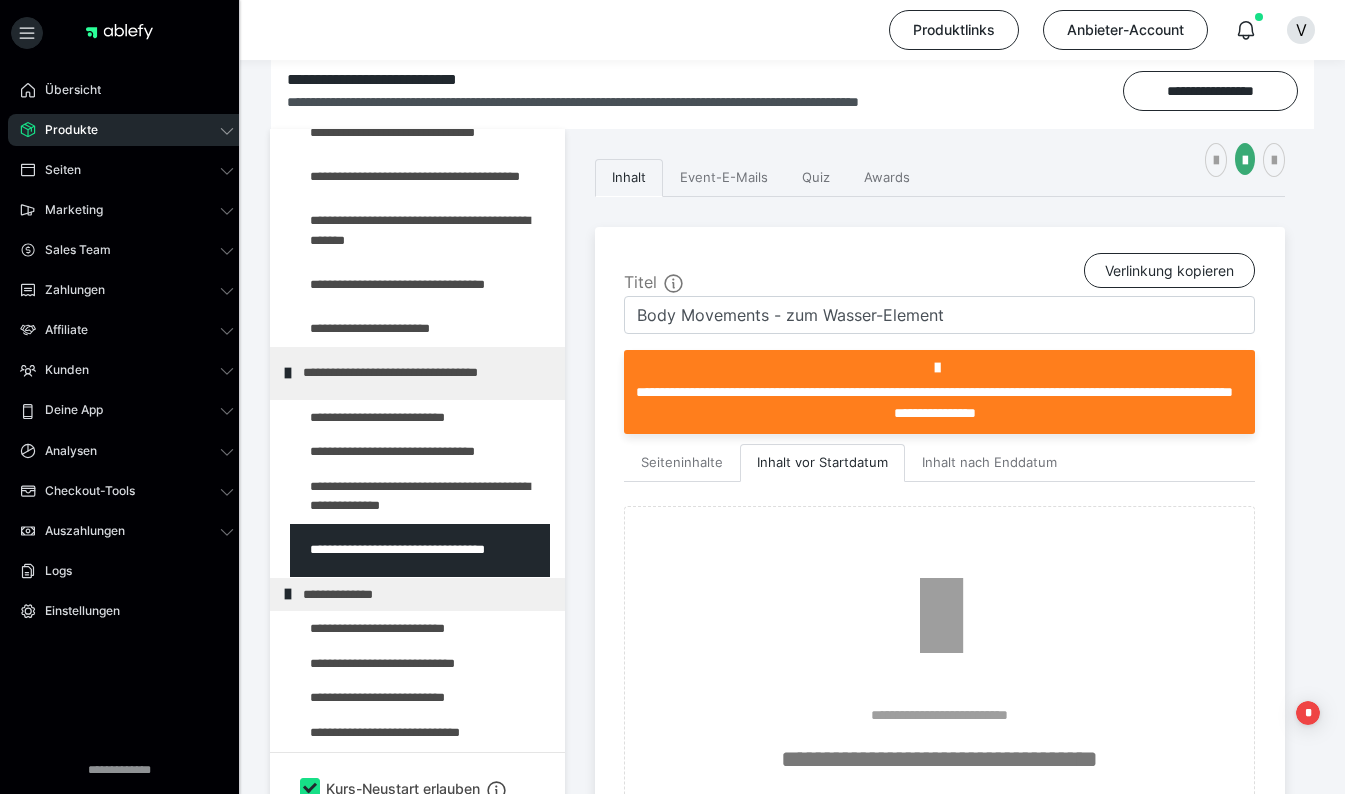 scroll, scrollTop: 1305, scrollLeft: 0, axis: vertical 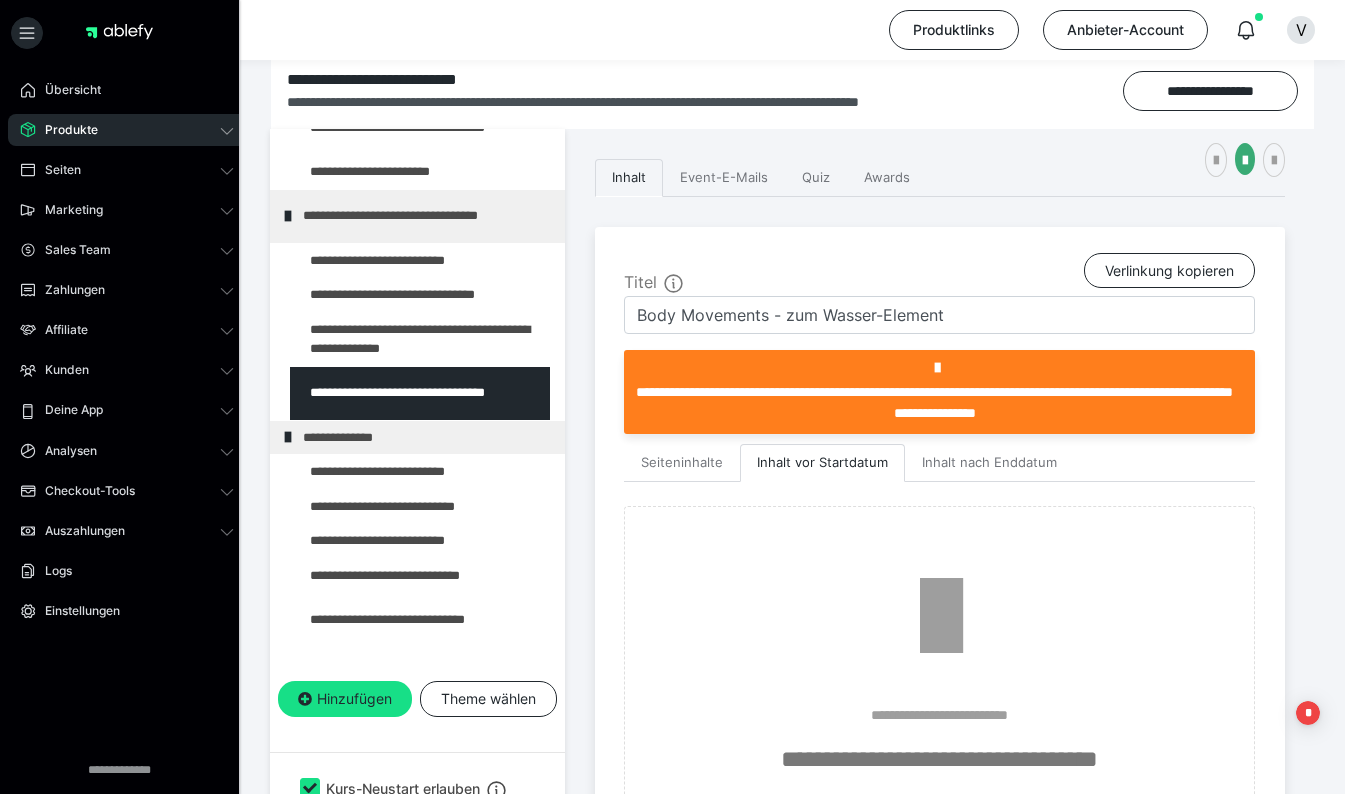 click at bounding box center (375, 472) 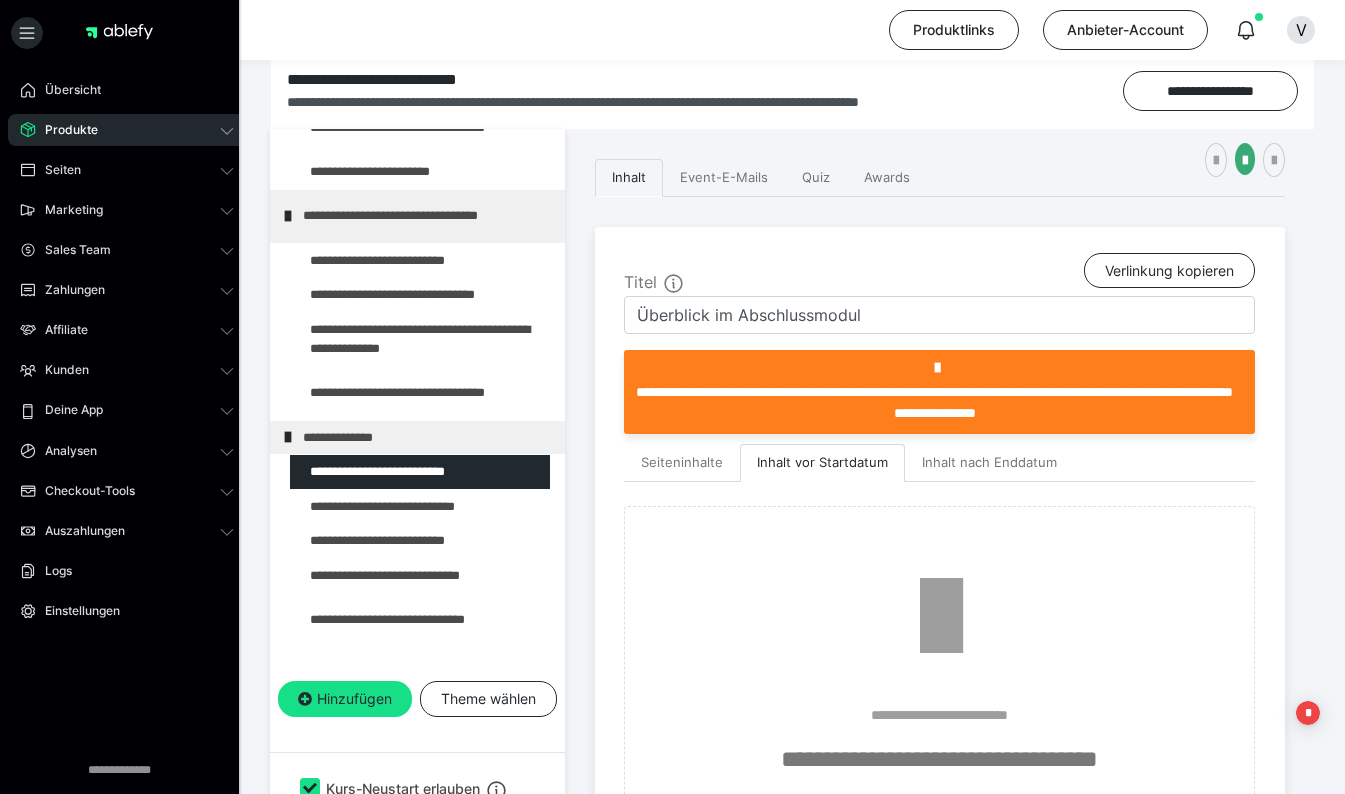 click at bounding box center (1216, 161) 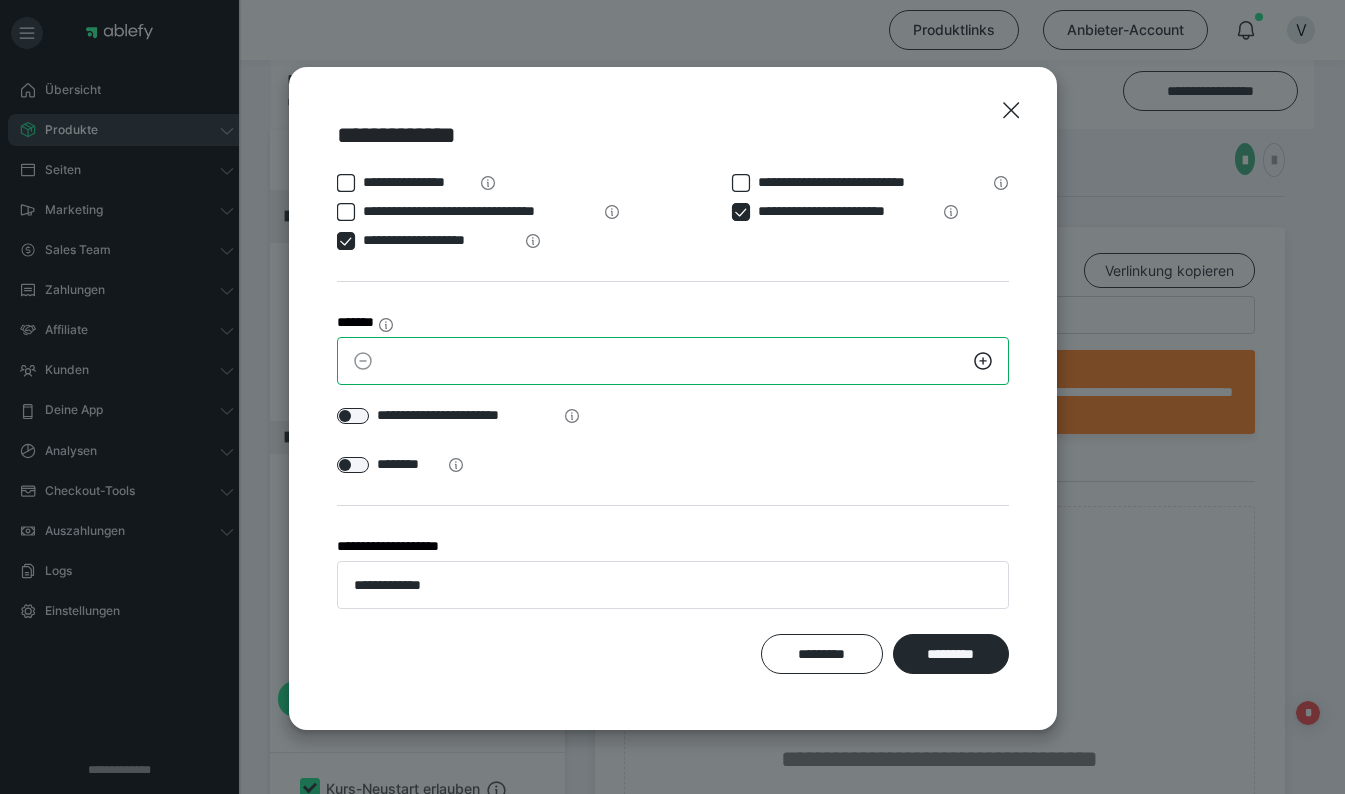 click on "*" at bounding box center (673, 361) 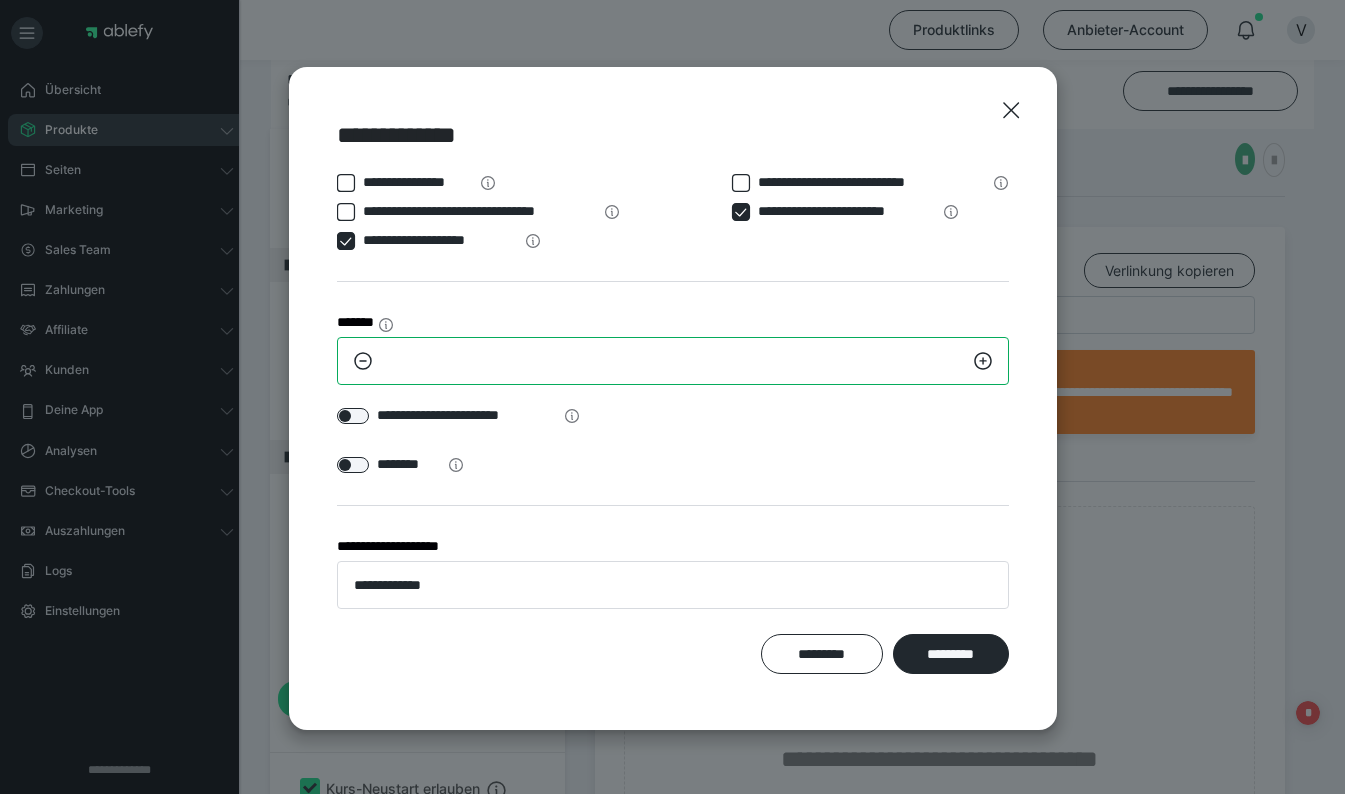 type on "**" 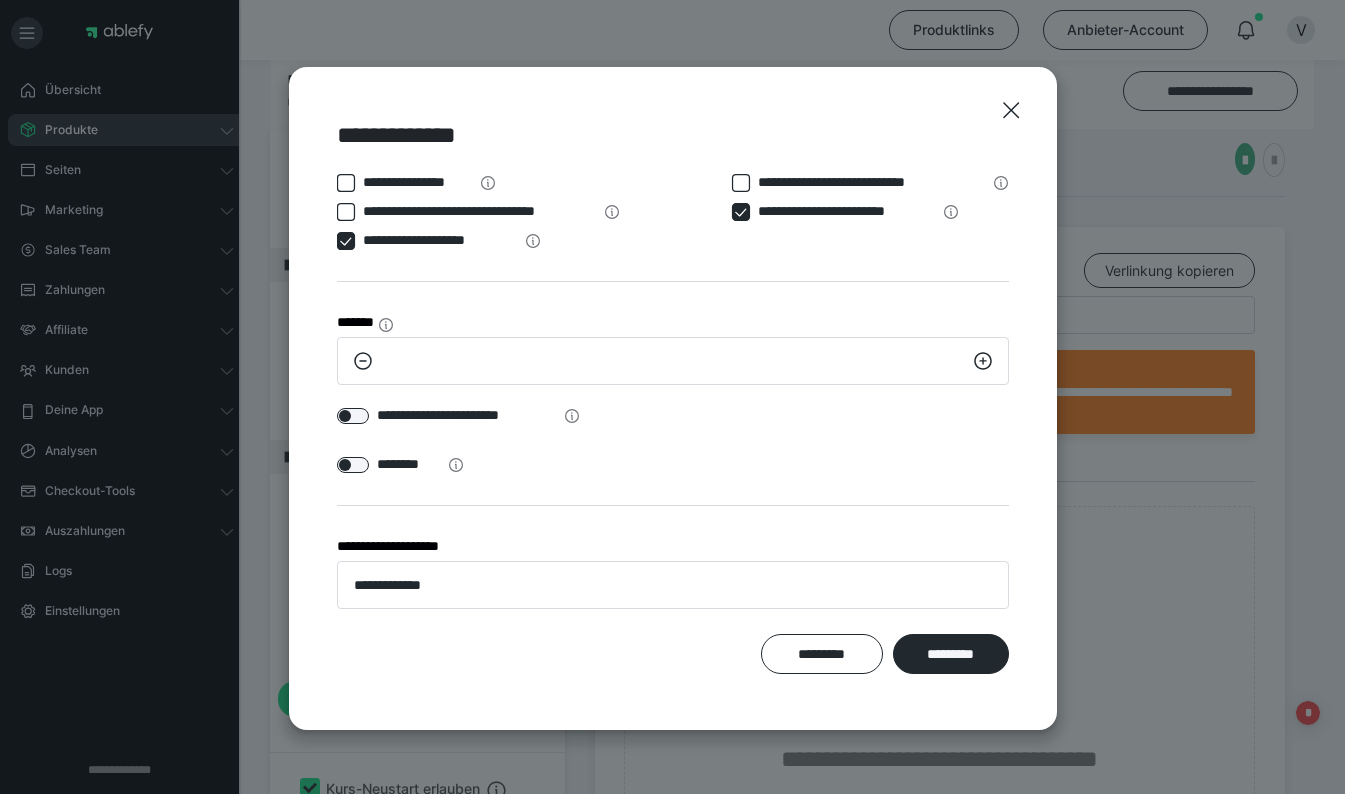 click at bounding box center [353, 416] 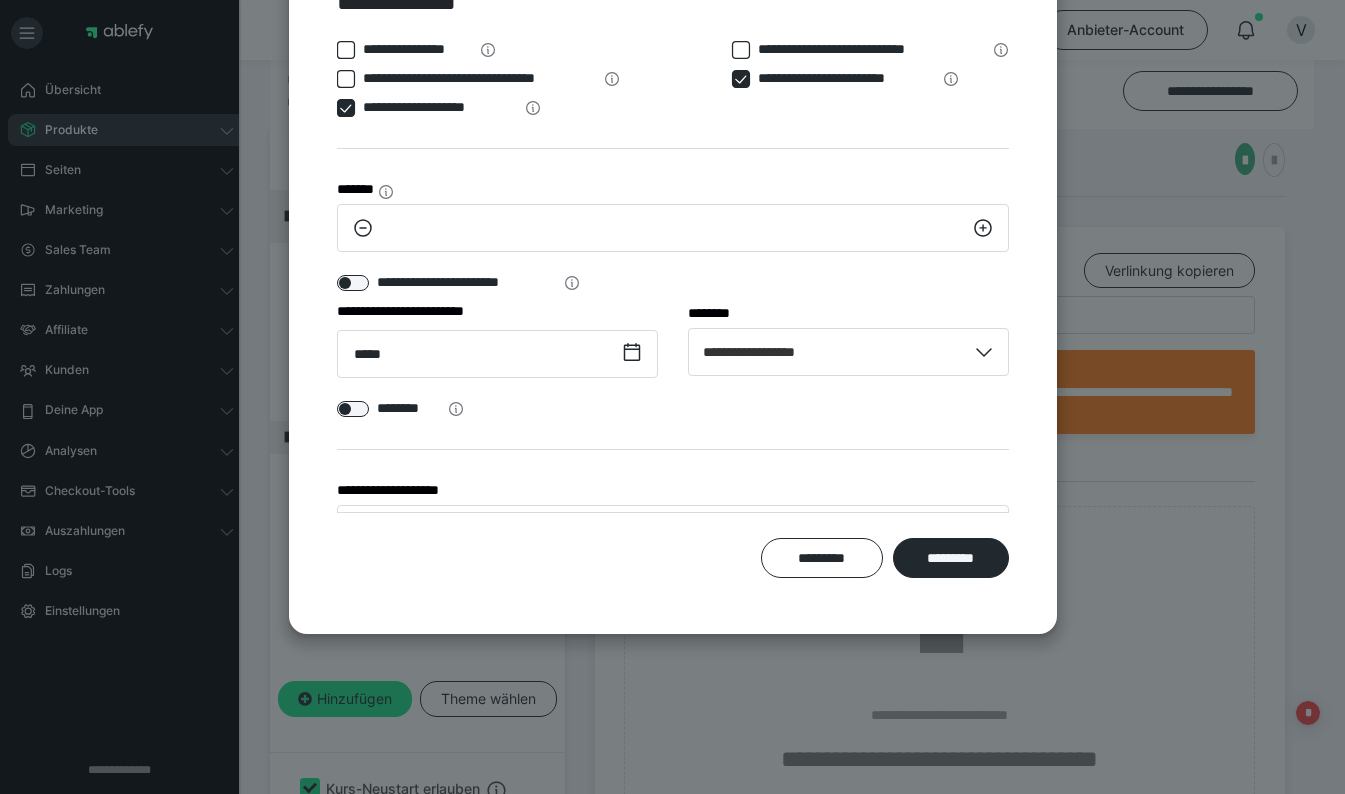 click on "*********" at bounding box center (951, 558) 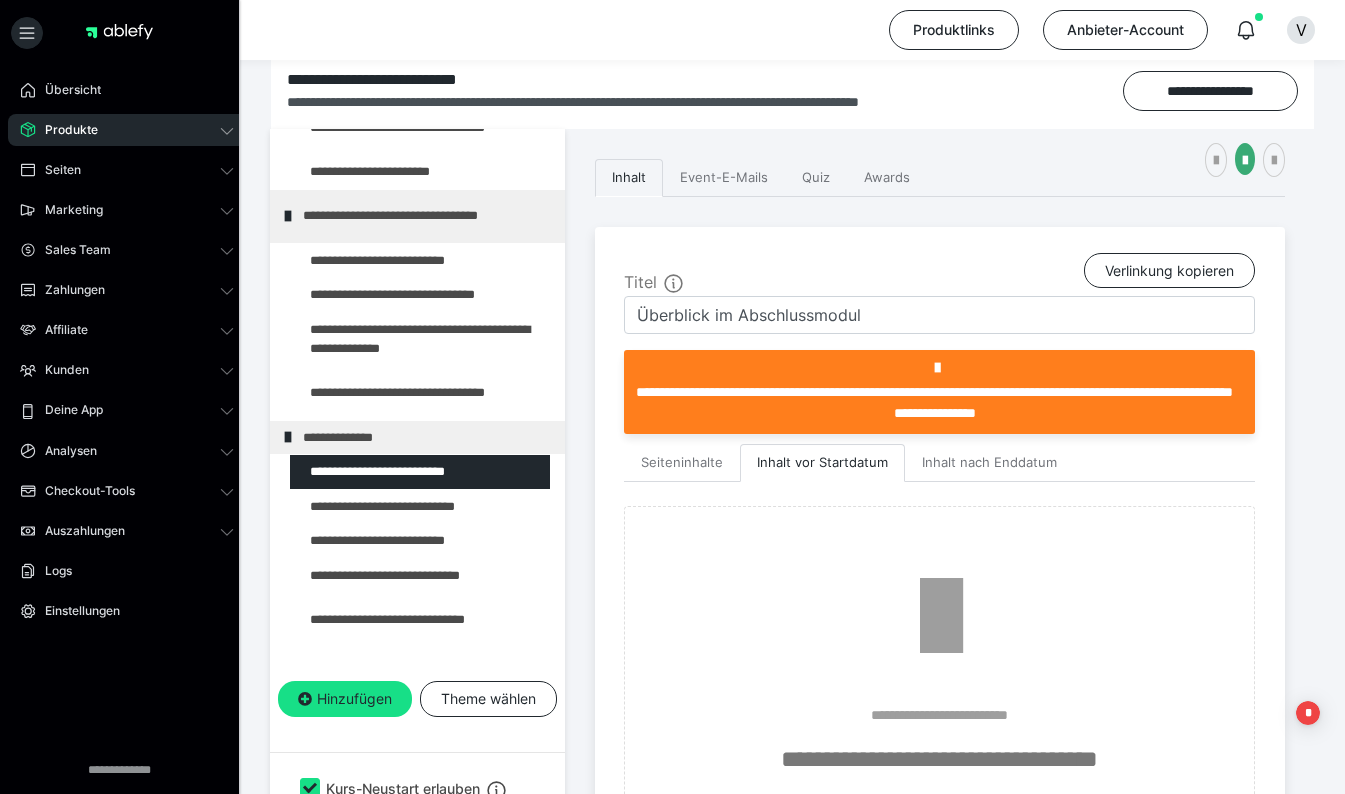 click at bounding box center (375, 507) 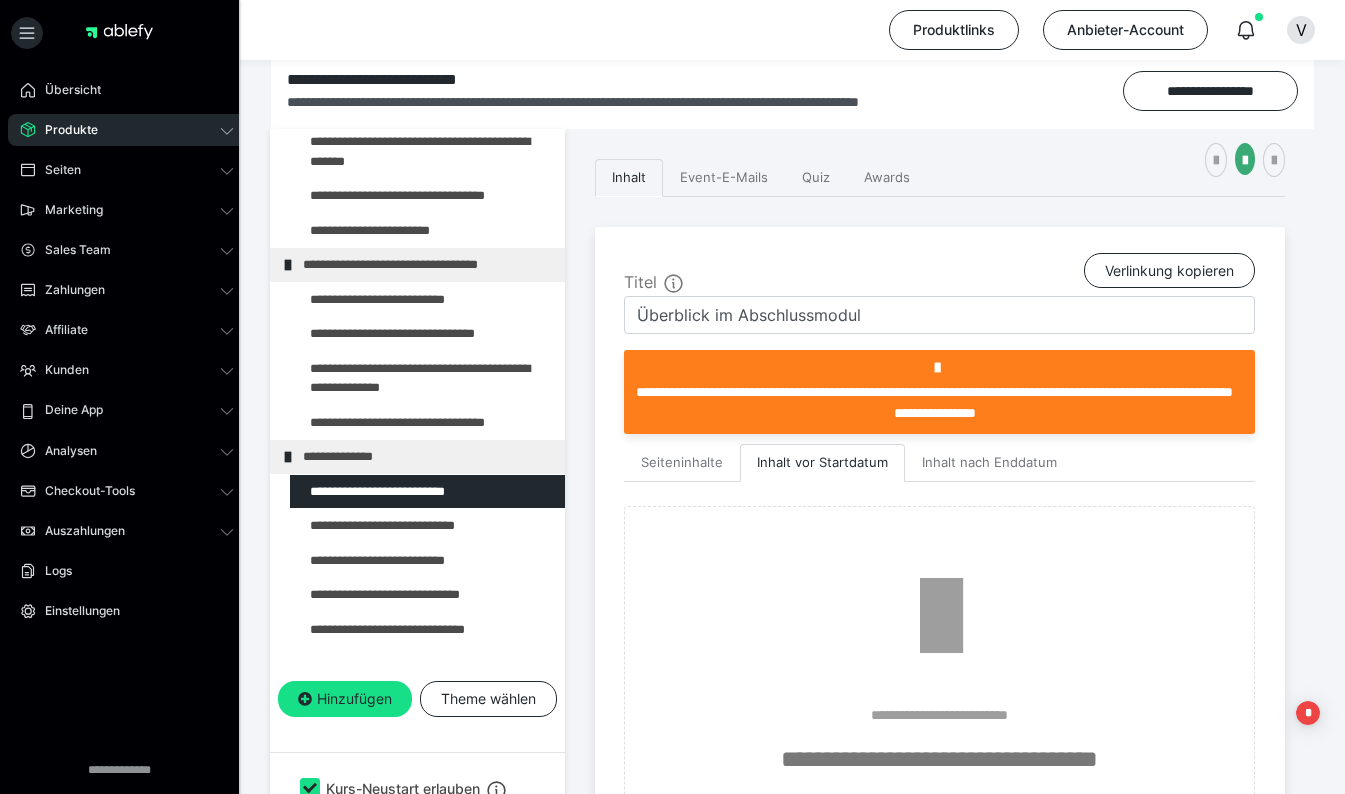 click at bounding box center (375, 526) 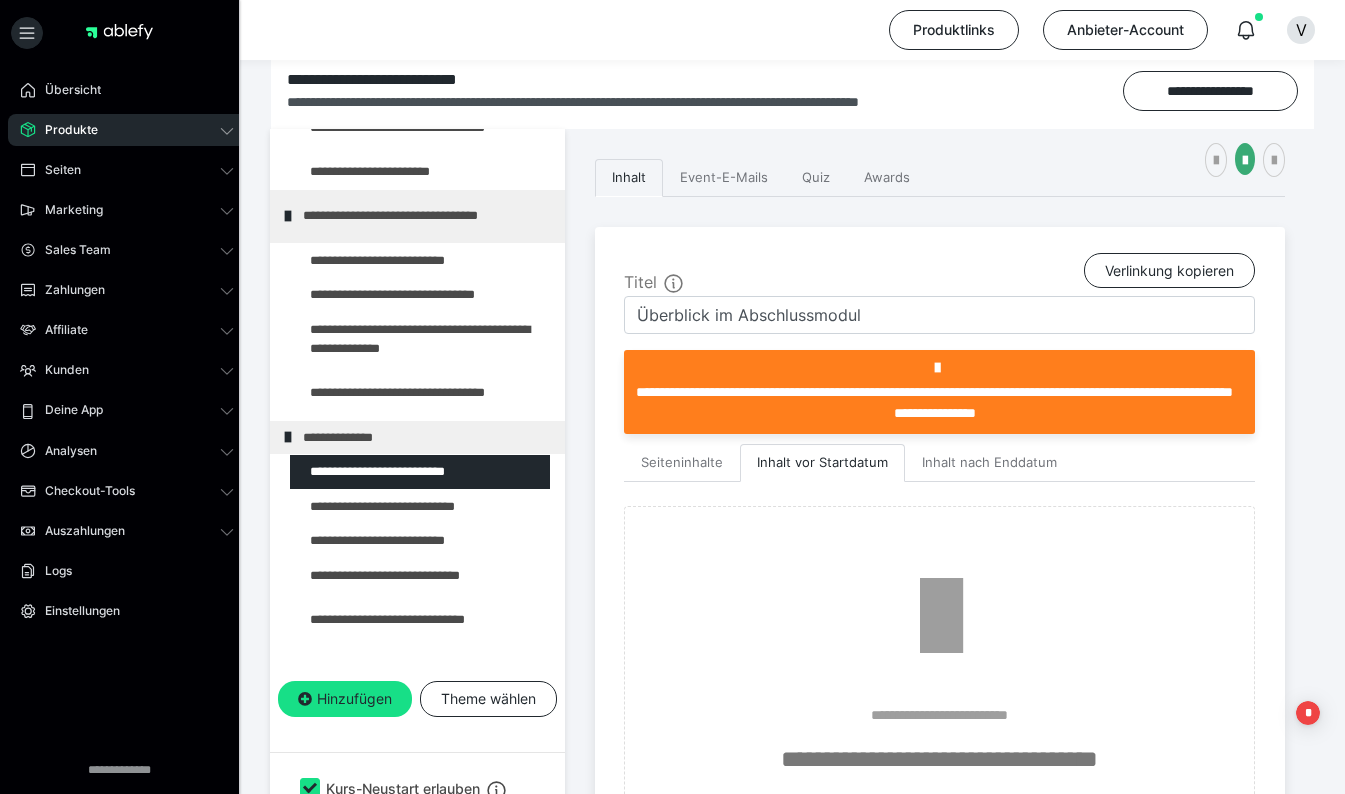 type on "Videolektion - Abschlussmodul" 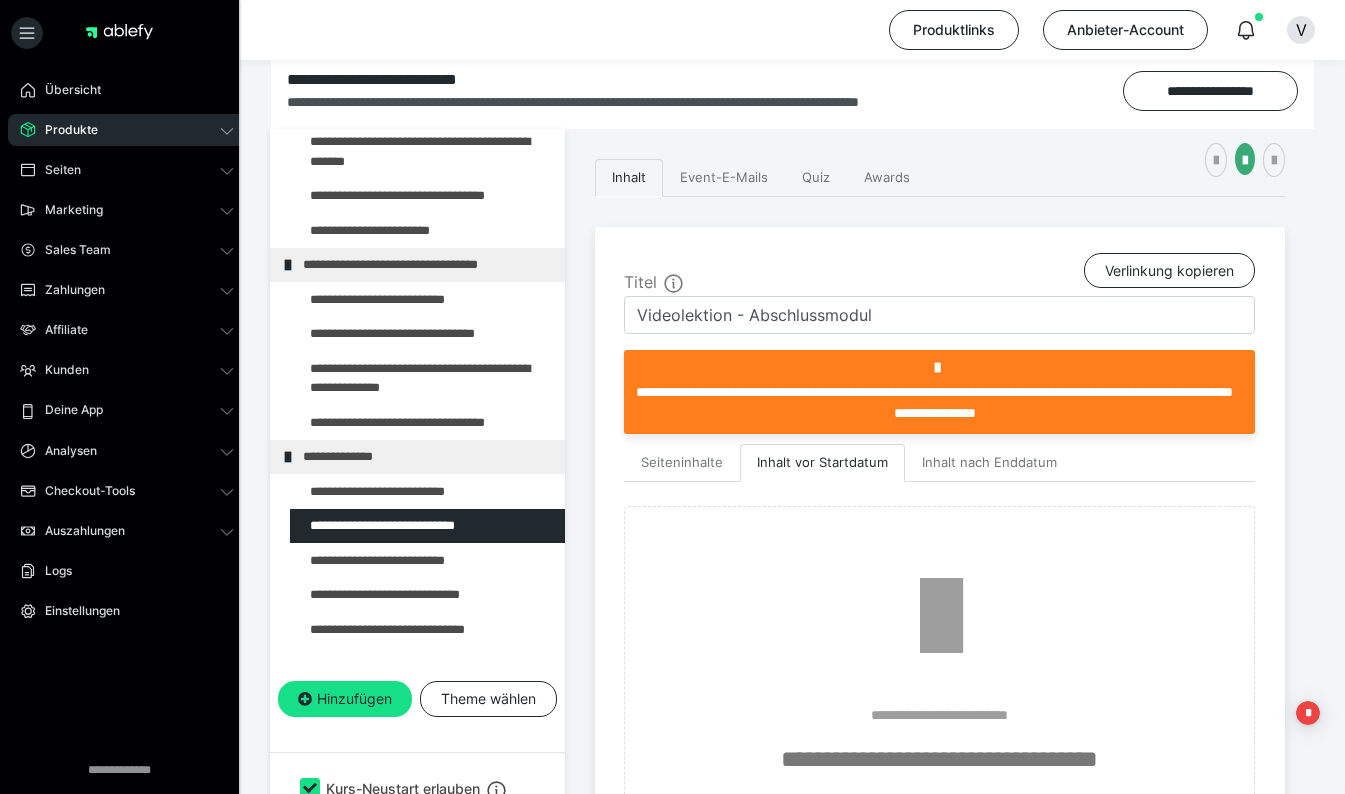 click at bounding box center (1216, 161) 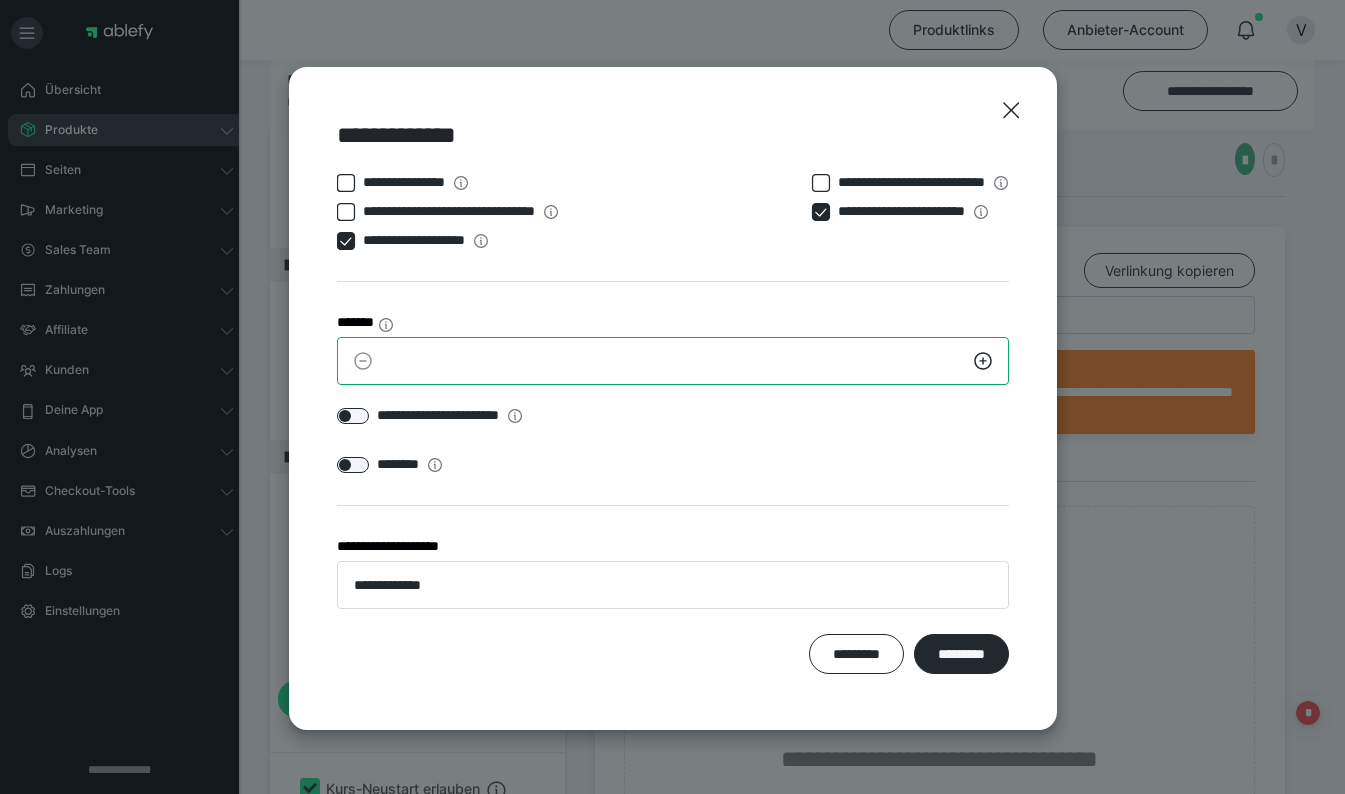 click on "*" at bounding box center (673, 361) 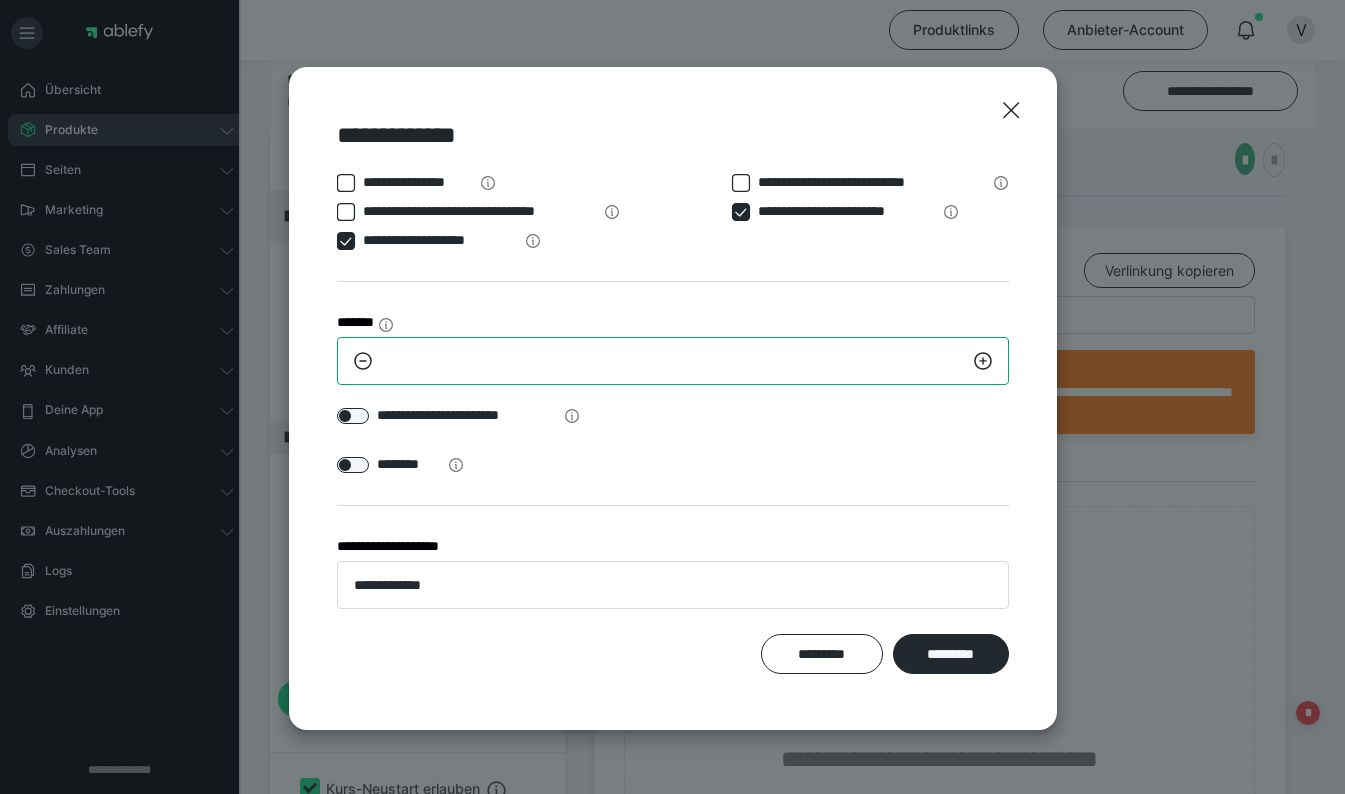 type on "**" 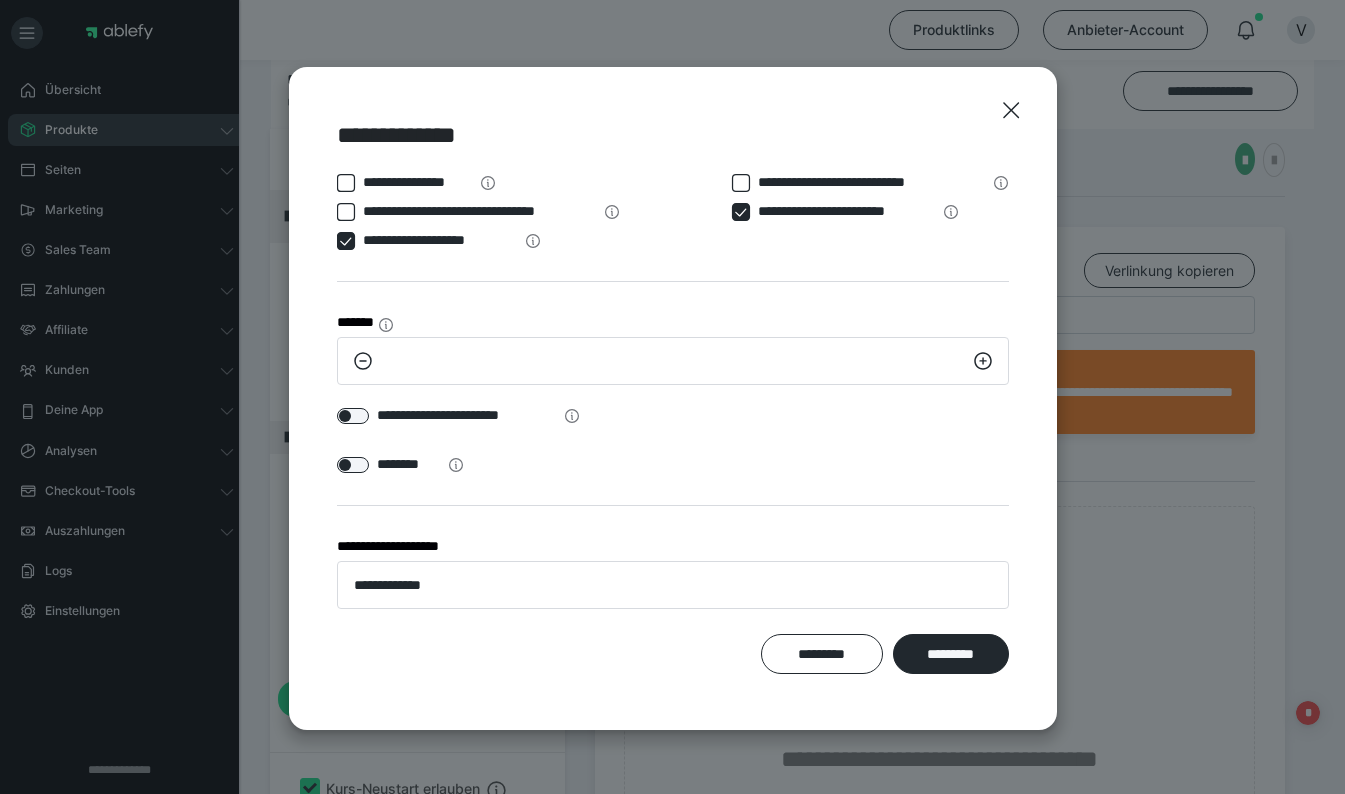 click at bounding box center [353, 416] 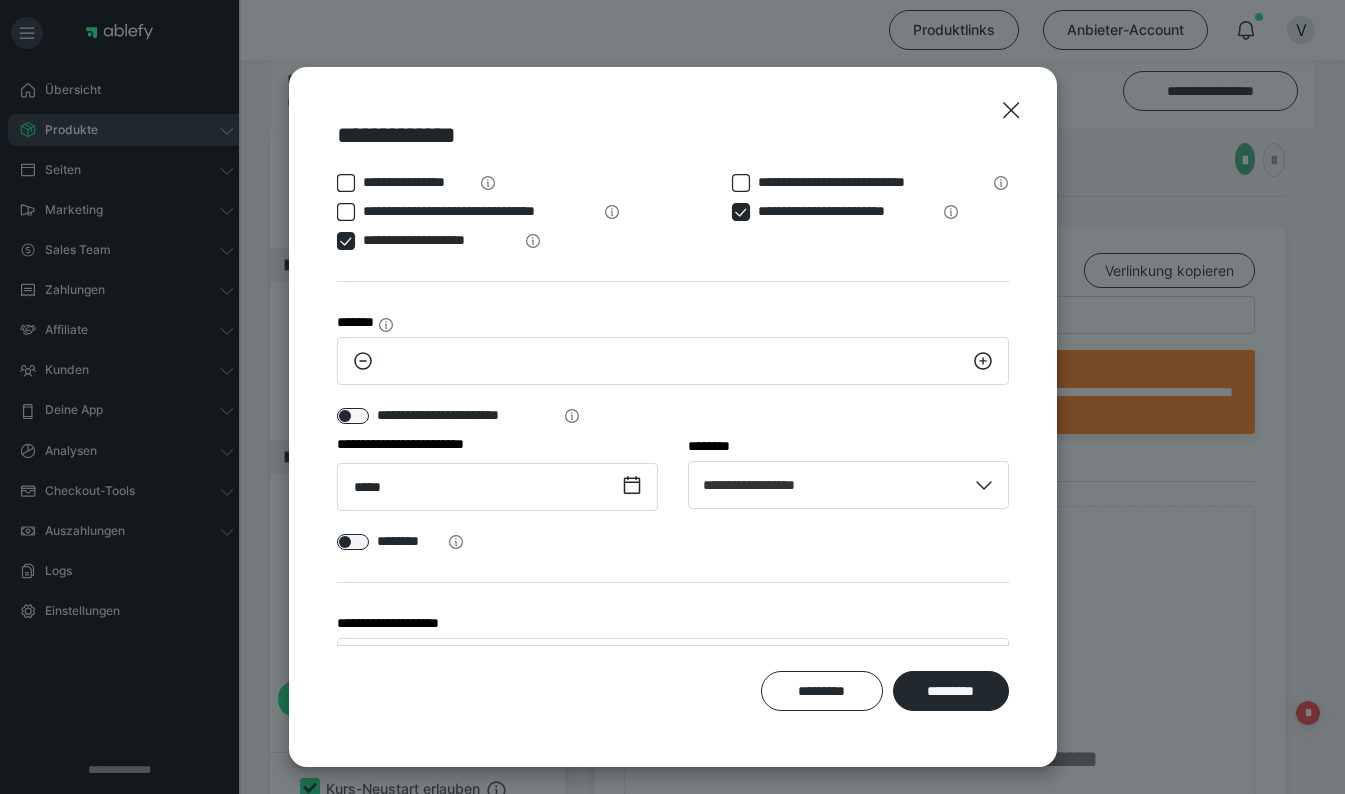 click on "*********" at bounding box center [951, 691] 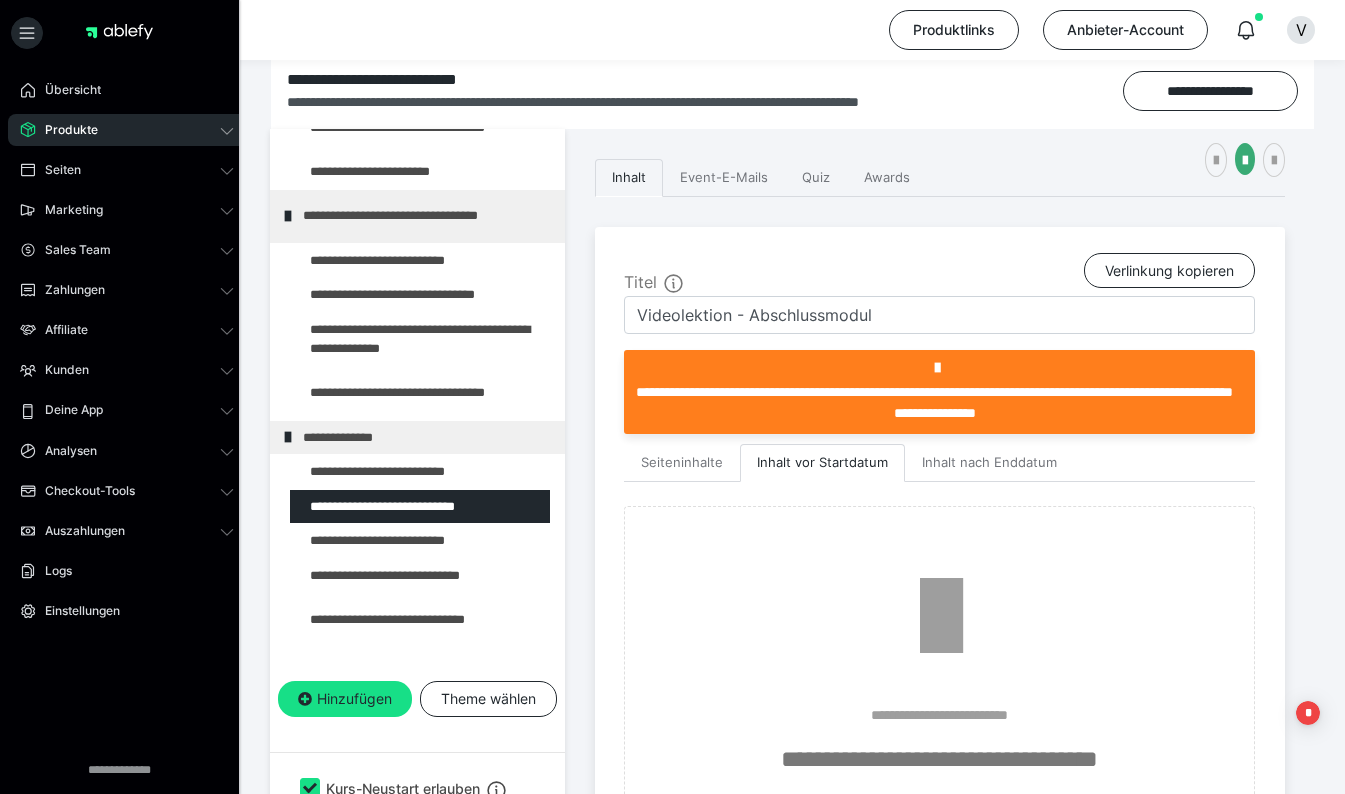 click at bounding box center (375, 541) 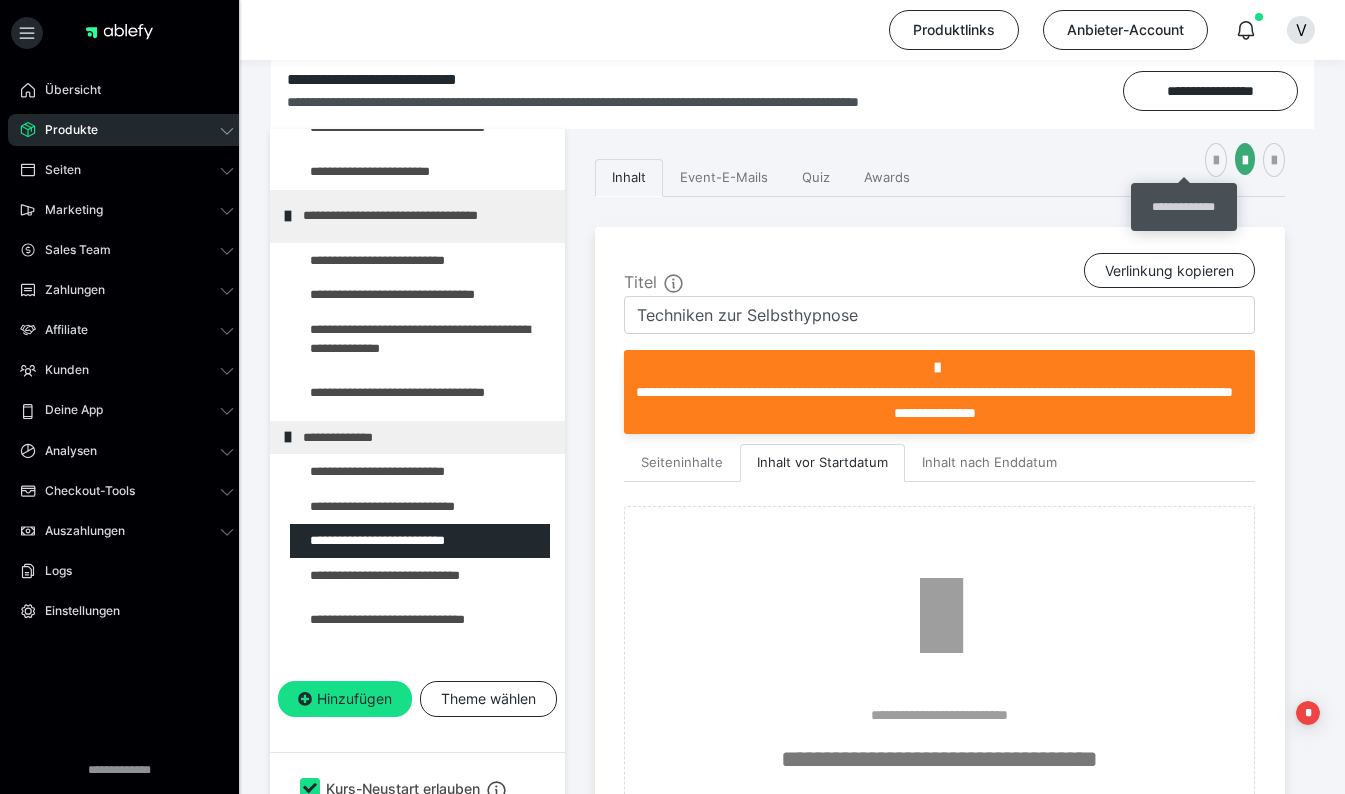 click at bounding box center [1216, 161] 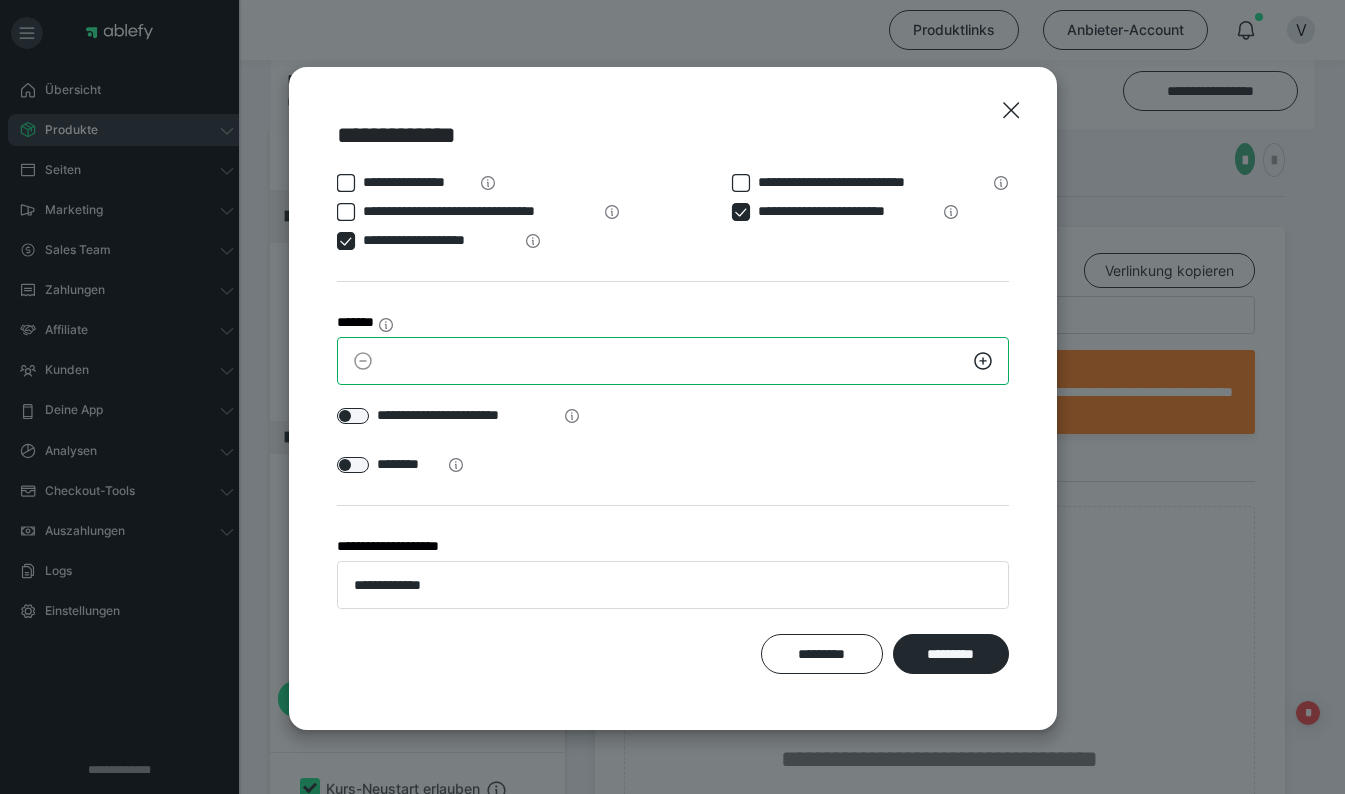 click on "*" at bounding box center [673, 361] 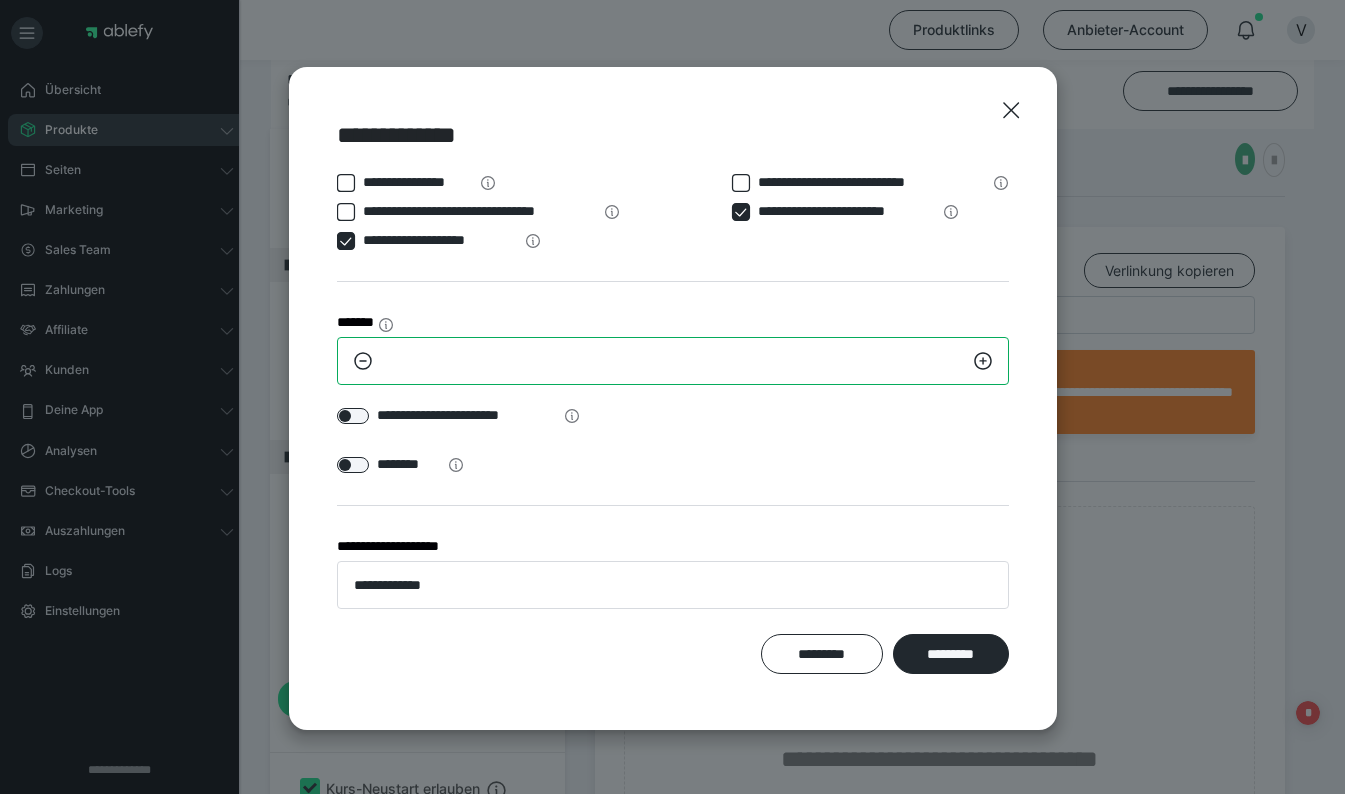 type on "**" 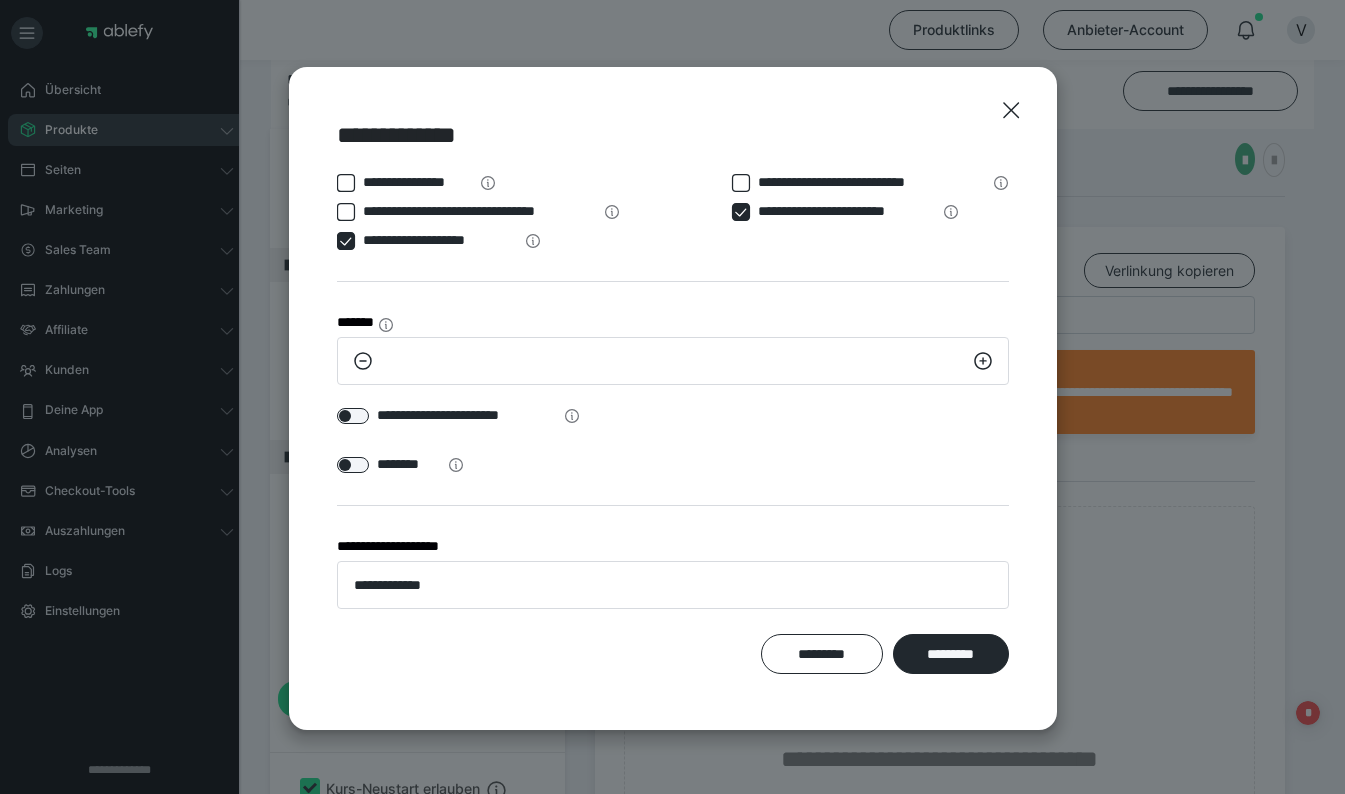 click on "**********" at bounding box center [673, 419] 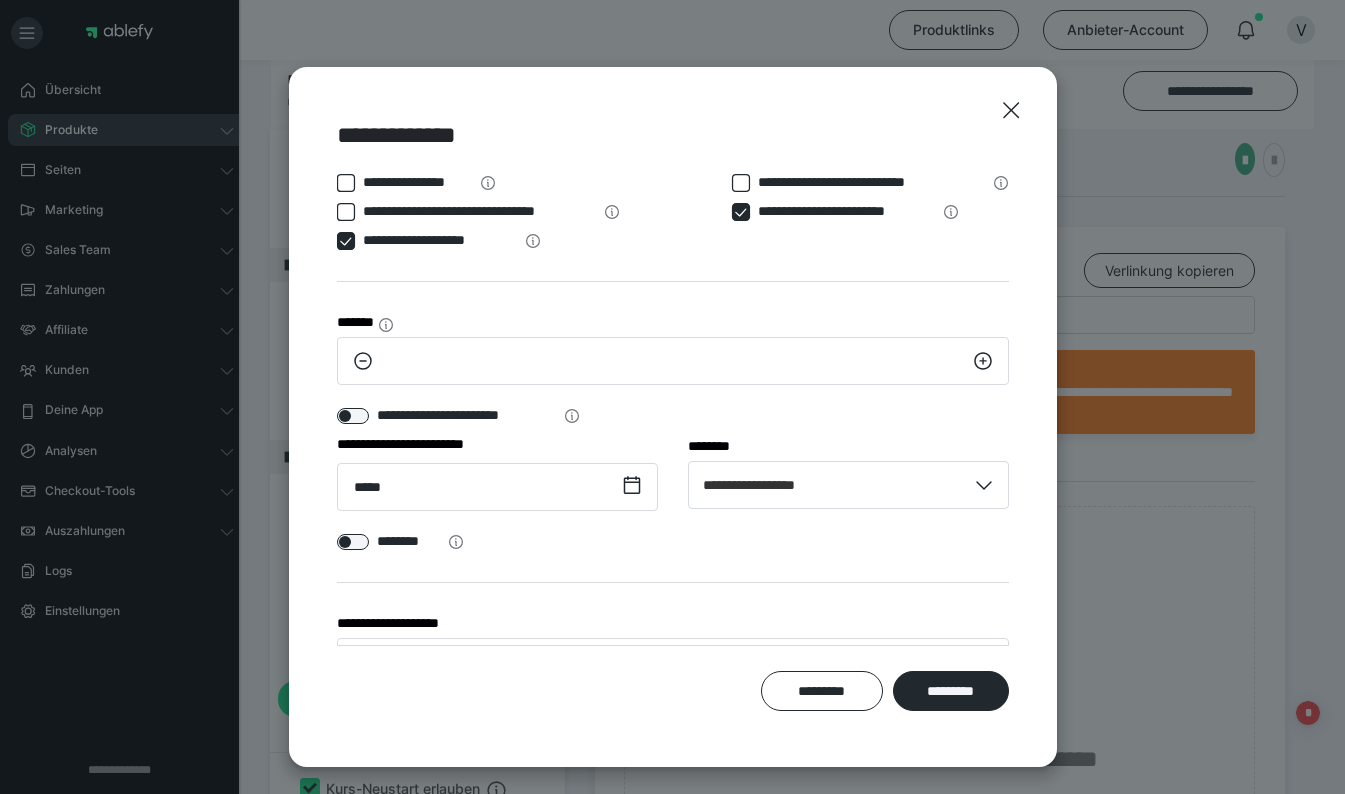 click on "*********" at bounding box center (951, 691) 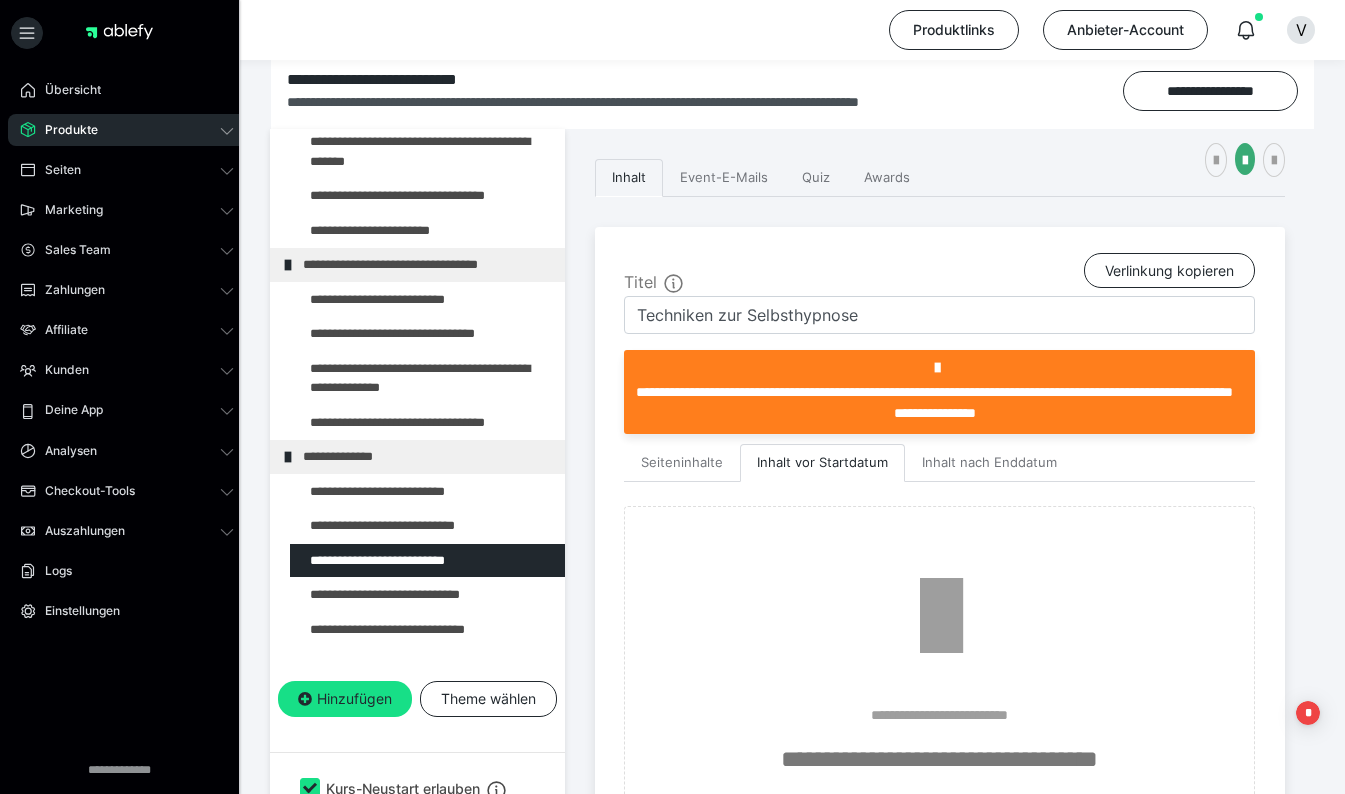 click at bounding box center [375, 595] 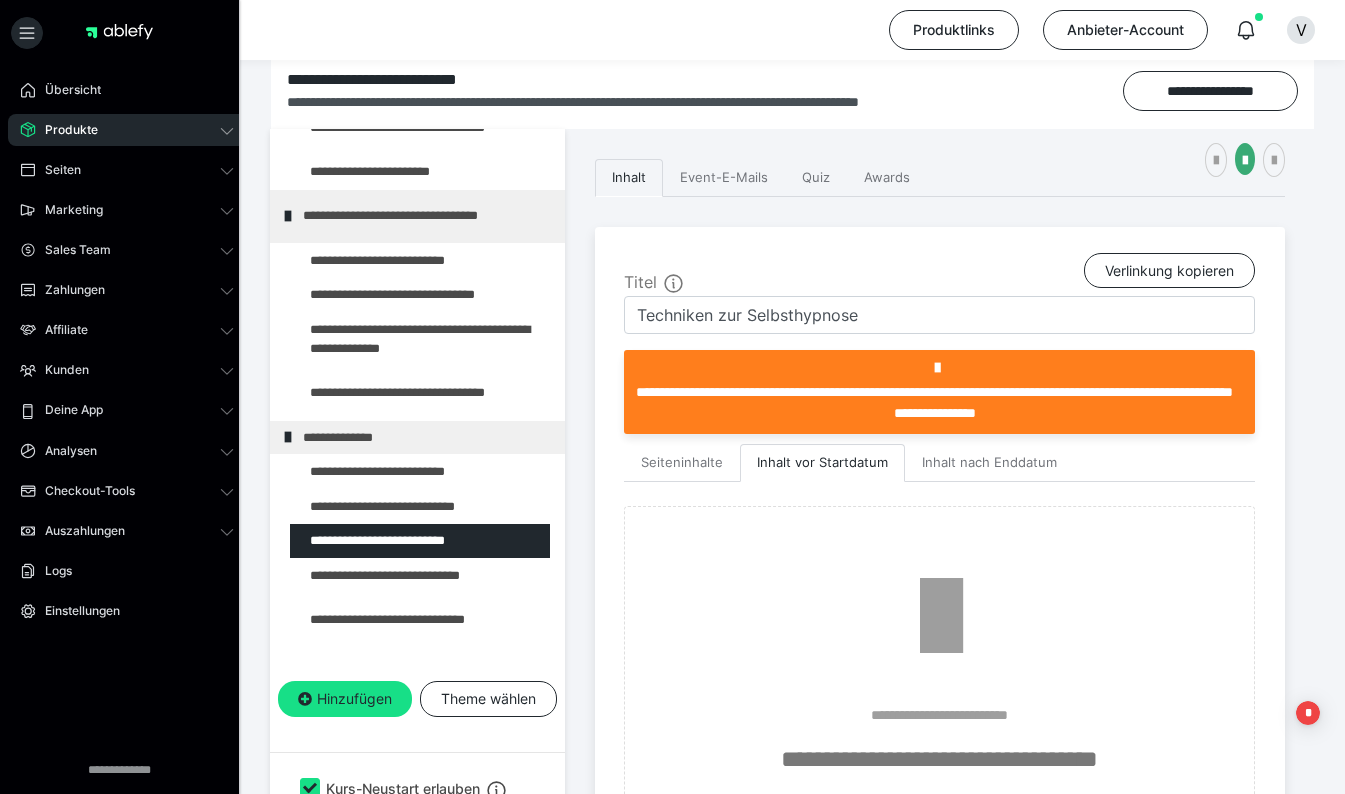 type on "Selbsthypnose - Wunsch-Zukunft" 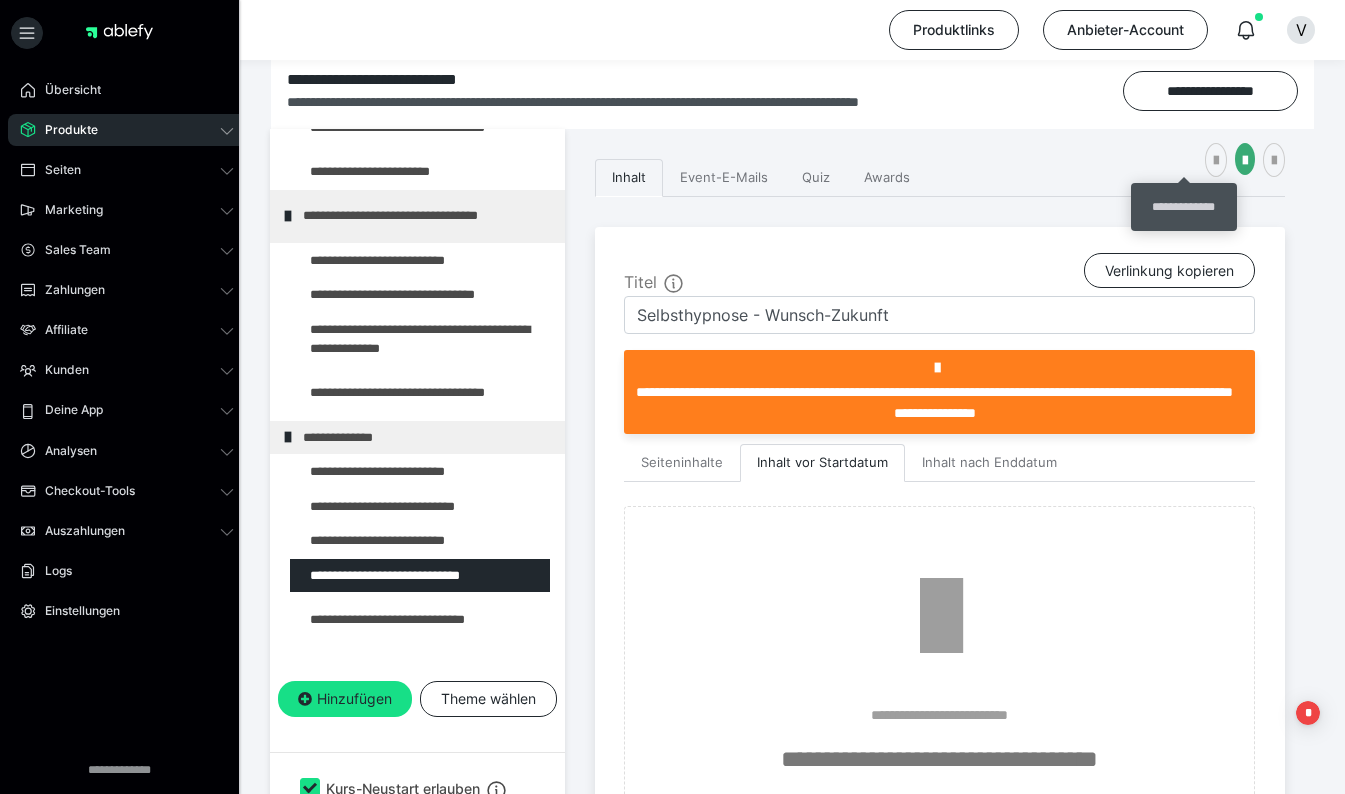 click at bounding box center [1216, 161] 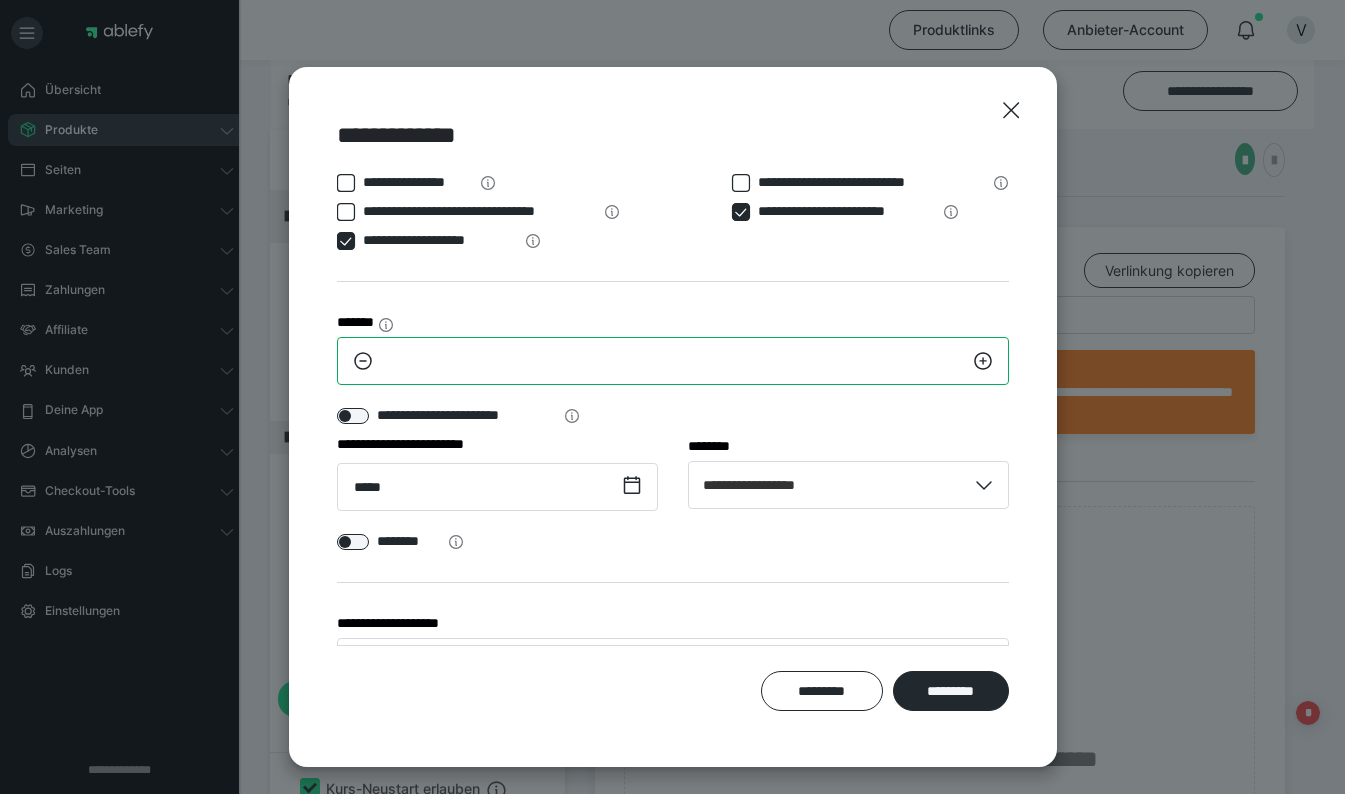 click on "**" at bounding box center [673, 361] 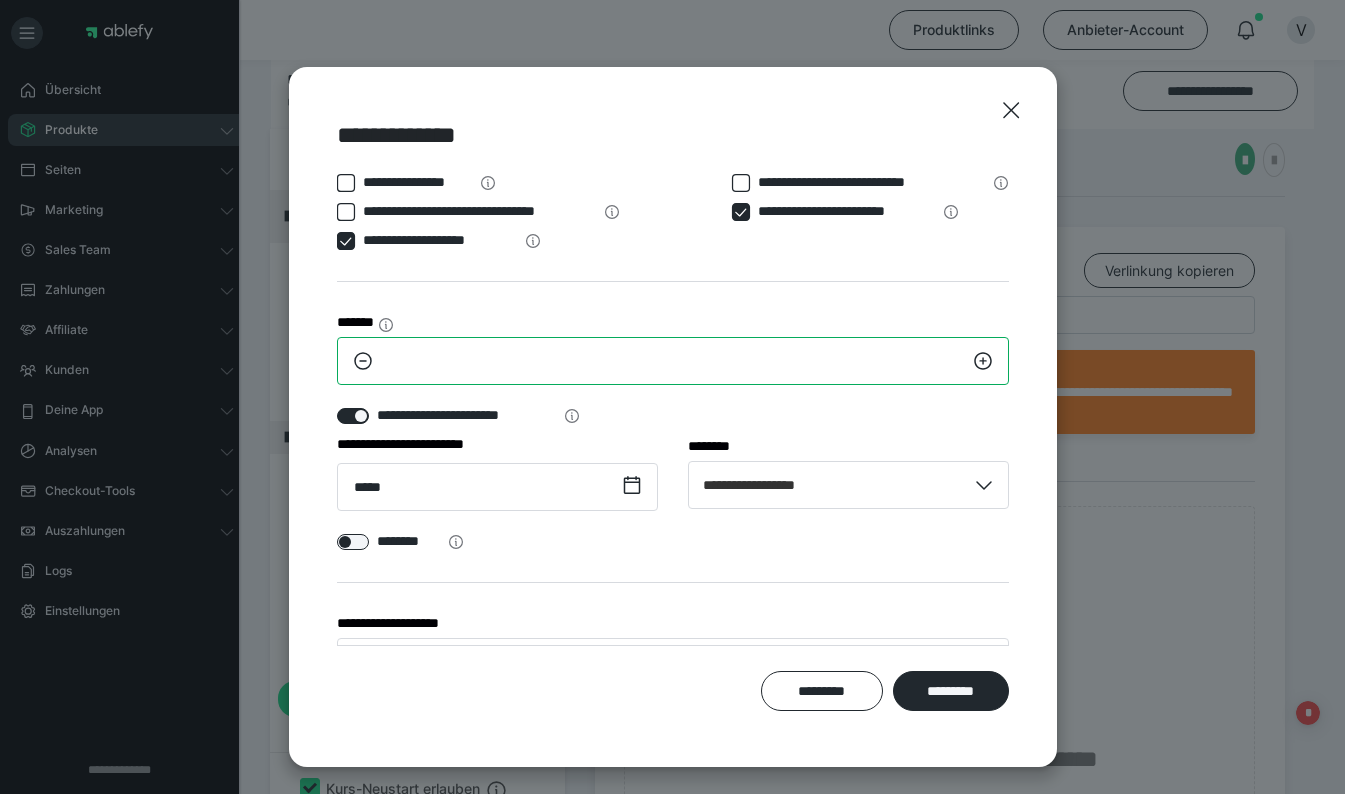 type on "*" 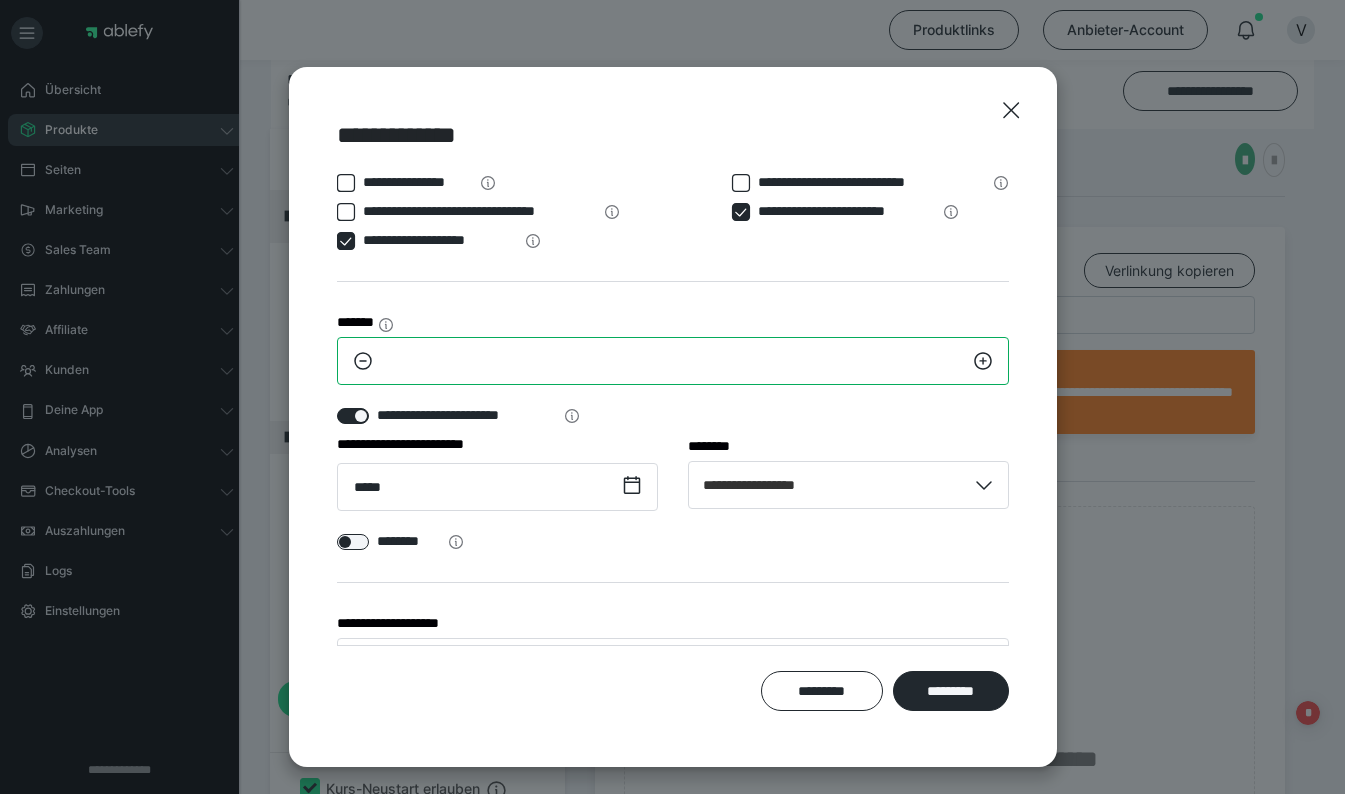 type on "**" 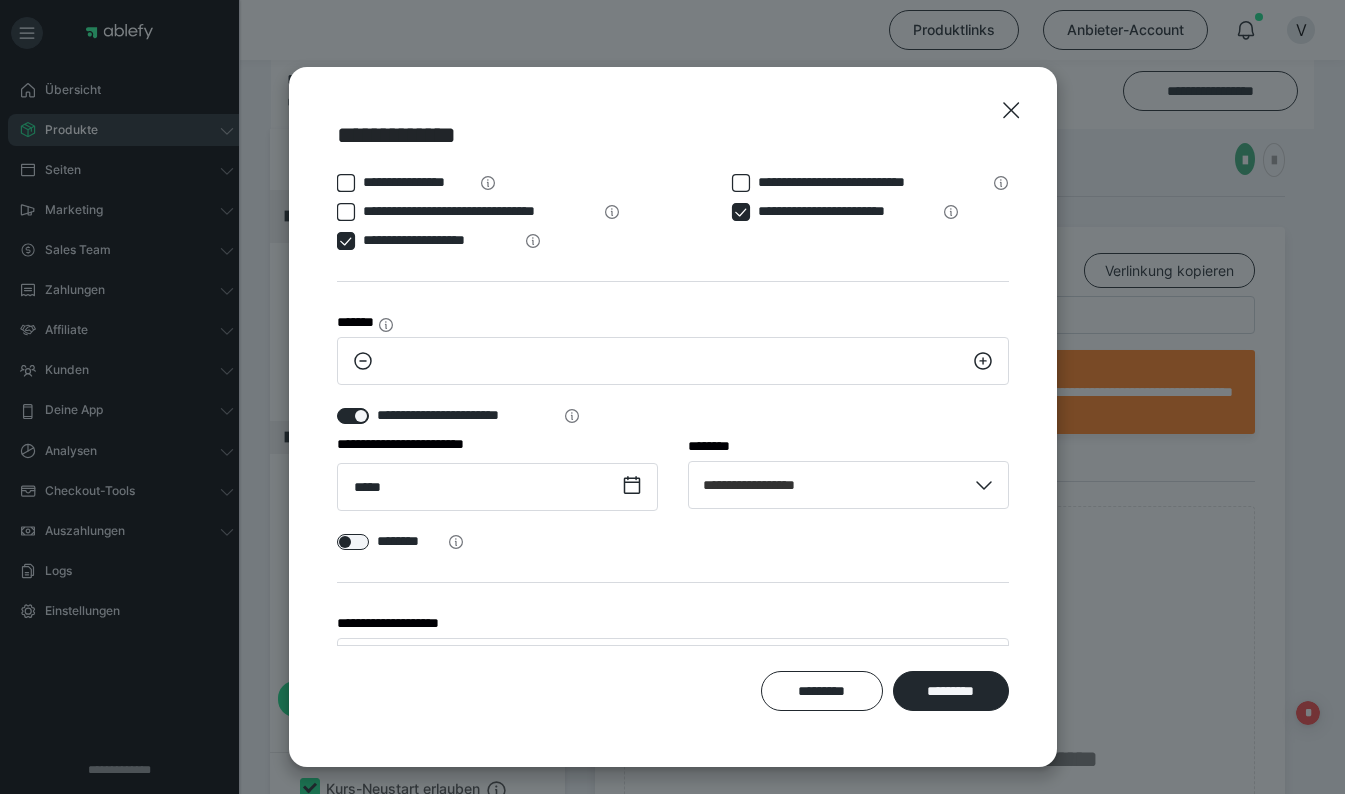 click on "*********" at bounding box center (951, 691) 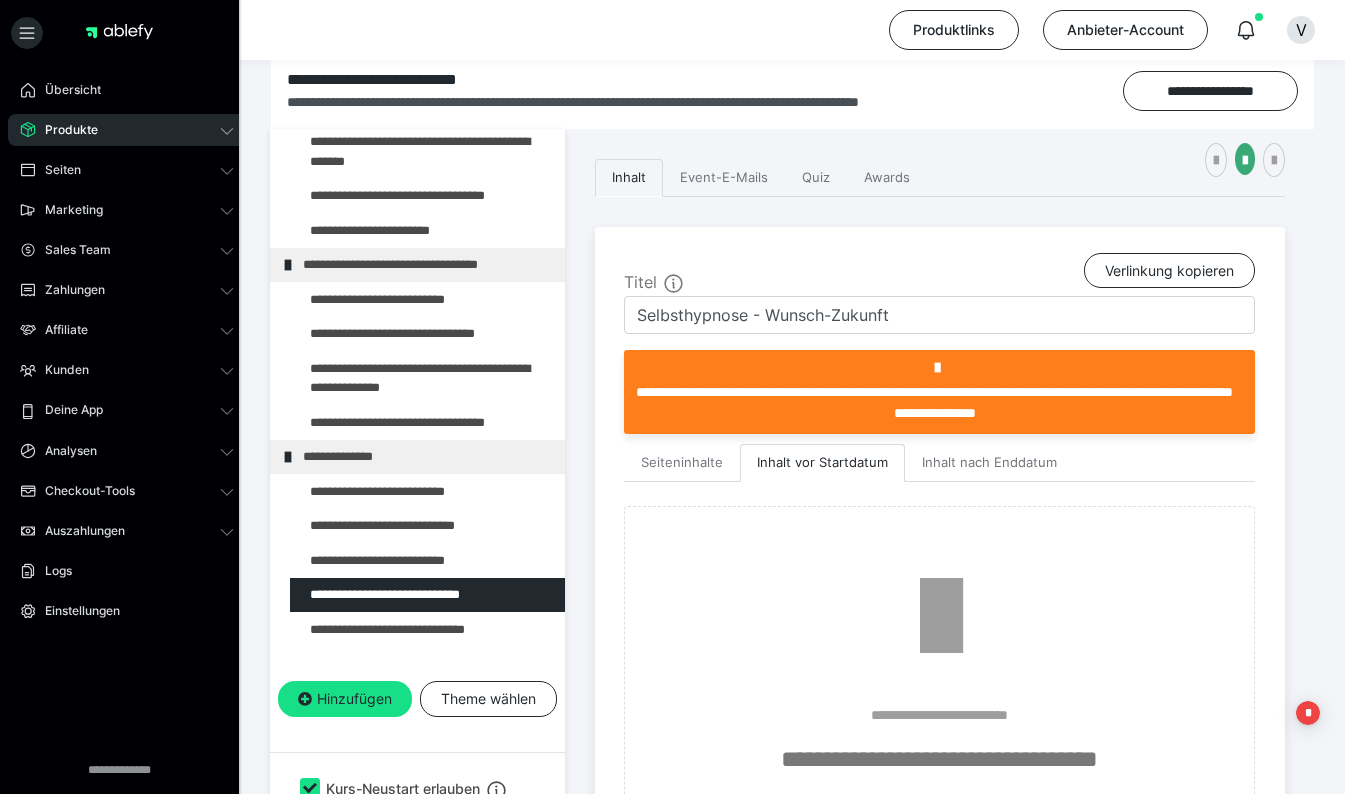 click at bounding box center [375, 630] 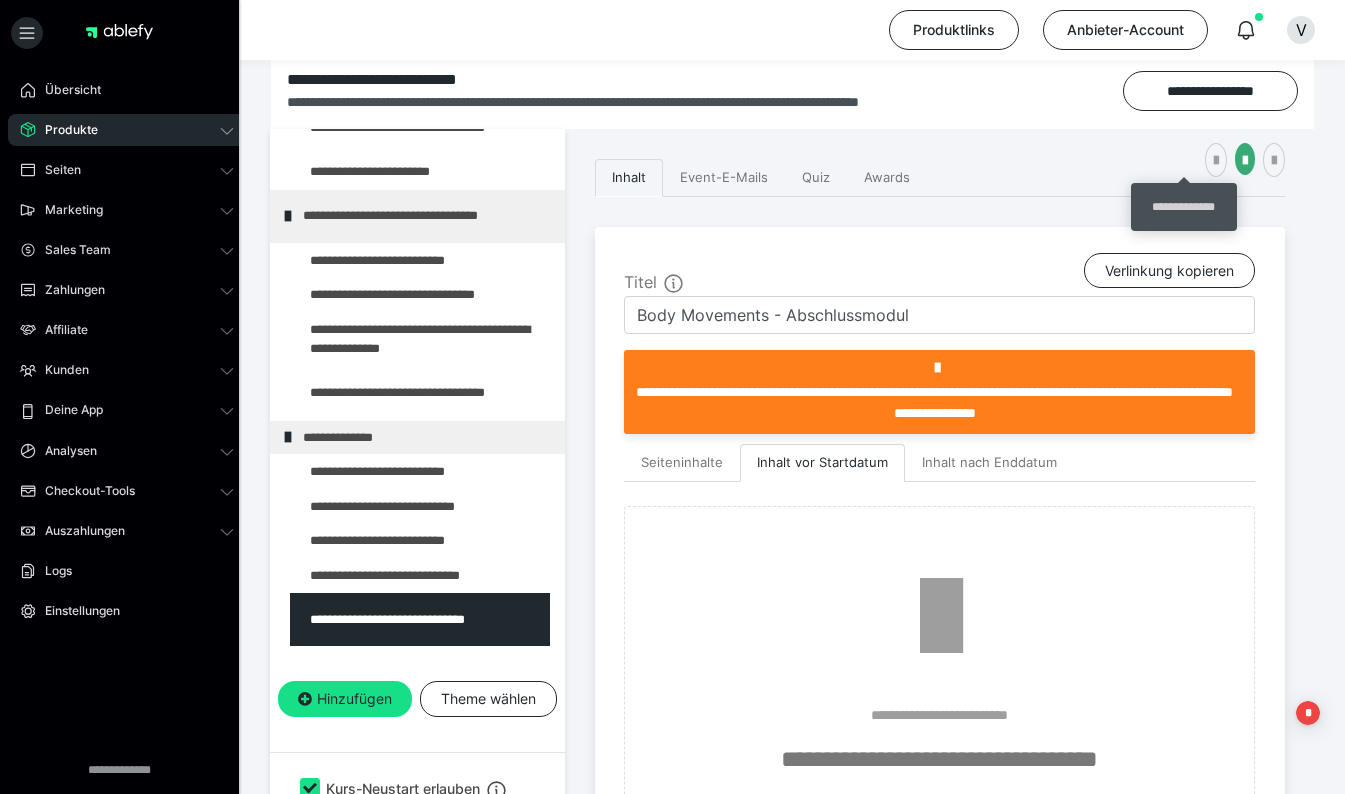 click at bounding box center [1216, 161] 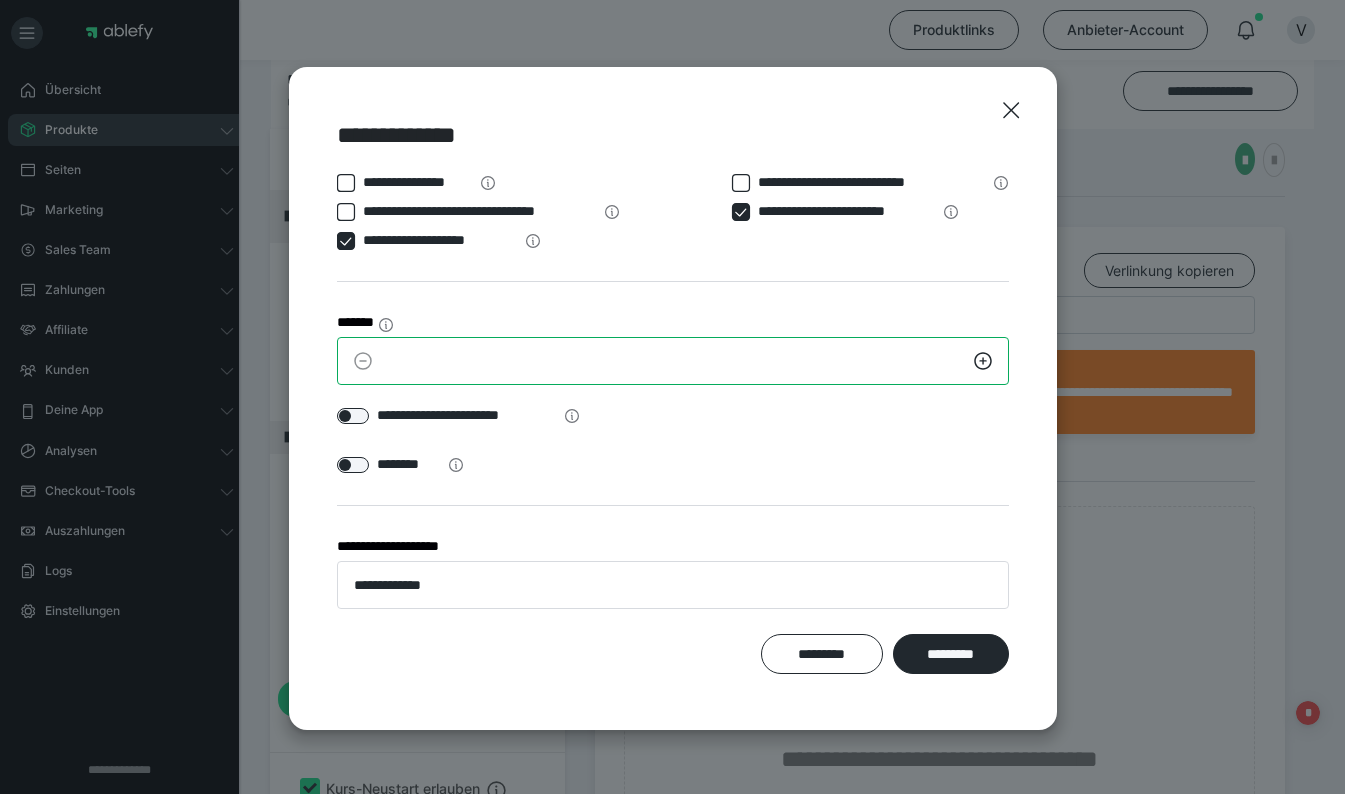 click on "*" at bounding box center (673, 361) 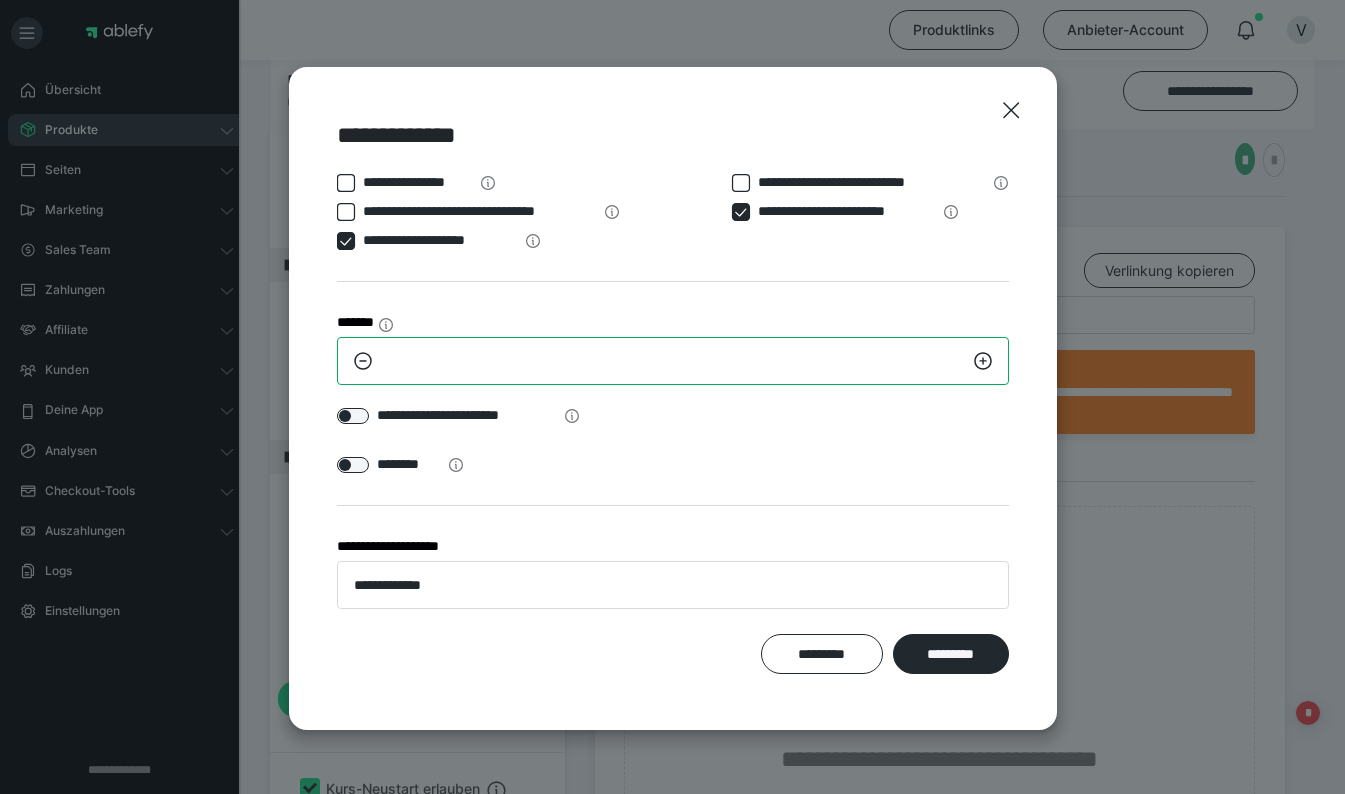 type on "**" 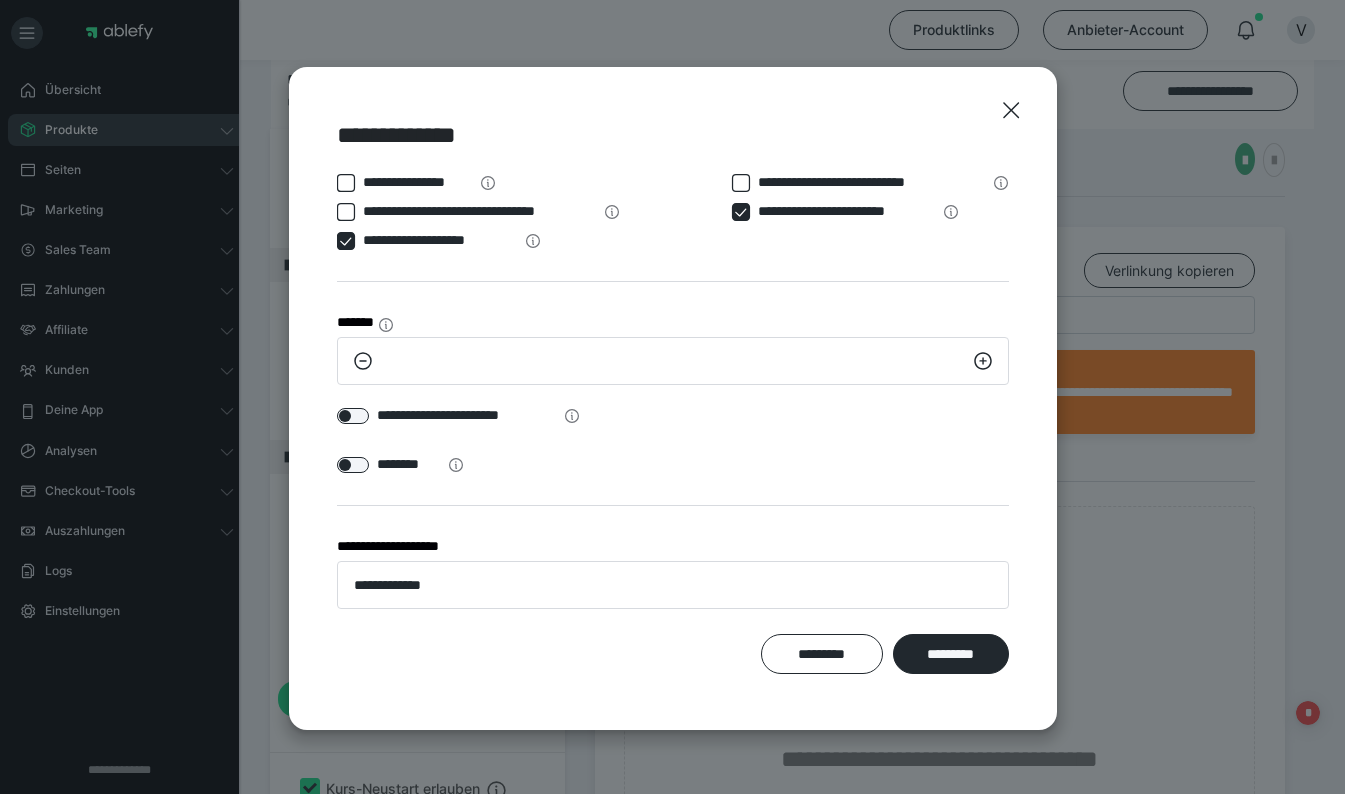 click at bounding box center (353, 416) 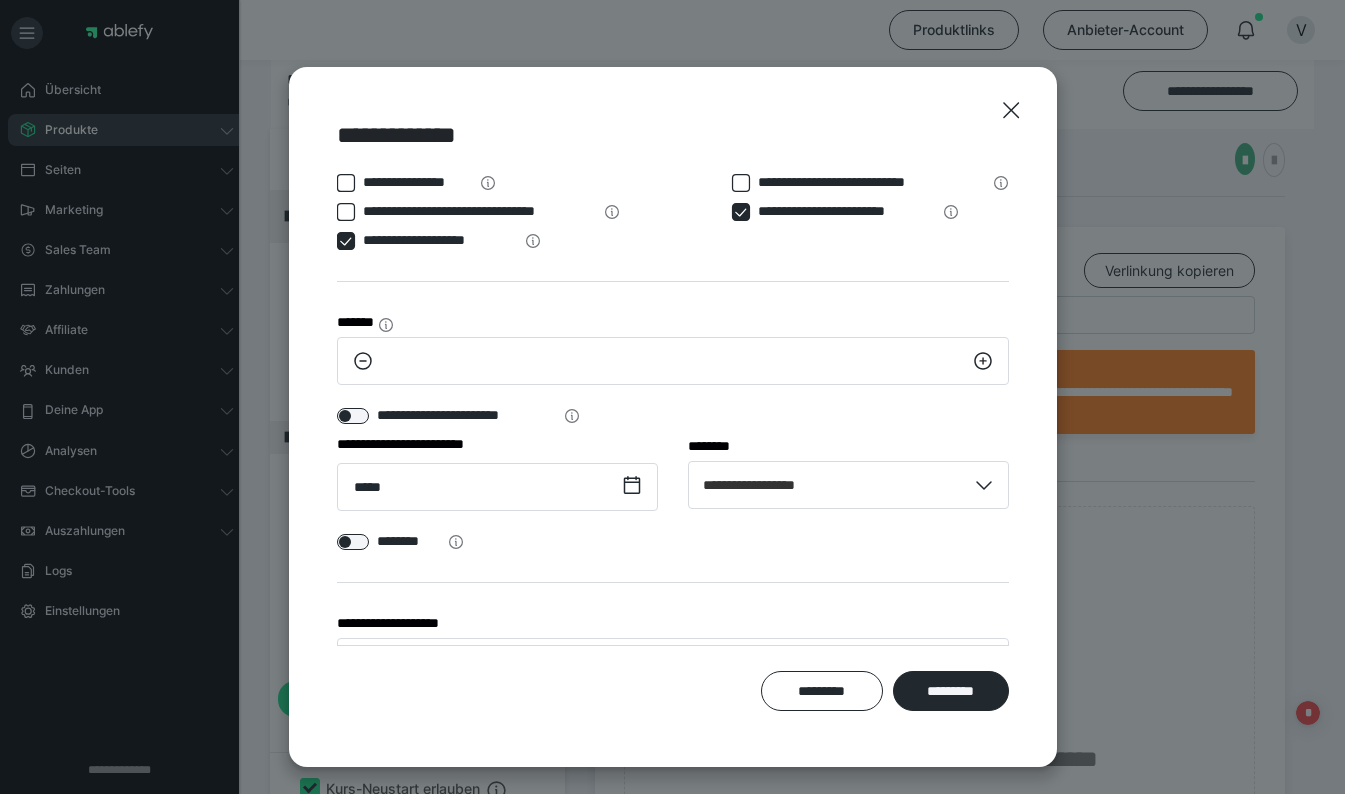 scroll, scrollTop: 41, scrollLeft: 0, axis: vertical 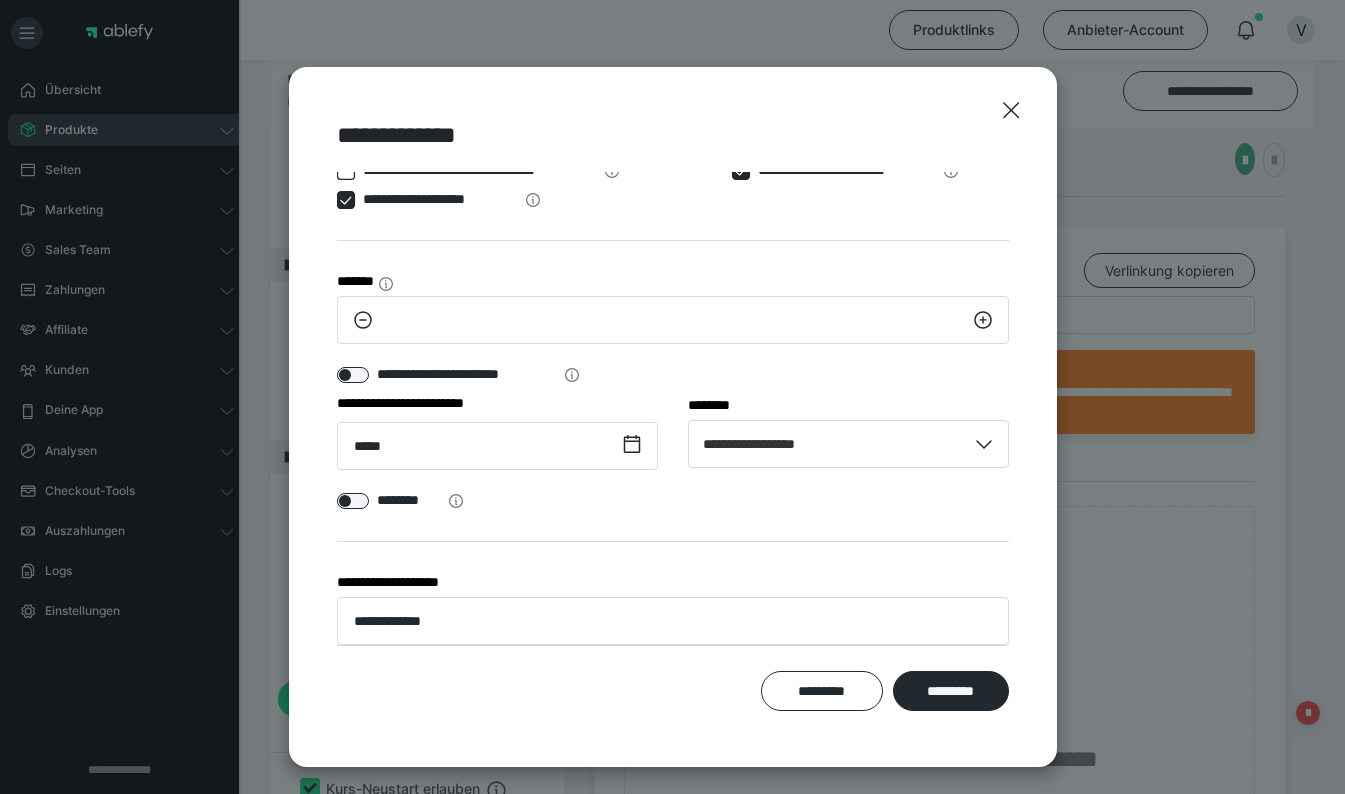 click on "*********" at bounding box center [951, 691] 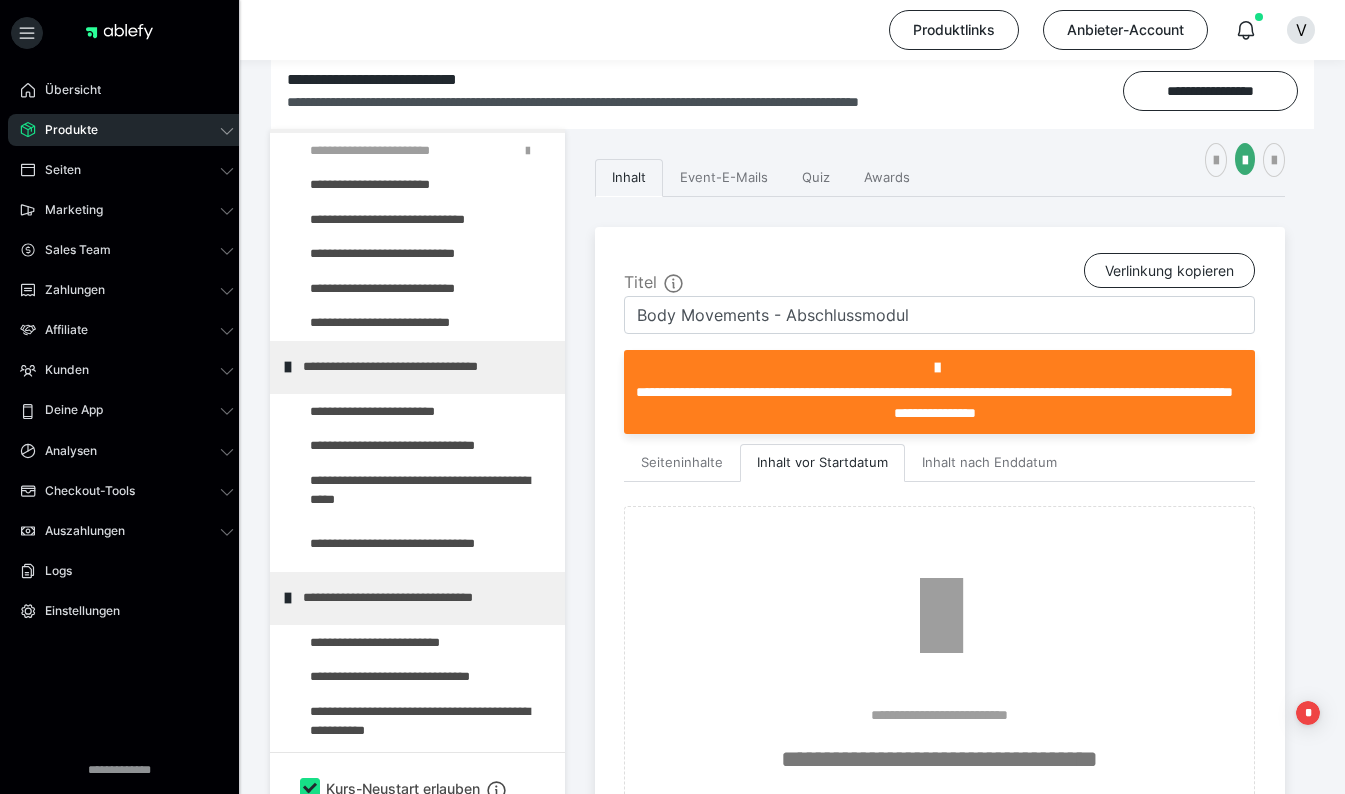 scroll, scrollTop: 0, scrollLeft: 0, axis: both 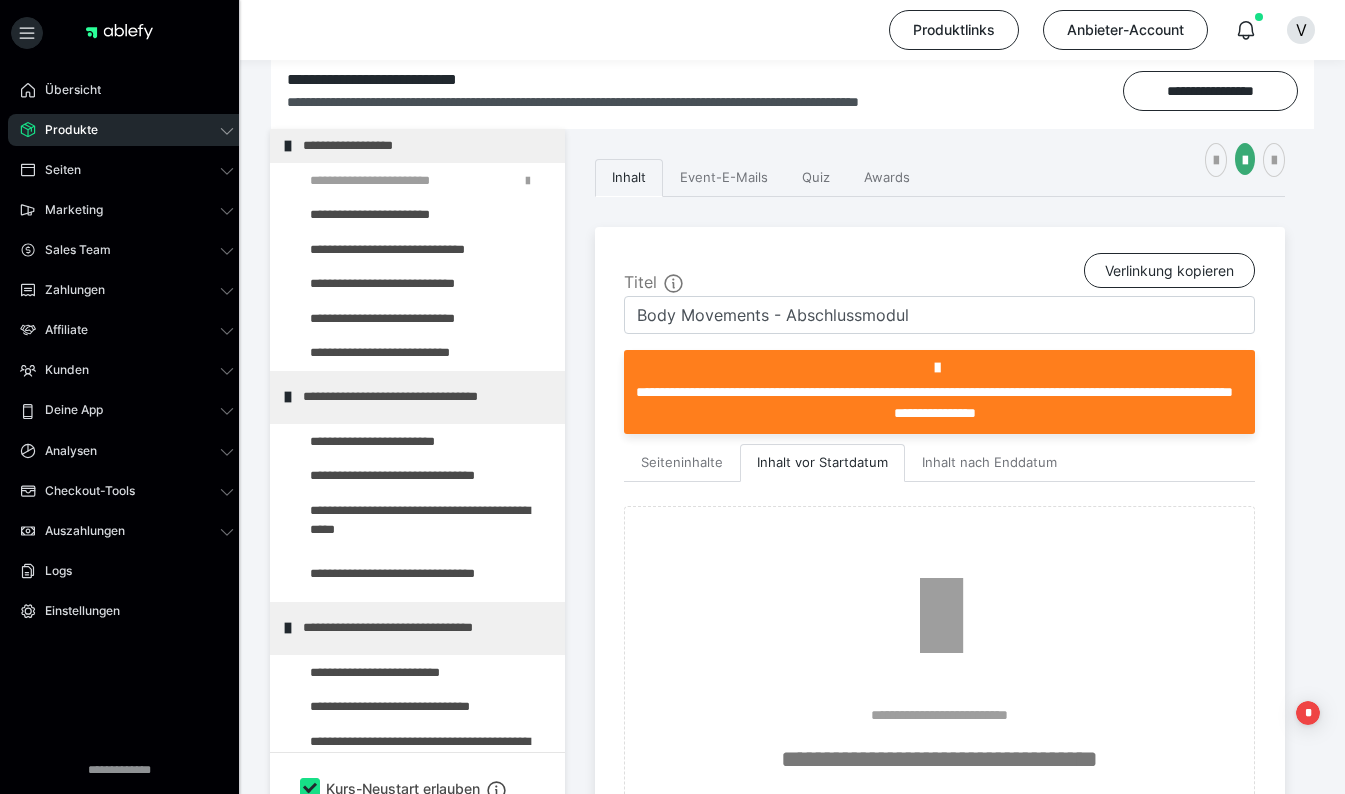 click at bounding box center (375, 319) 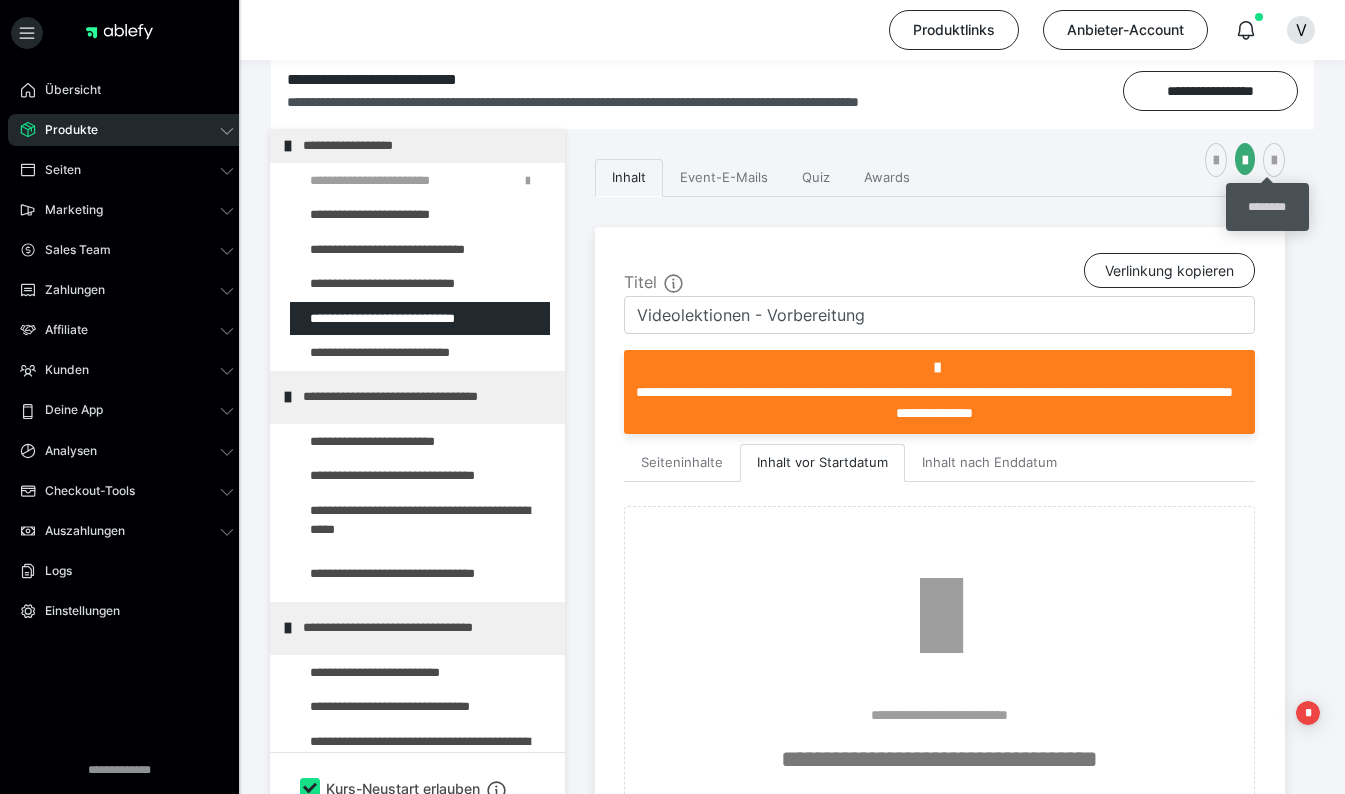 click at bounding box center [1274, 161] 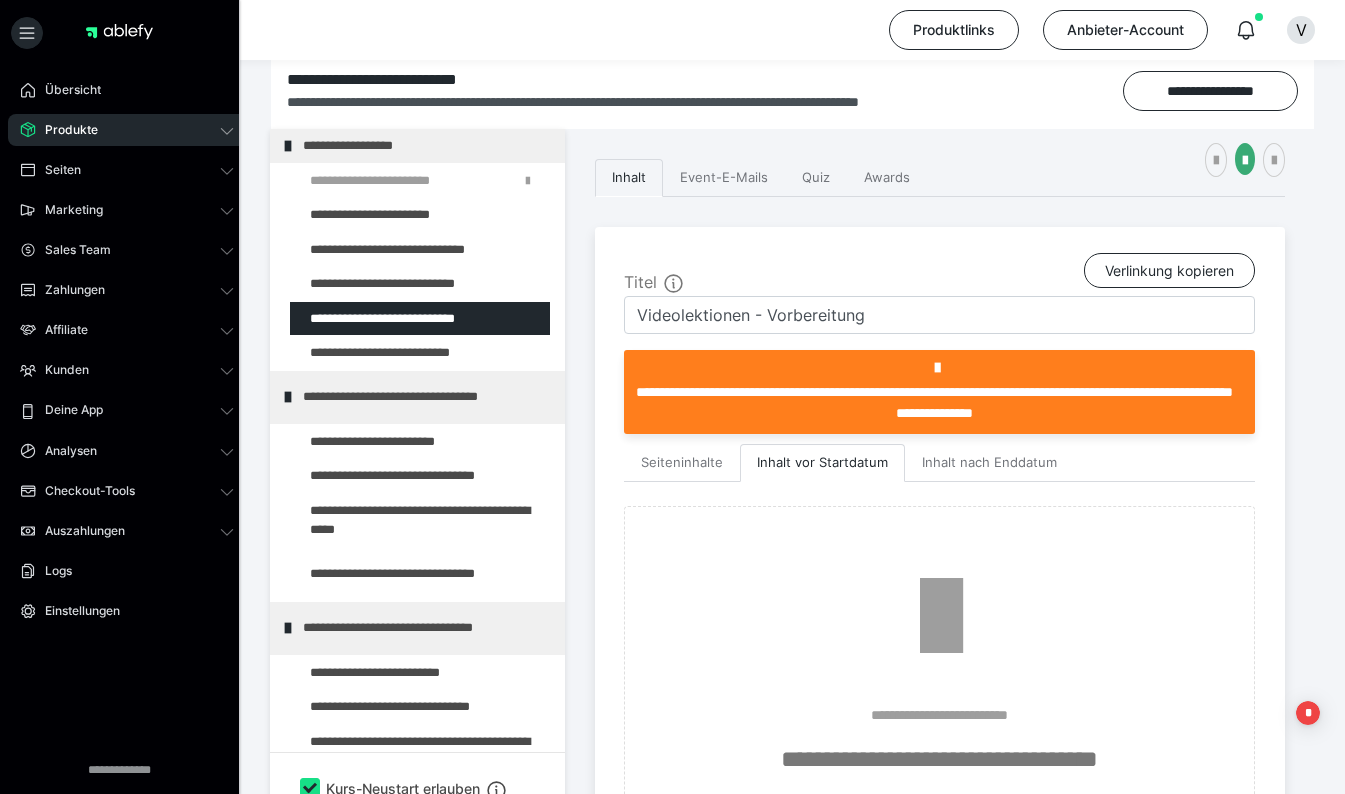 click at bounding box center (375, 442) 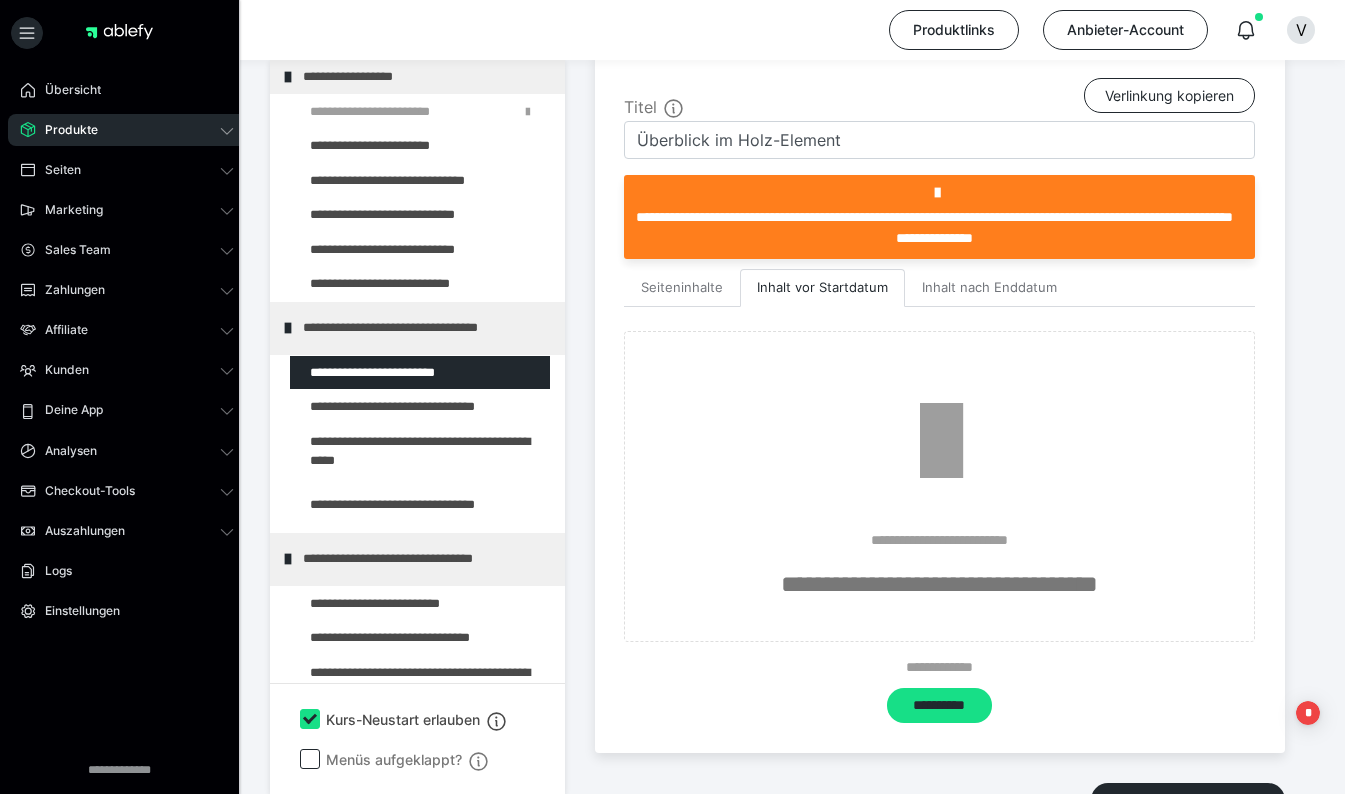 scroll, scrollTop: 380, scrollLeft: 0, axis: vertical 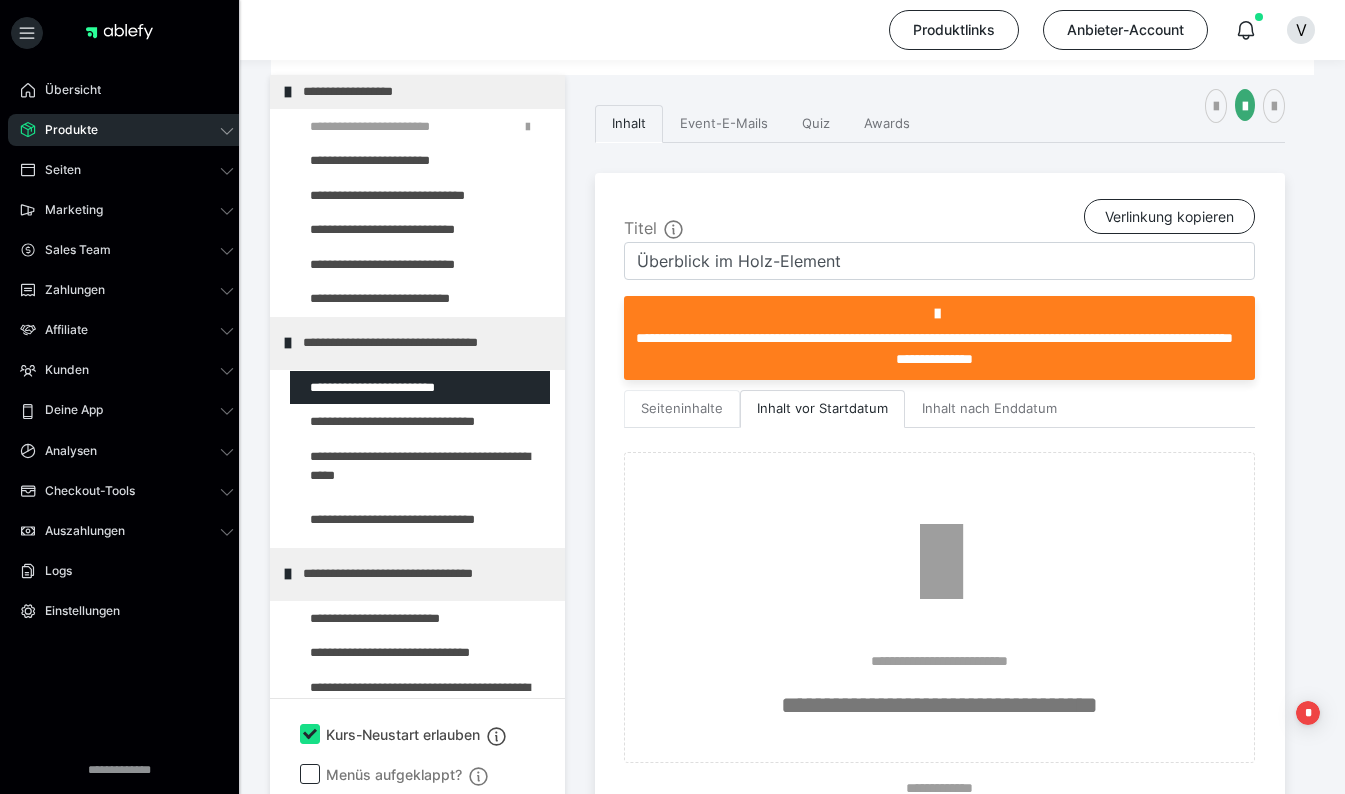 click on "Seiteninhalte" at bounding box center [682, 409] 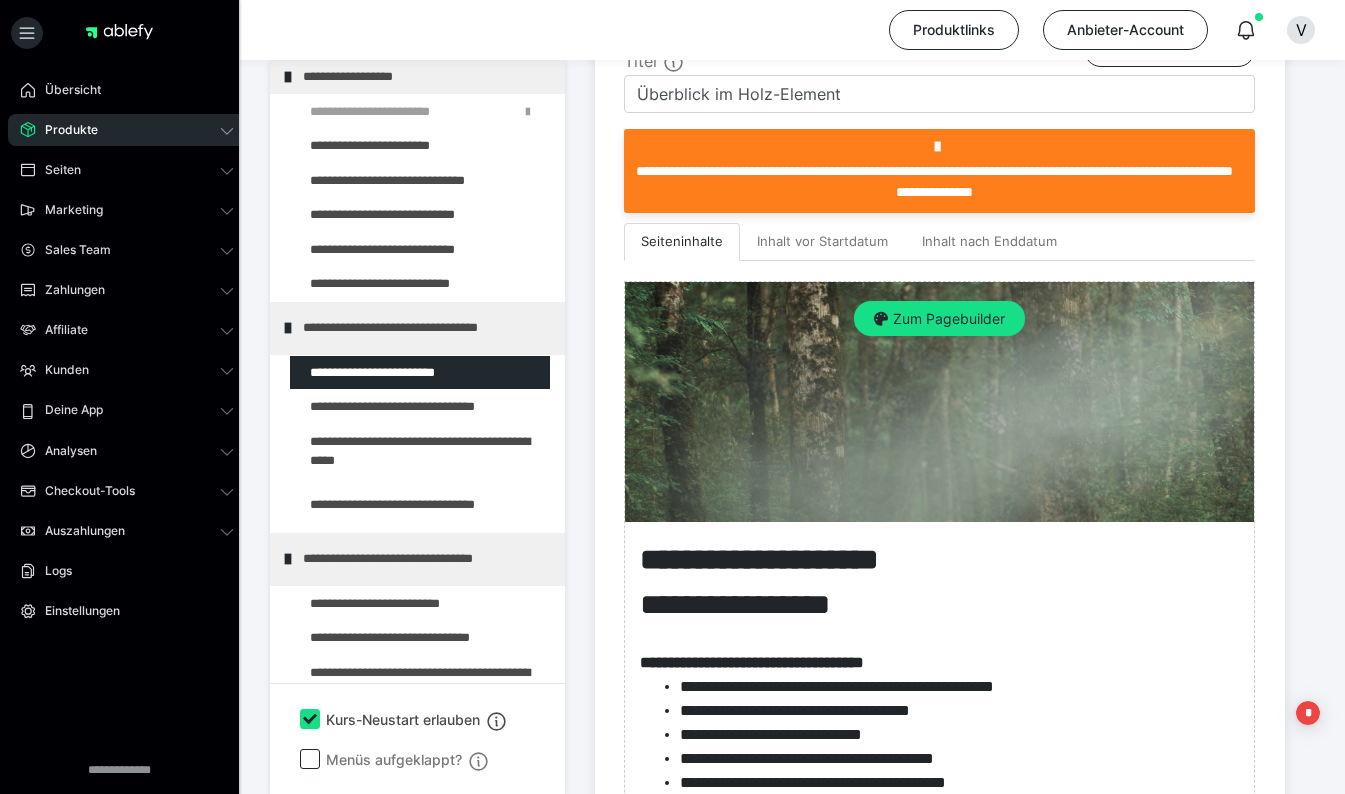 scroll, scrollTop: 509, scrollLeft: 0, axis: vertical 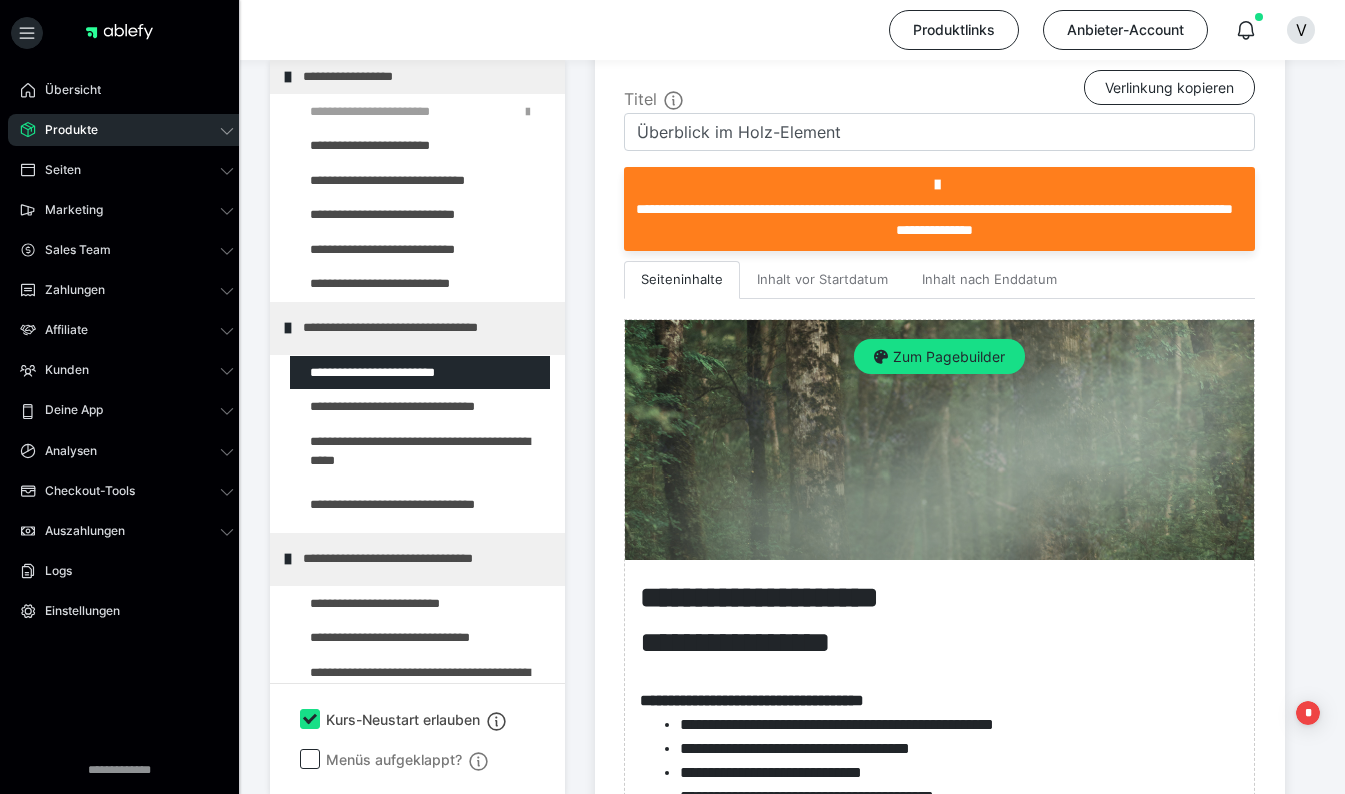 click on "Zum Pagebuilder" at bounding box center (939, 357) 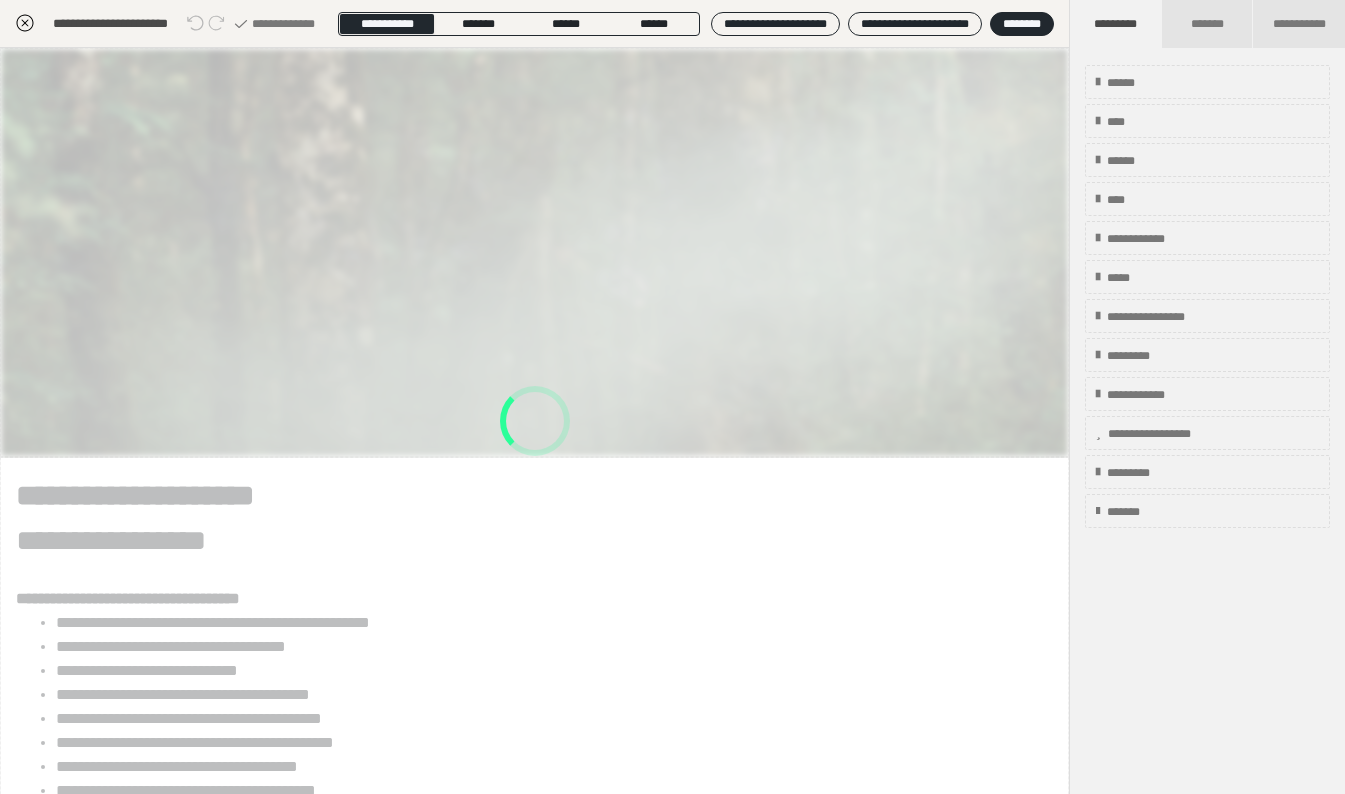 scroll, scrollTop: 395, scrollLeft: 0, axis: vertical 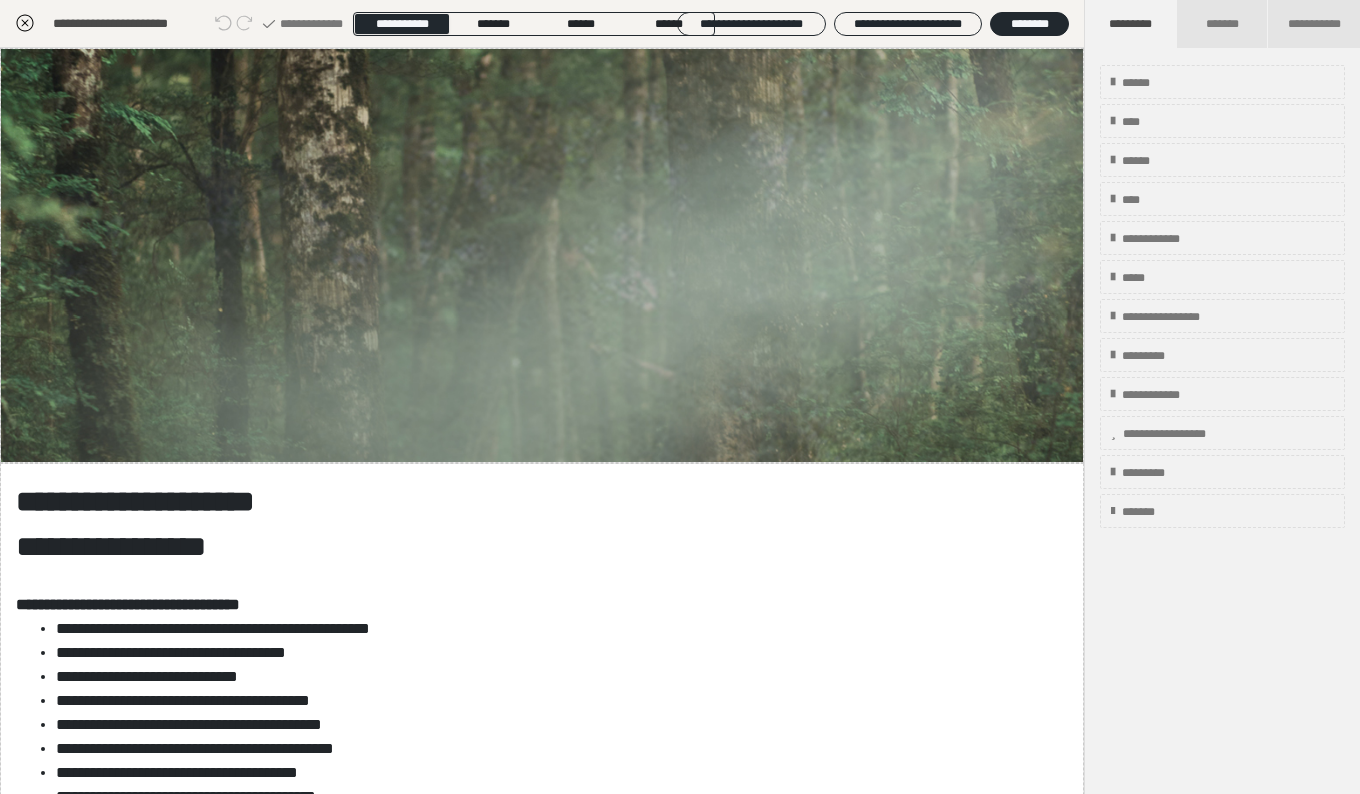 click on "**********" at bounding box center (534, 744) 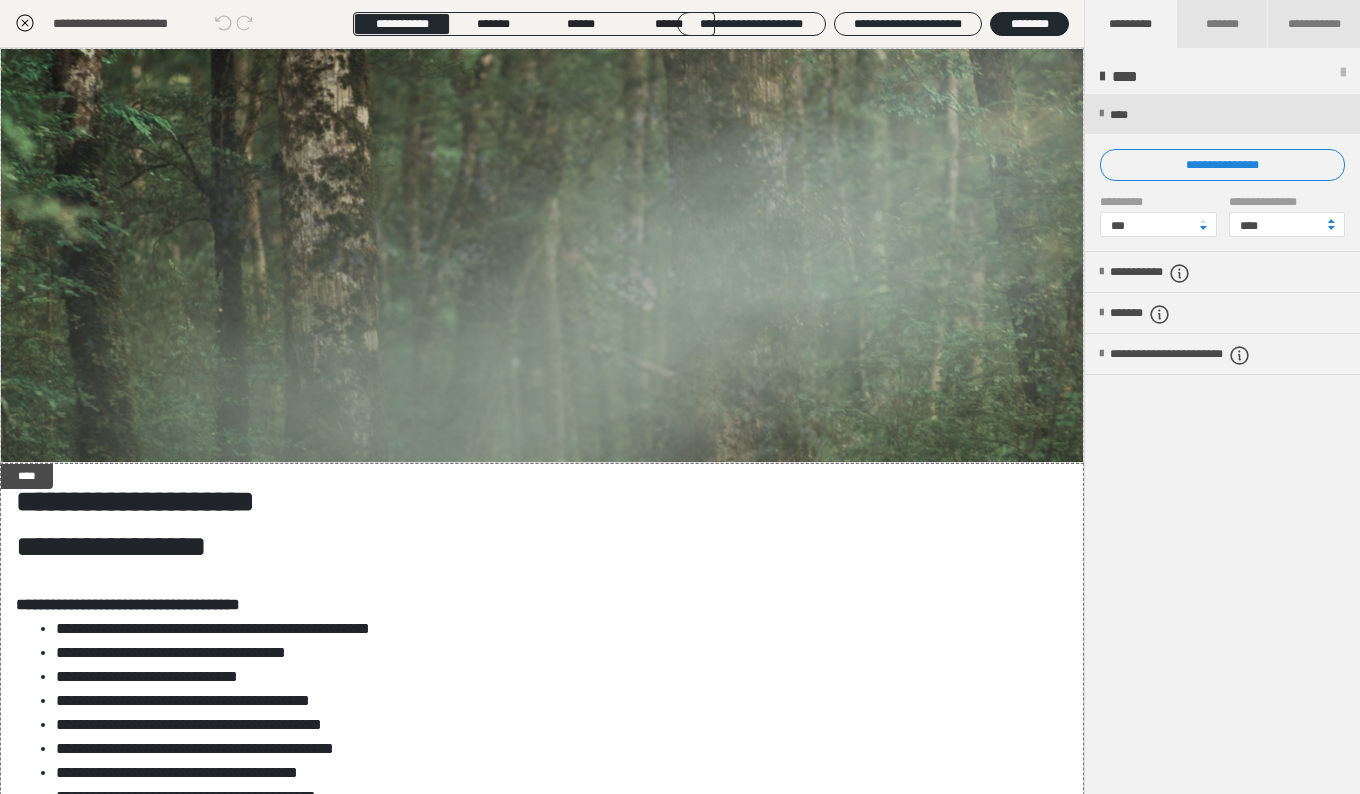 click 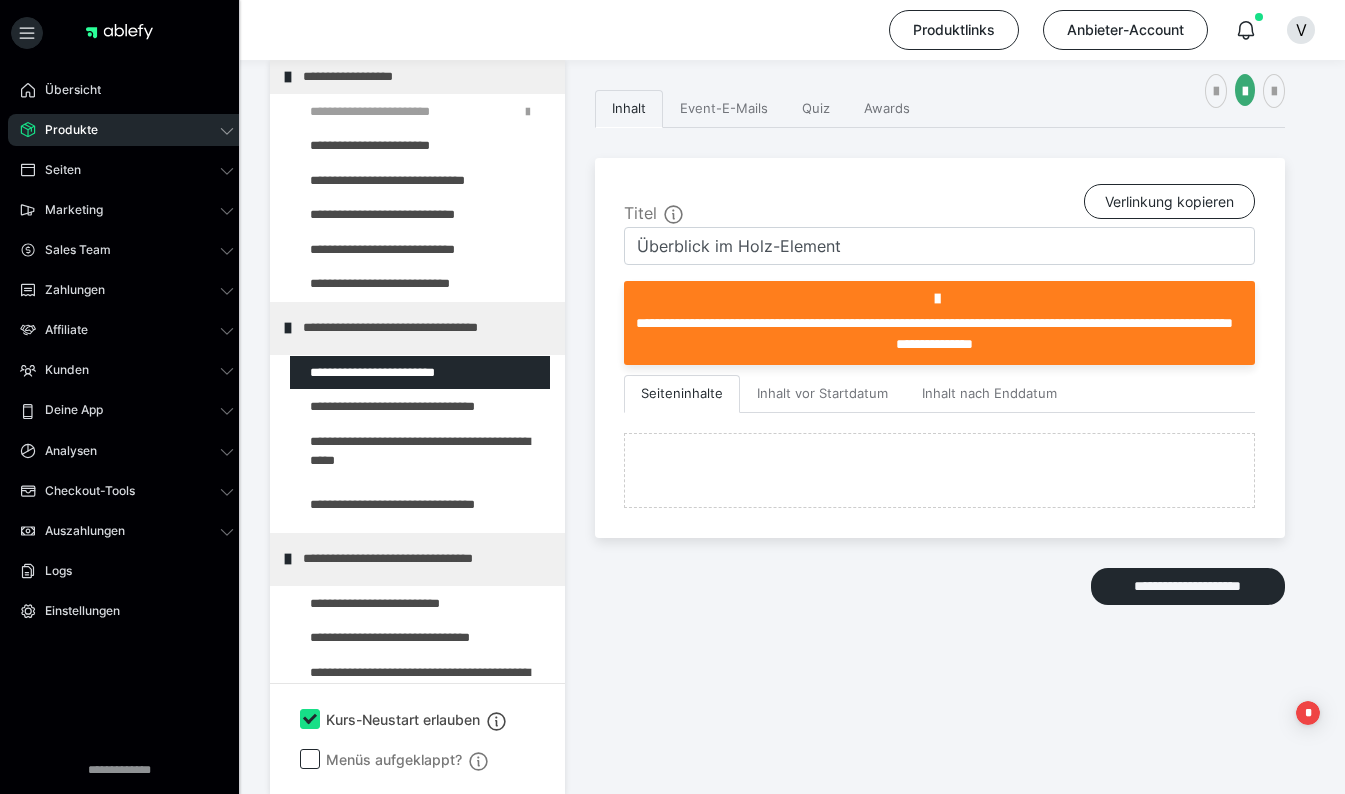 scroll, scrollTop: 509, scrollLeft: 0, axis: vertical 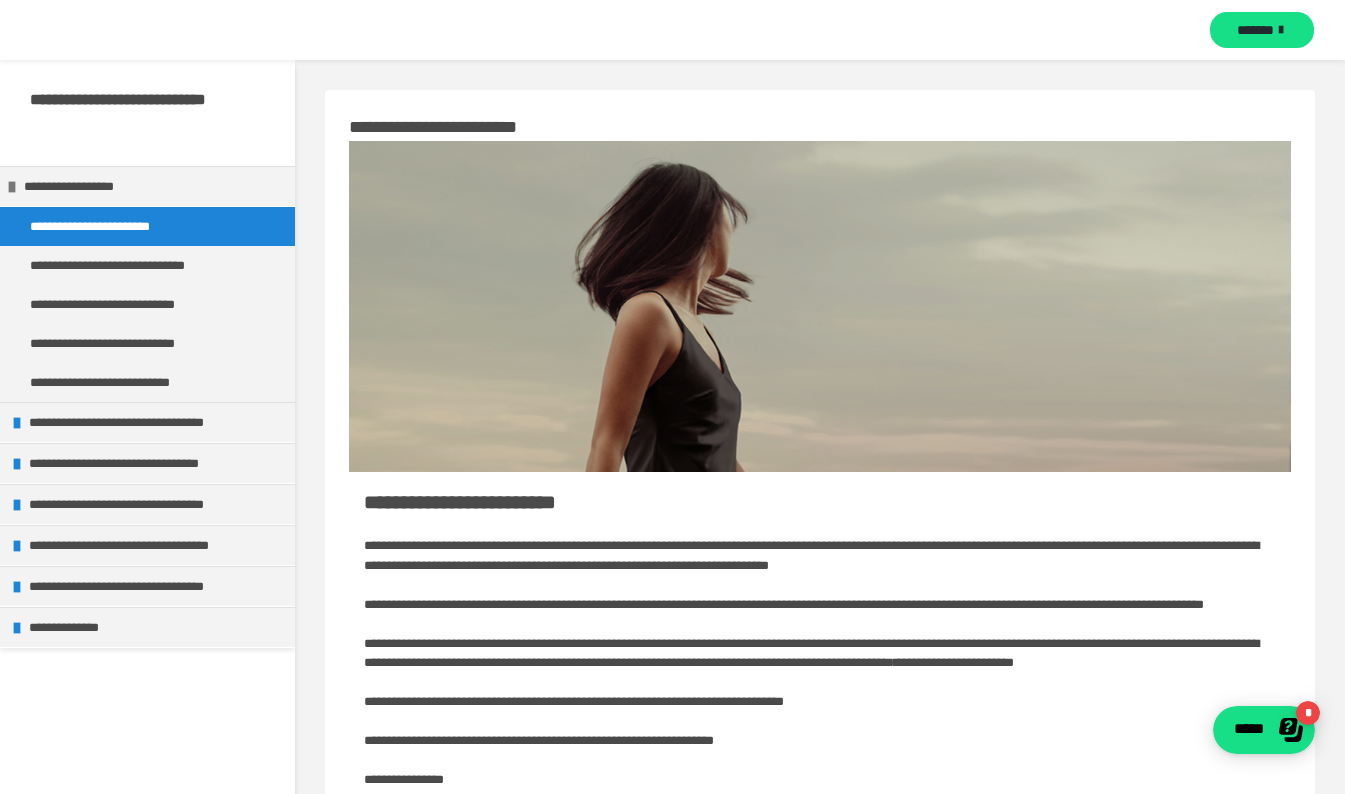 click on "**********" at bounding box center (141, 265) 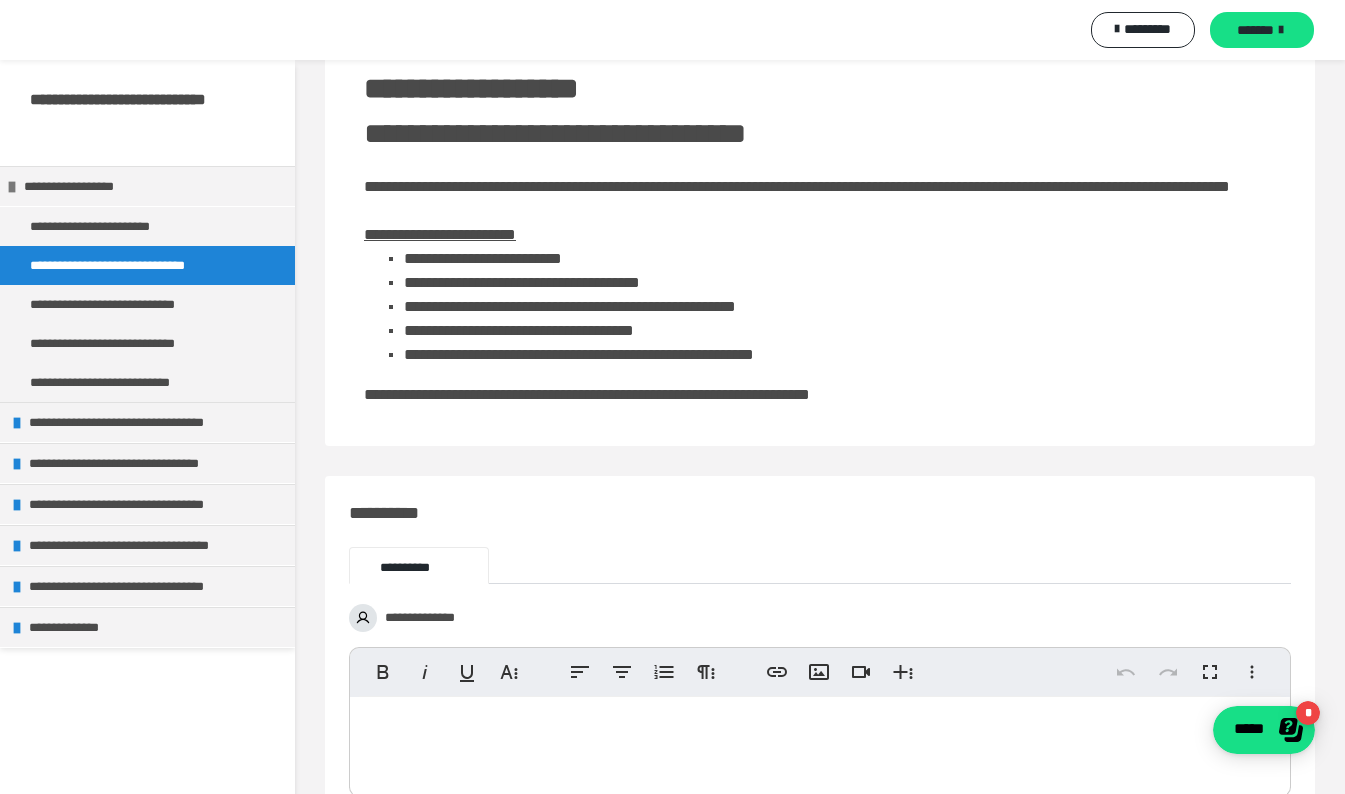 scroll, scrollTop: 424, scrollLeft: 0, axis: vertical 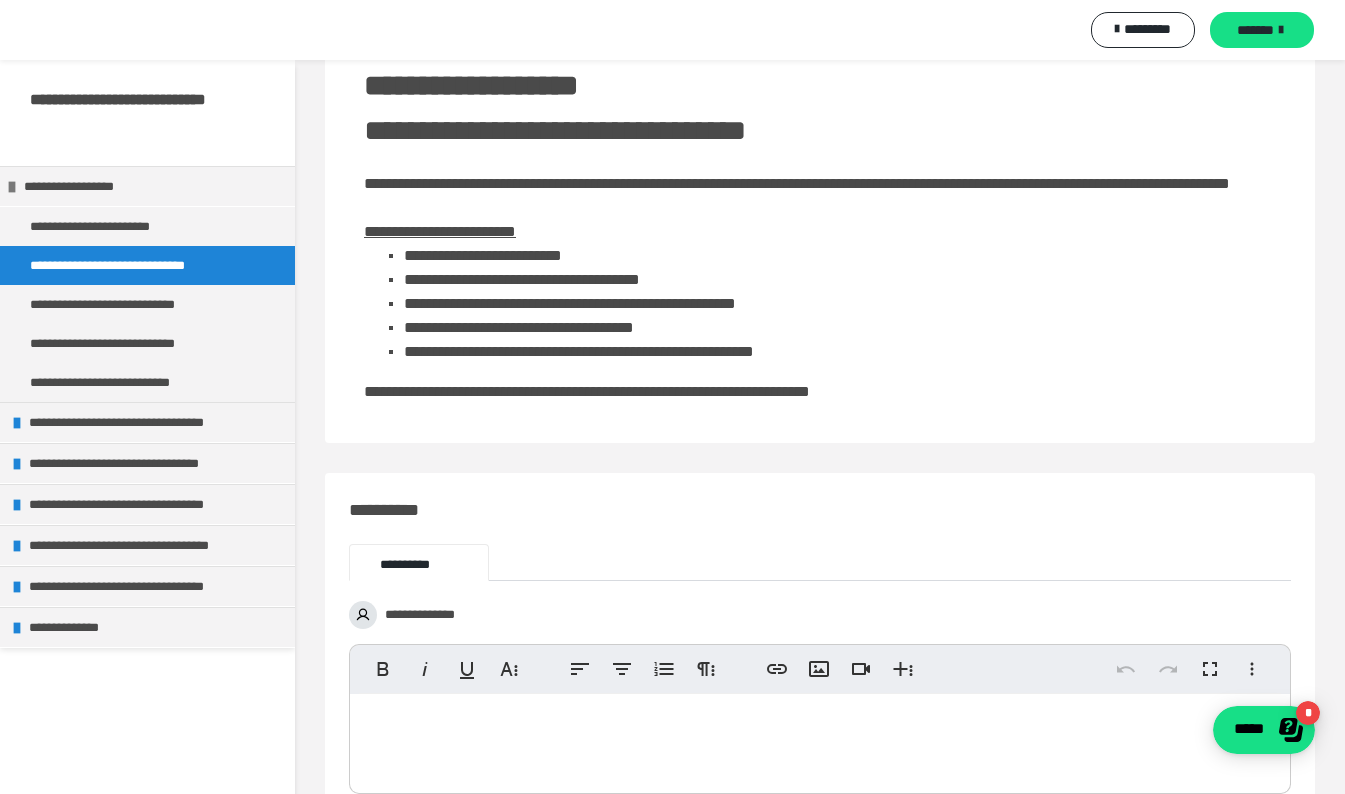 click on "**********" at bounding box center [132, 304] 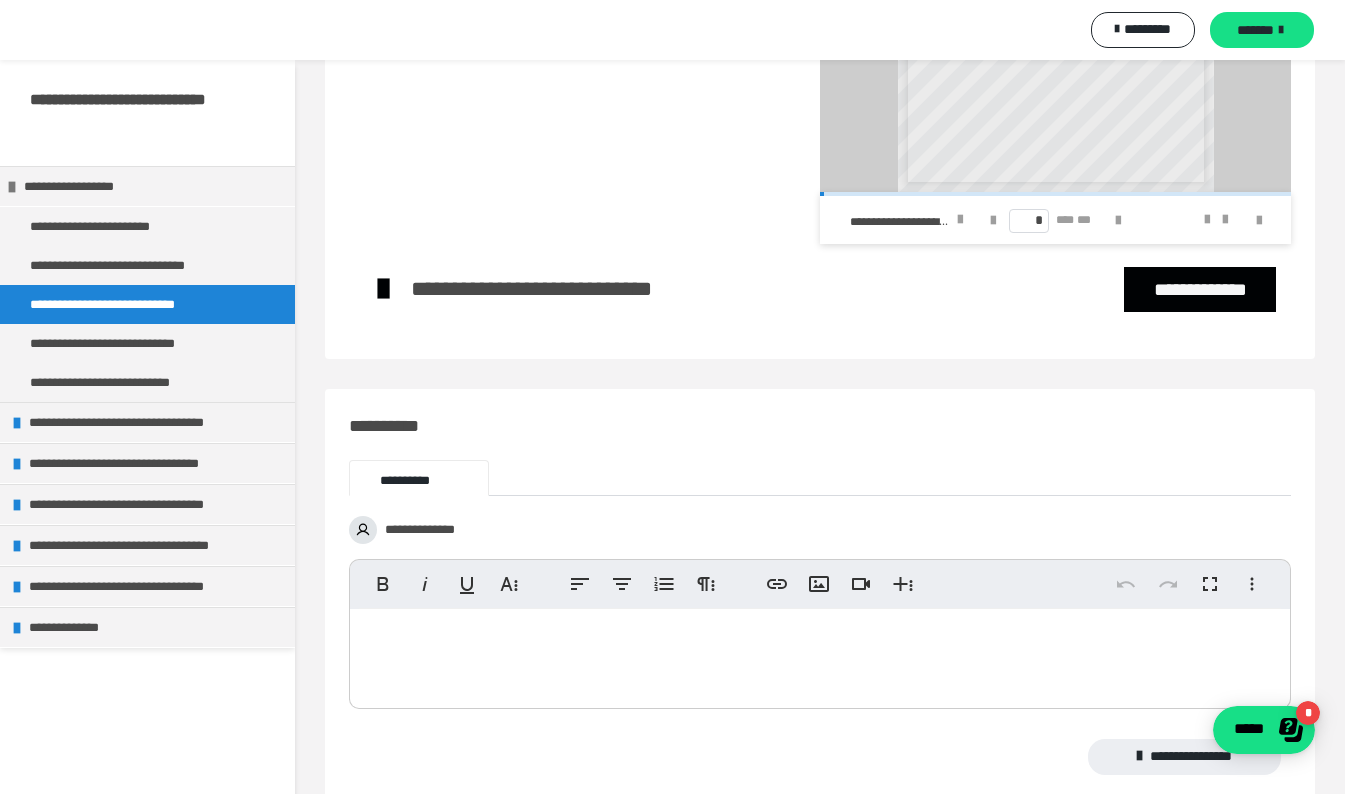 scroll, scrollTop: 806, scrollLeft: 0, axis: vertical 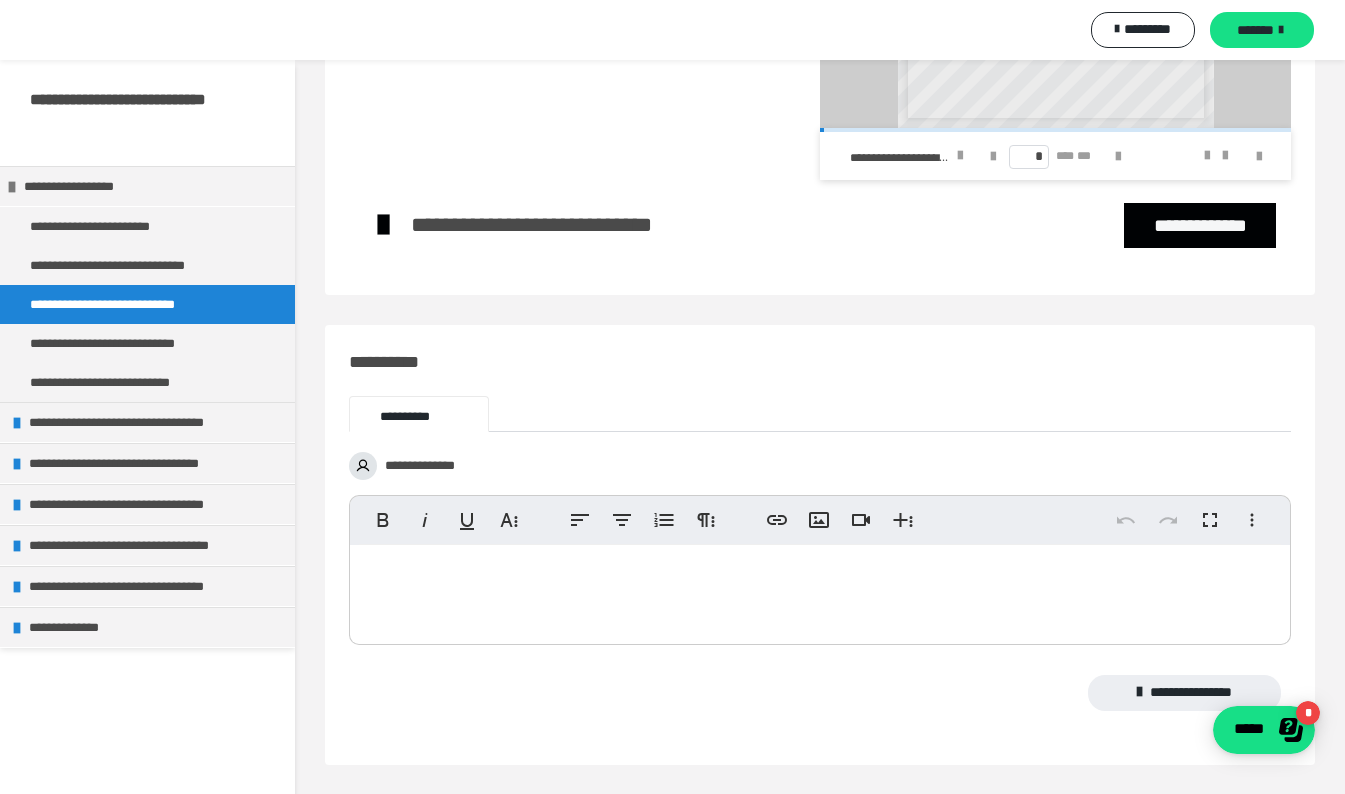 click on "**********" at bounding box center [128, 343] 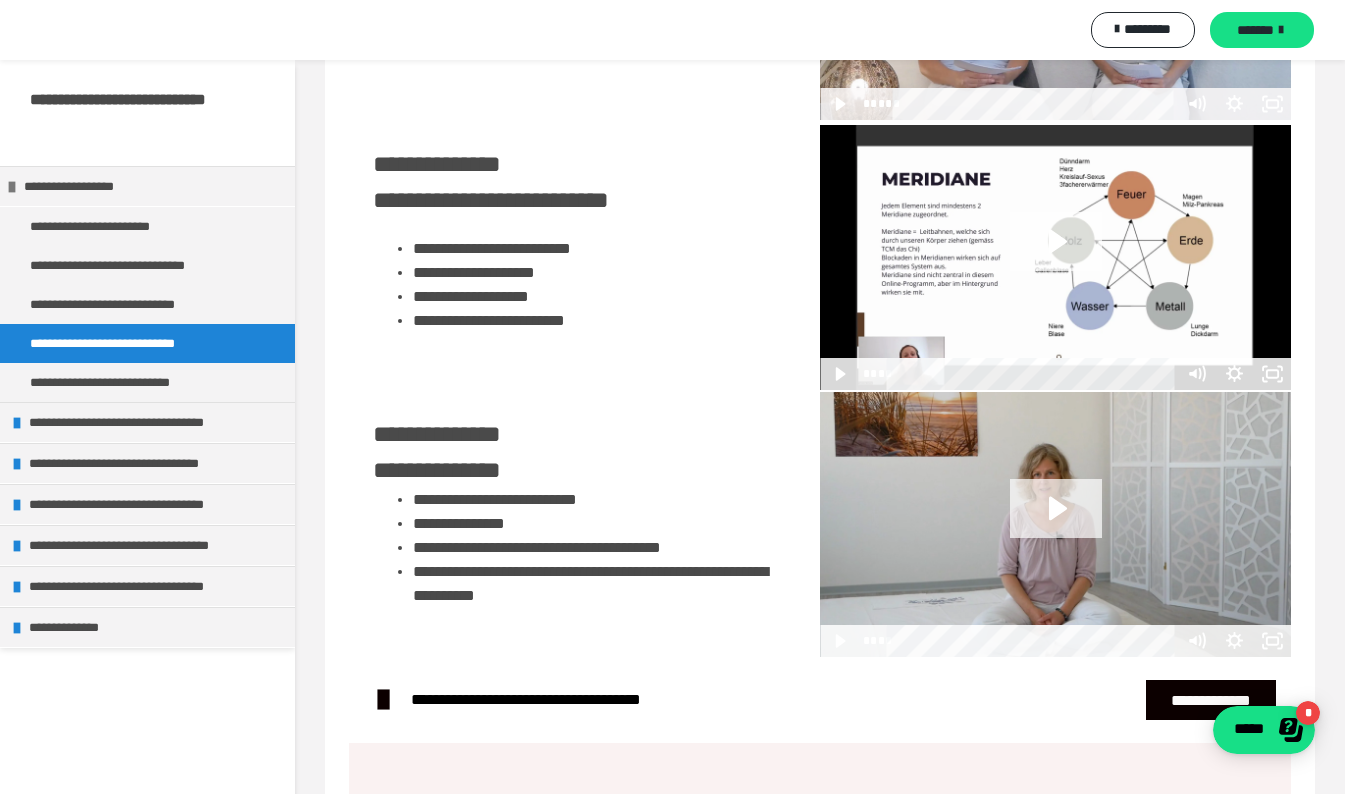 scroll, scrollTop: 836, scrollLeft: 0, axis: vertical 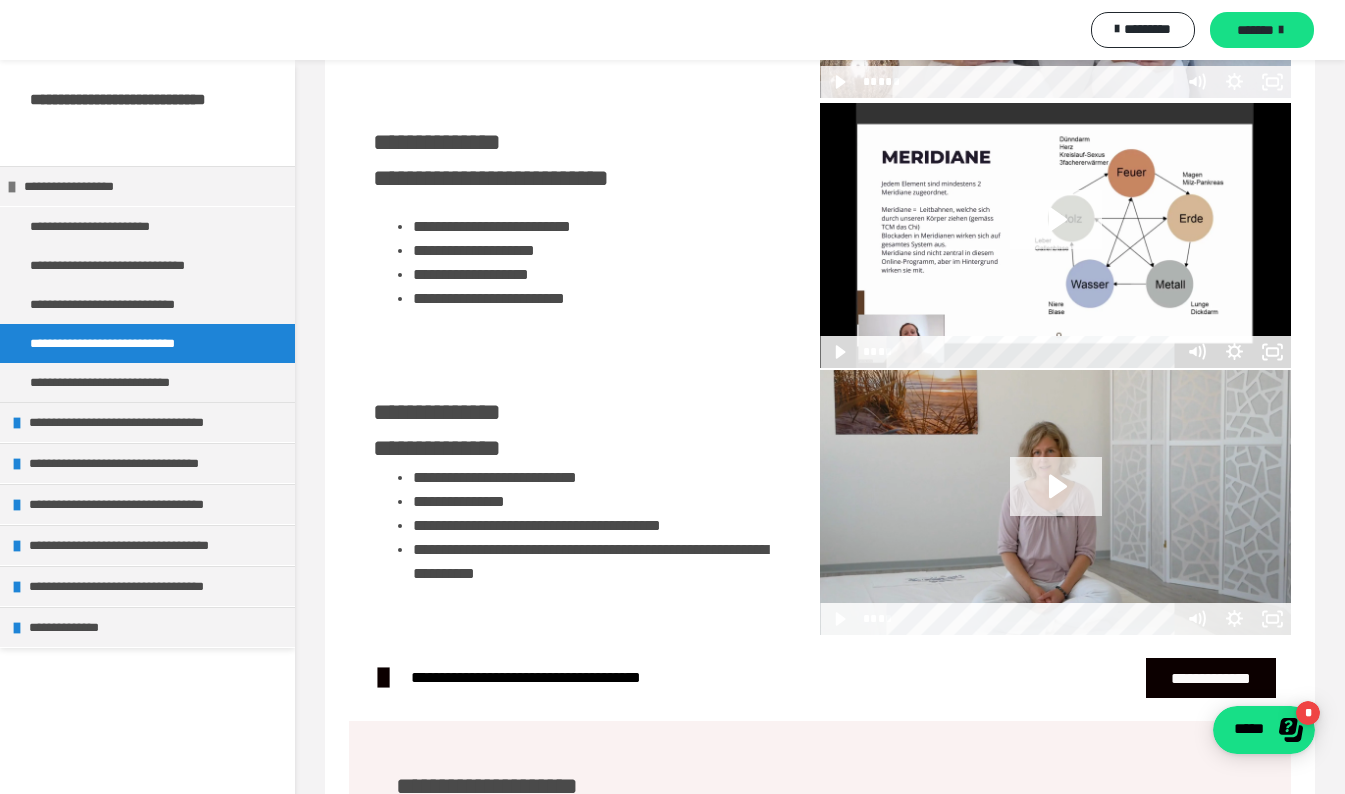 click on "**********" at bounding box center [123, 382] 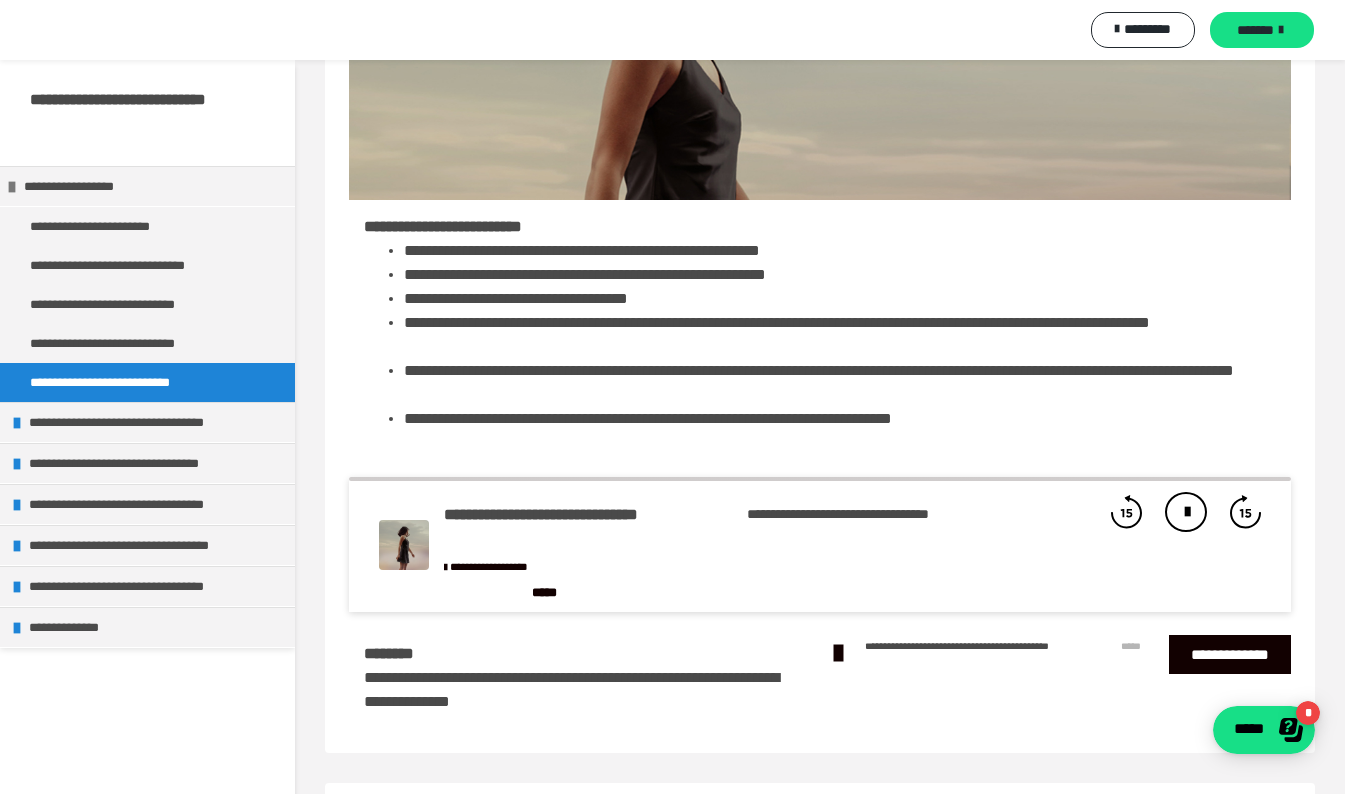 scroll, scrollTop: 440, scrollLeft: 0, axis: vertical 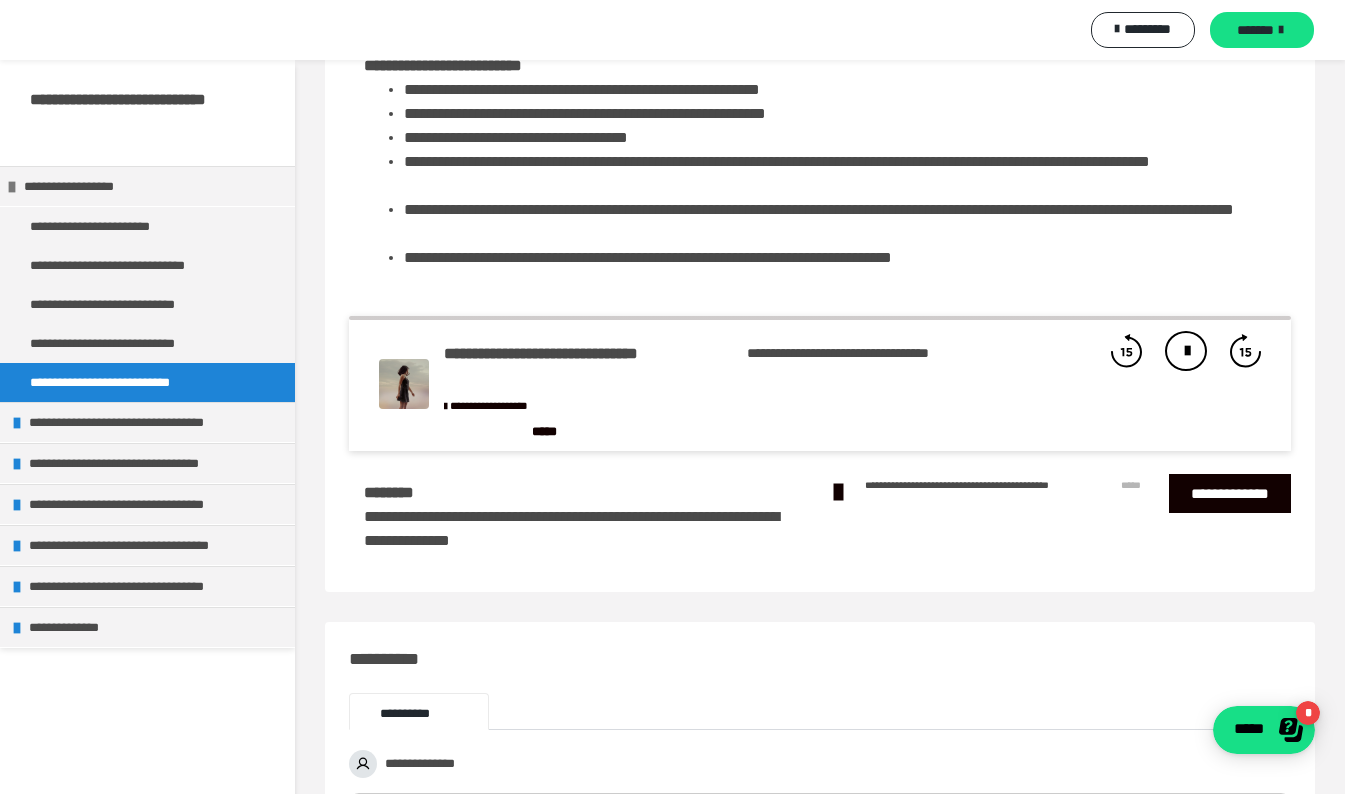 click on "**********" at bounding box center [157, 422] 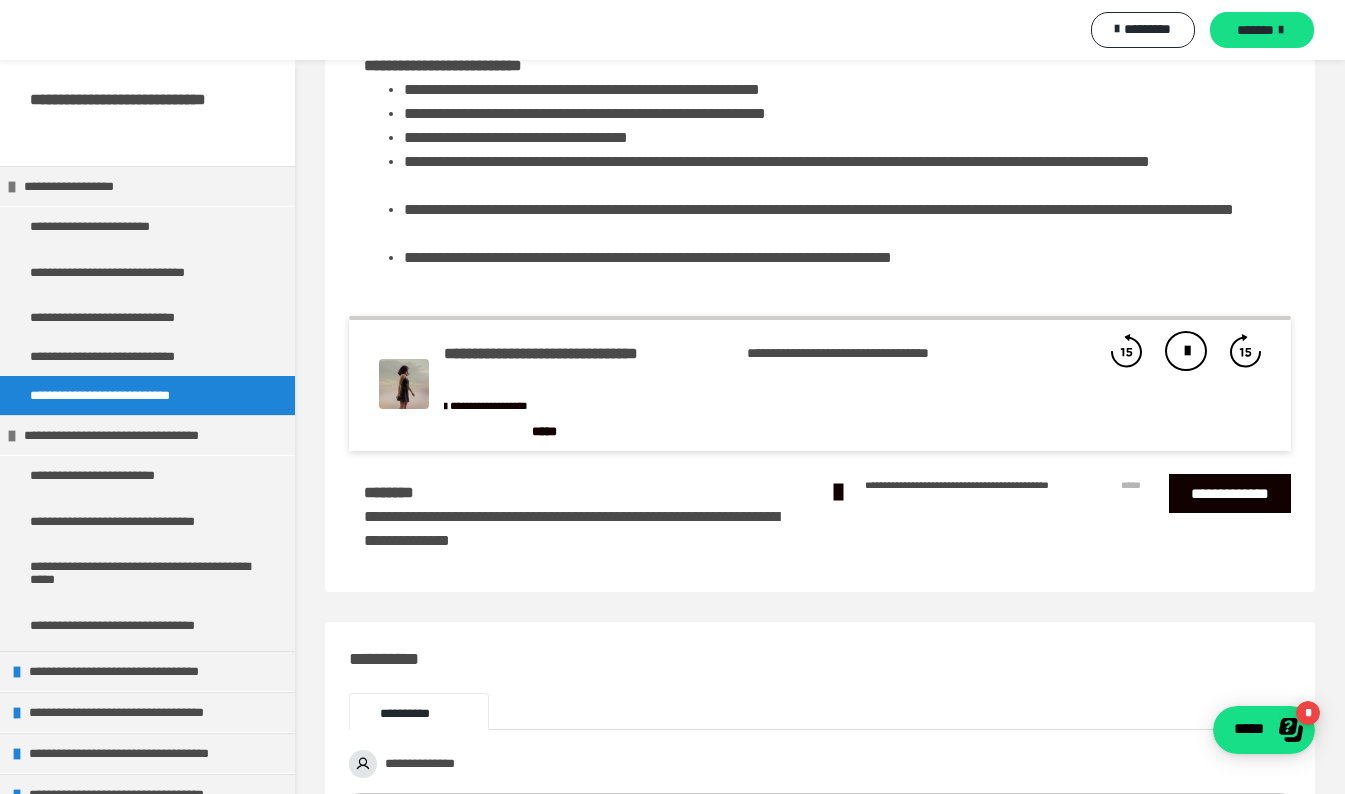 click on "**********" at bounding box center [144, 435] 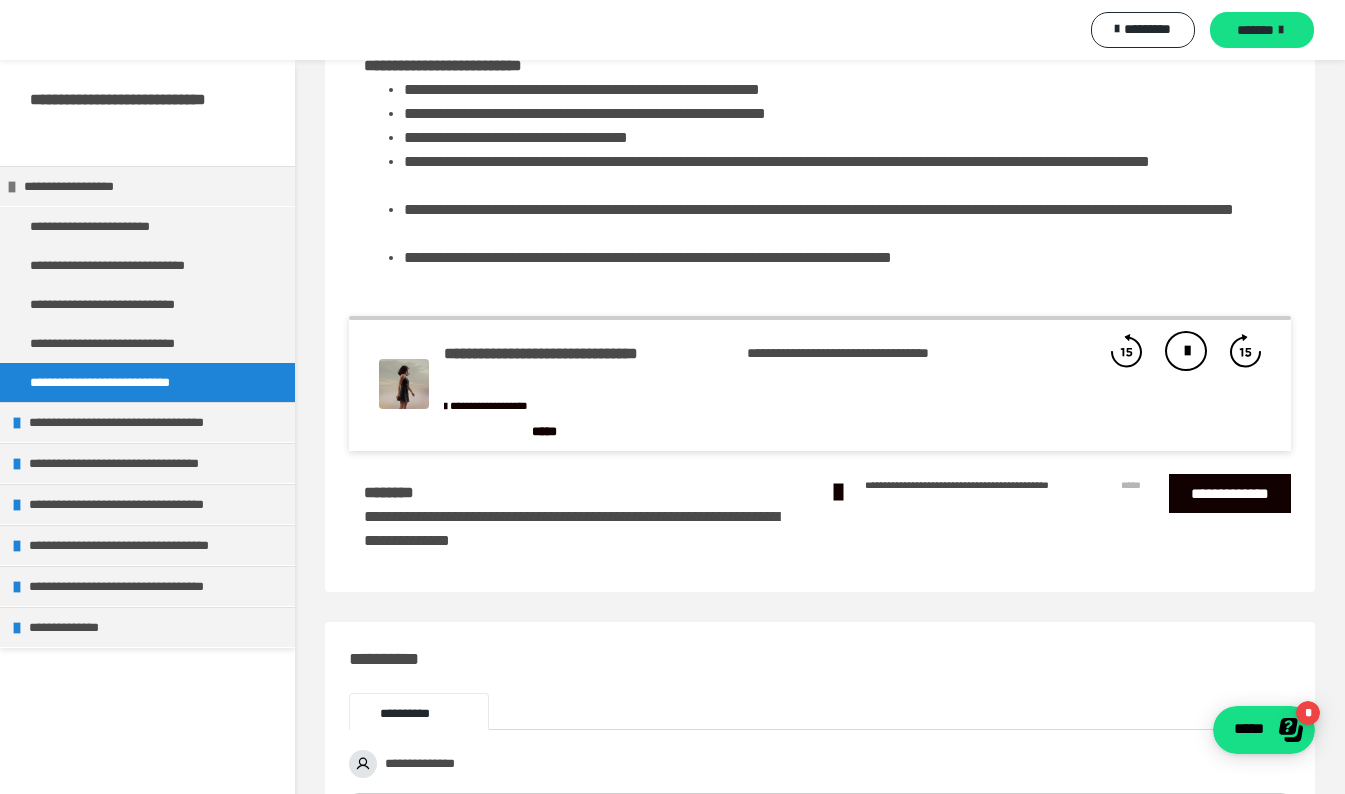 click on "**********" at bounding box center [157, 422] 